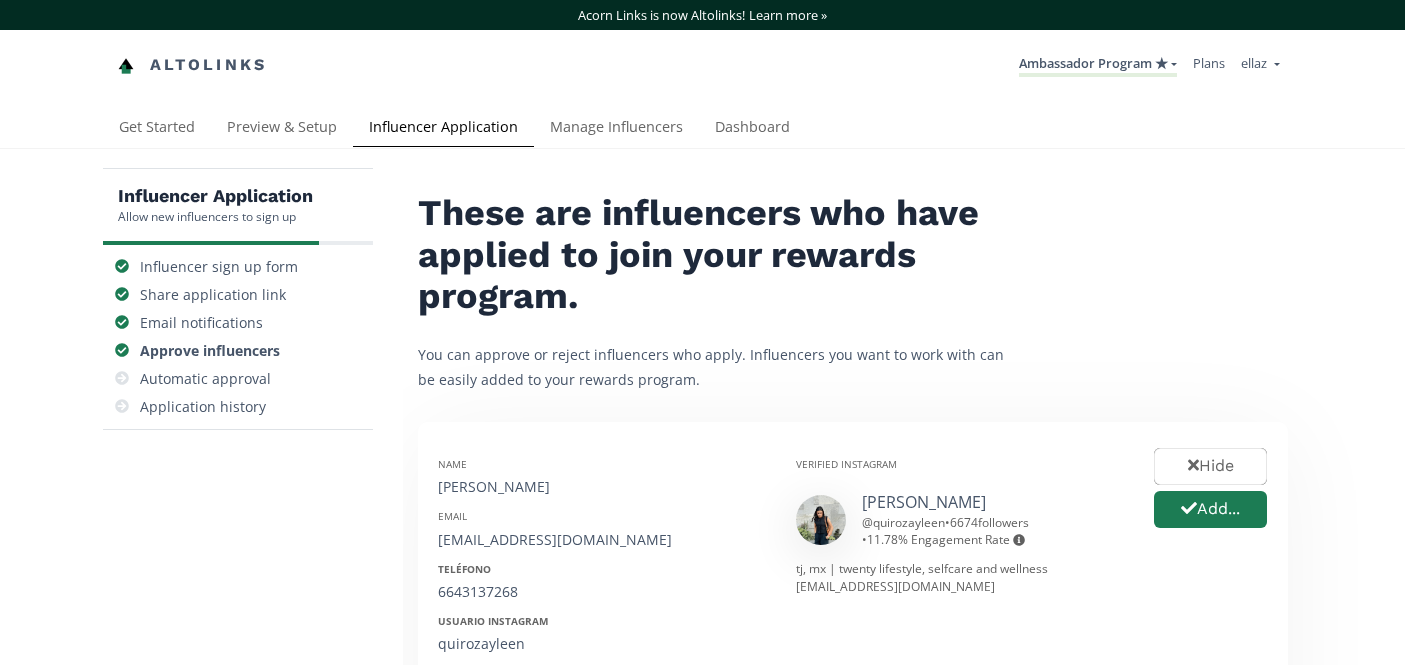 scroll, scrollTop: 119, scrollLeft: 0, axis: vertical 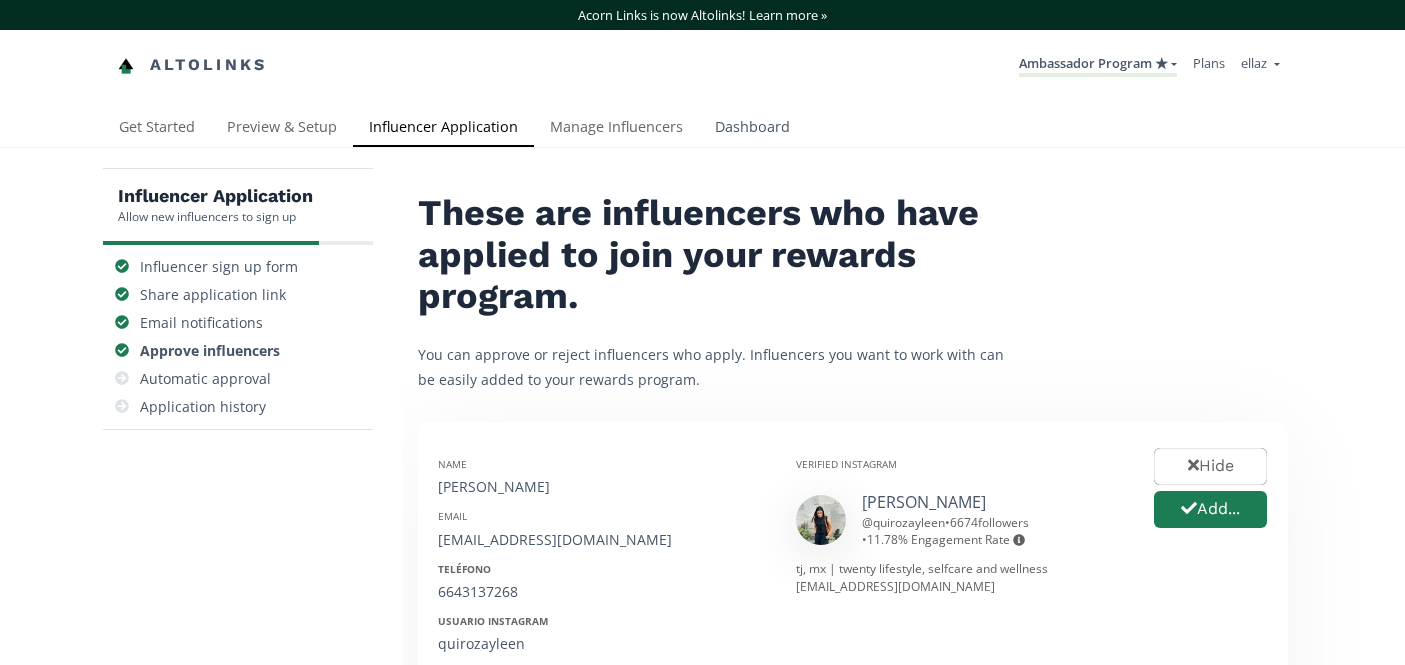 click on "Dashboard" at bounding box center [752, 129] 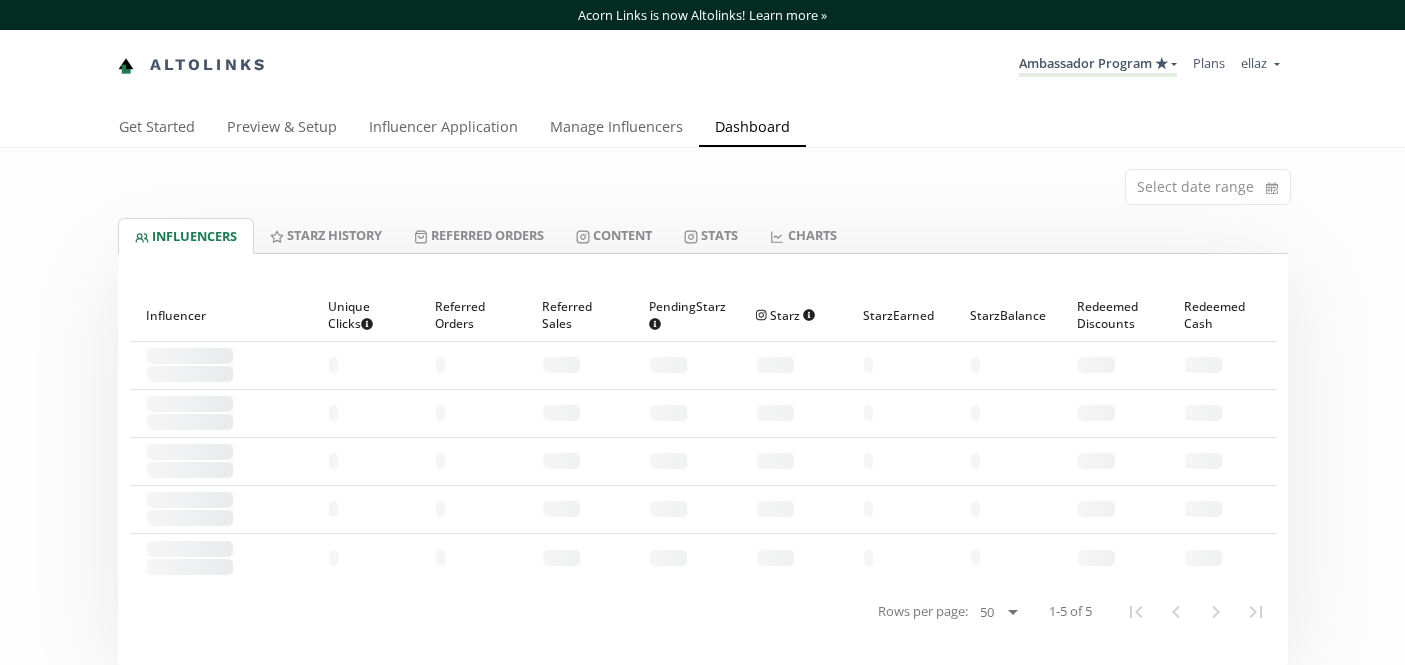 scroll, scrollTop: 0, scrollLeft: 0, axis: both 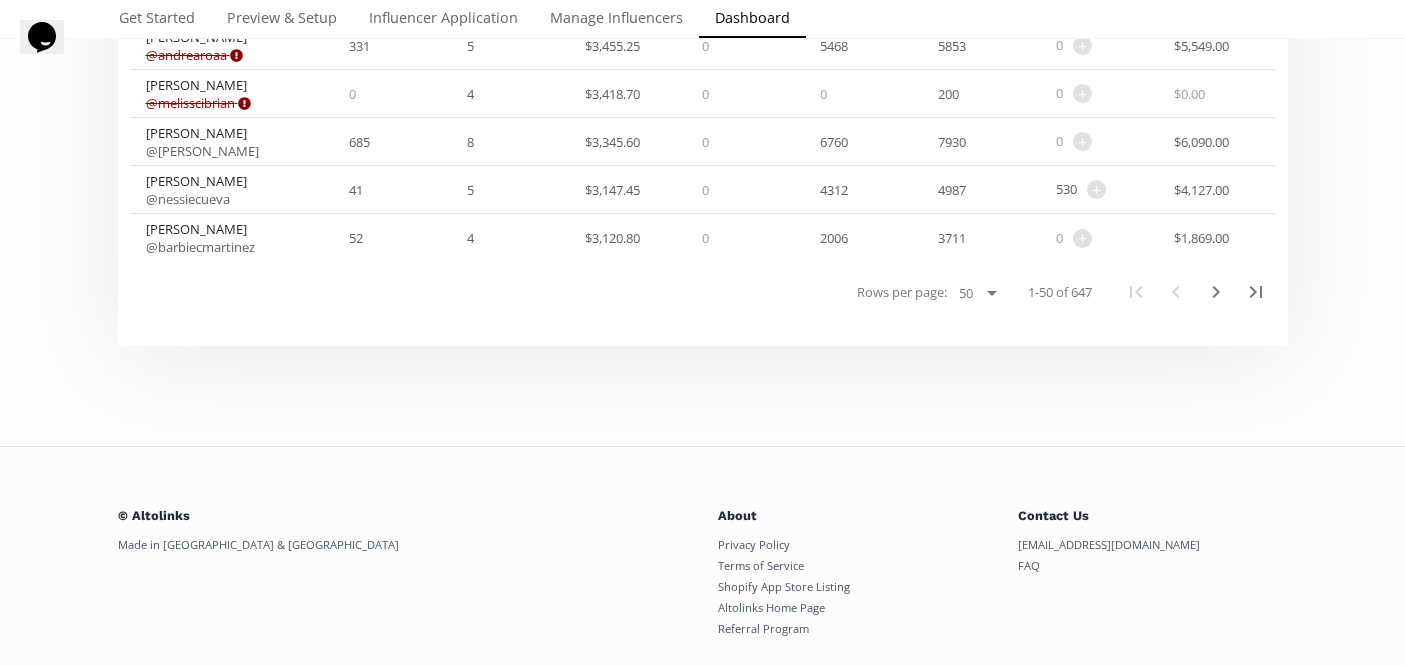 click on "Rows per page:" at bounding box center (902, 292) 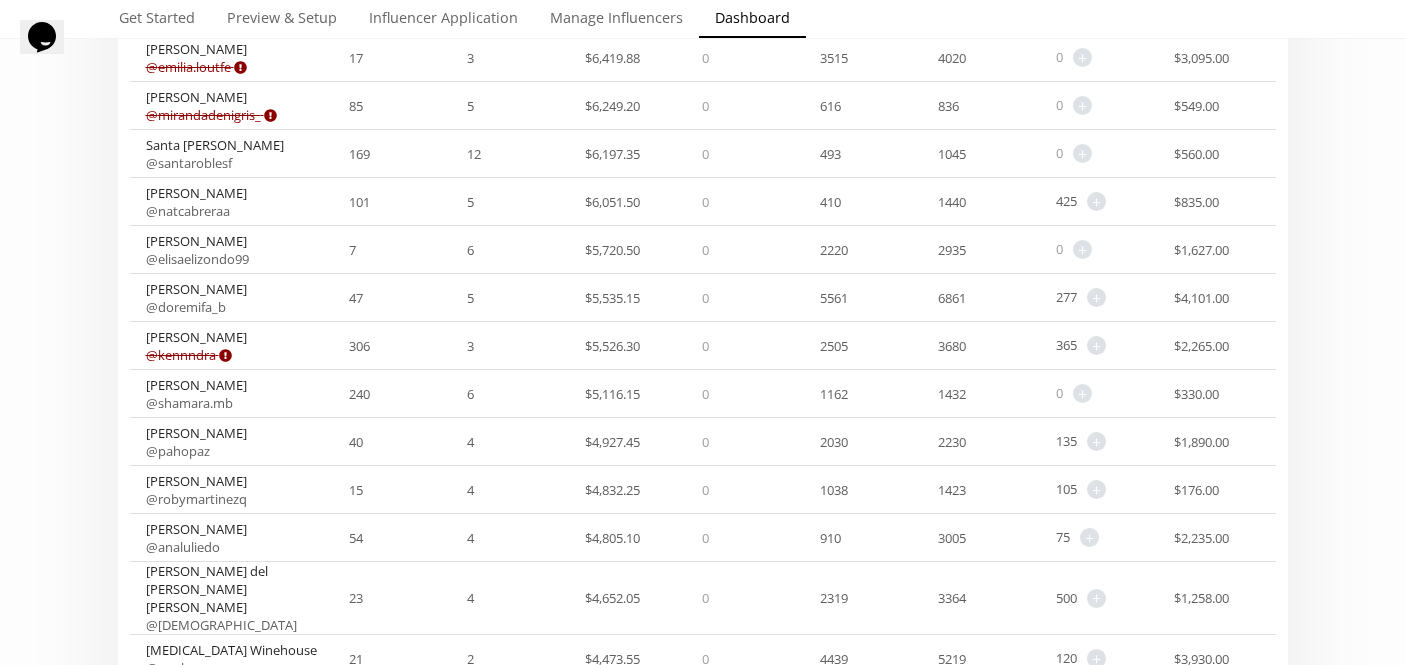 scroll, scrollTop: 0, scrollLeft: 0, axis: both 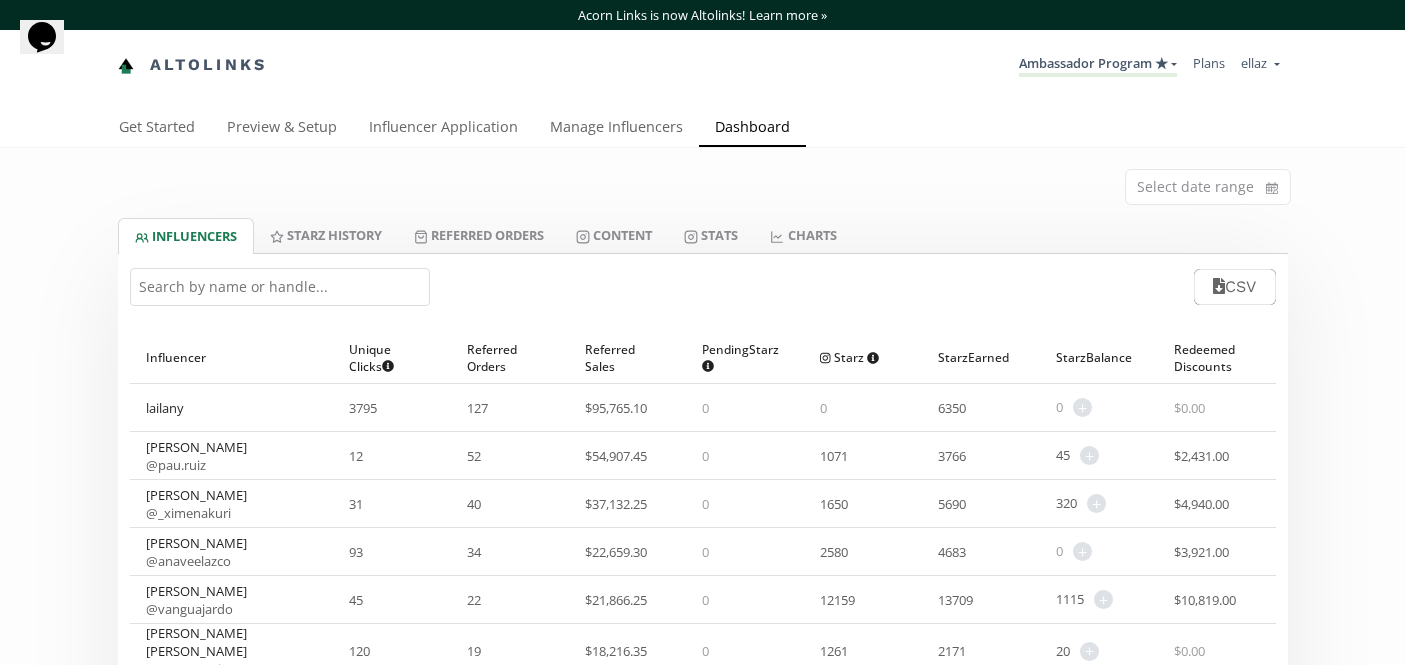 click on "CSV" at bounding box center [703, 287] 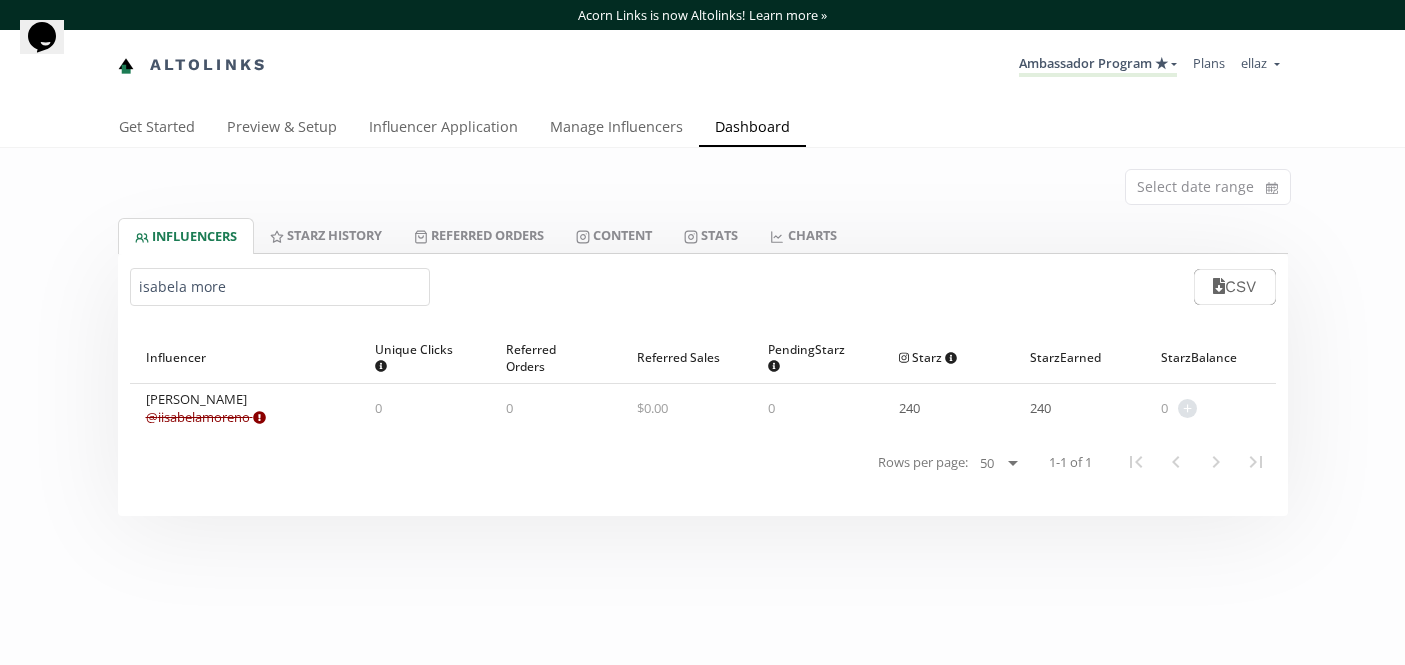 type on "isabela more" 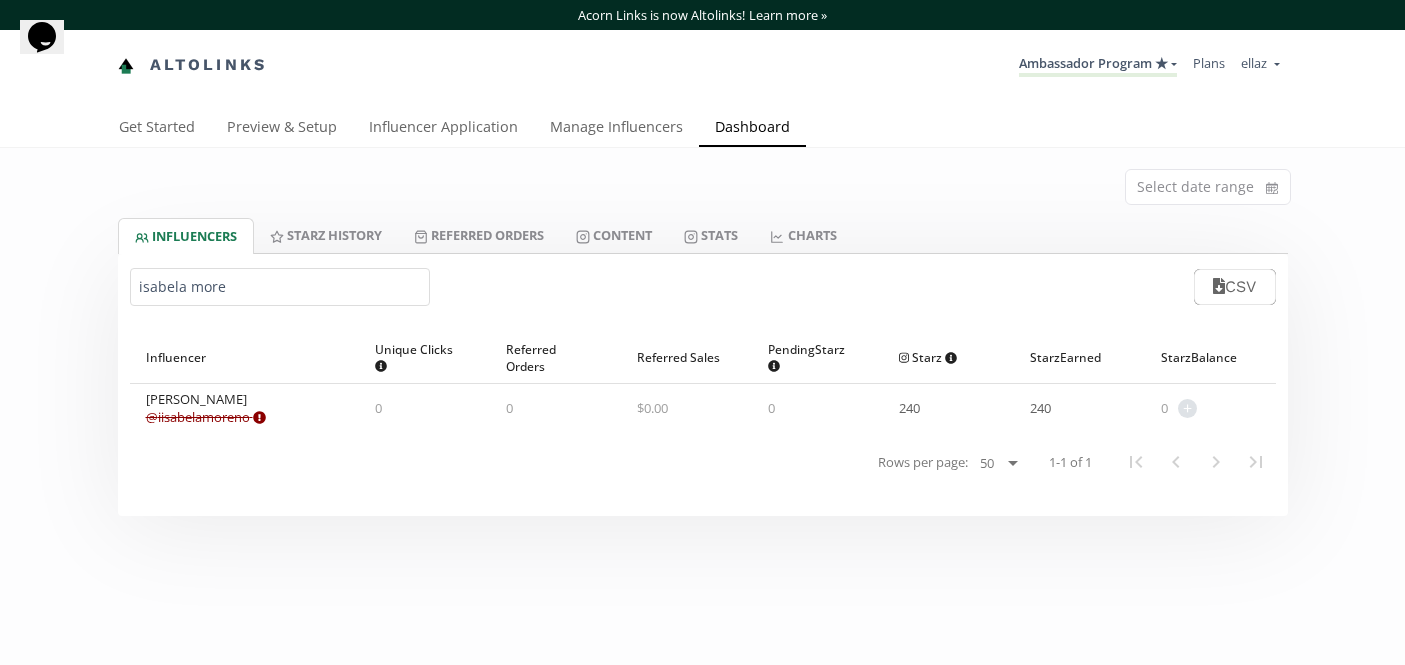 click on "isabela more" at bounding box center (280, 287) 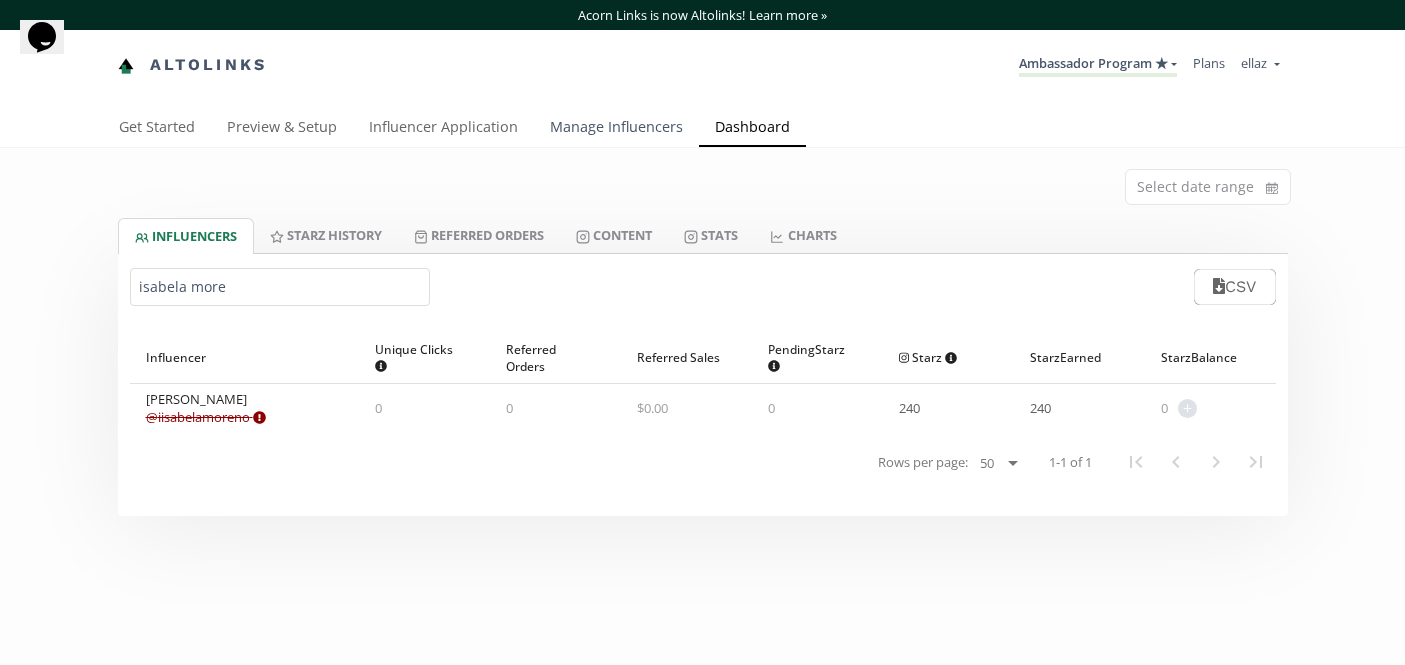 click on "Manage Influencers" at bounding box center [616, 129] 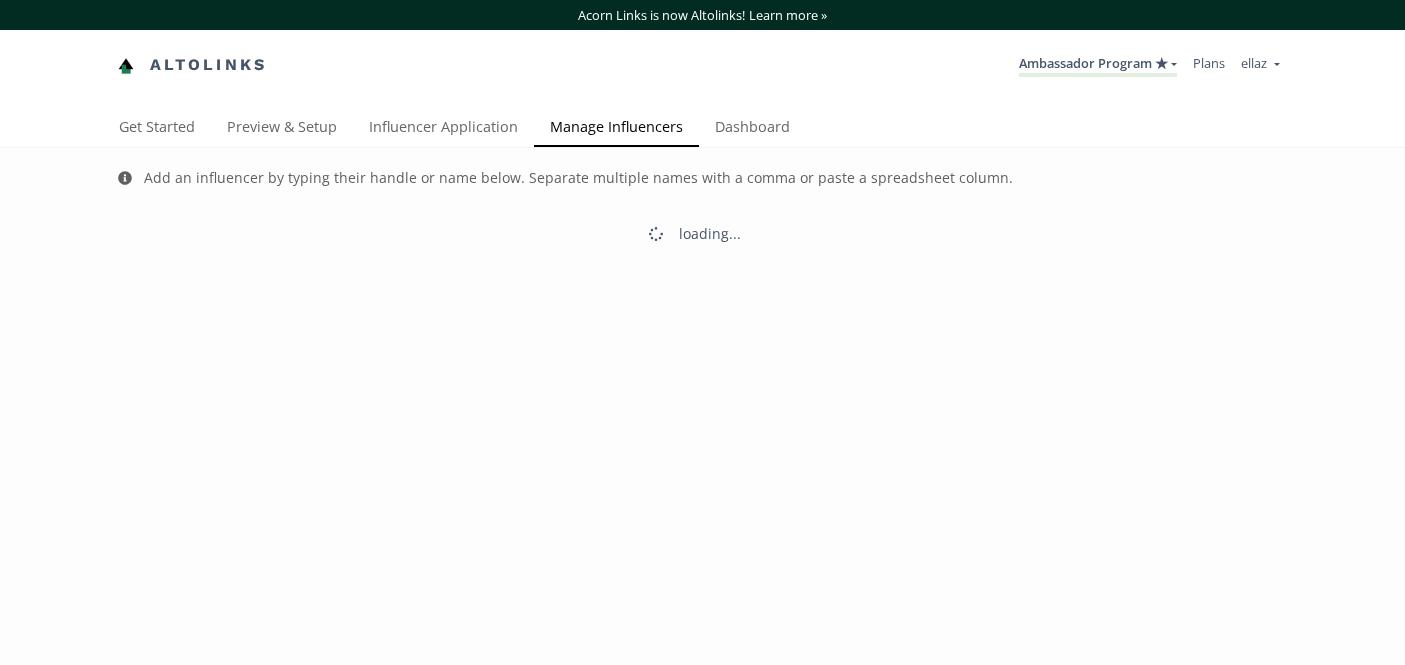 scroll, scrollTop: 0, scrollLeft: 0, axis: both 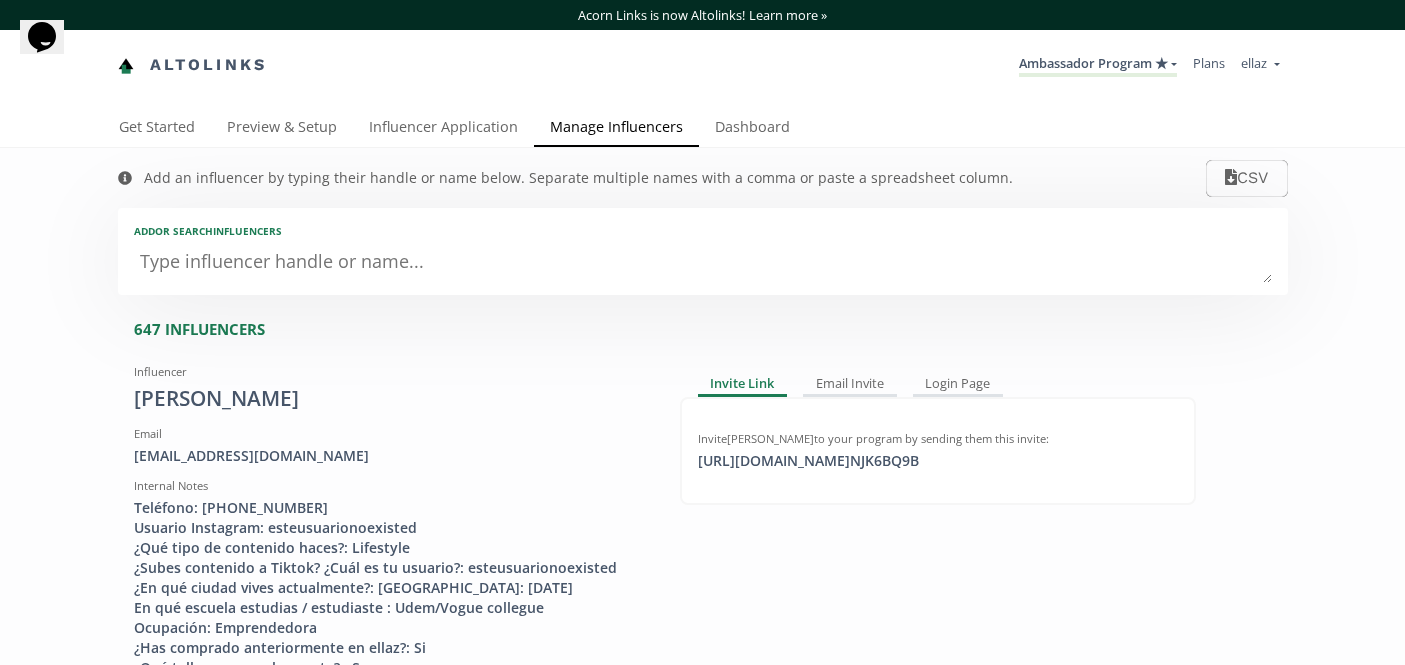 click at bounding box center (703, 263) 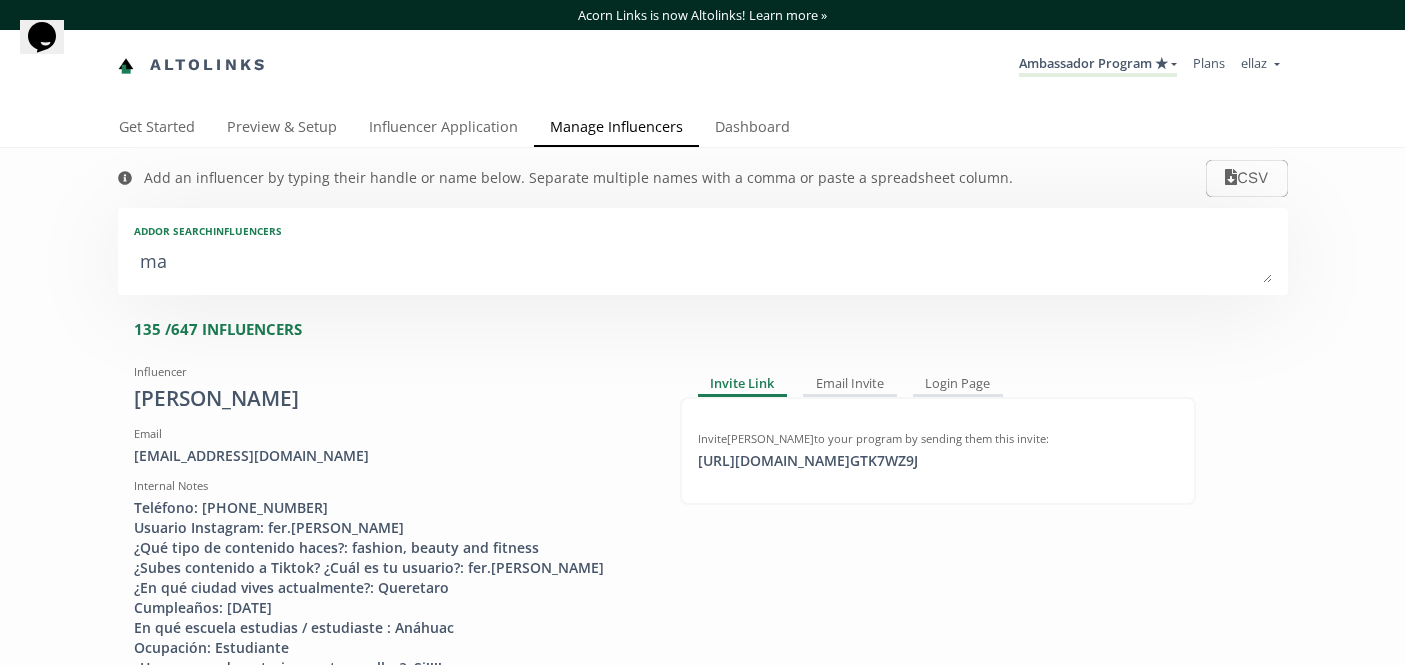 type on "mar" 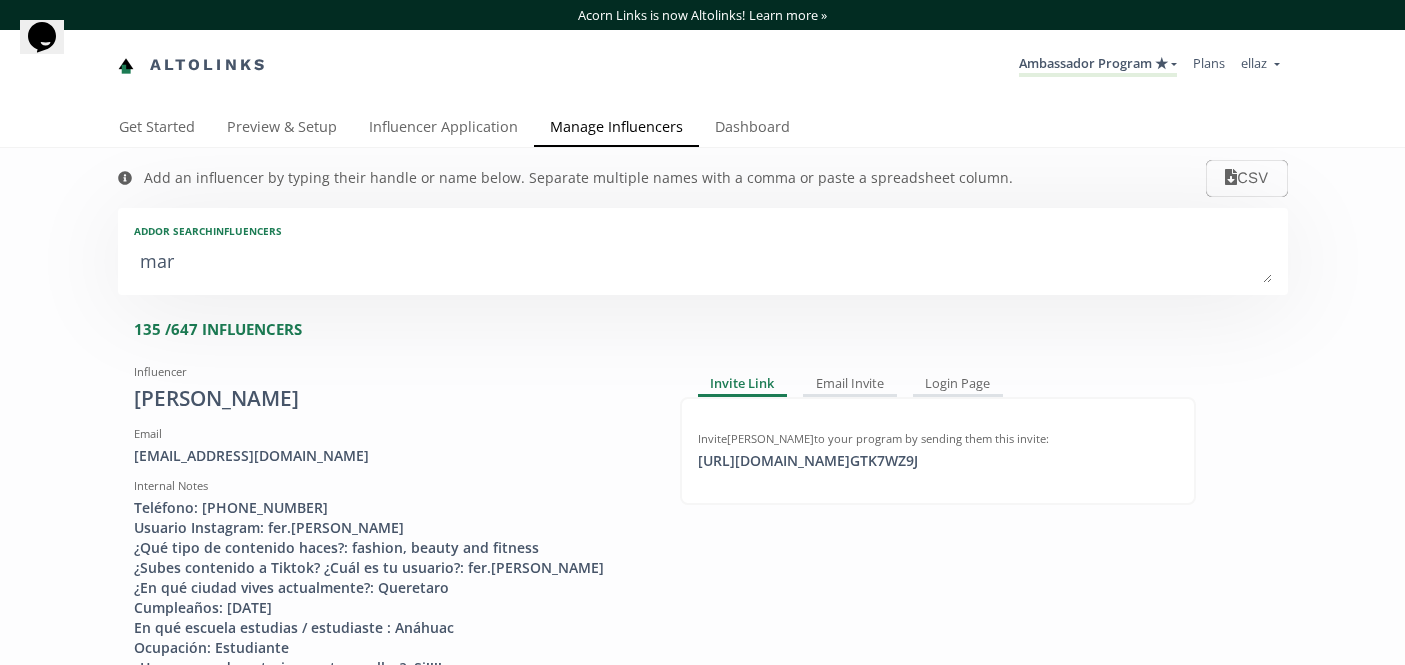 type on "mari" 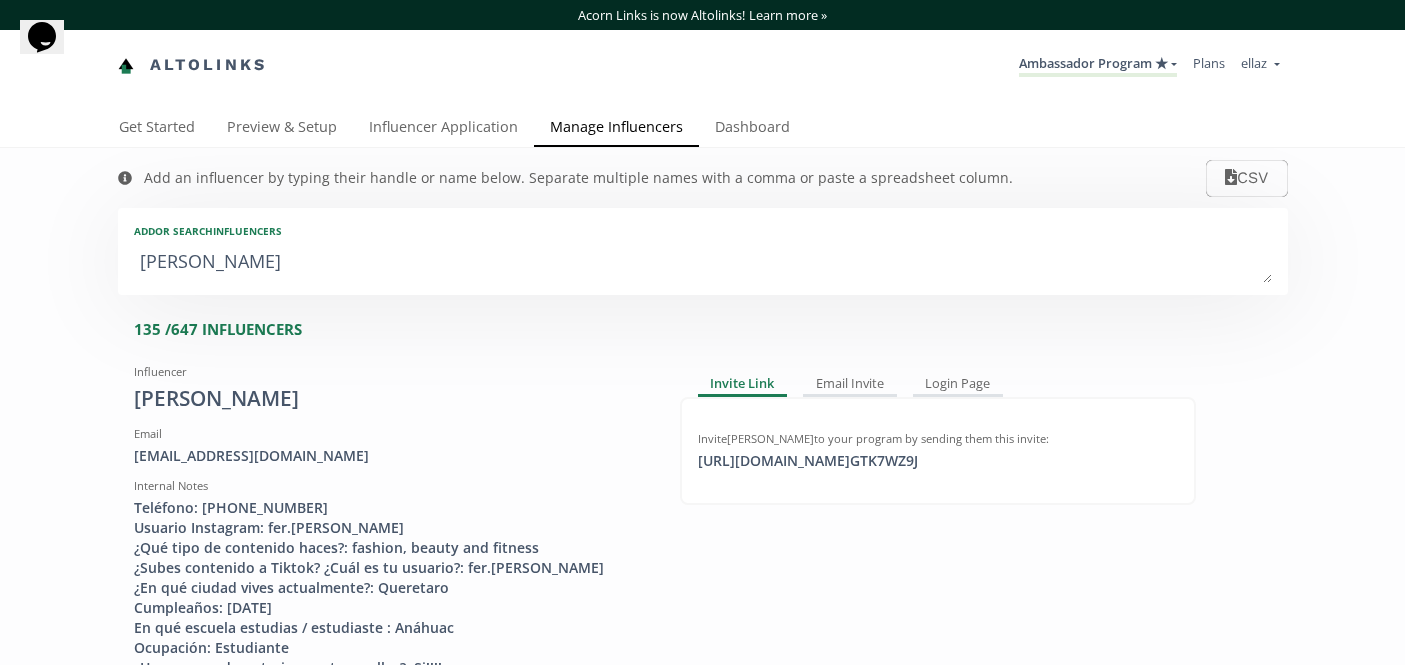 type on "mari" 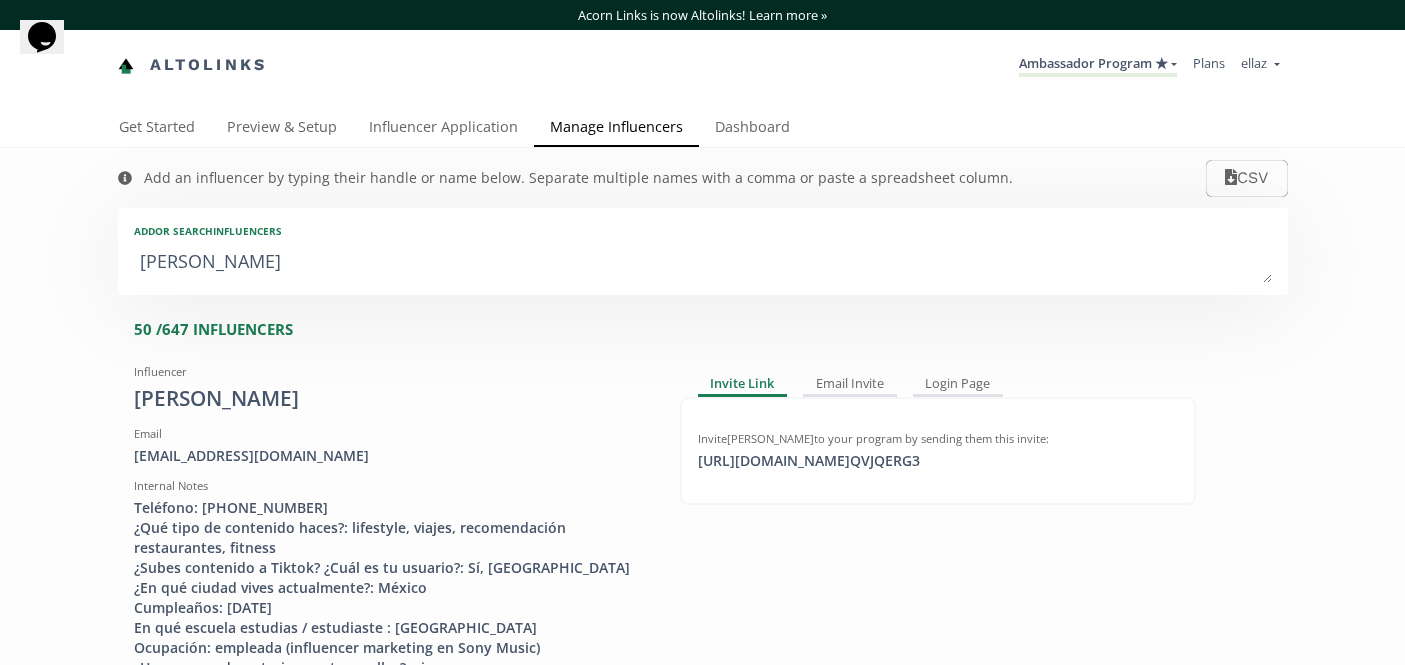 type on "maria" 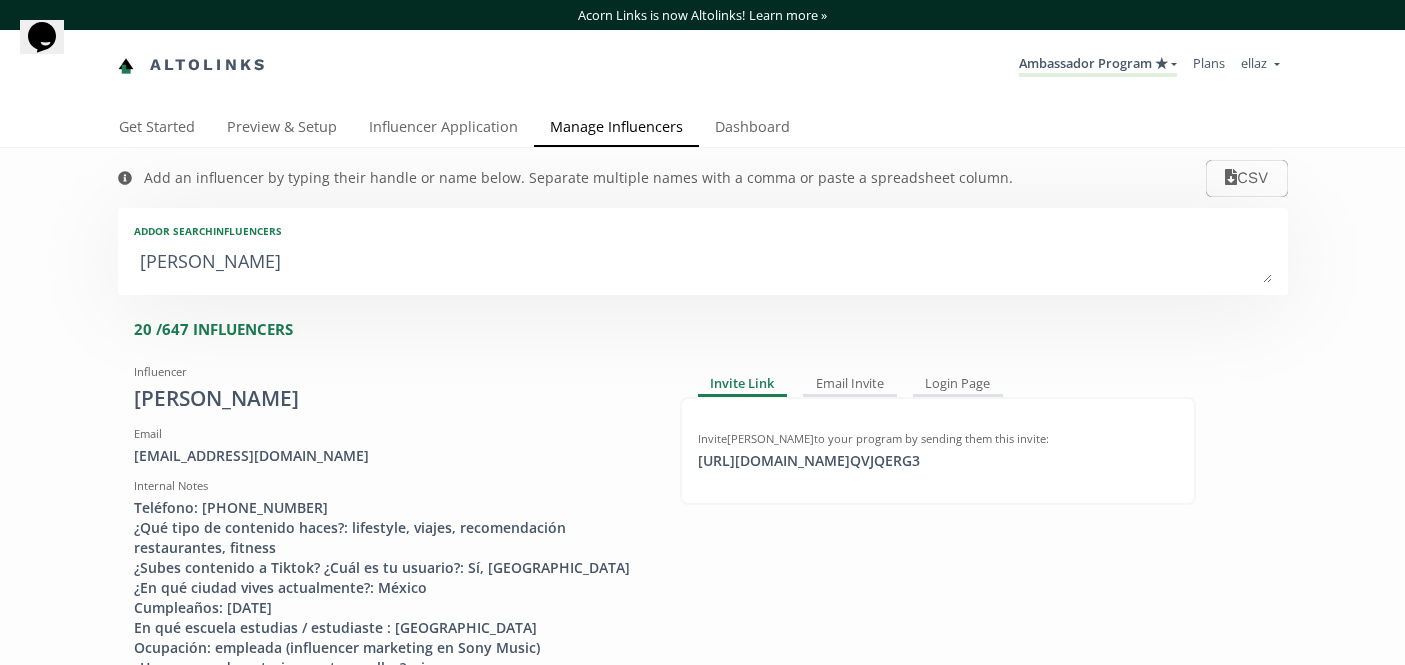 type on "mariana r" 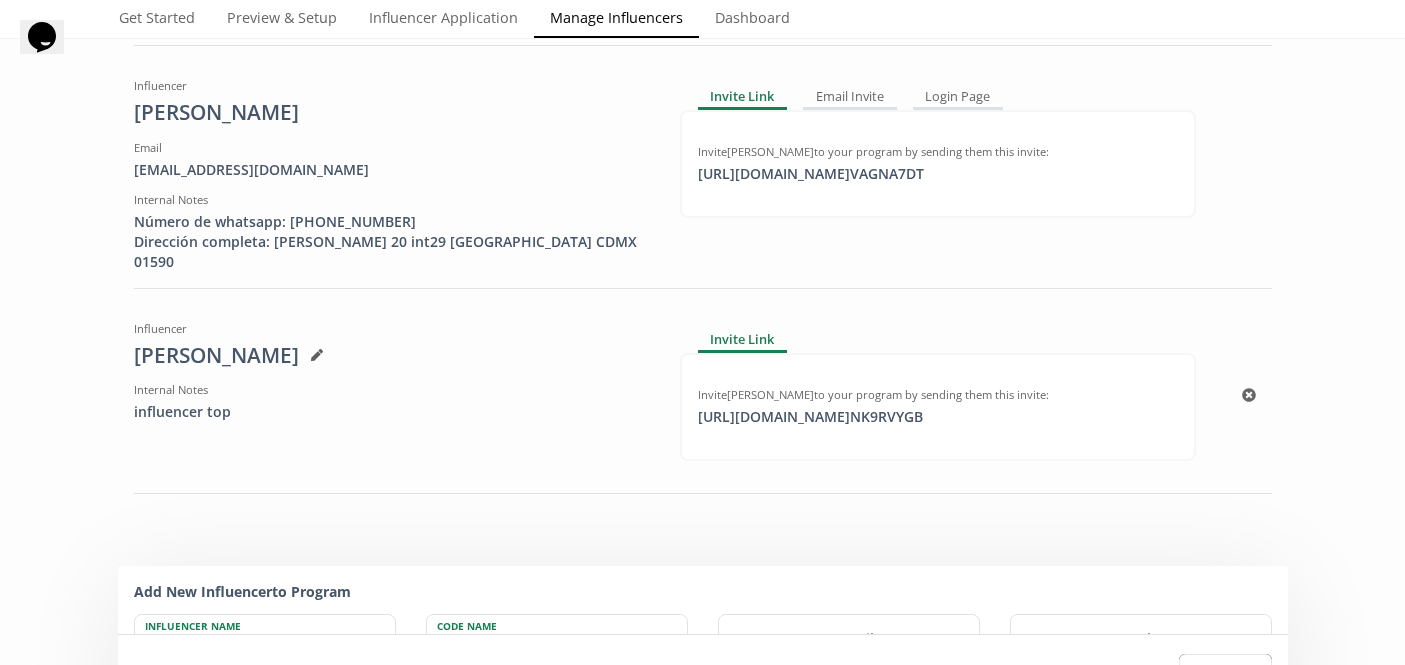 scroll, scrollTop: 547, scrollLeft: 0, axis: vertical 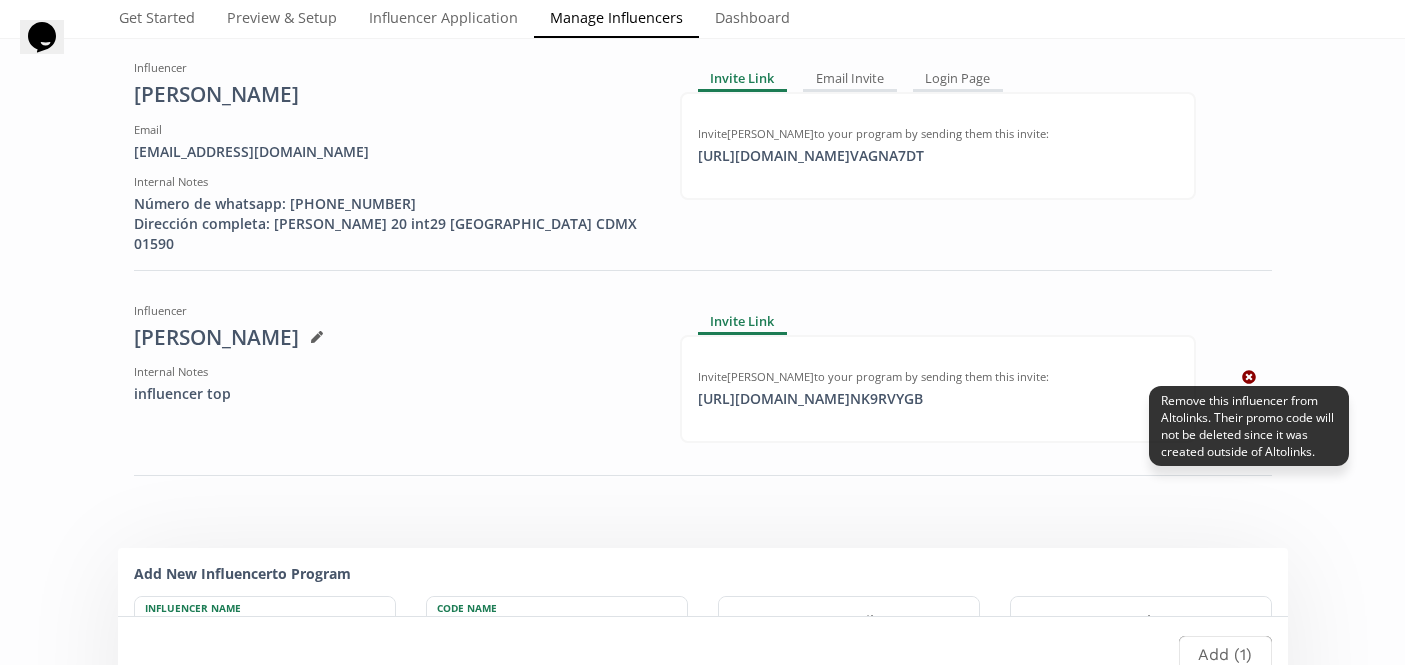 click 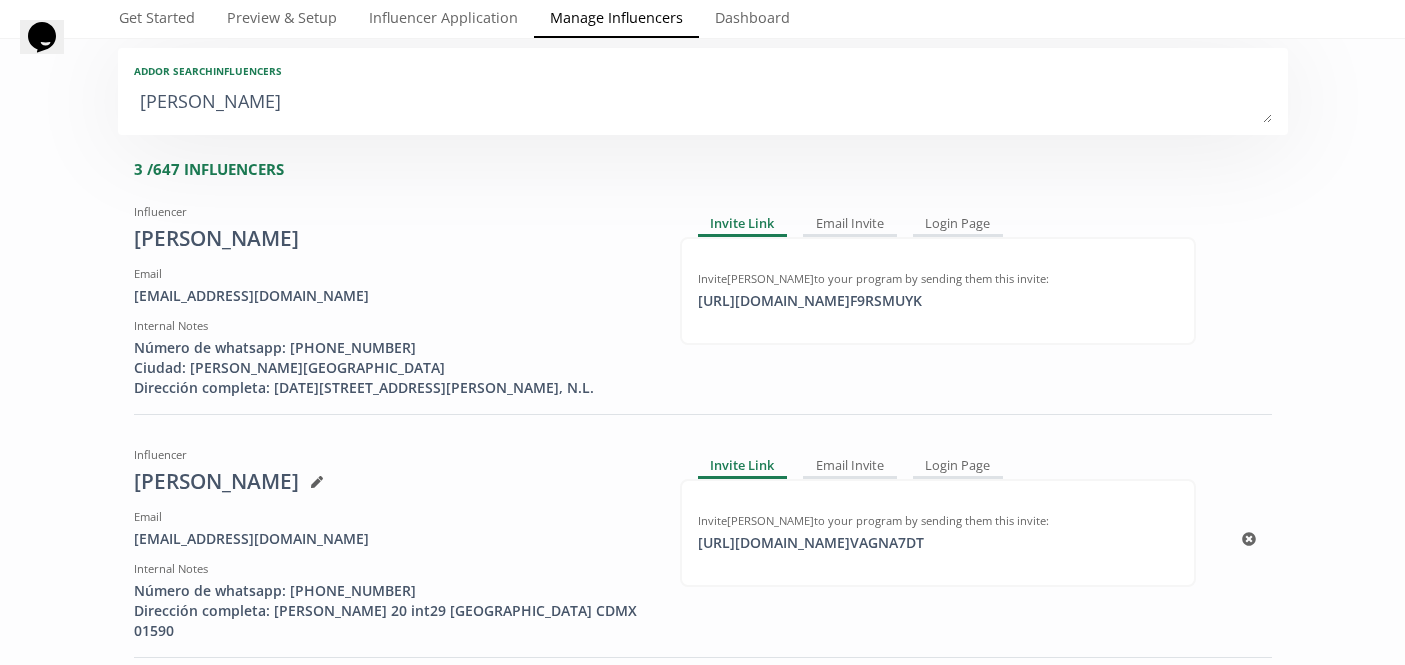 scroll, scrollTop: 0, scrollLeft: 0, axis: both 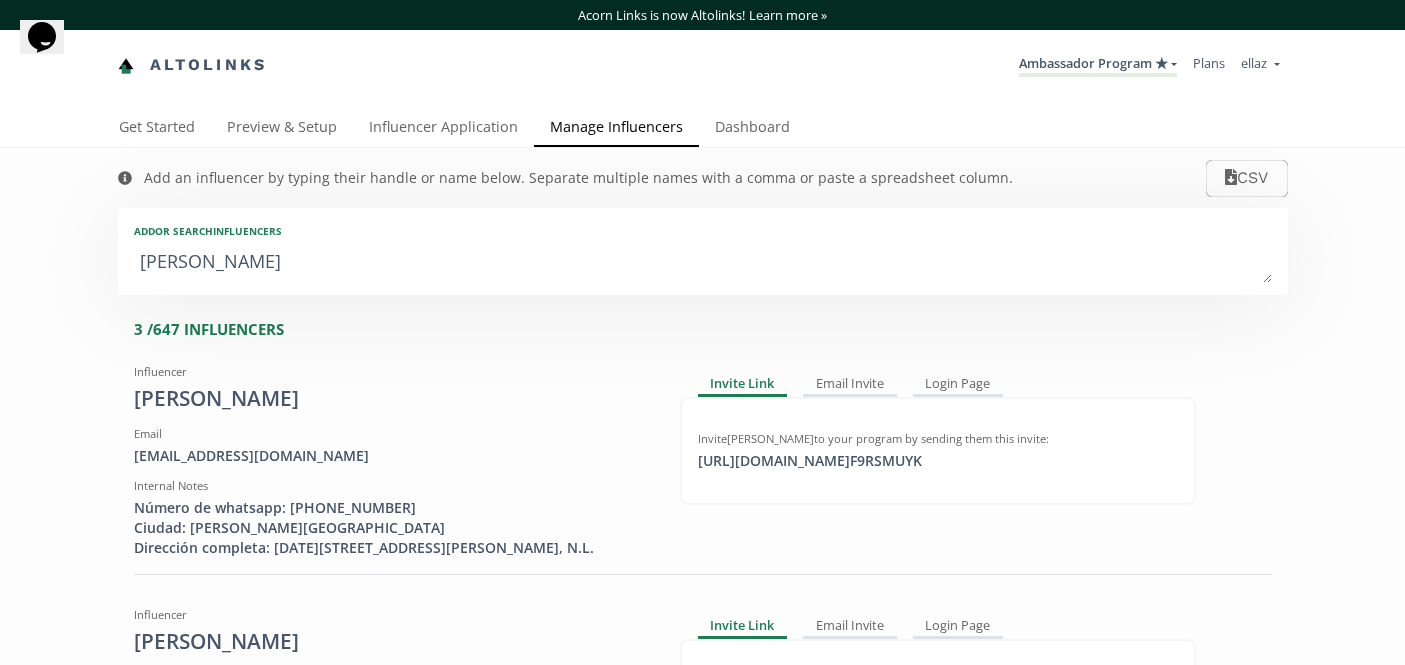 click on "mariana r" at bounding box center [703, 263] 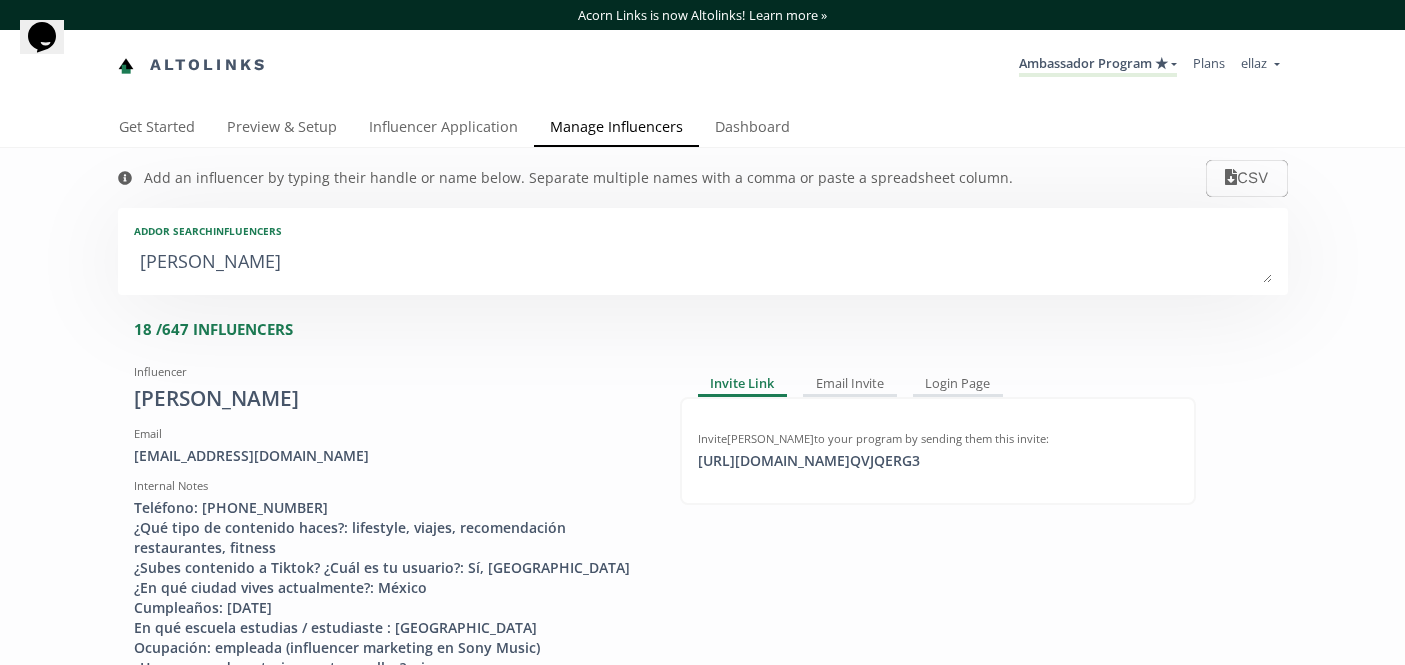 click on "mariana" at bounding box center (703, 263) 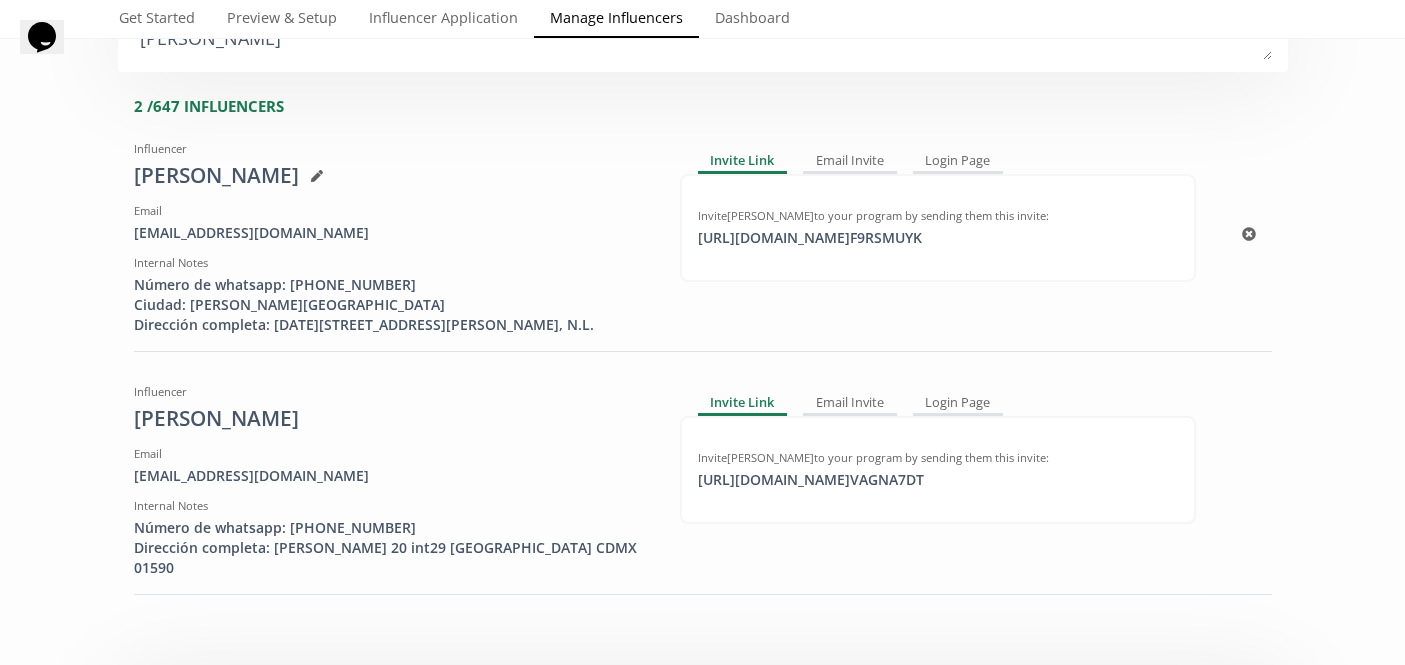scroll, scrollTop: 0, scrollLeft: 0, axis: both 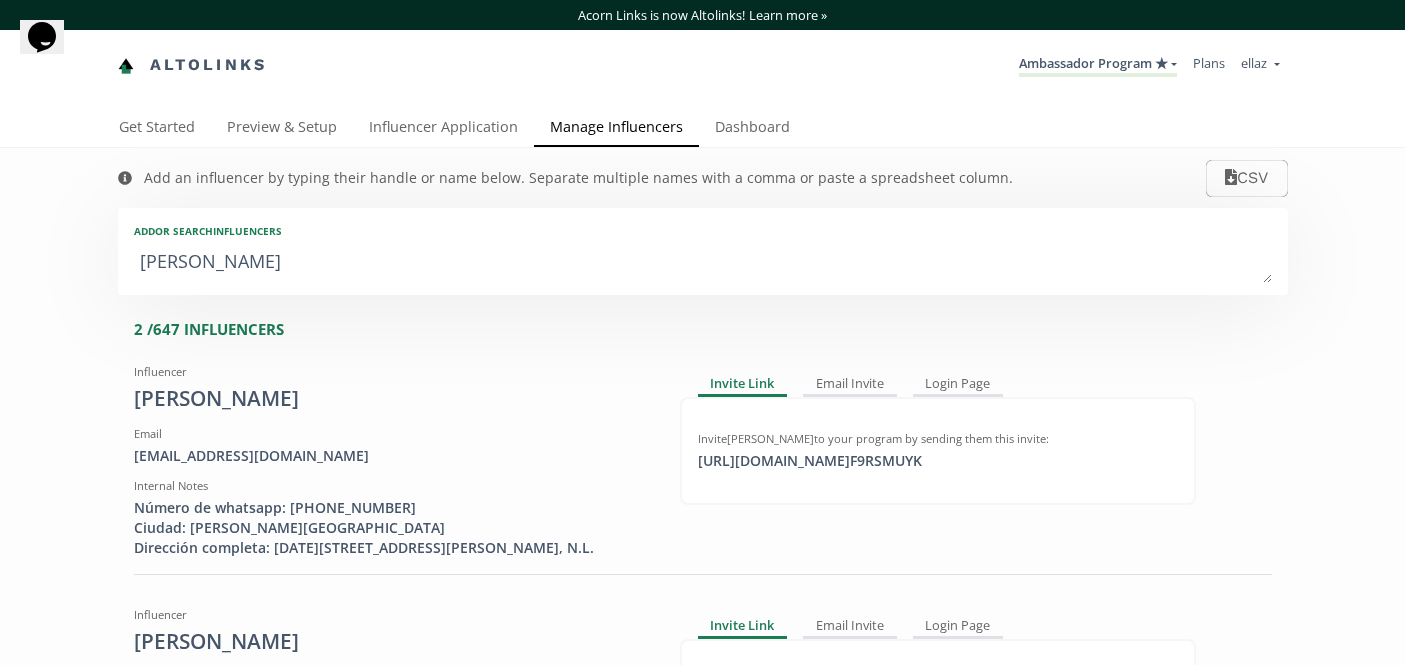click on "mariana r" at bounding box center (703, 263) 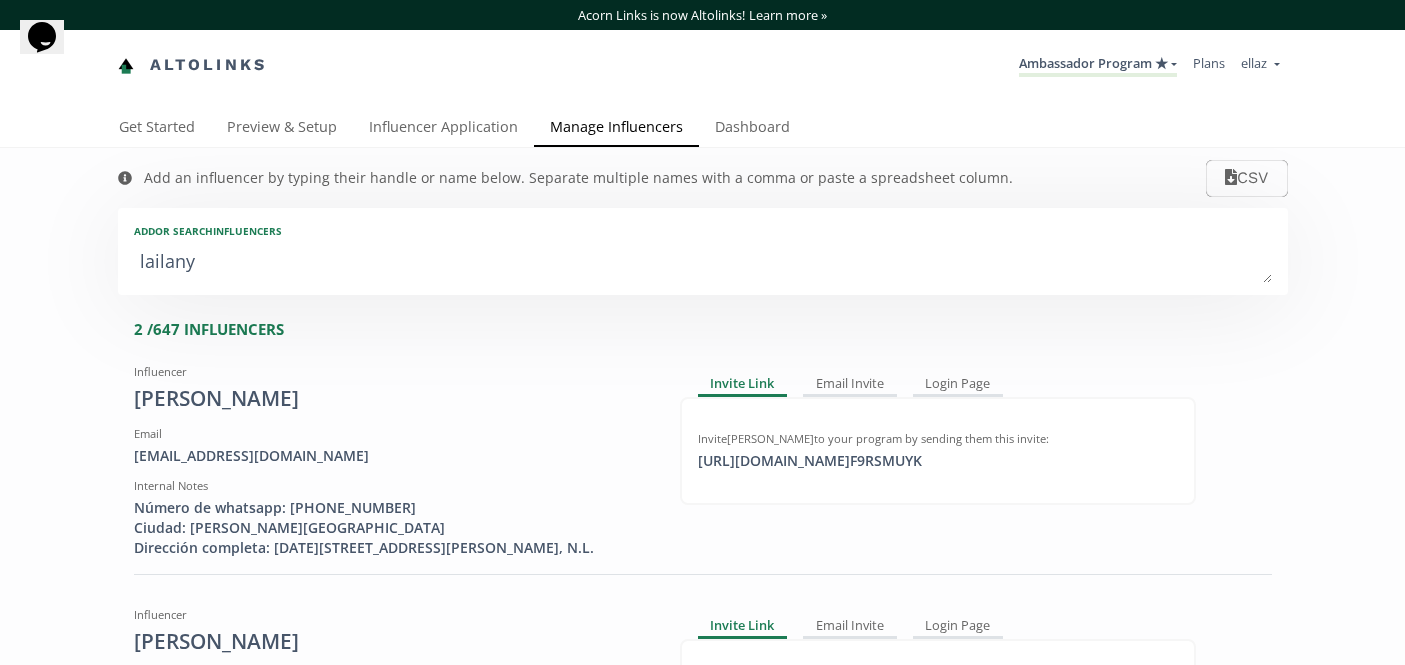 type on "lailany" 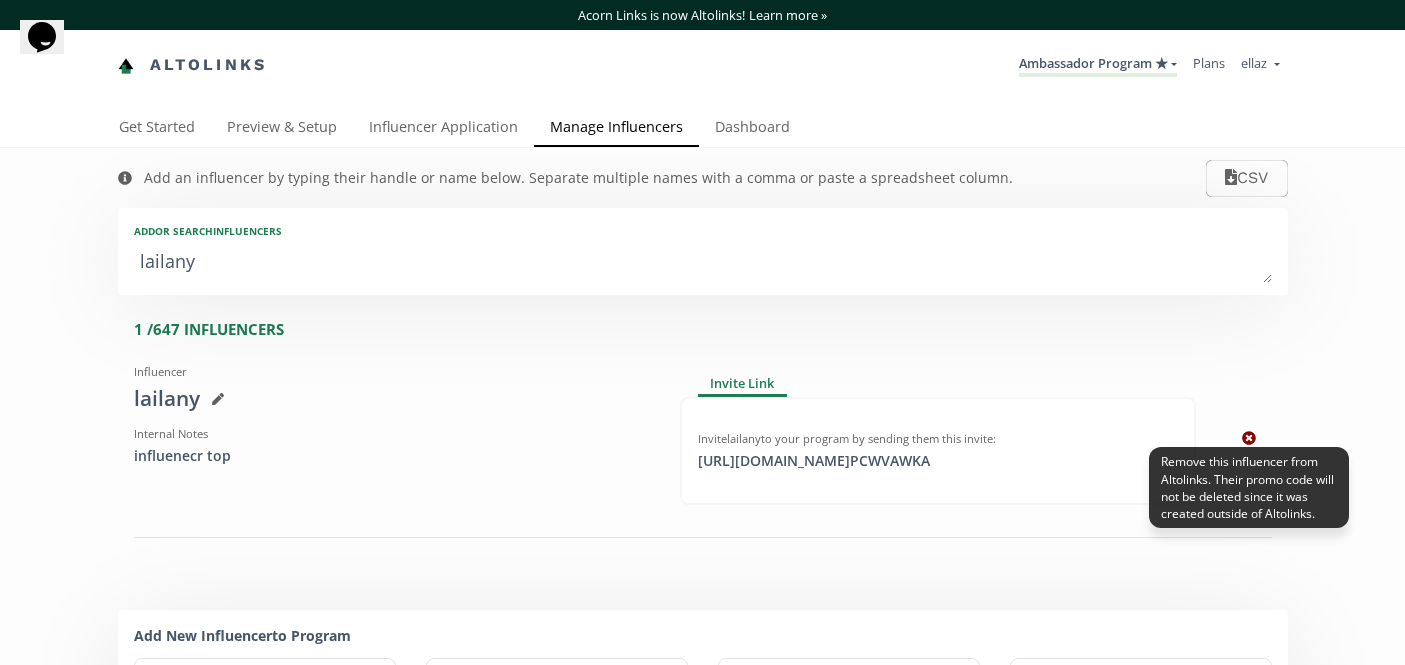 click 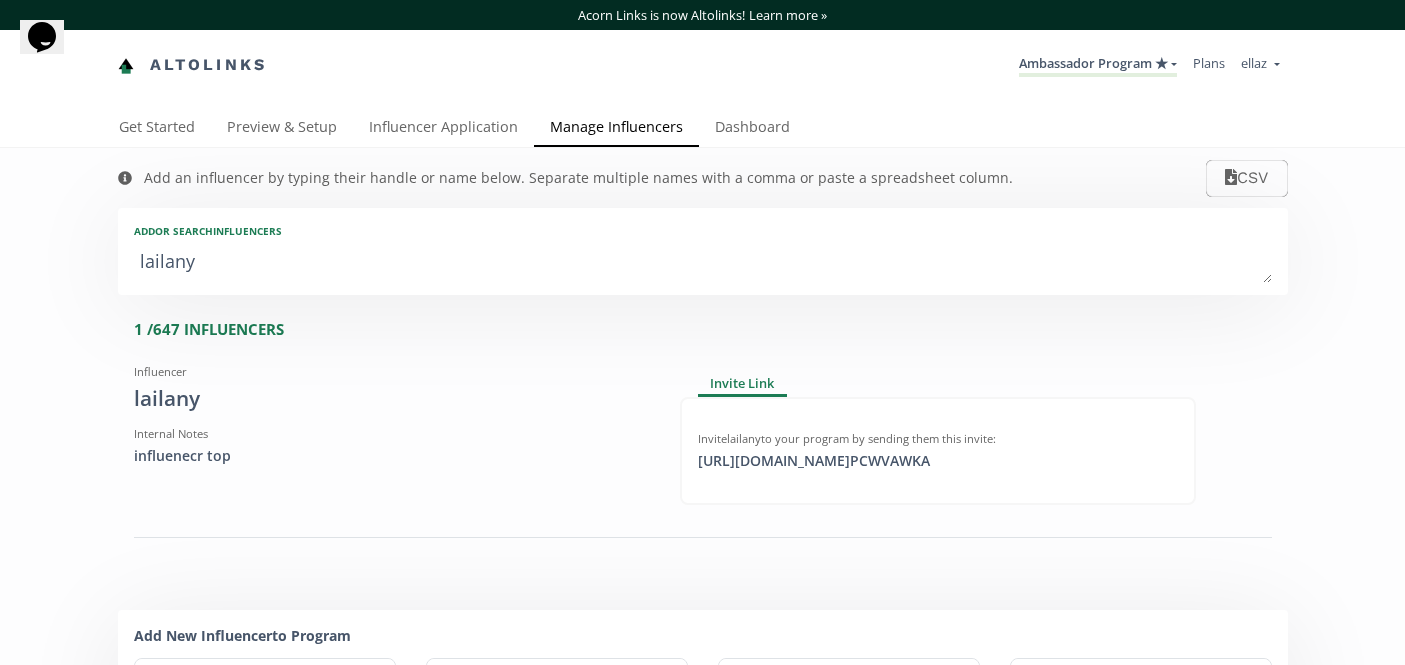 click on "lailany" at bounding box center [703, 263] 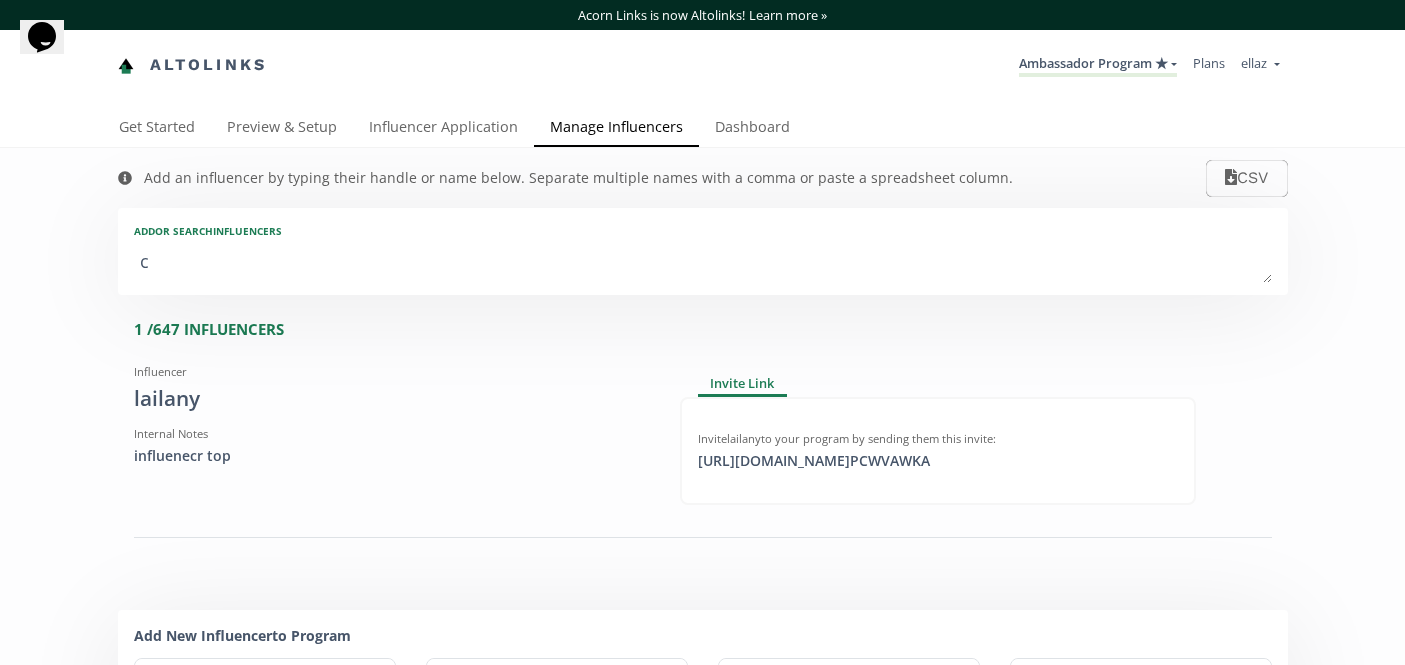 type on "c" 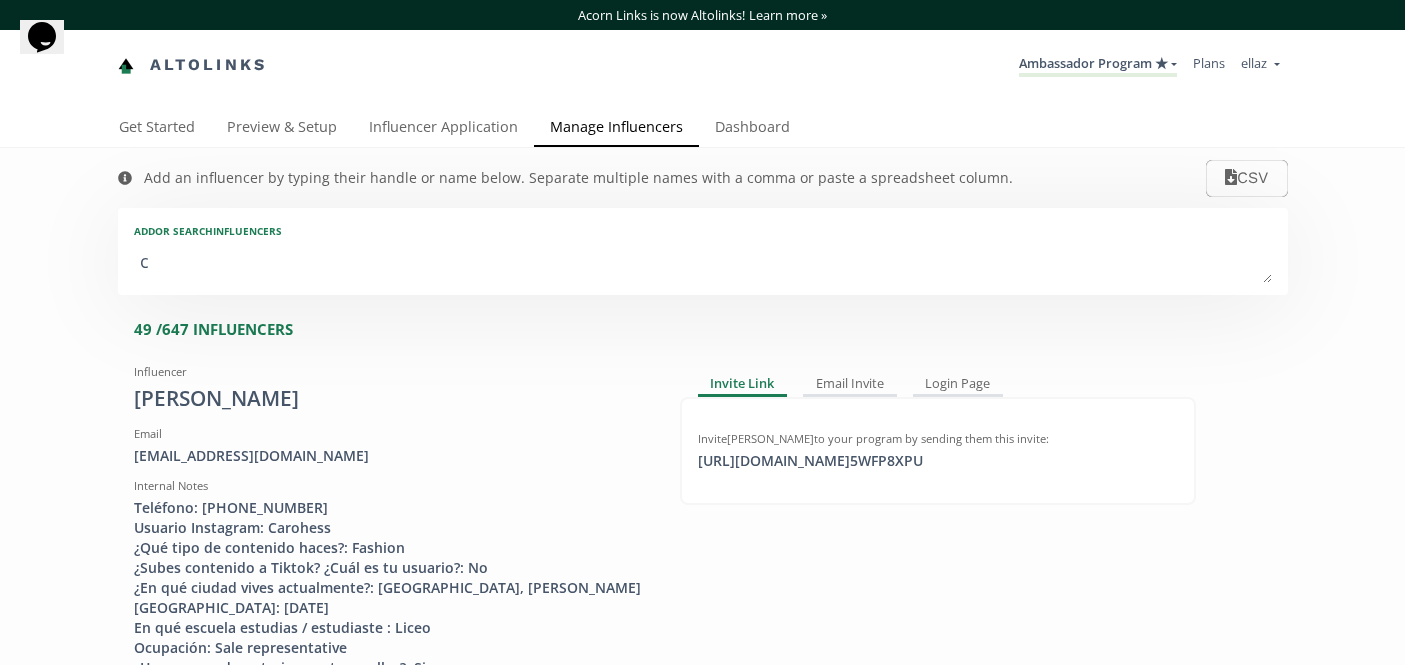 click on "c" at bounding box center [703, 263] 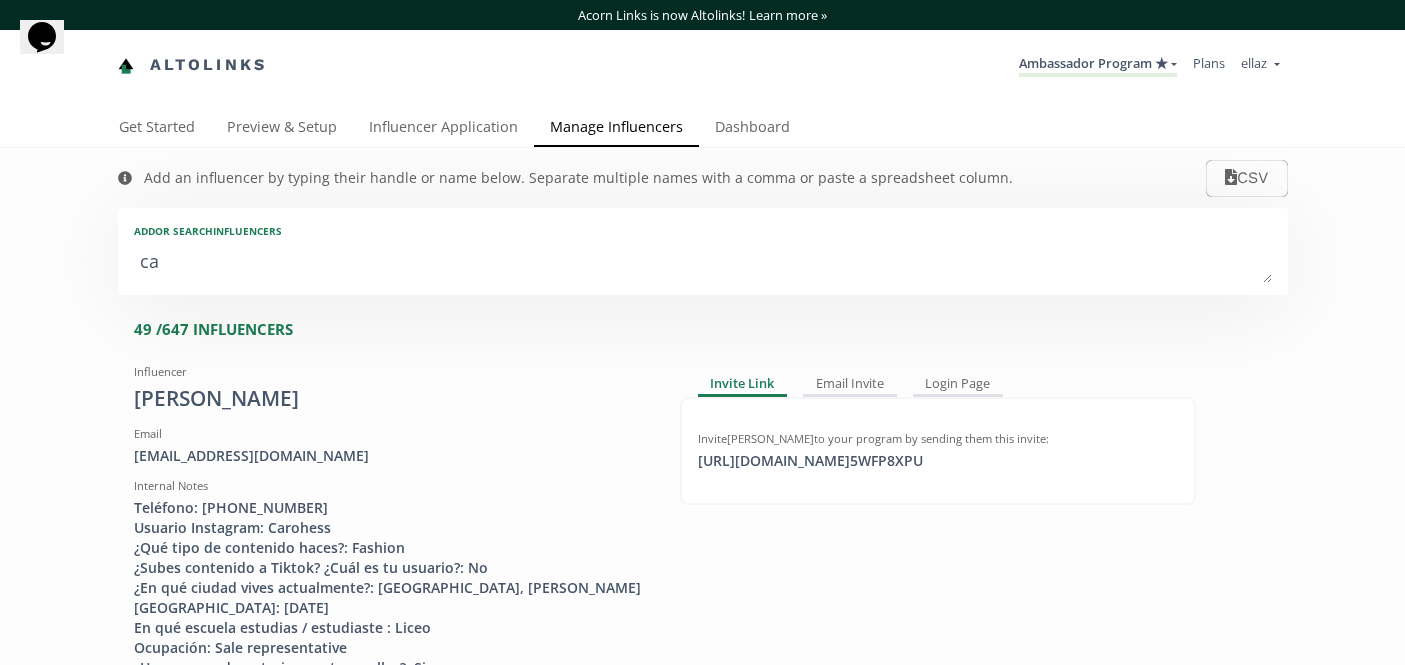 type on "ca" 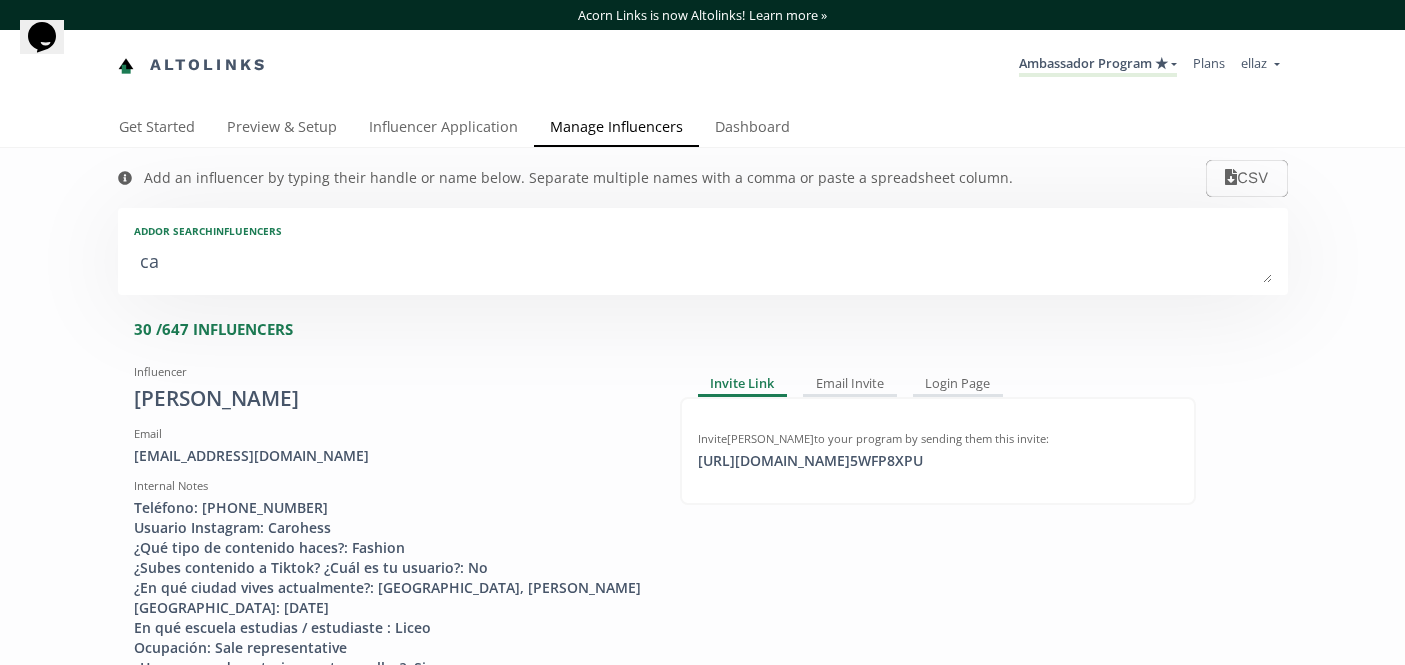 click on "ca" at bounding box center [703, 263] 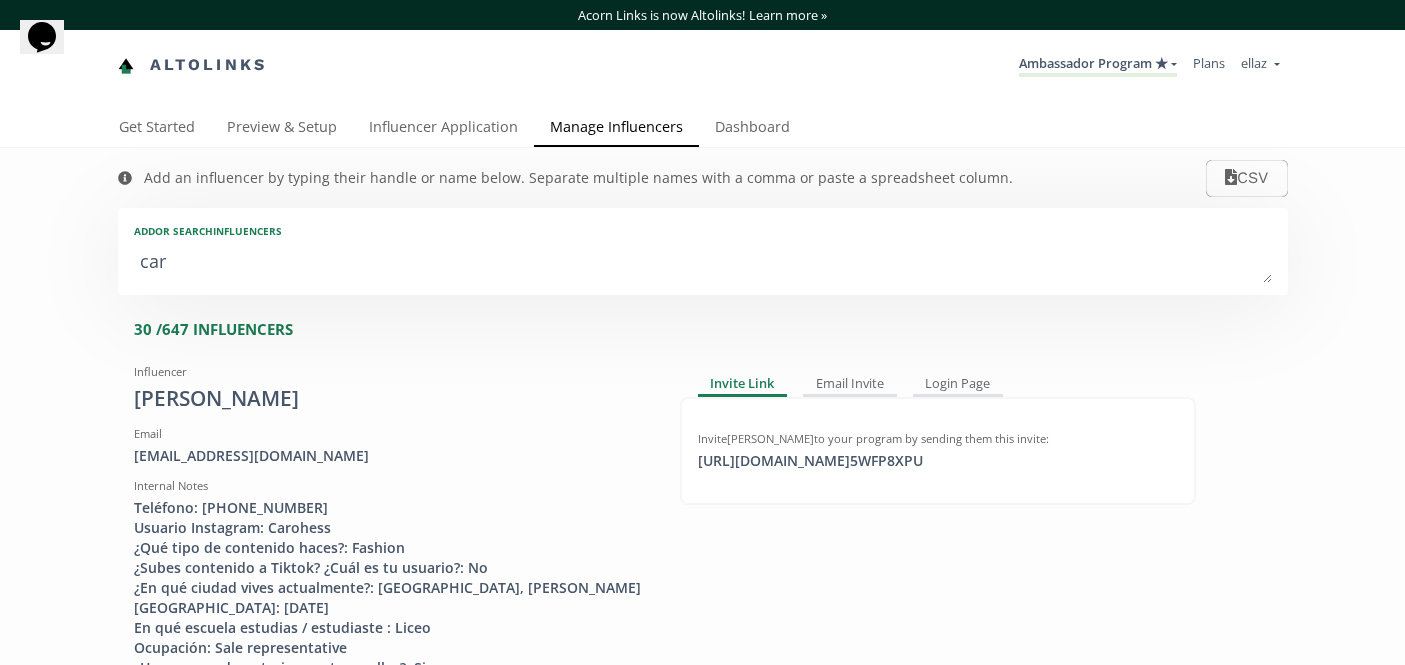 type on "car" 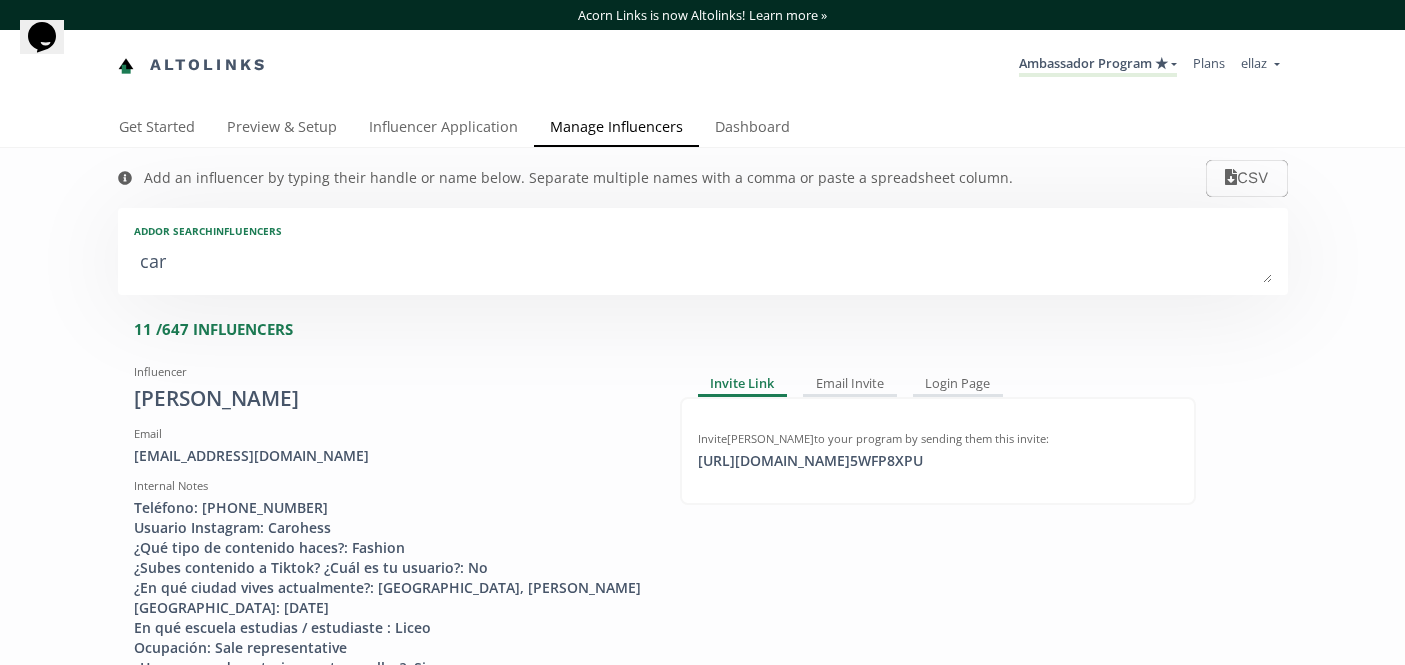 click on "car" at bounding box center [703, 263] 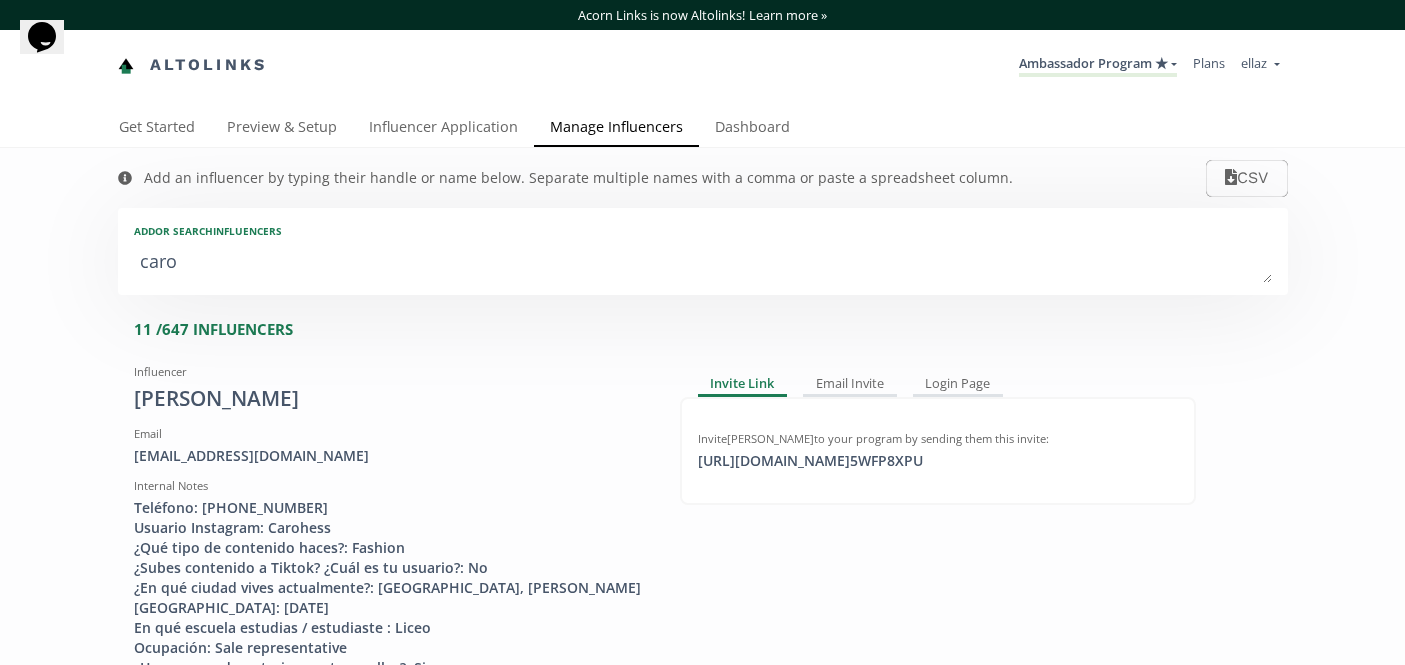 type on "caro" 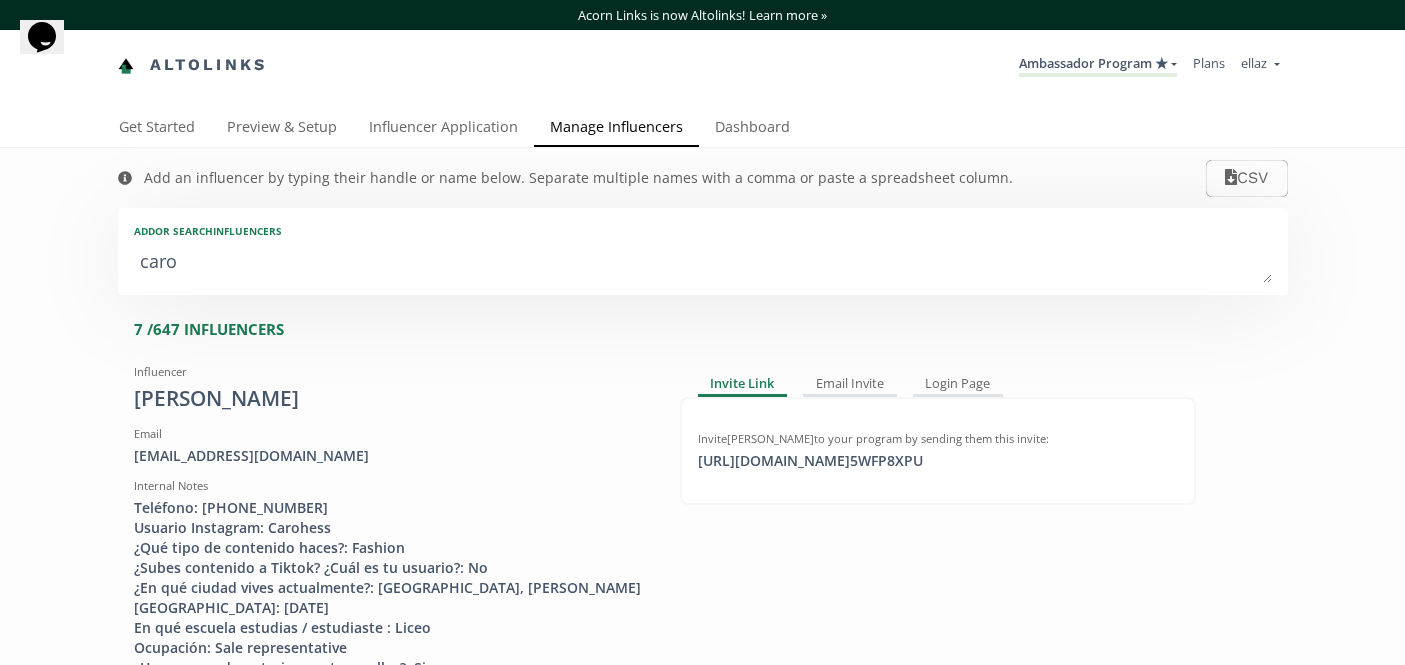 click on "caro" at bounding box center [703, 263] 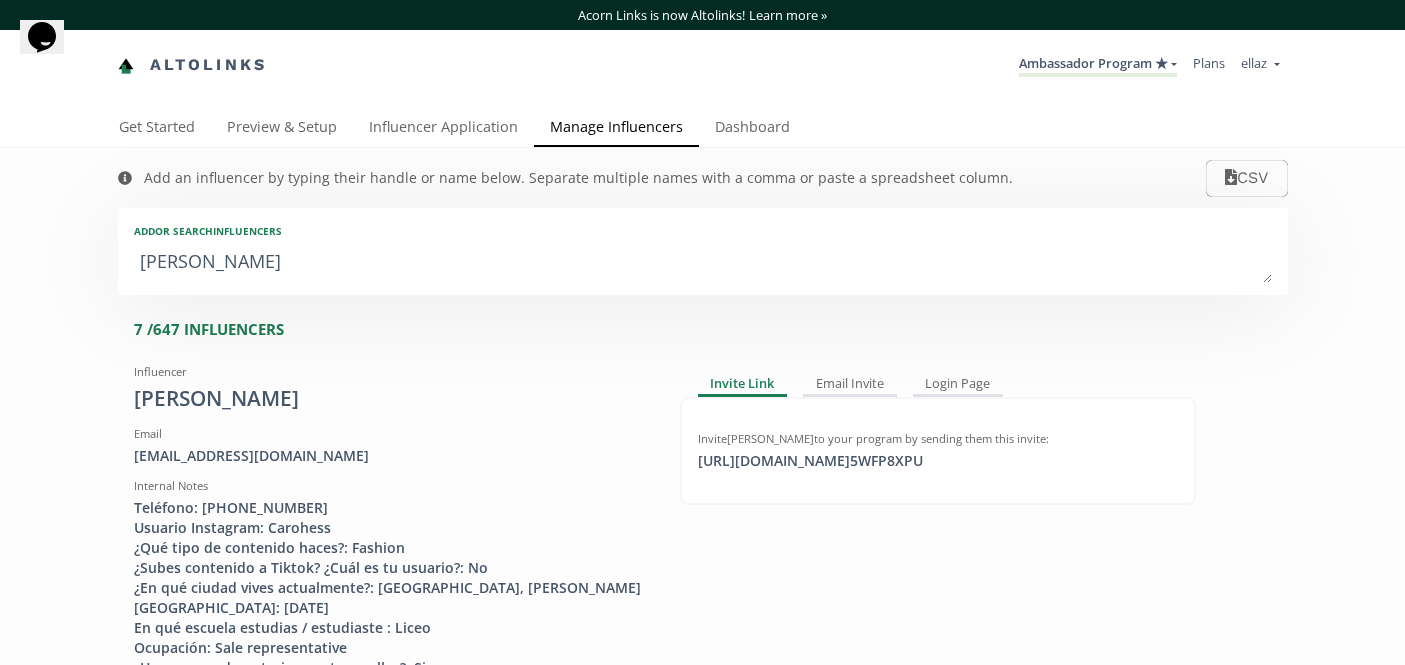 type on "carol" 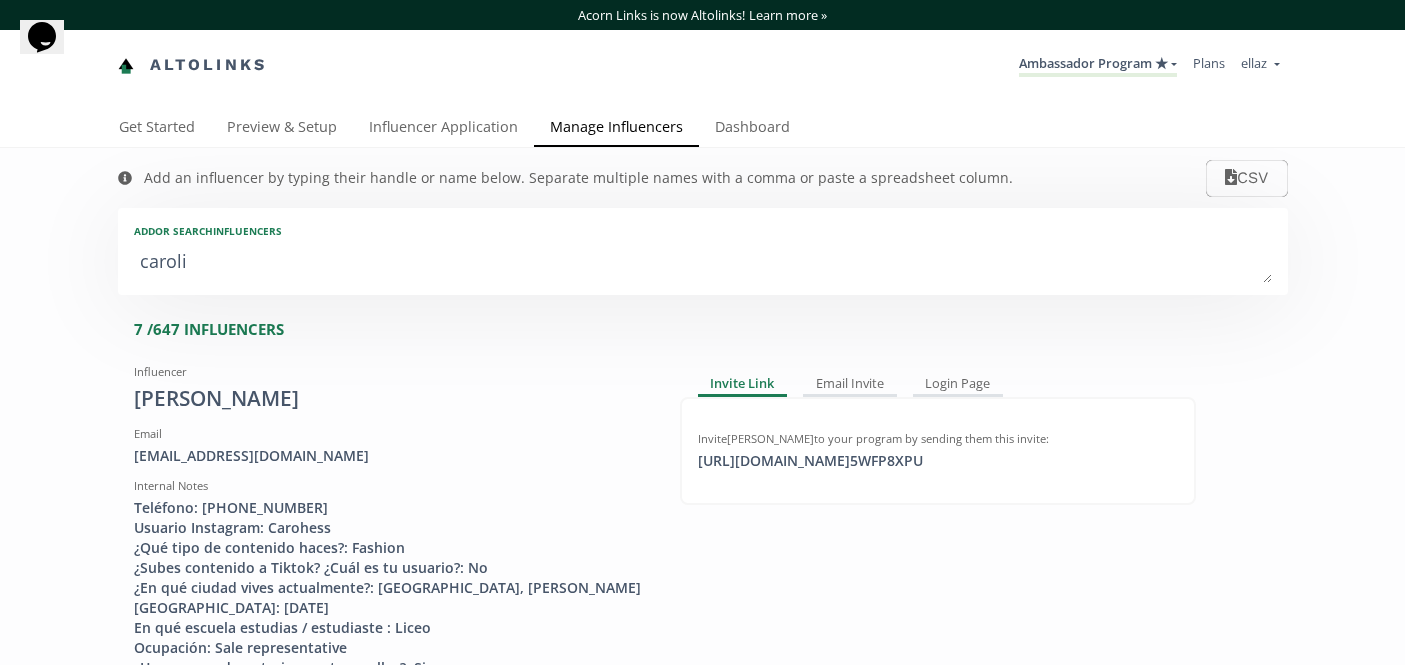 type on "caroli" 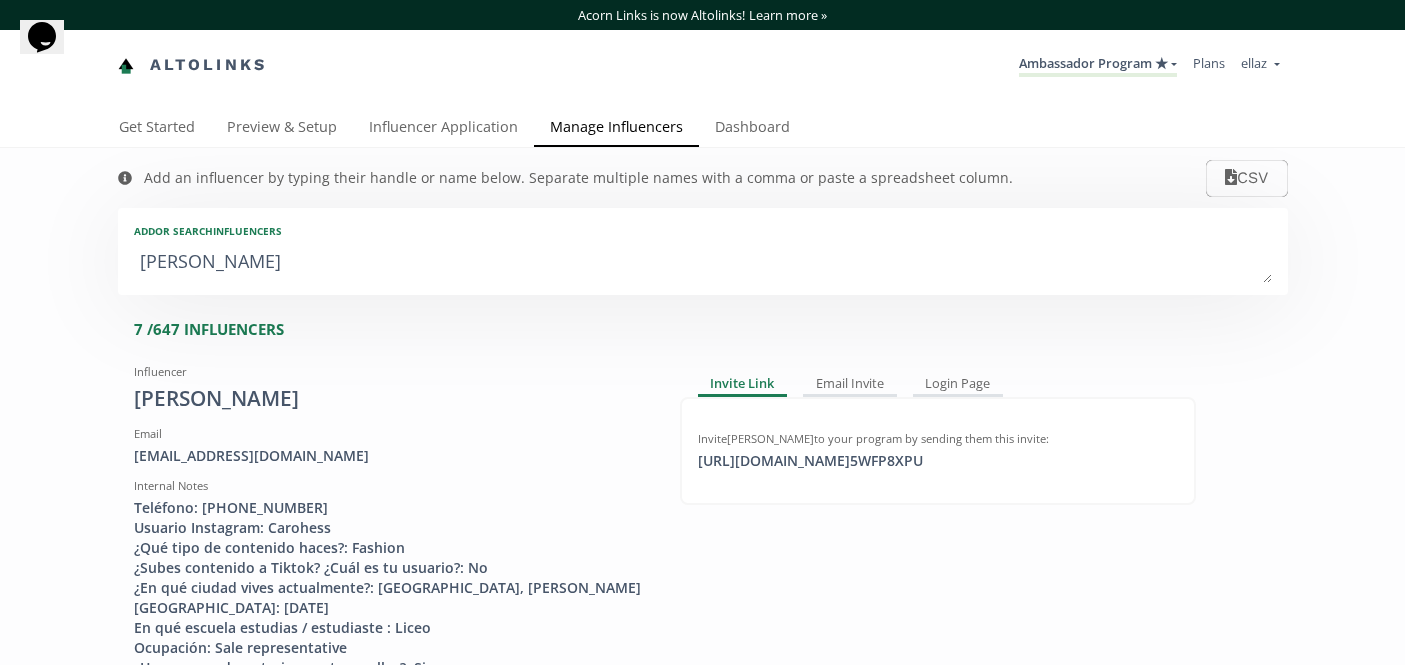 type on "carolin" 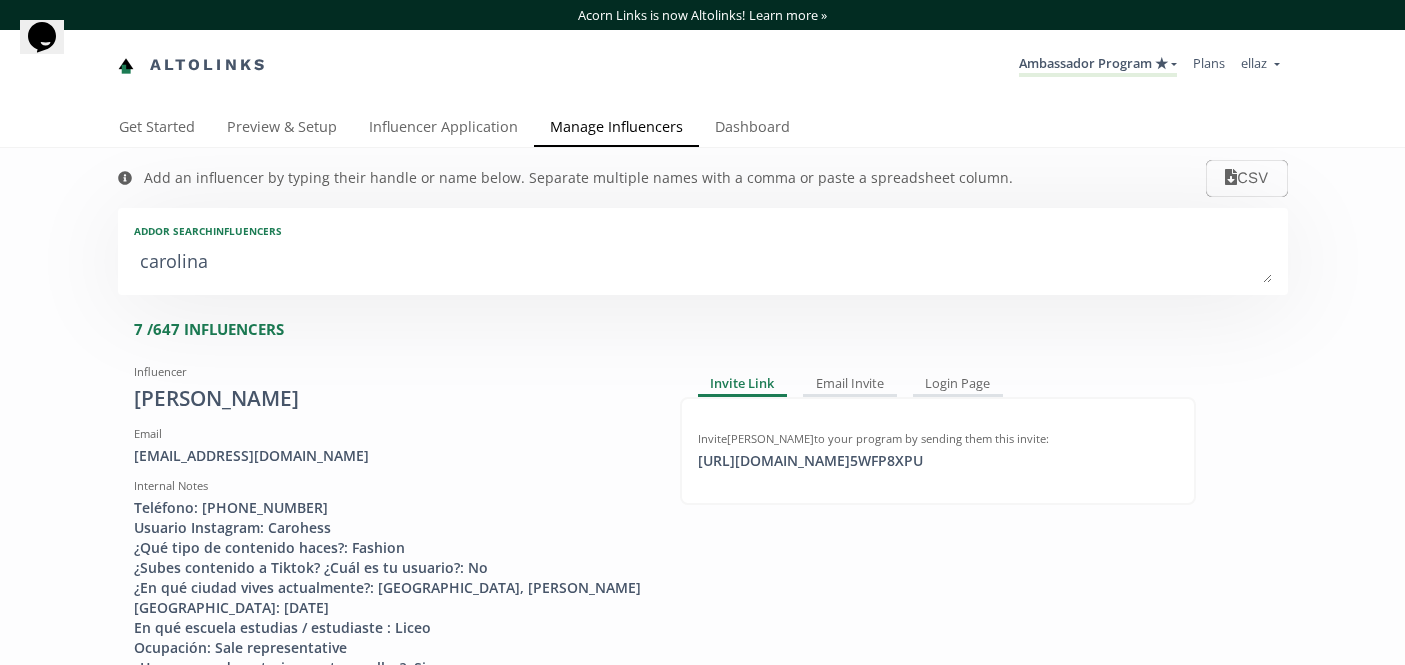 type on "carolina" 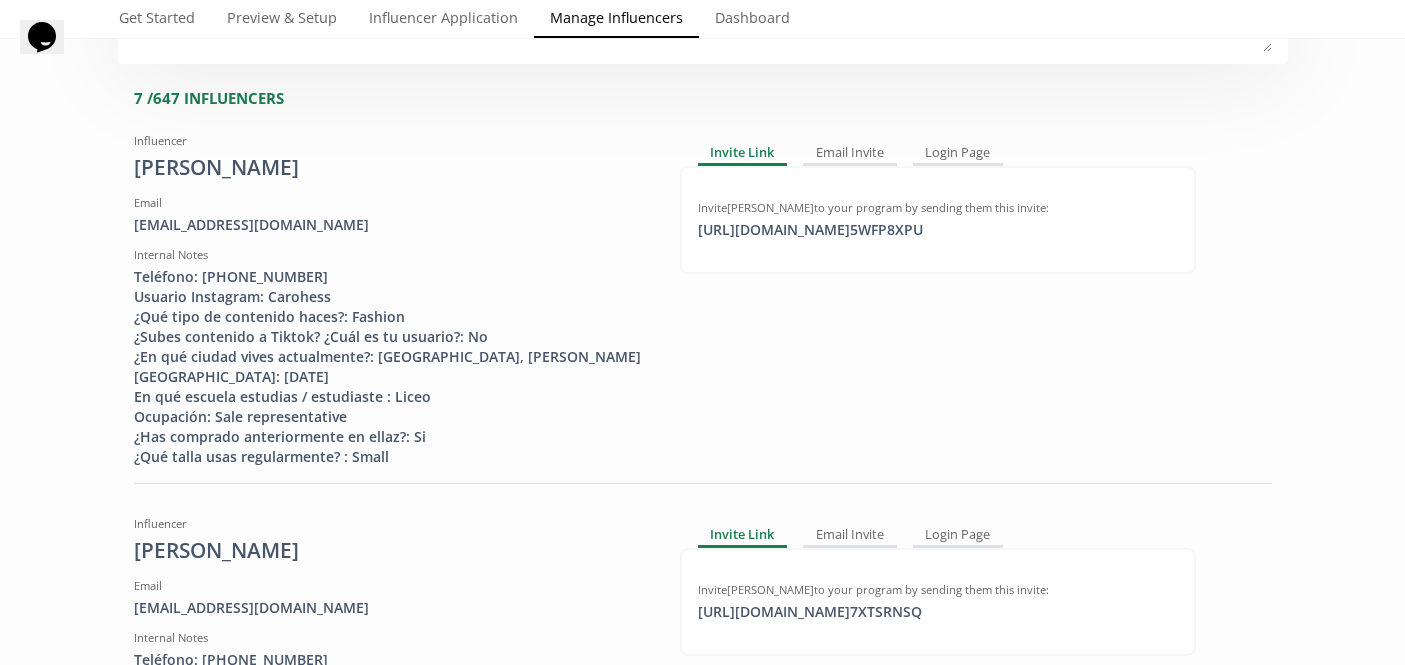 scroll, scrollTop: 43, scrollLeft: 0, axis: vertical 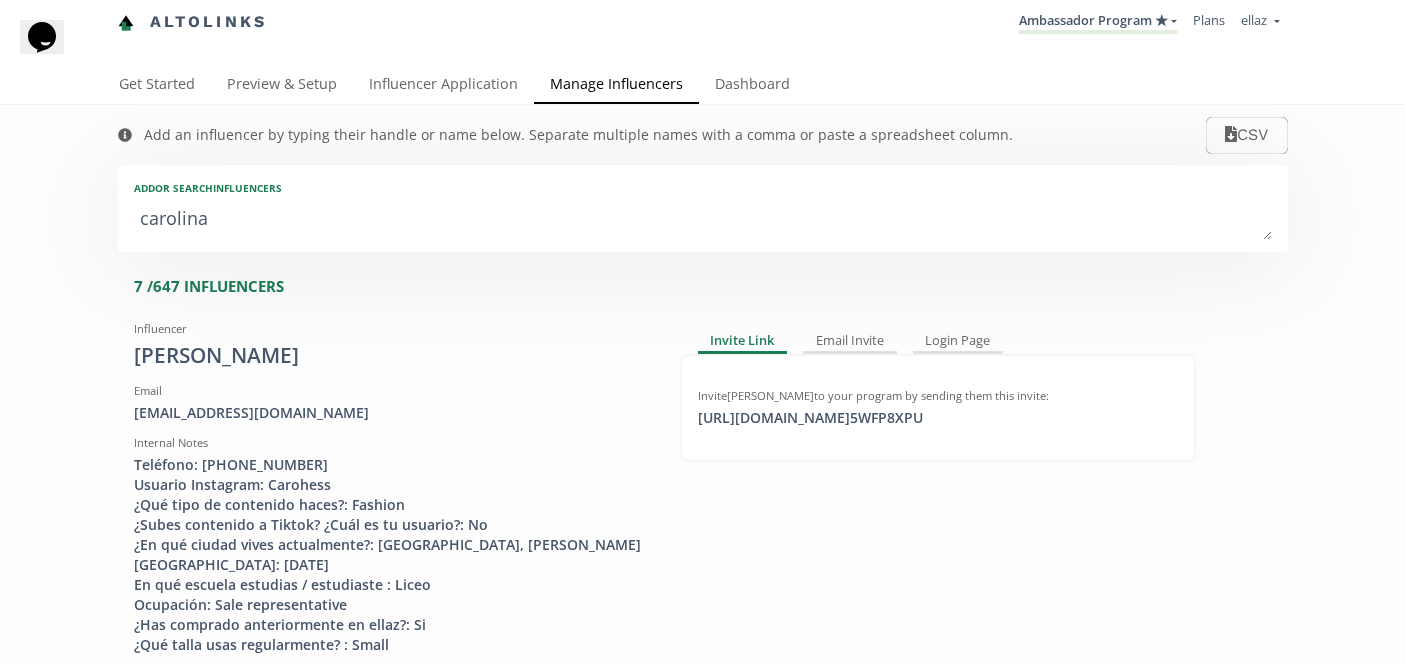 click on "carolina" at bounding box center [703, 220] 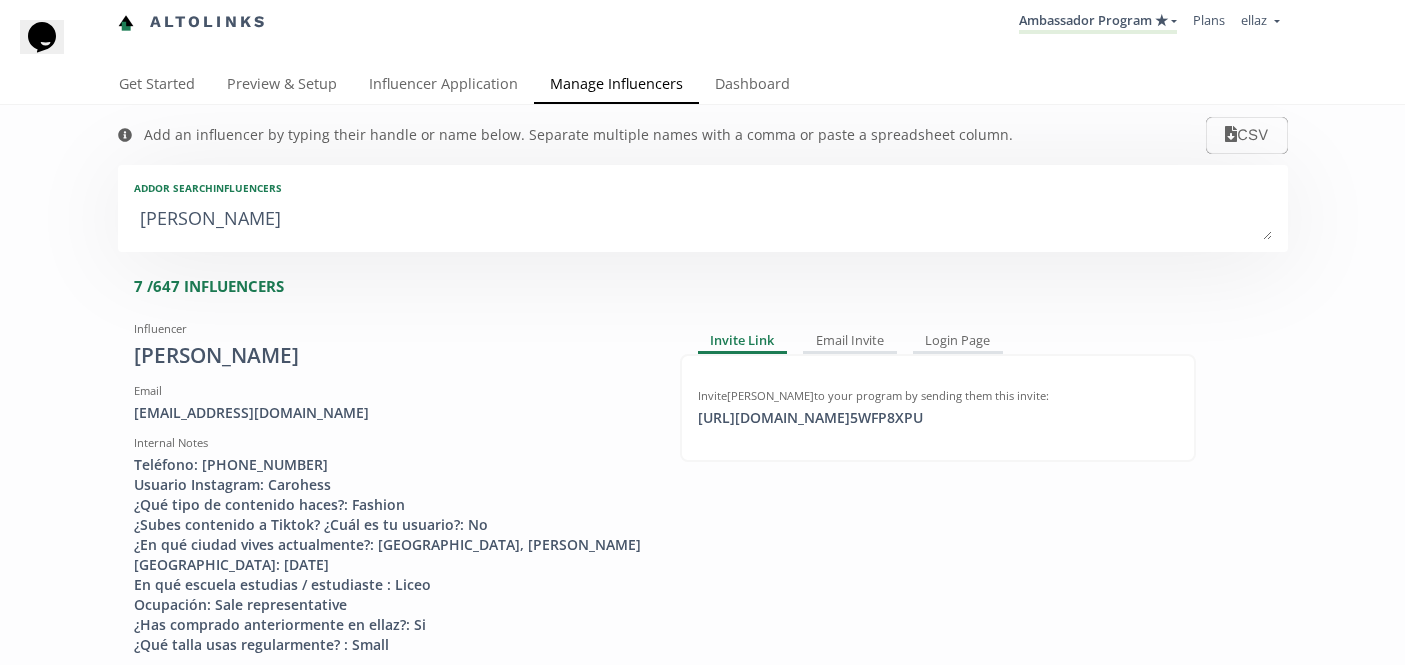 type on "paula deschamps" 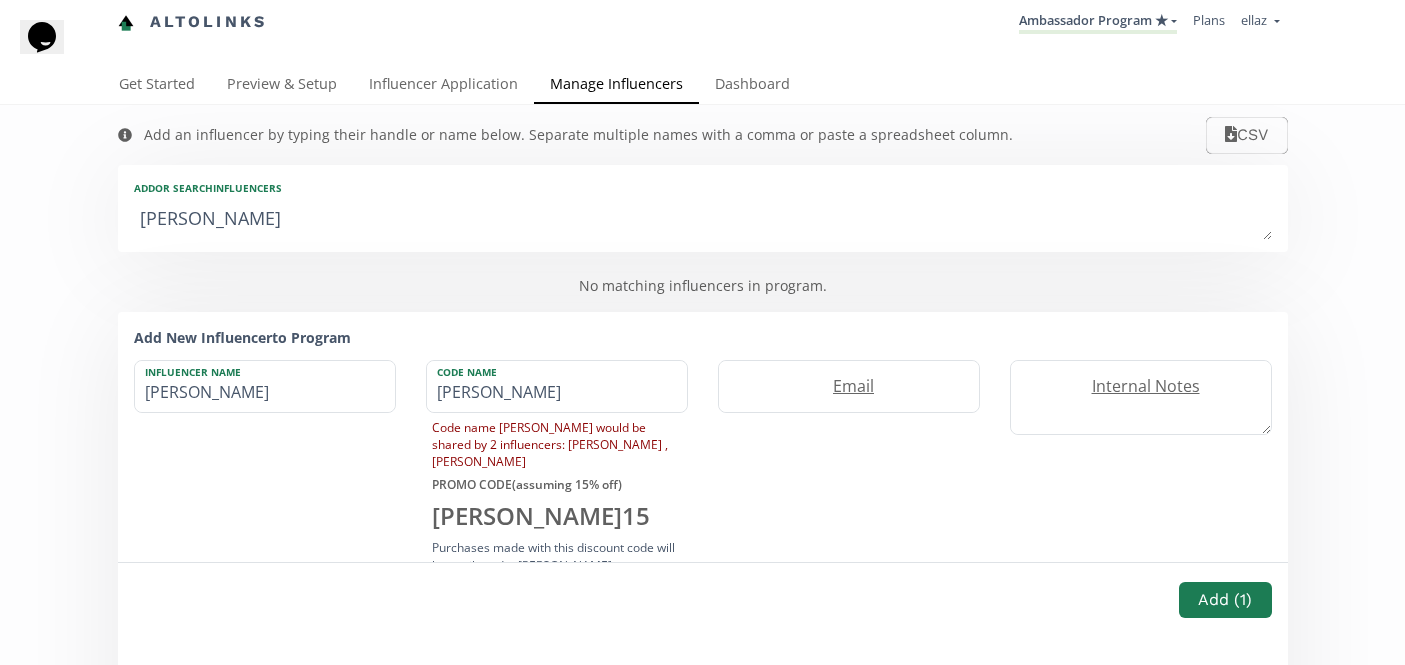click on "paula deschamps" at bounding box center (703, 220) 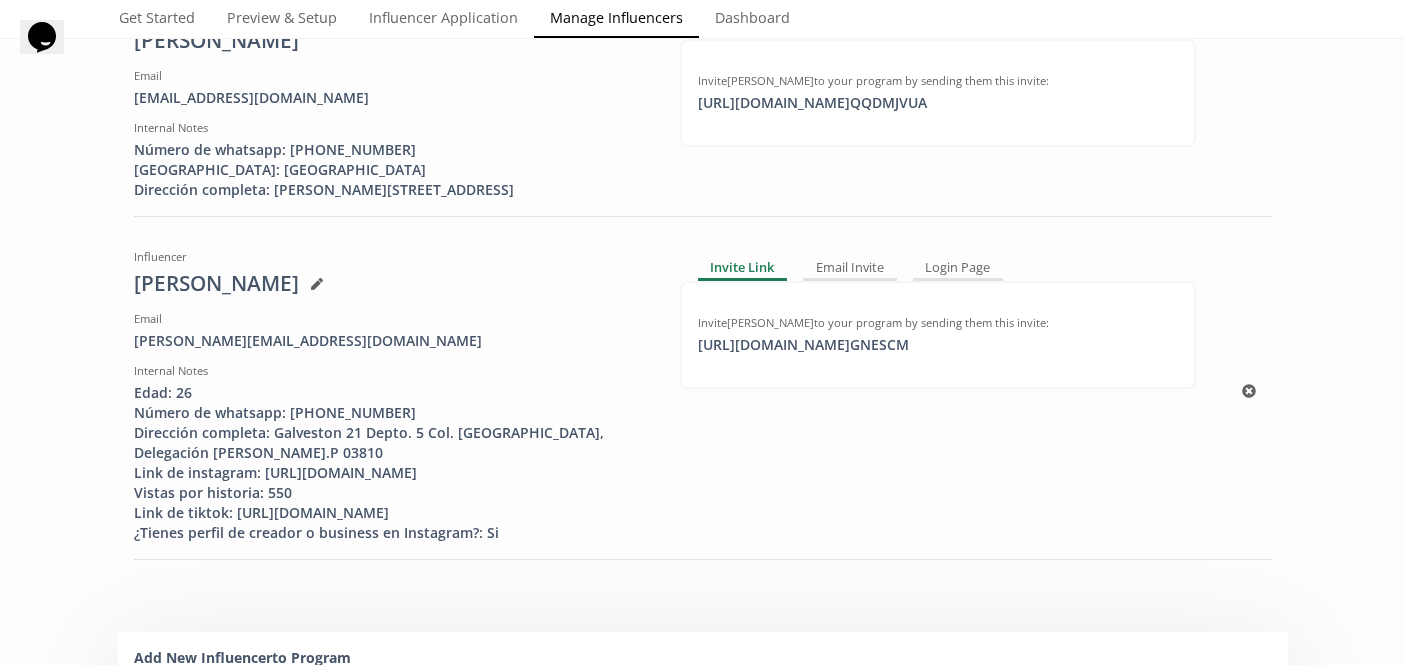 scroll, scrollTop: 0, scrollLeft: 0, axis: both 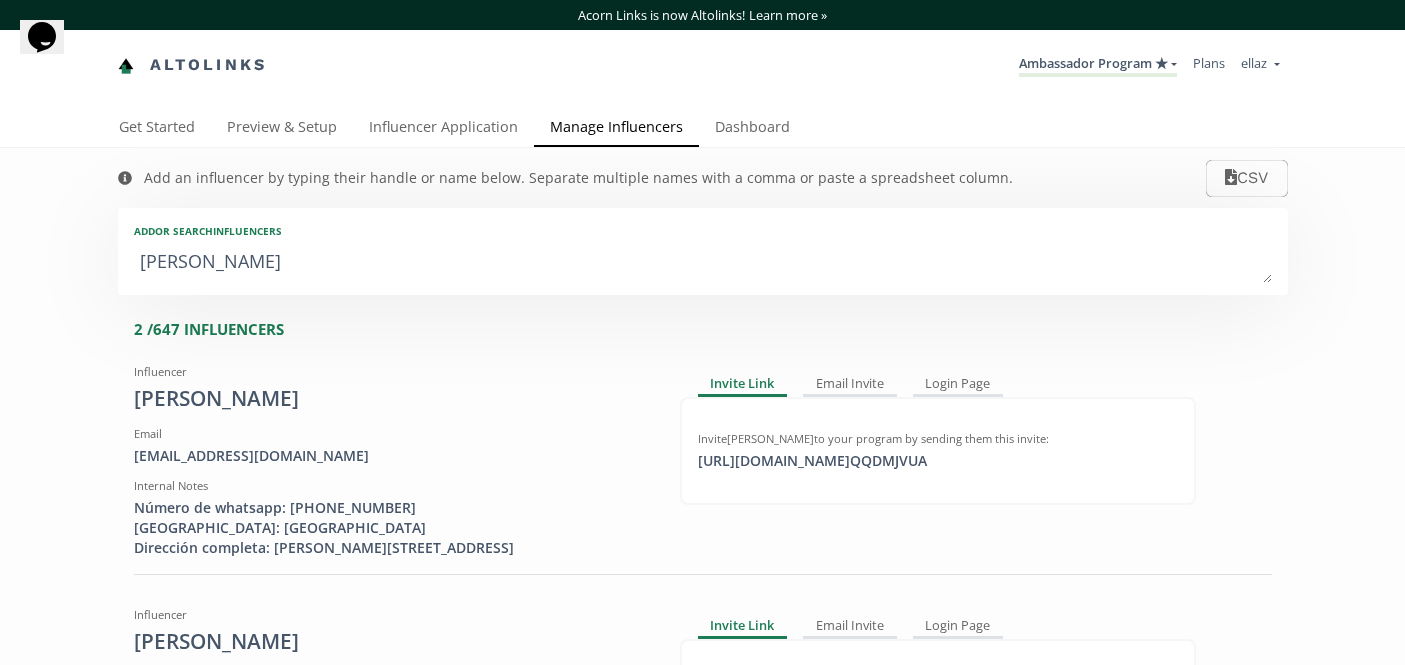 click on "paula" at bounding box center [703, 263] 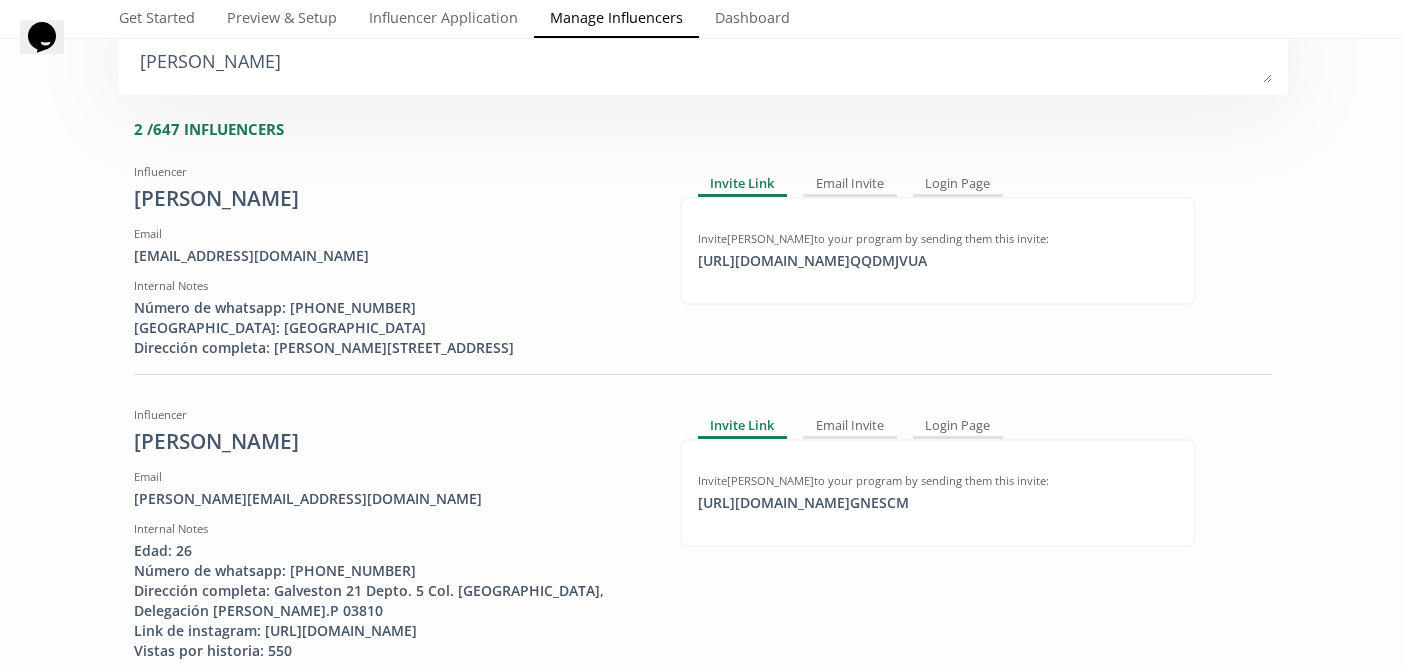 scroll, scrollTop: 253, scrollLeft: 0, axis: vertical 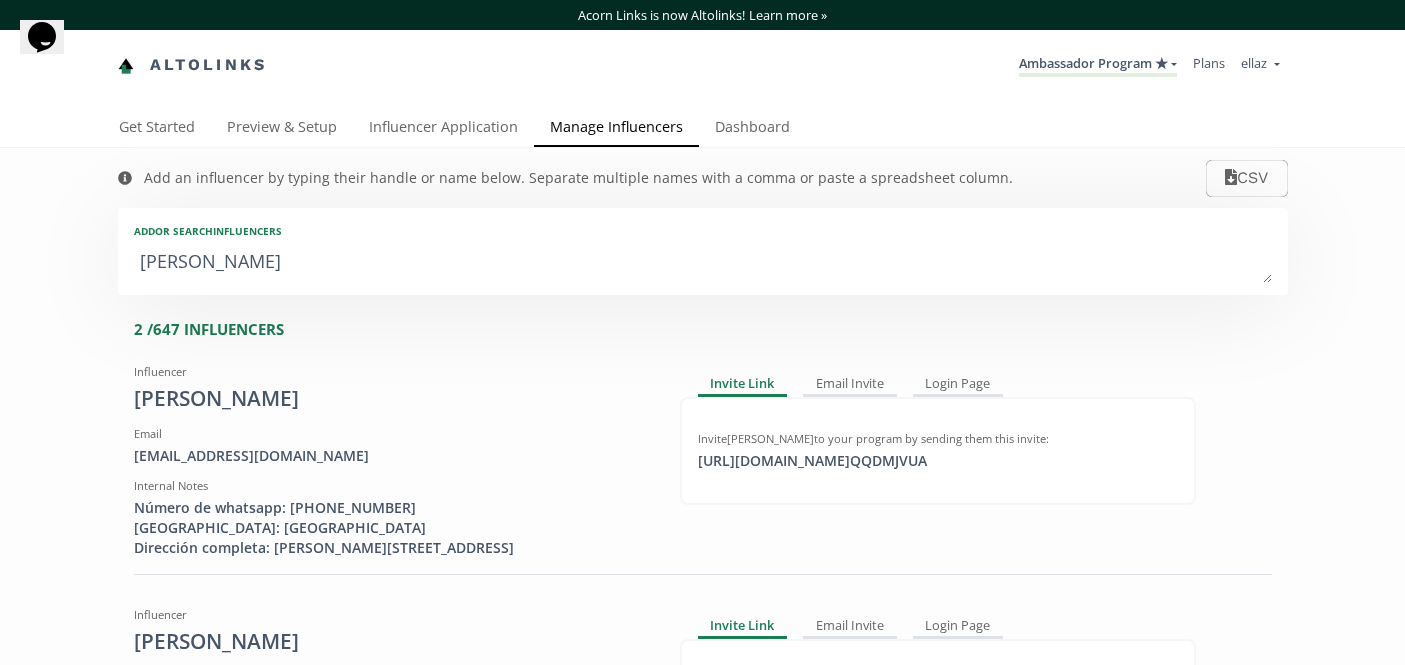 click on "paula" at bounding box center (703, 263) 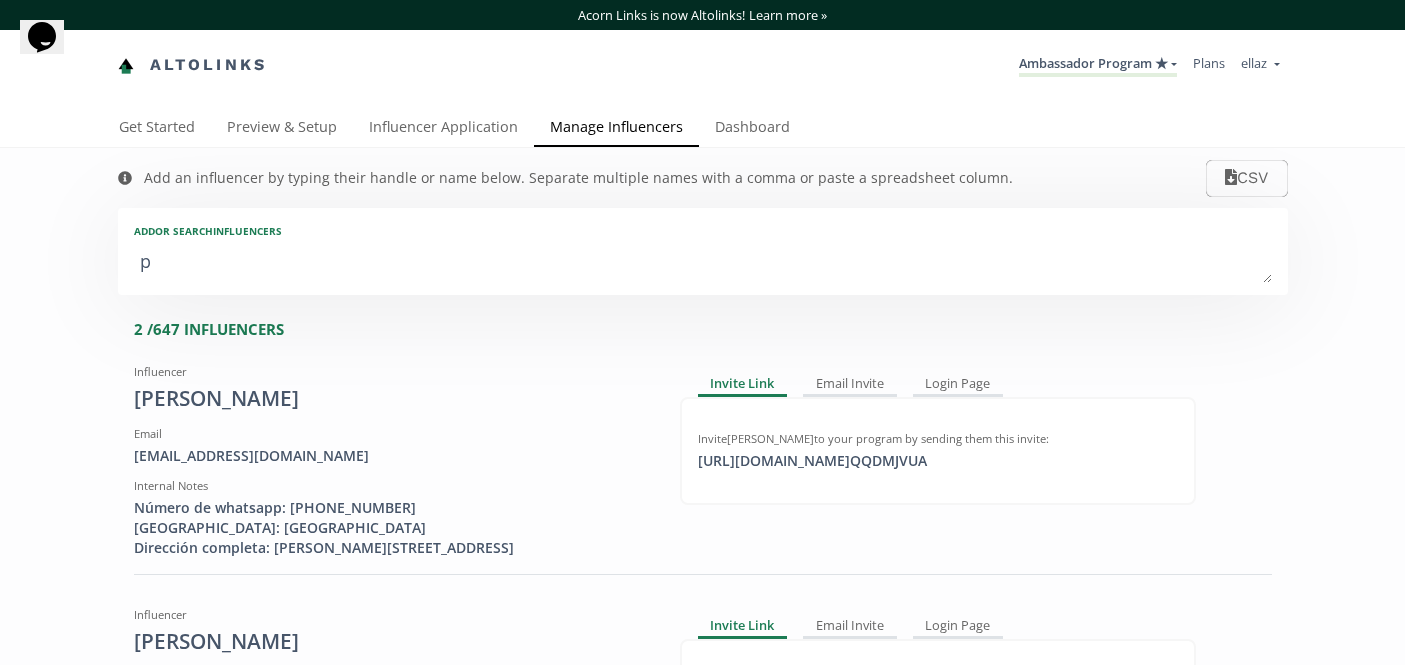 type on "p" 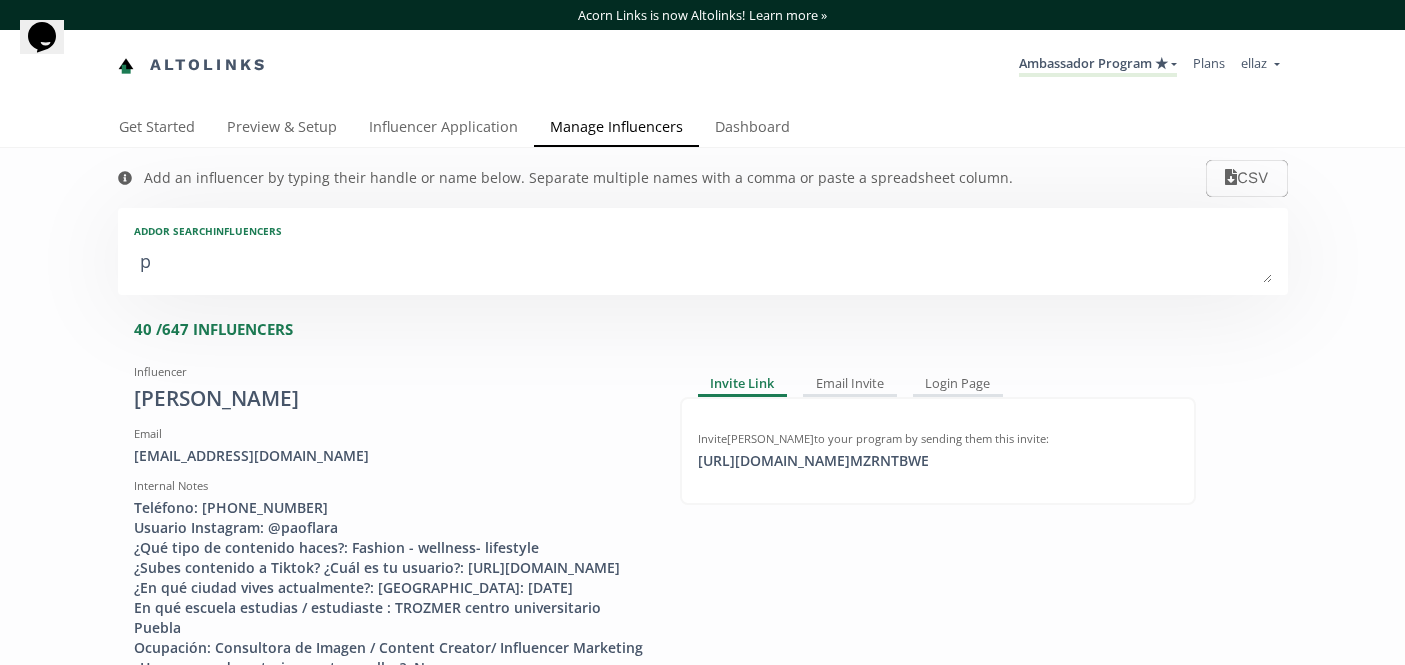 click on "p" at bounding box center (703, 263) 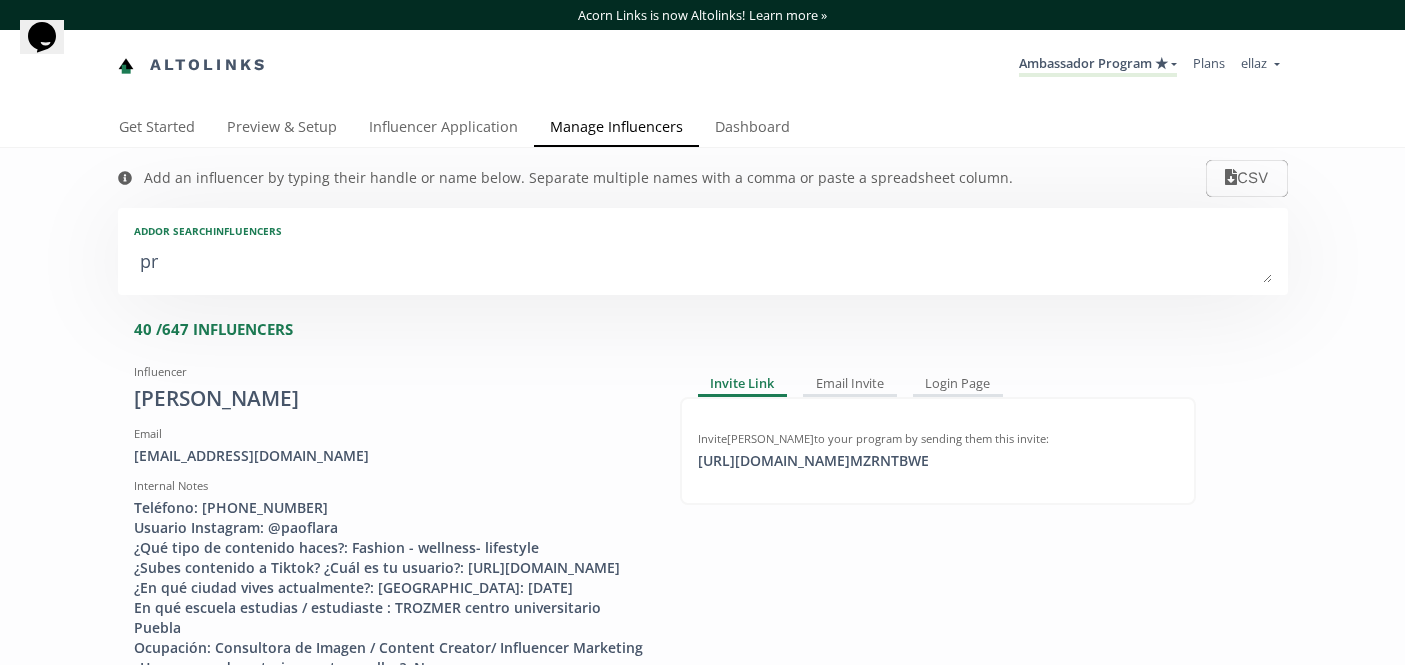 type on "pr" 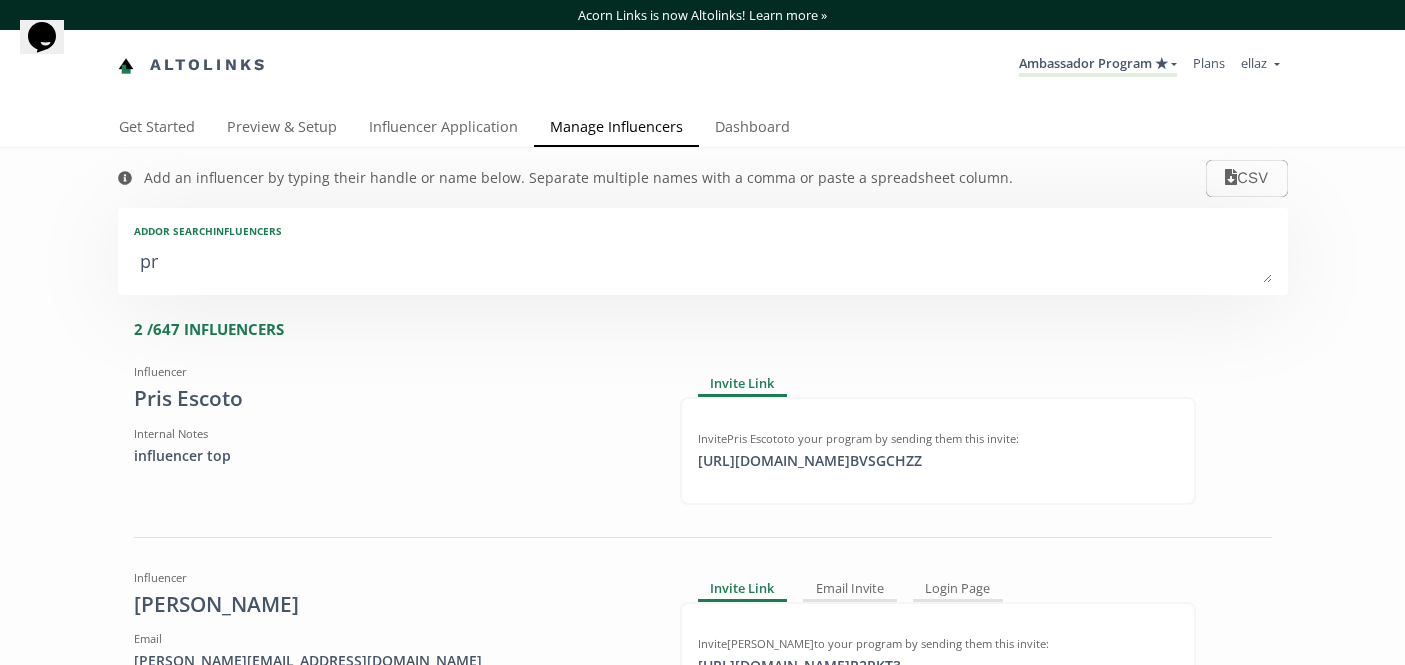 click on "pr" at bounding box center (703, 263) 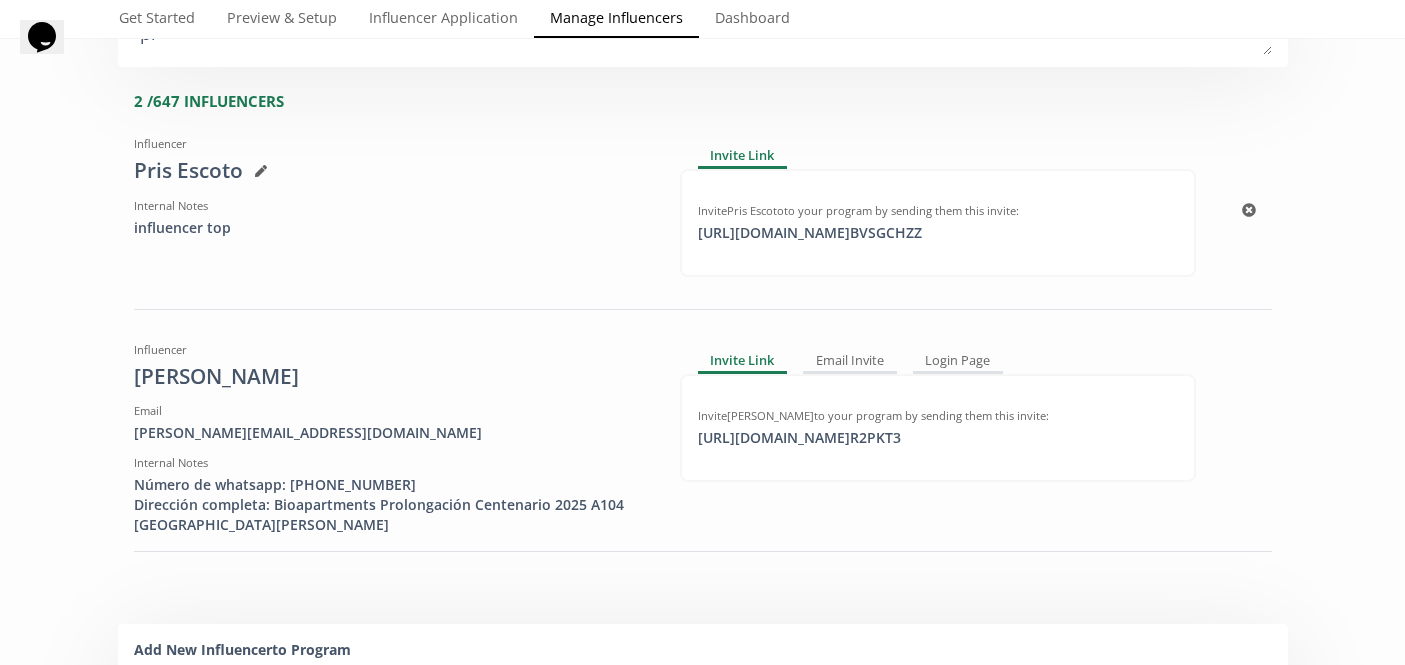 scroll, scrollTop: 211, scrollLeft: 0, axis: vertical 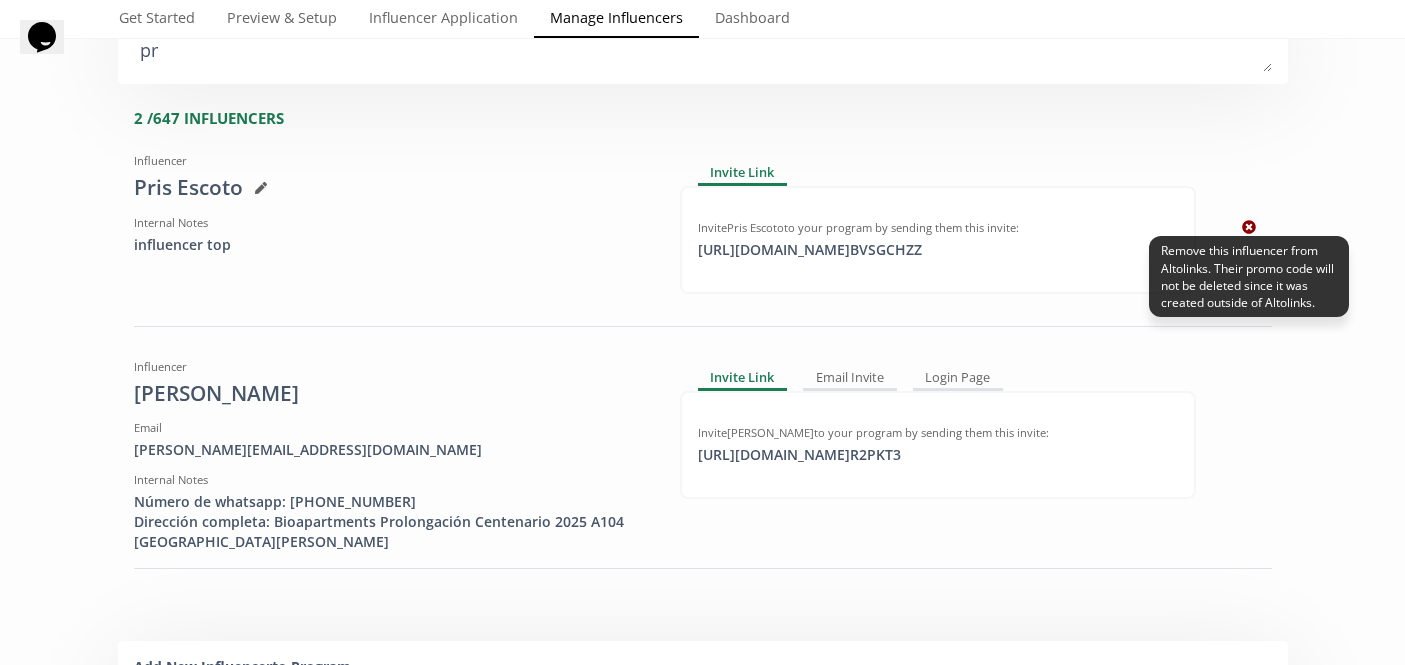 click 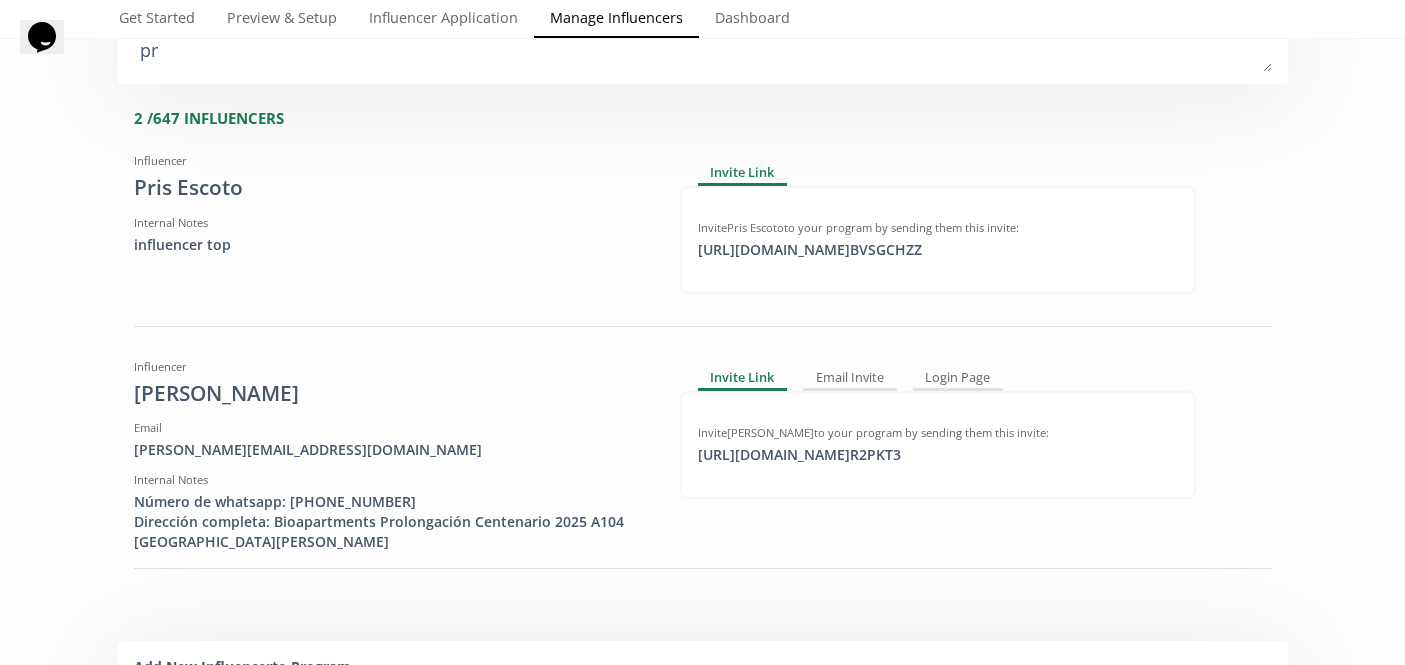 click on "Add  or search  INFLUENCERS   pr" at bounding box center (703, 40) 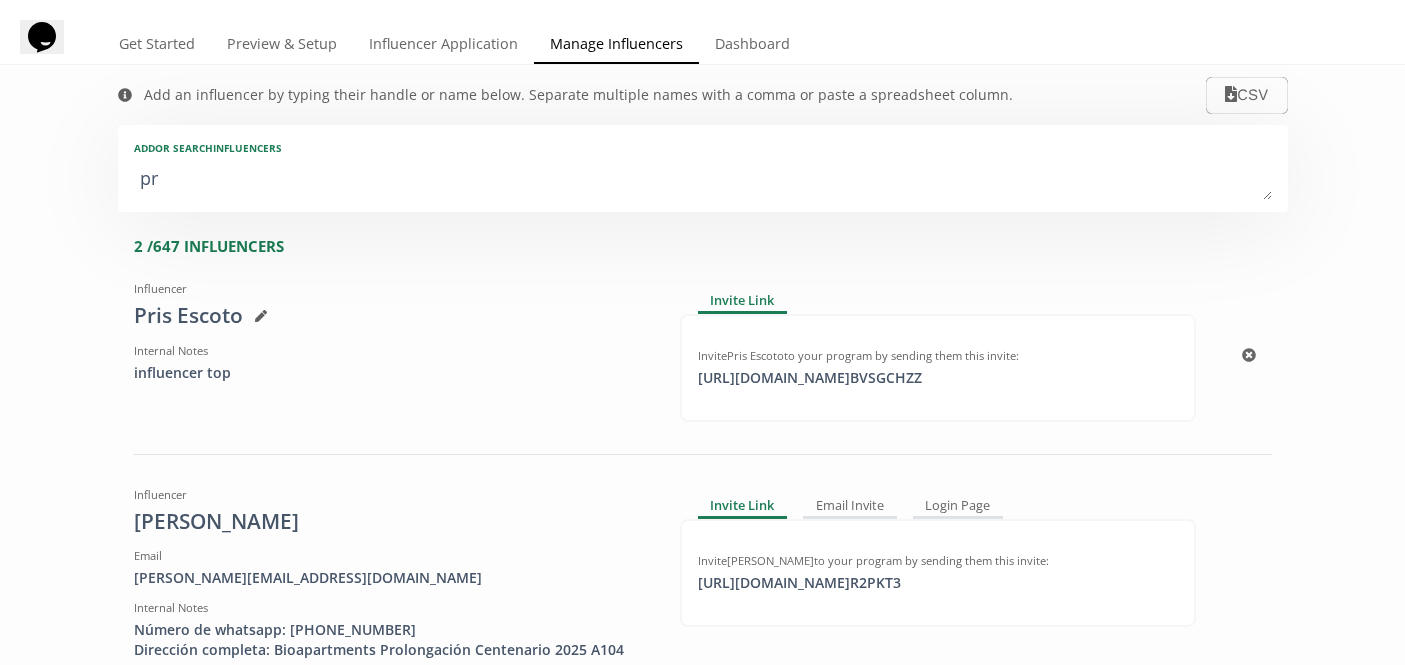scroll, scrollTop: 73, scrollLeft: 0, axis: vertical 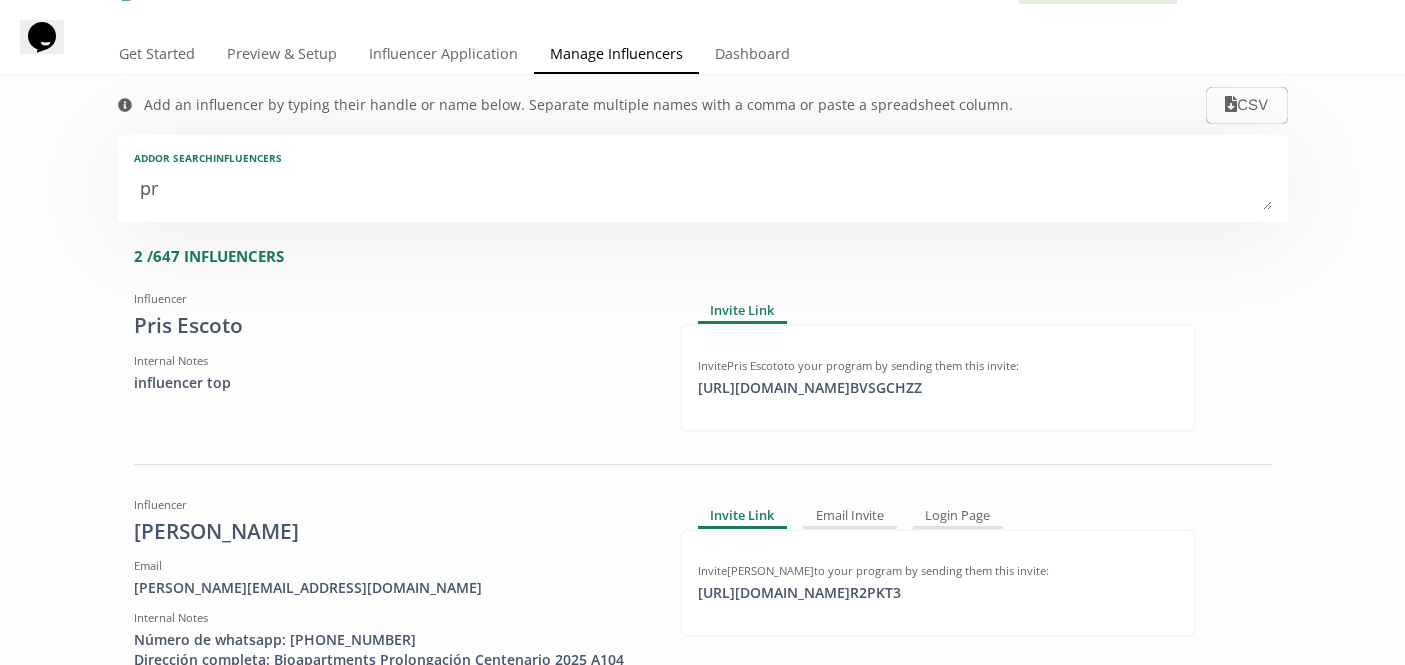 click on "pr" at bounding box center (703, 190) 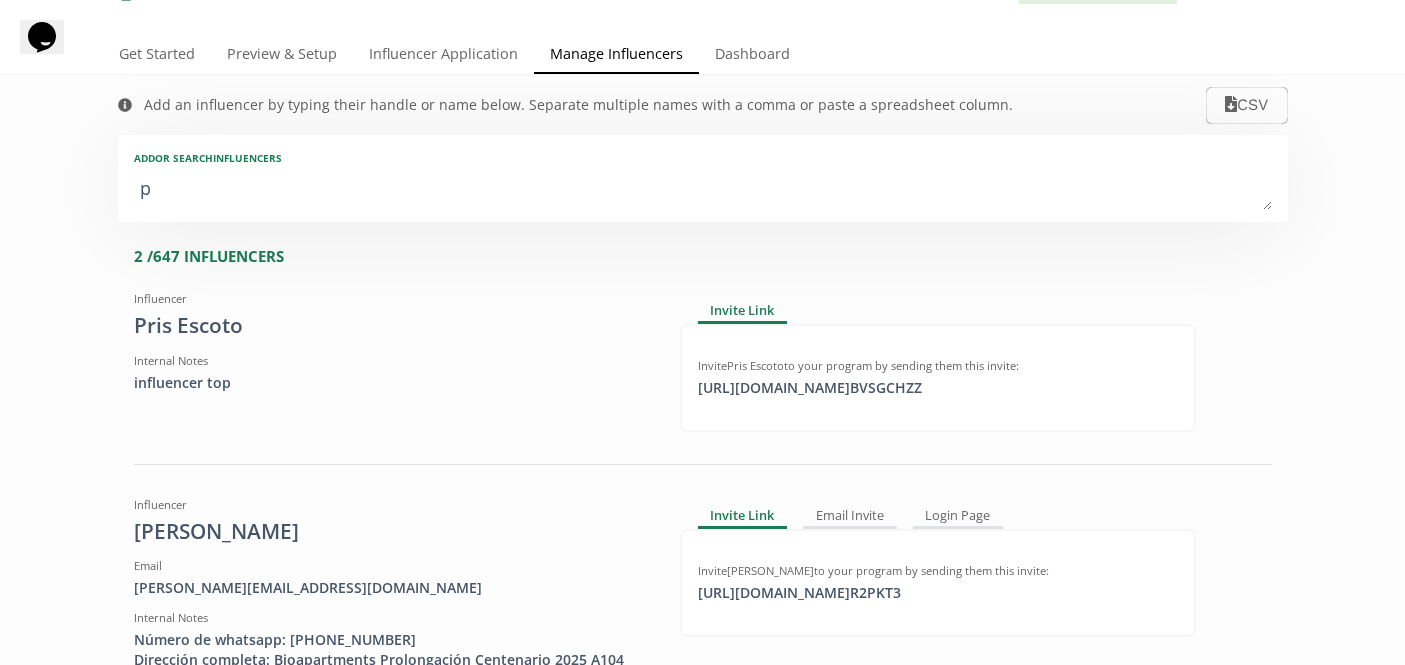 type on "p" 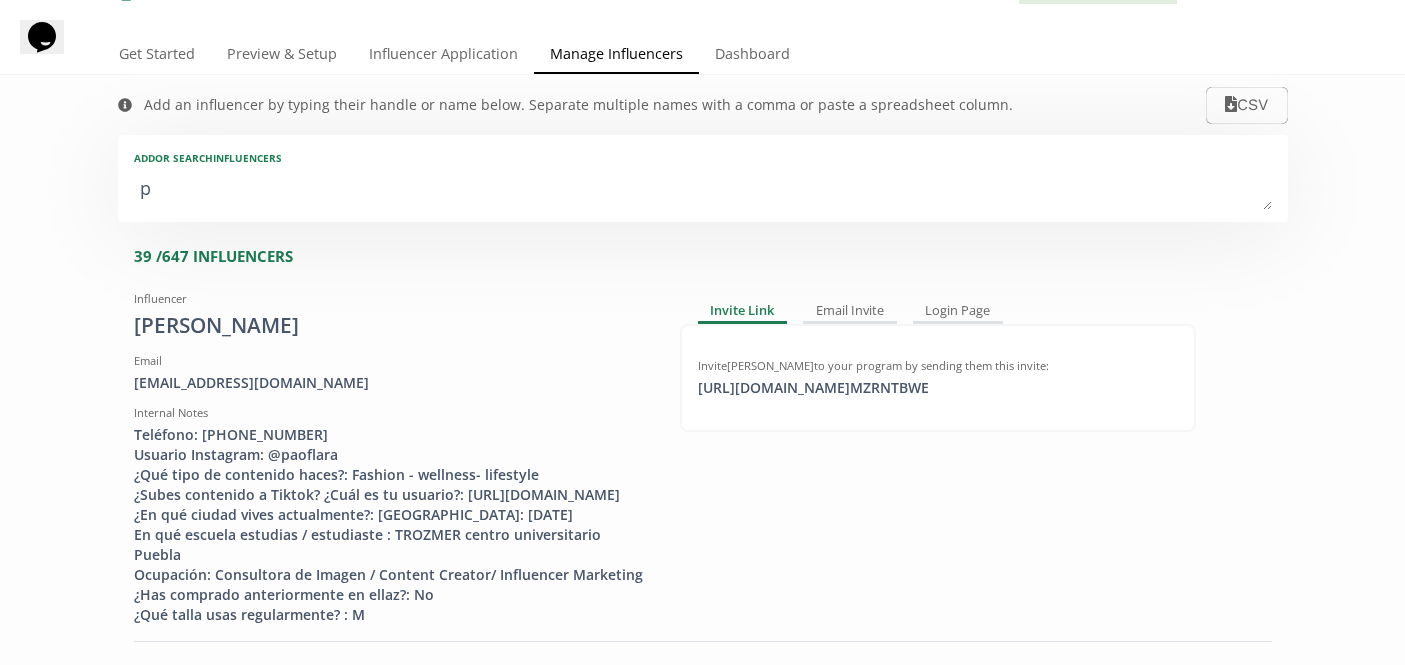 click on "p" at bounding box center [703, 190] 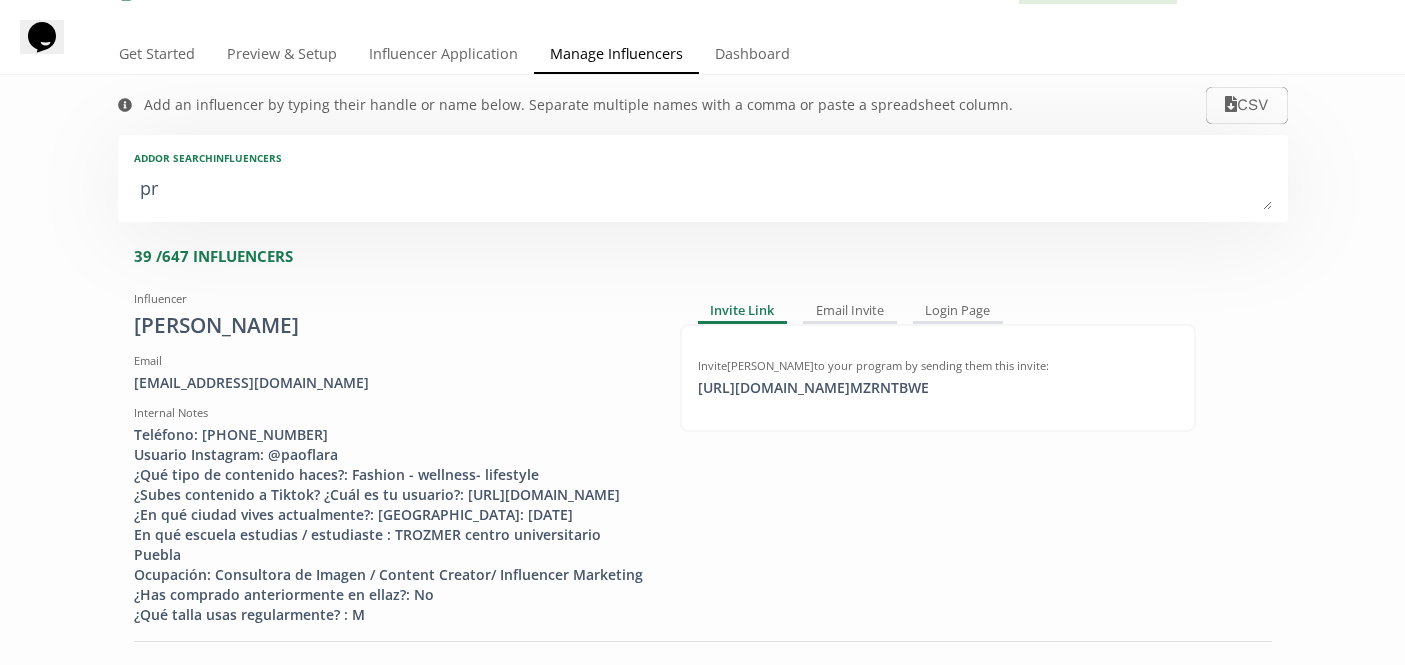 type on "pr" 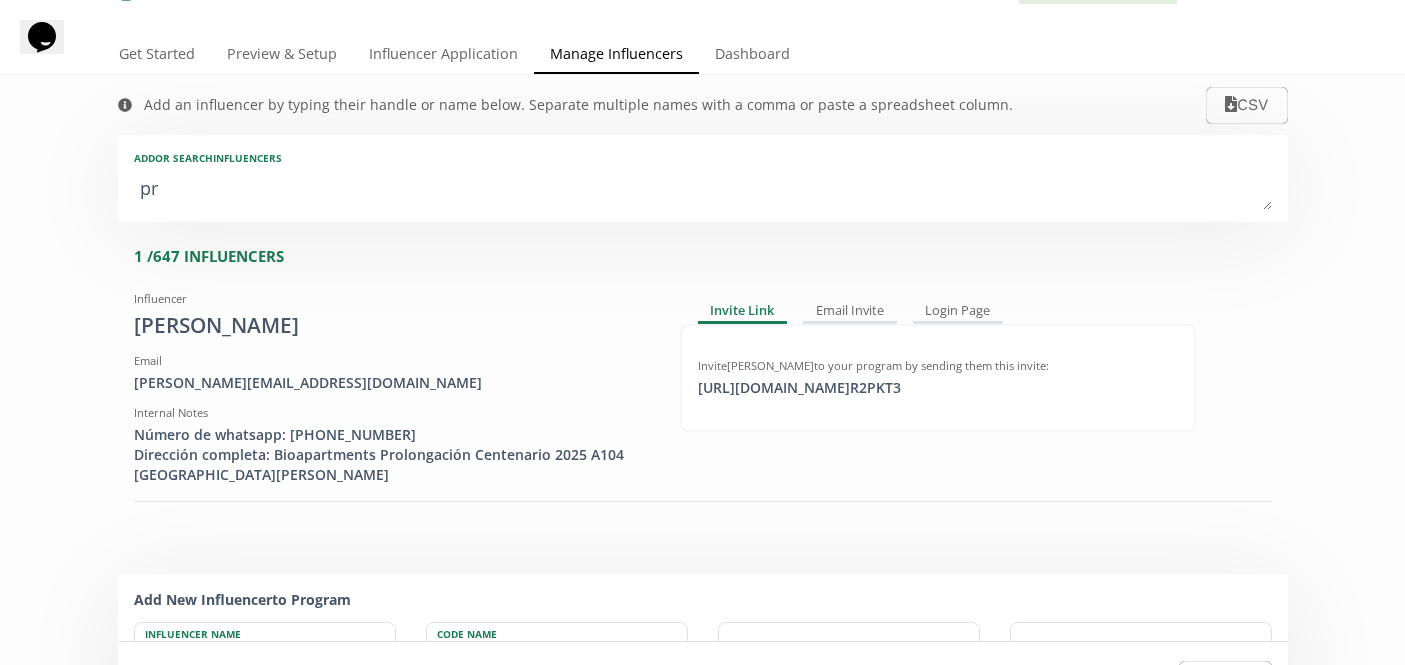 click on "pr" at bounding box center (703, 190) 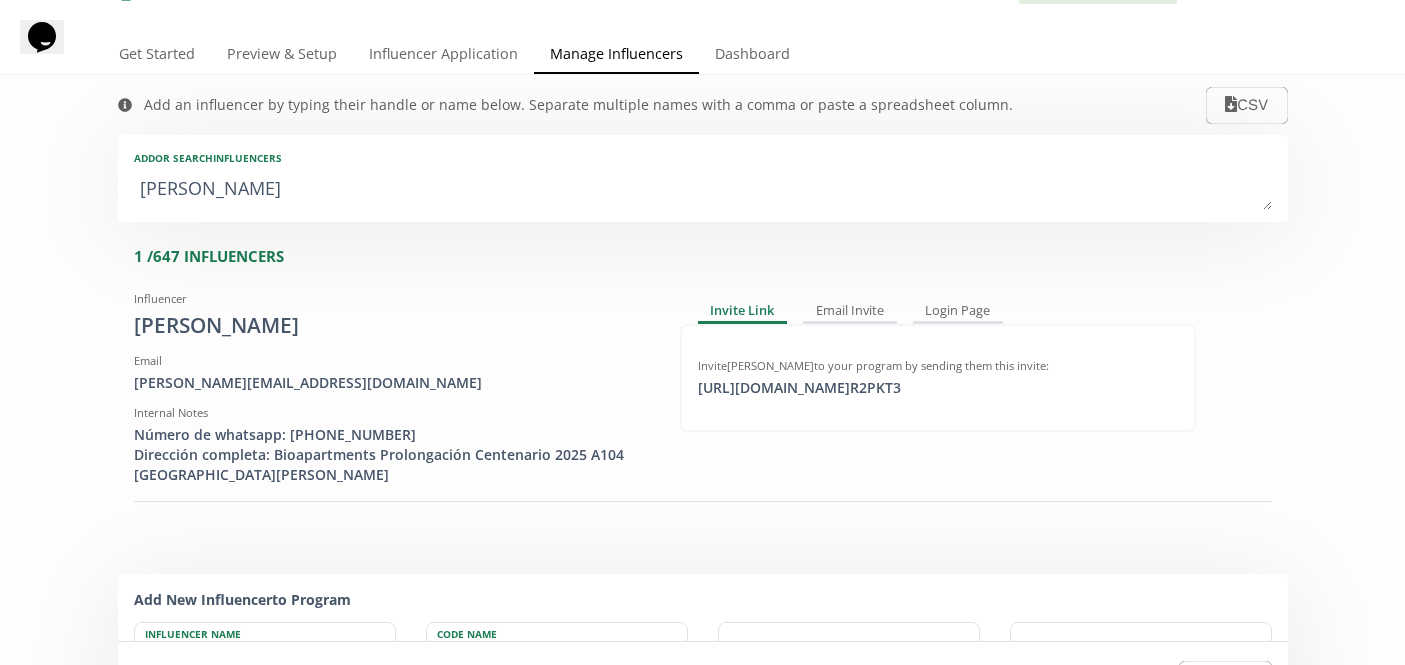 type on "[PERSON_NAME]" 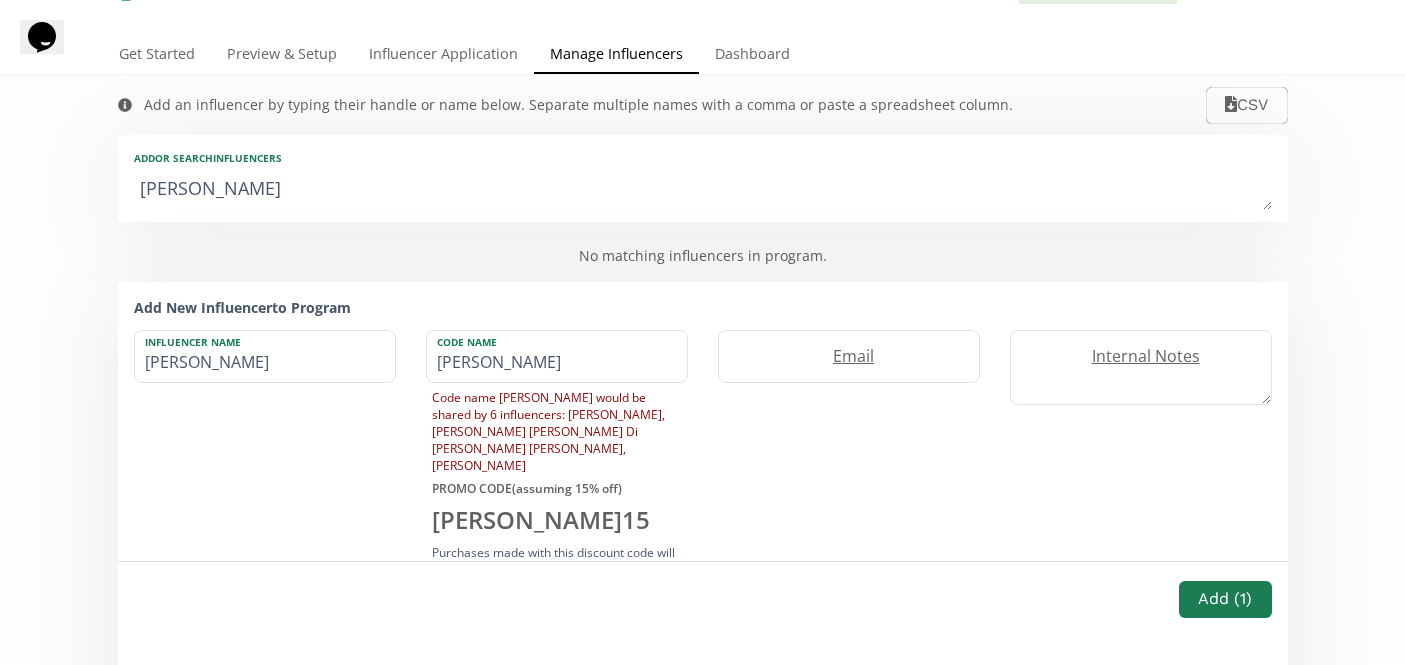 click on "[PERSON_NAME]" at bounding box center (703, 190) 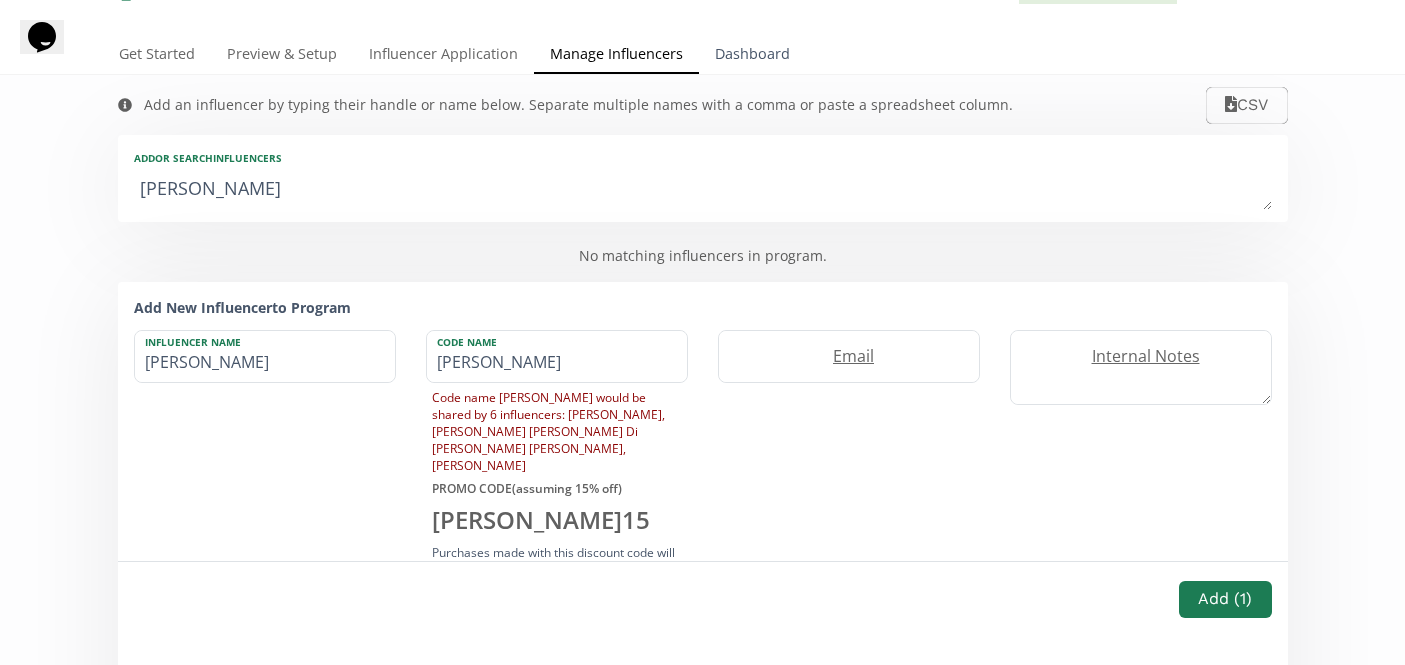 click on "Dashboard" at bounding box center (752, 56) 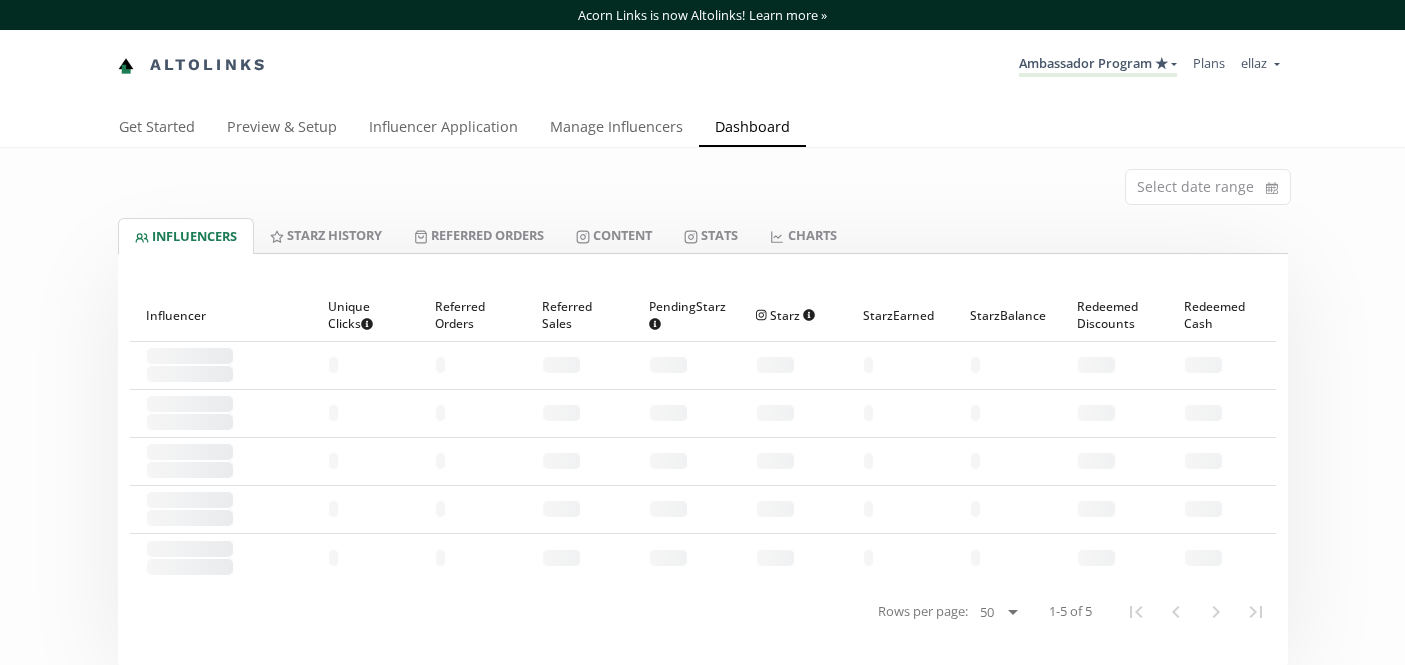 scroll, scrollTop: 0, scrollLeft: 0, axis: both 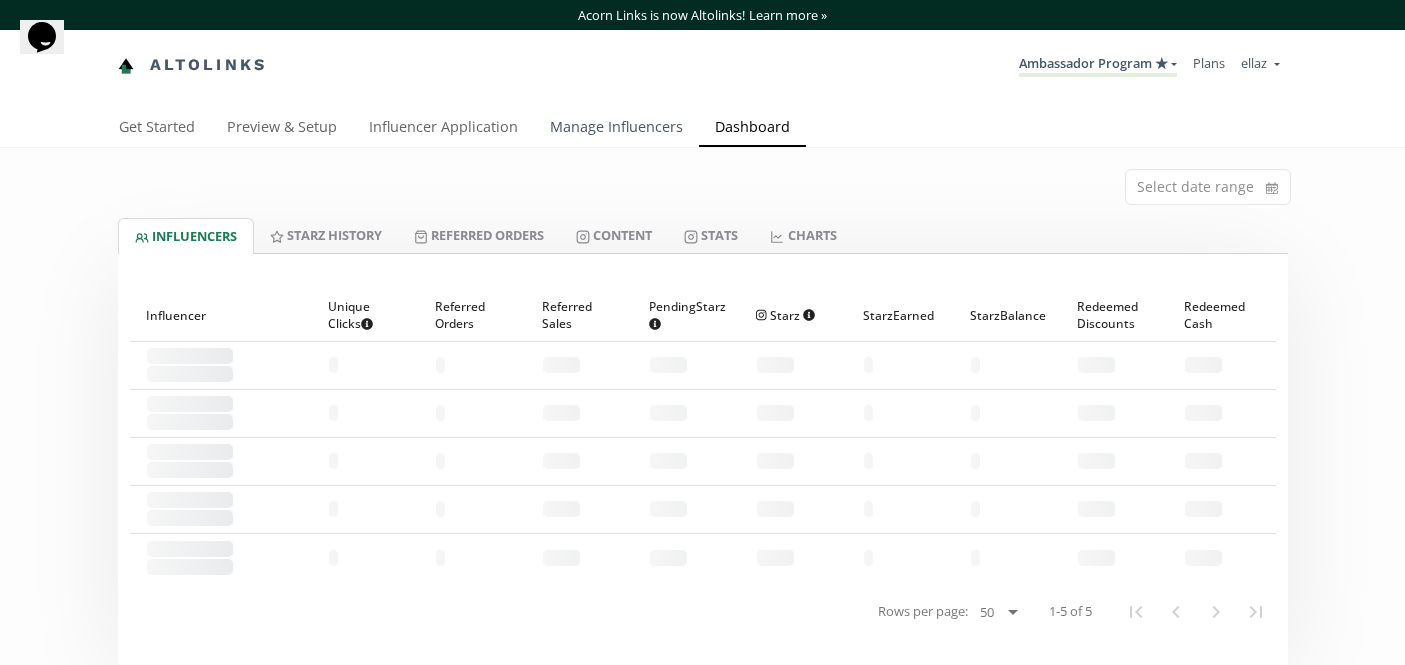 click on "Manage Influencers" at bounding box center [616, 129] 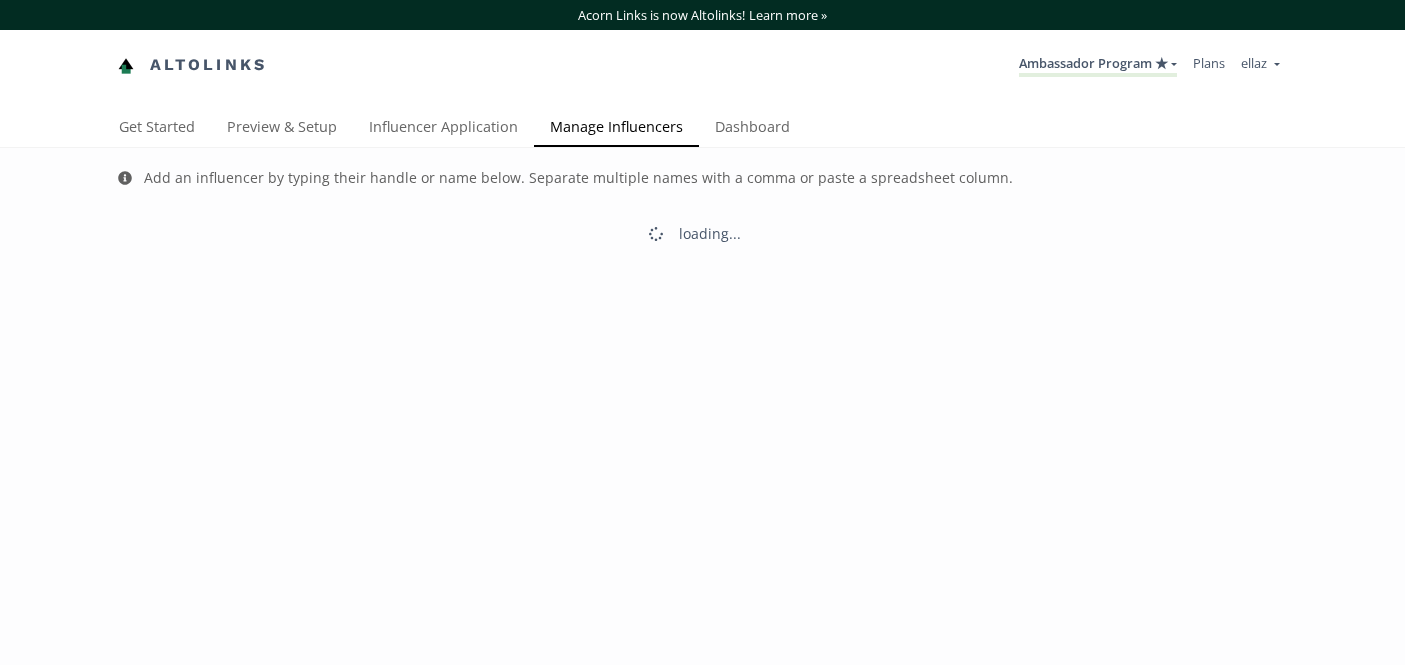 scroll, scrollTop: 0, scrollLeft: 0, axis: both 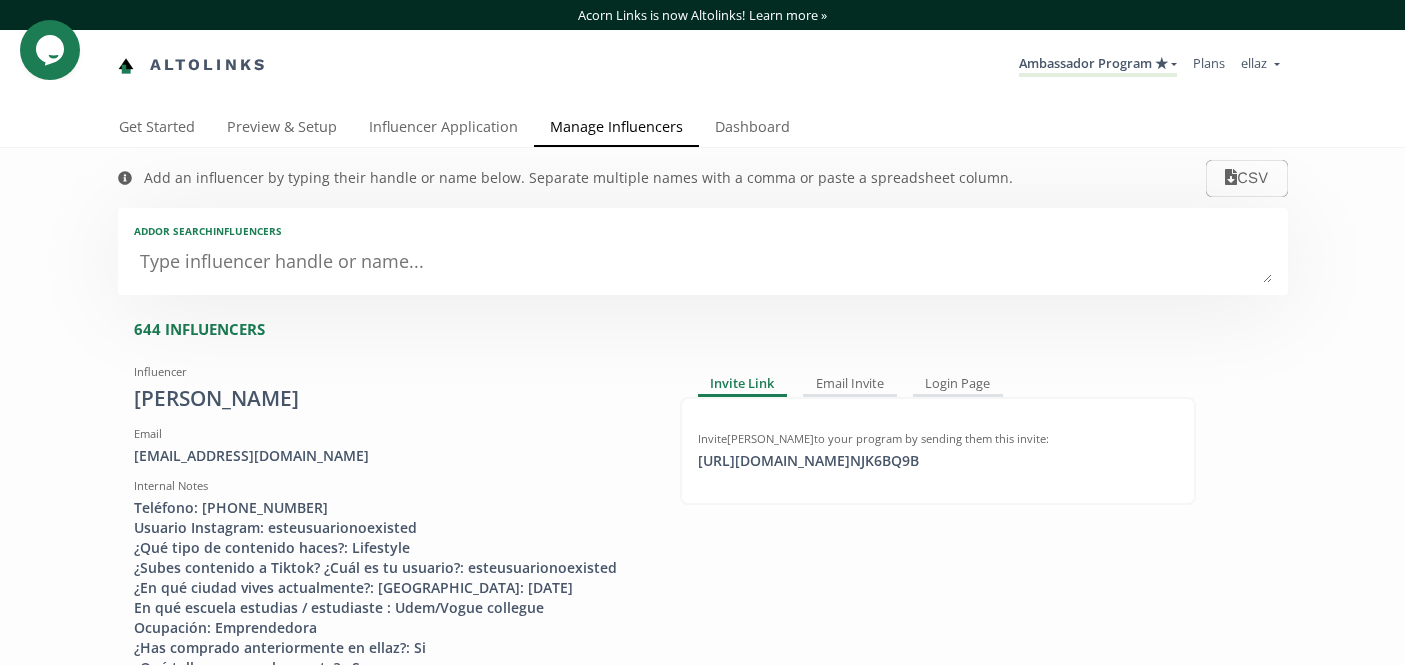 click at bounding box center (703, 263) 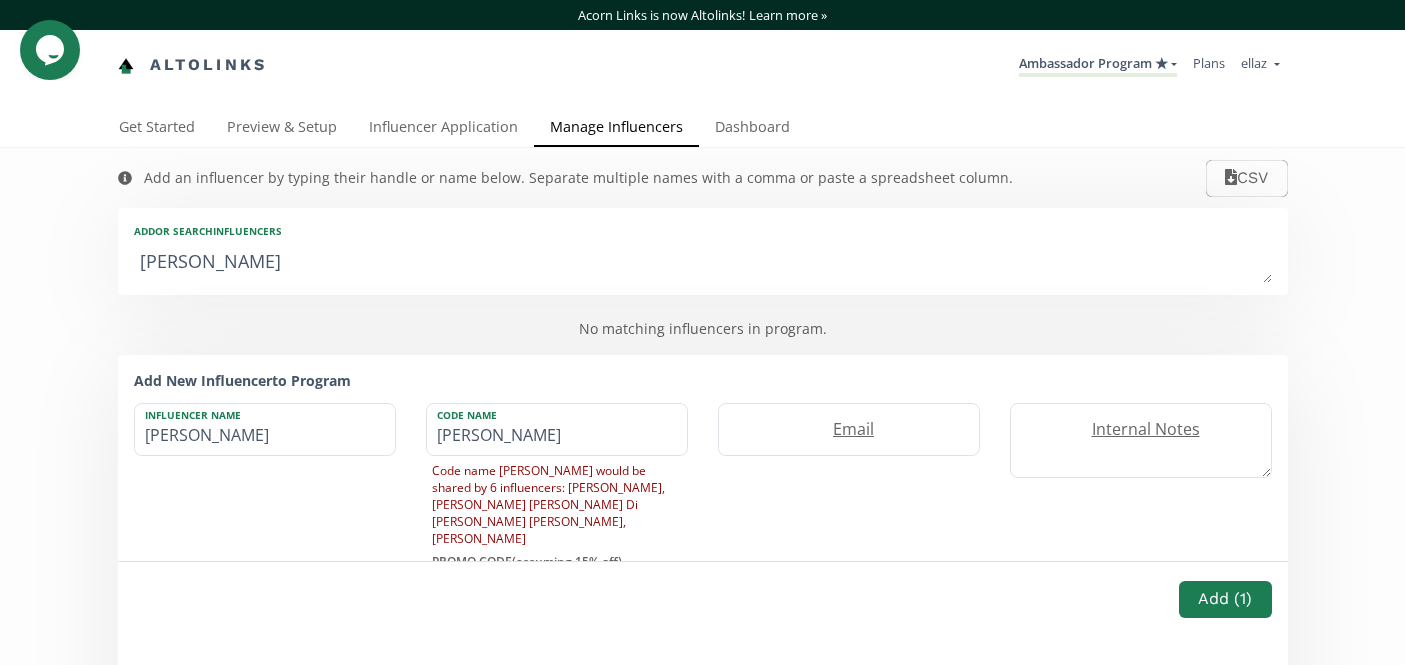 type on "maria Riestr" 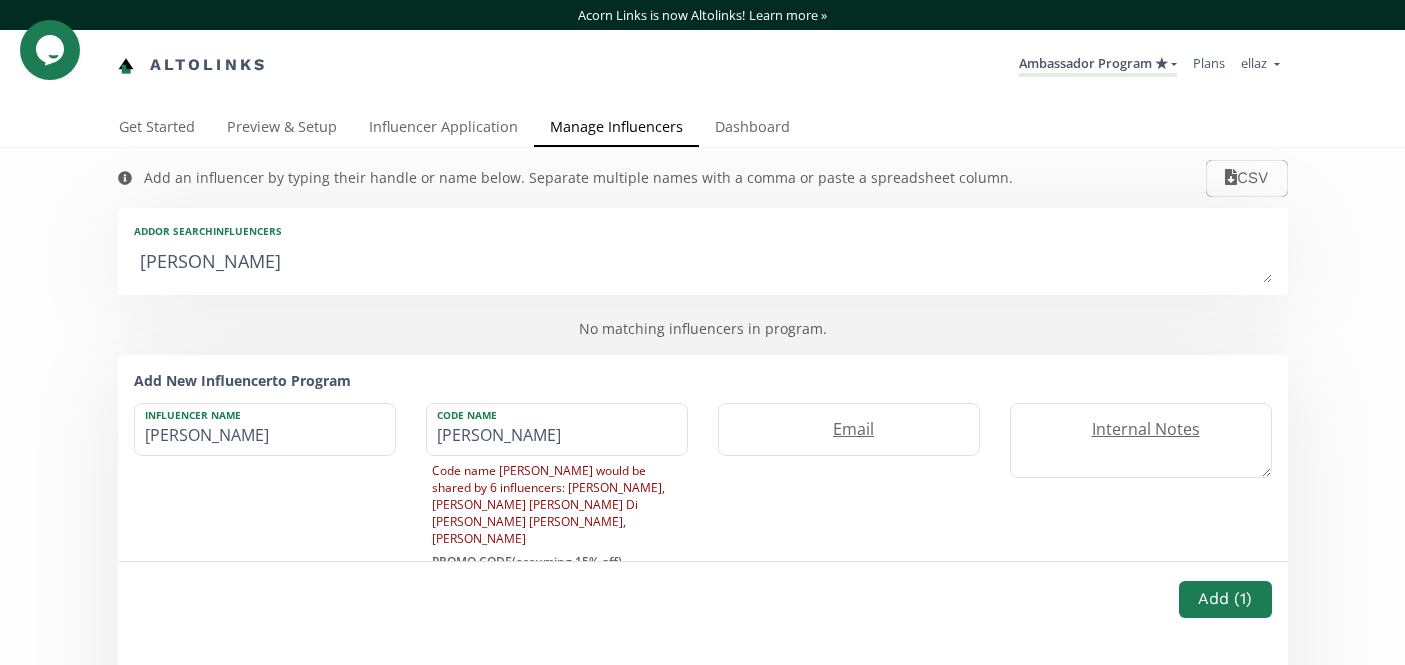 type on "maria Riestr" 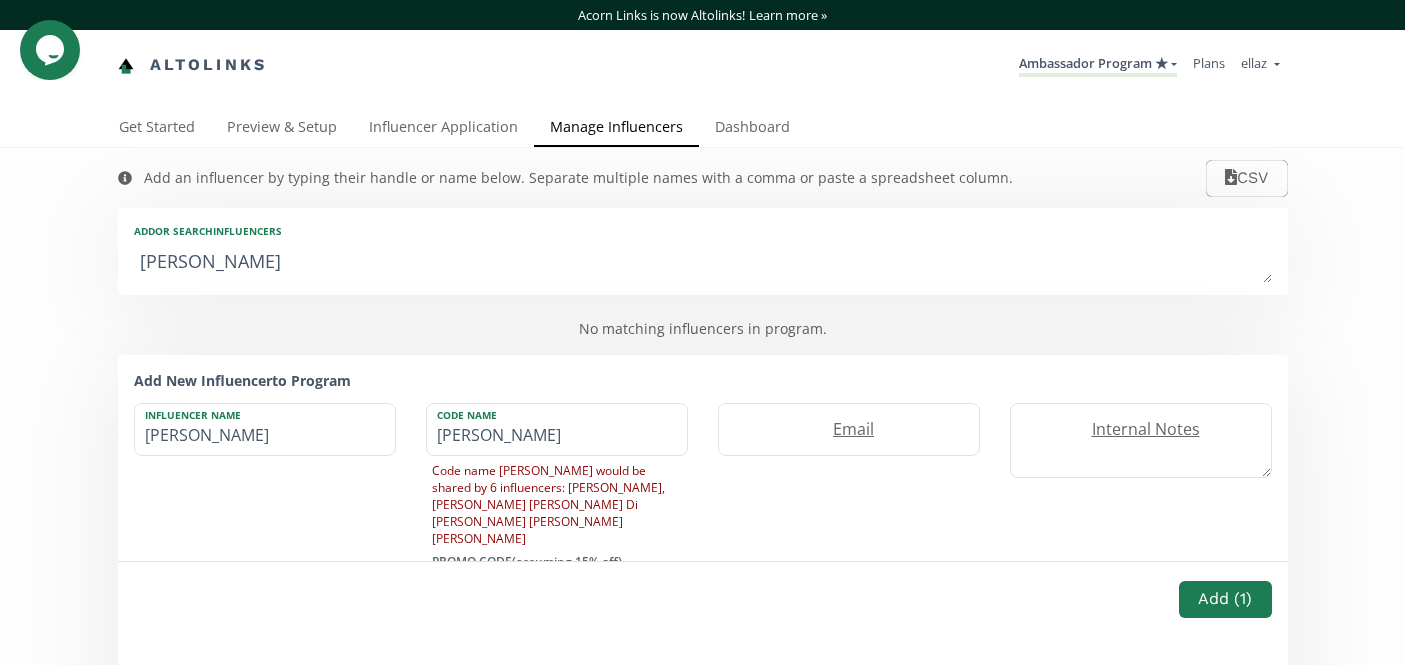 type on "maria Ries" 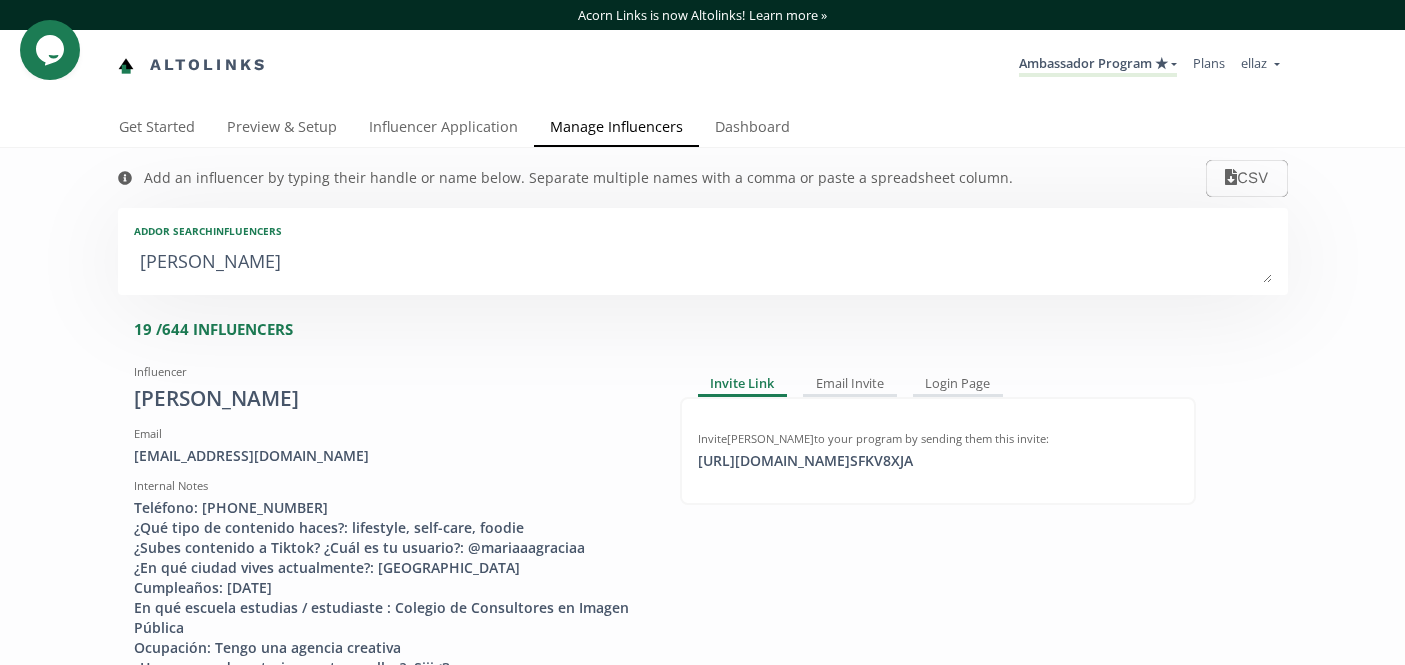 type on "maria r" 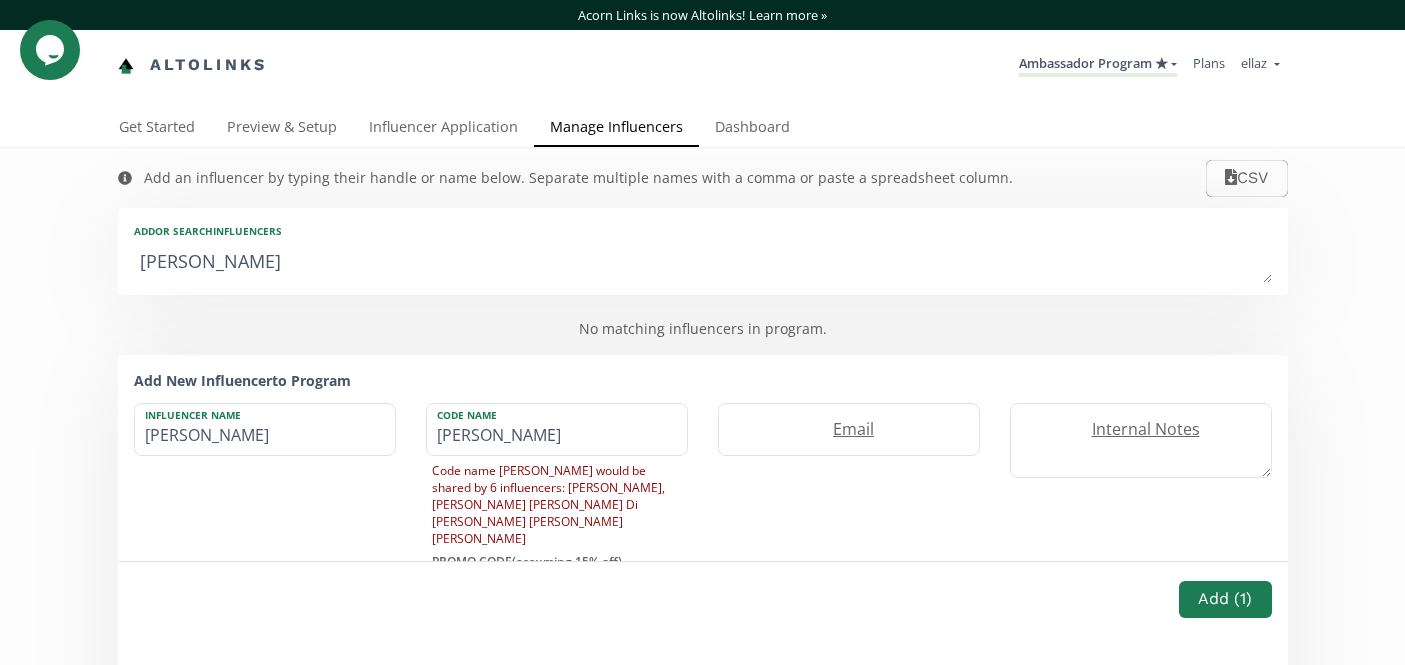 type on "maria" 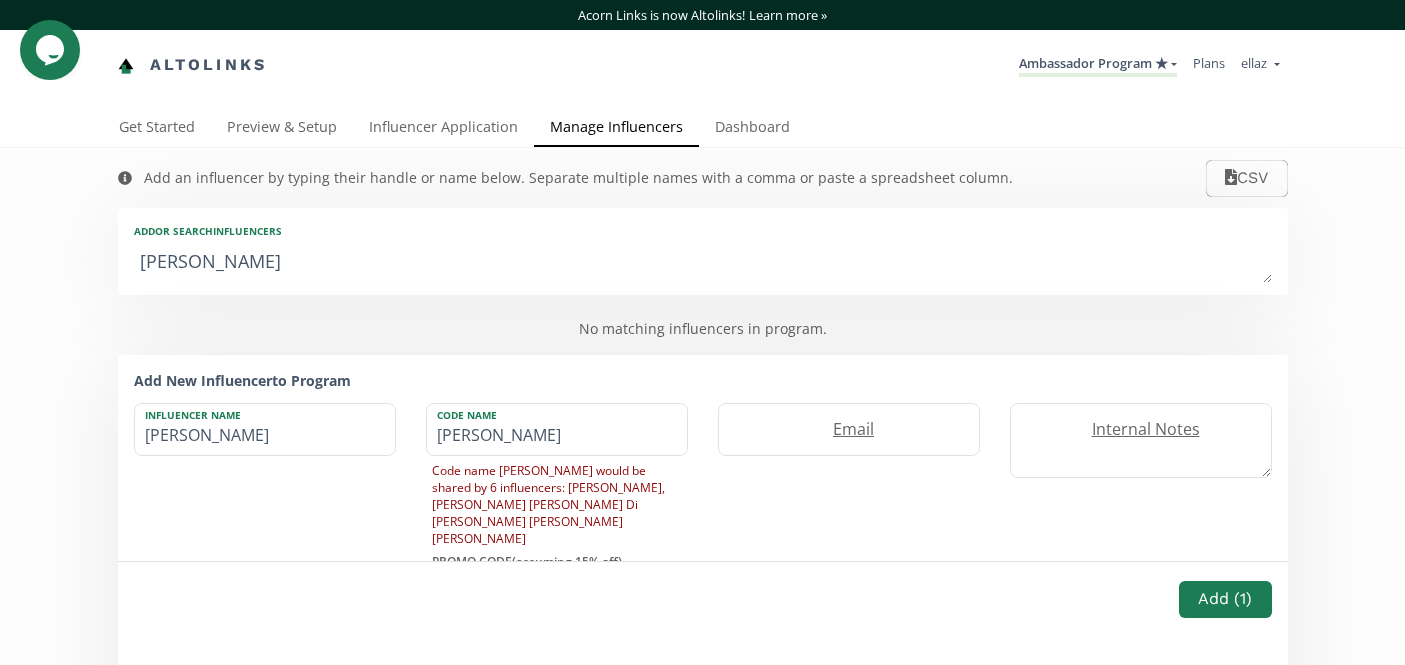 type on "maria" 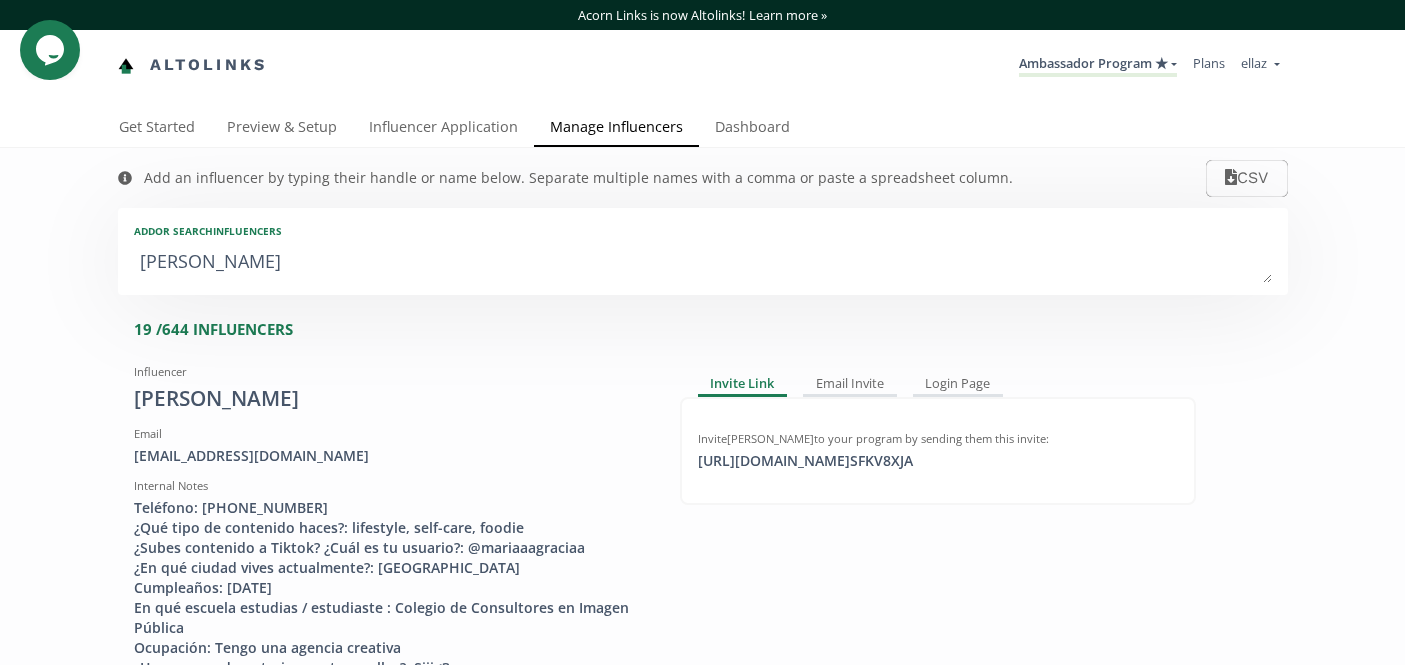 click on "maria" at bounding box center [703, 263] 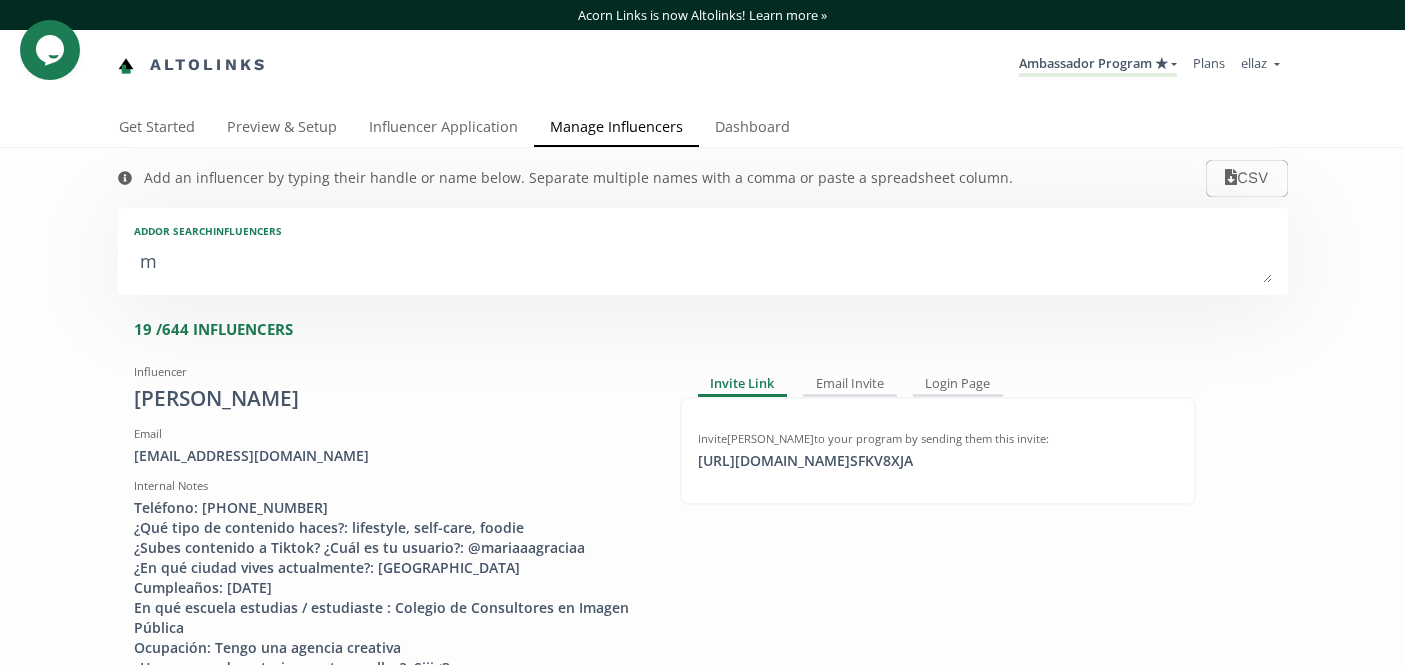 type on "ma" 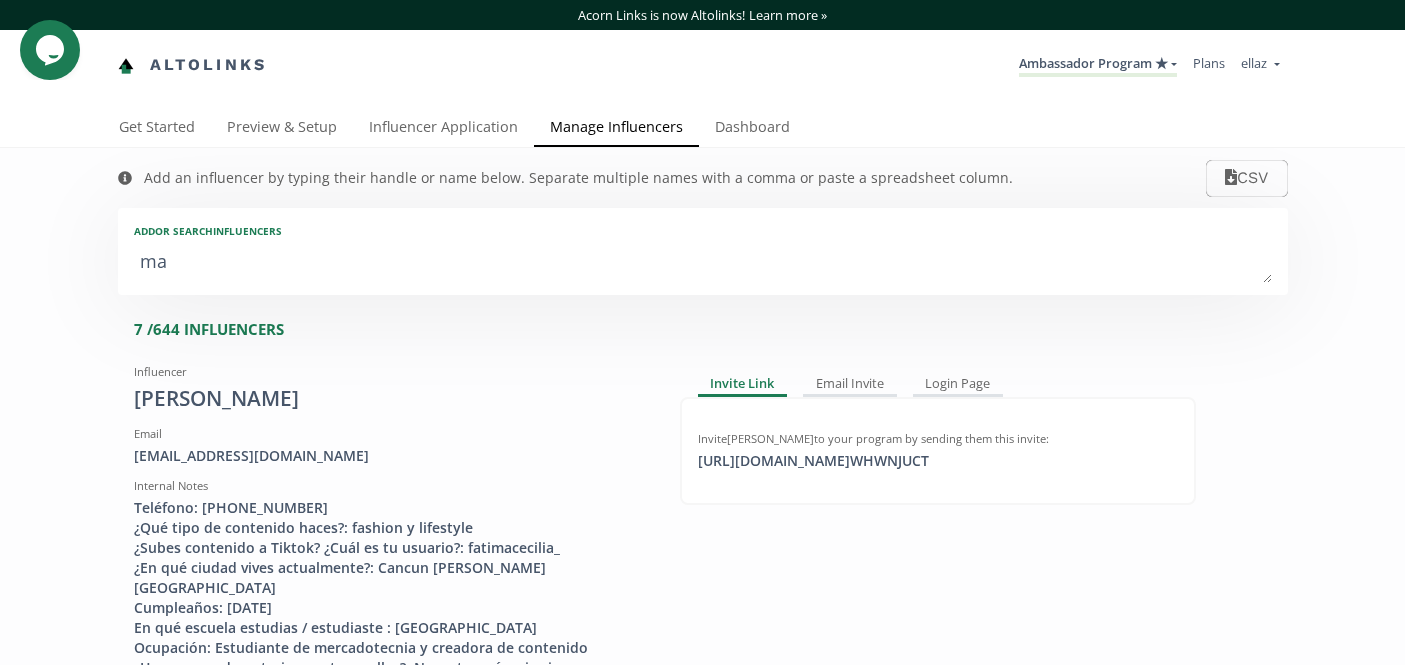 type on "mar" 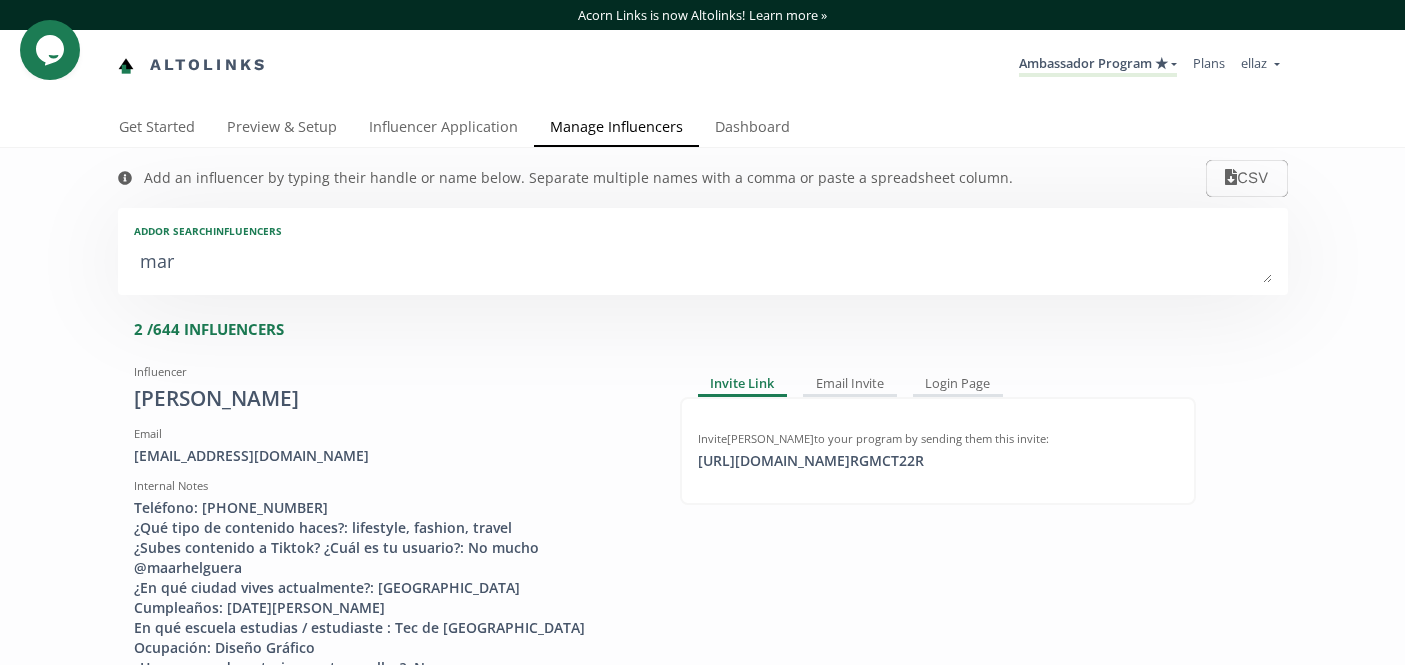 type on "mari" 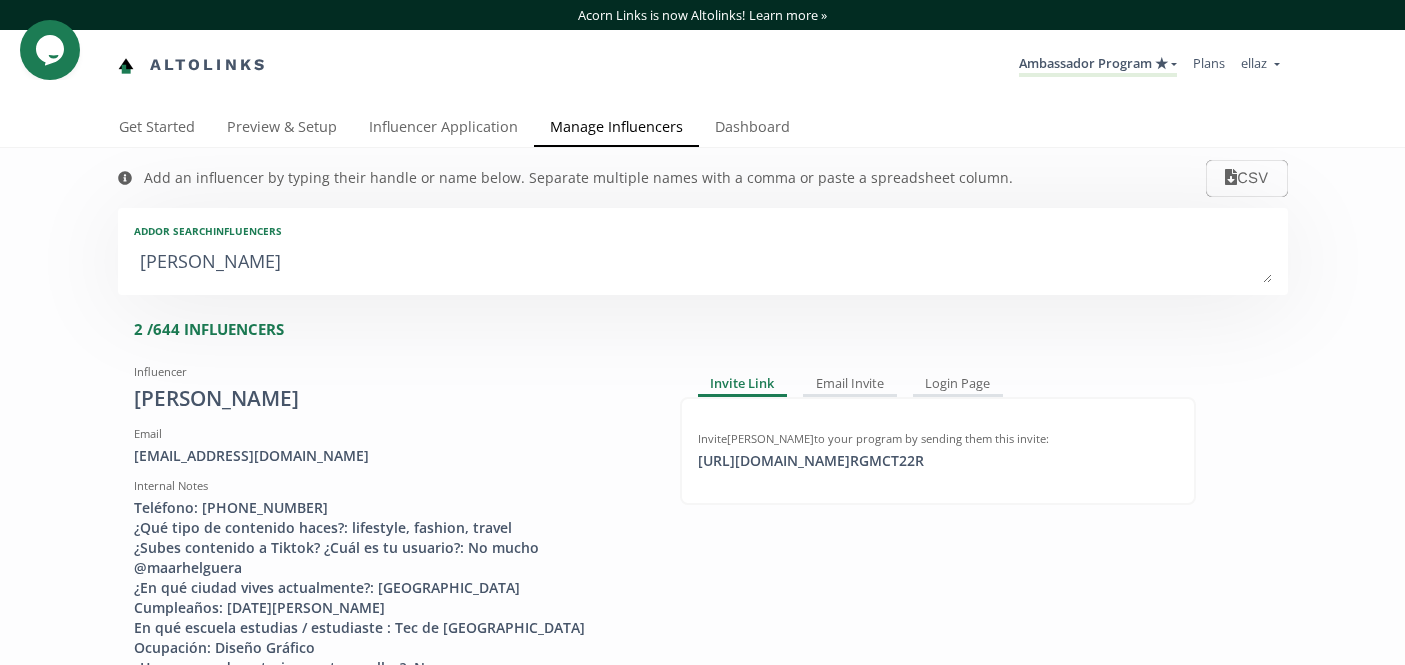 type on "mari" 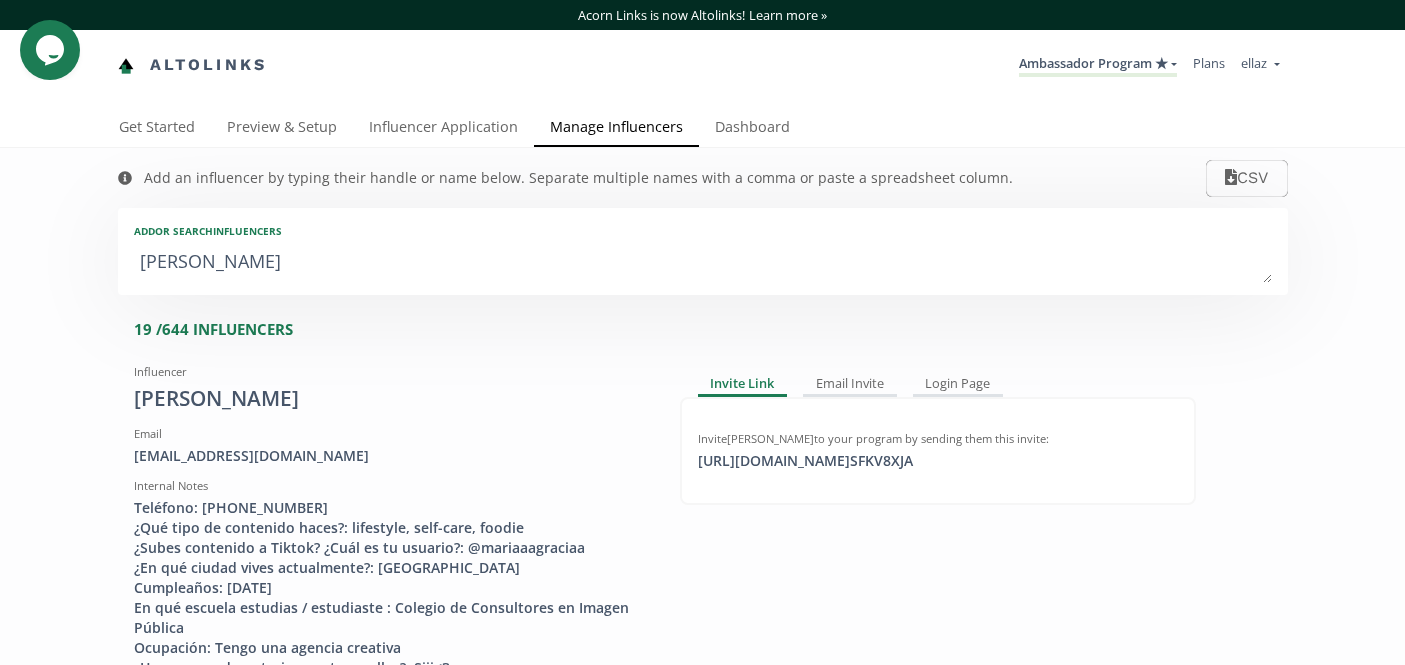 type on "maria" 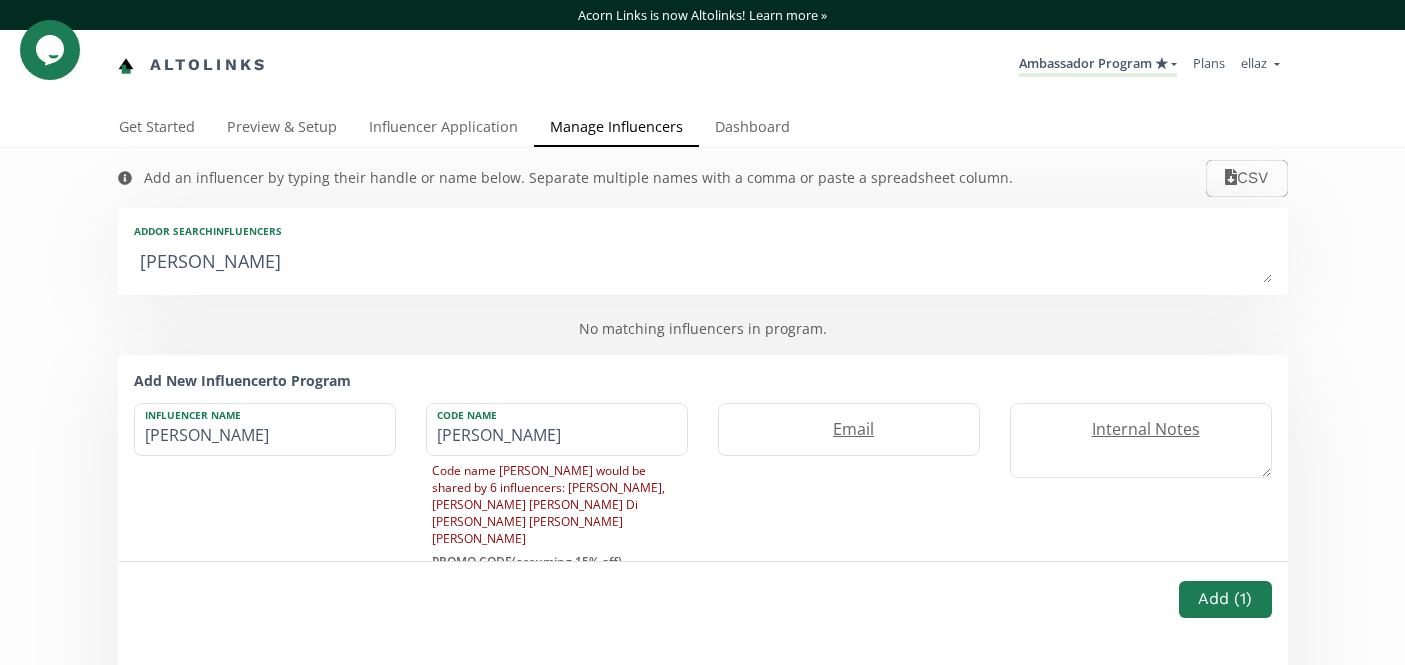 type on "maria m" 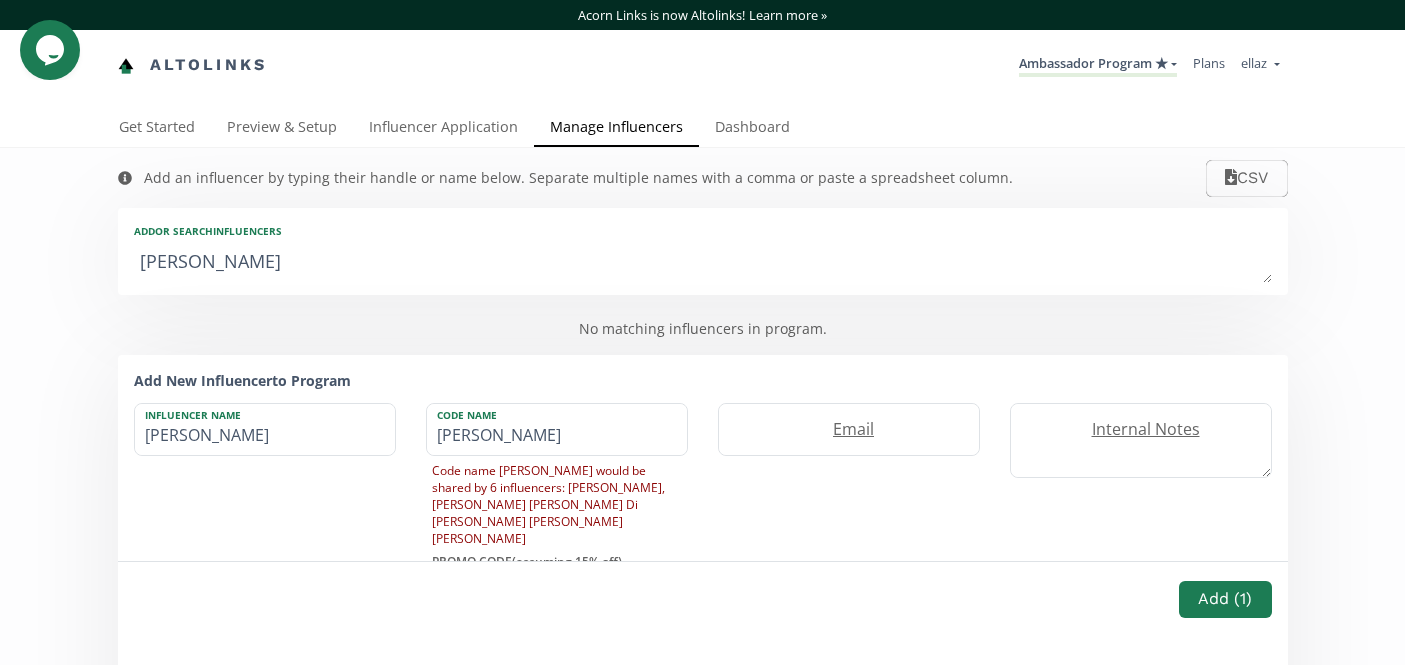 type on "maria m" 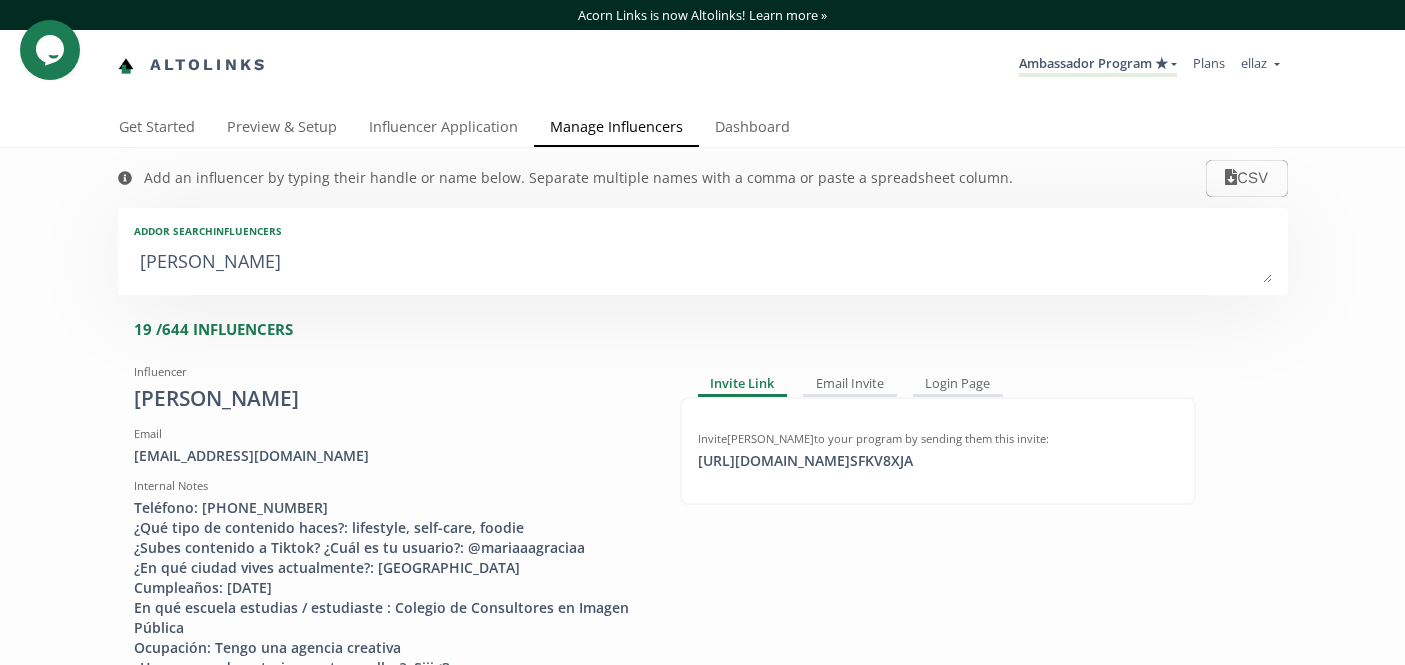 click on "Ambassador Program ★
KINEDU
MACRO INFLUENCERS (prog ventas)
Ambassador Program ⭐️⭐️
TOP ambassador program
Ambassador Program ★
Create another program" at bounding box center (1098, 65) 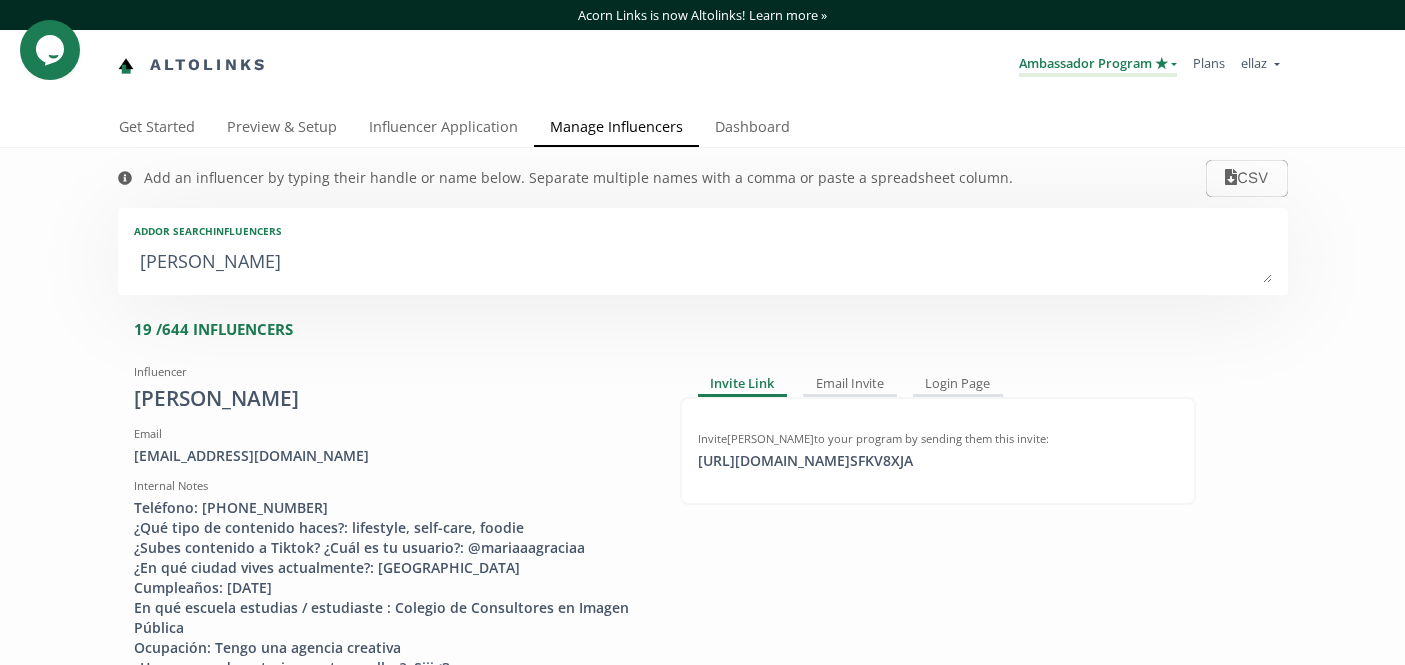 click on "Ambassador Program ★" at bounding box center [1098, 65] 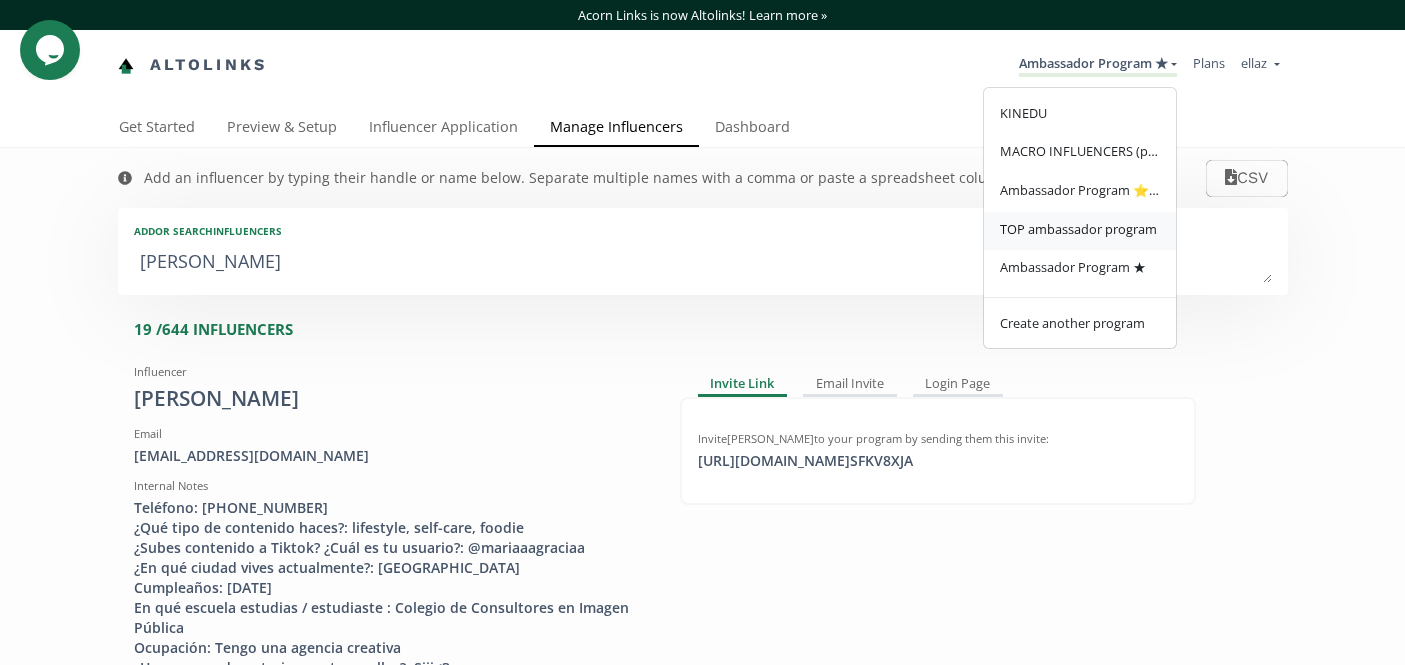 click on "TOP ambassador program" at bounding box center (1078, 229) 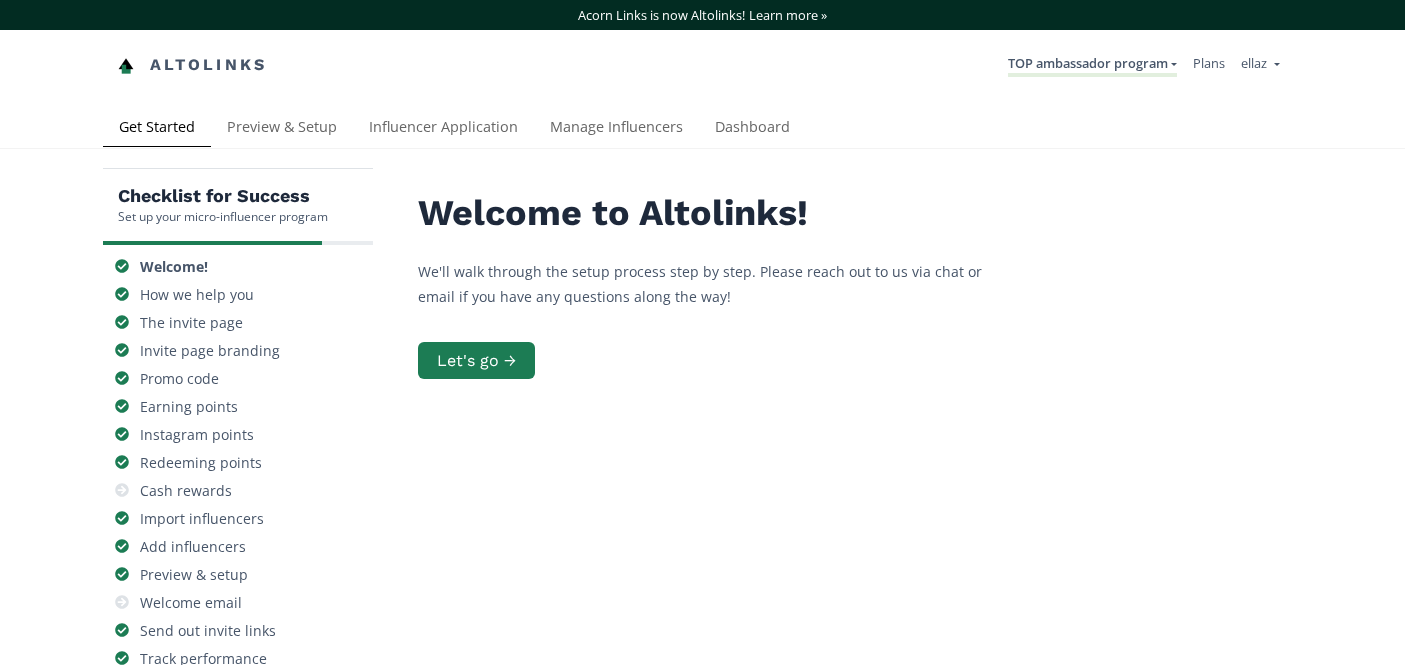scroll, scrollTop: 0, scrollLeft: 0, axis: both 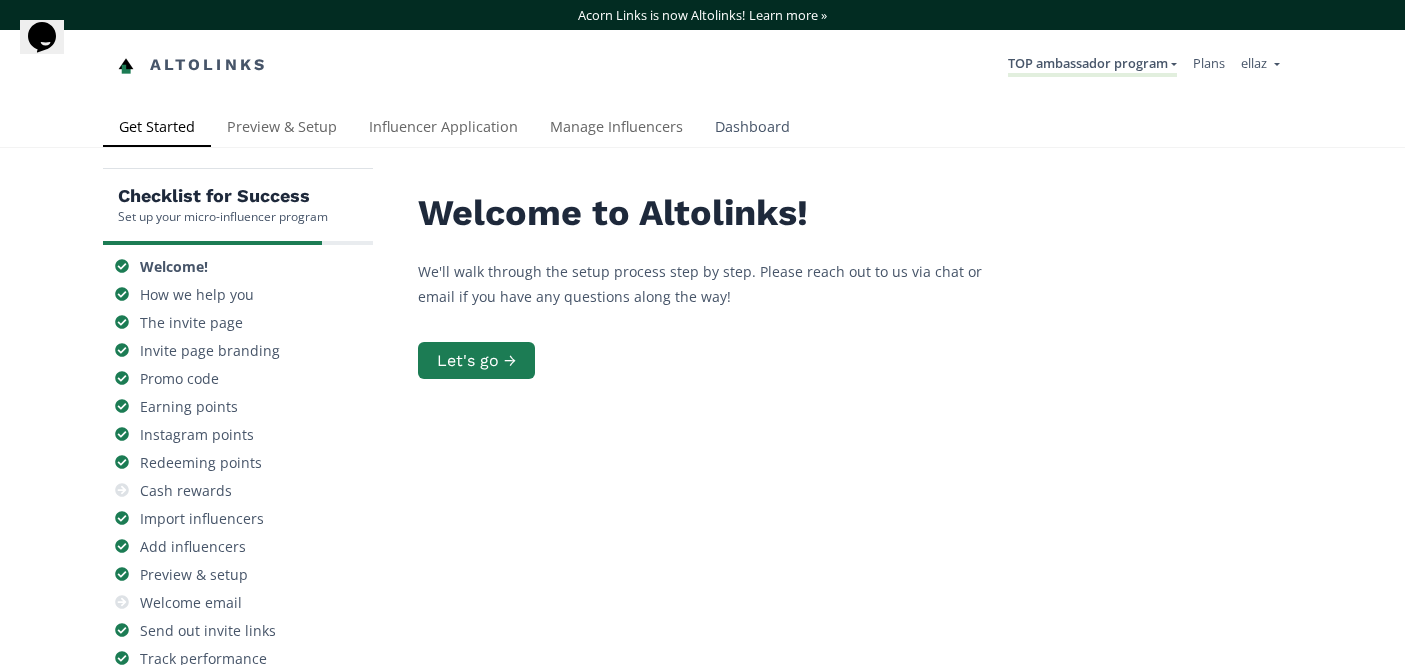 click on "Dashboard" at bounding box center (752, 129) 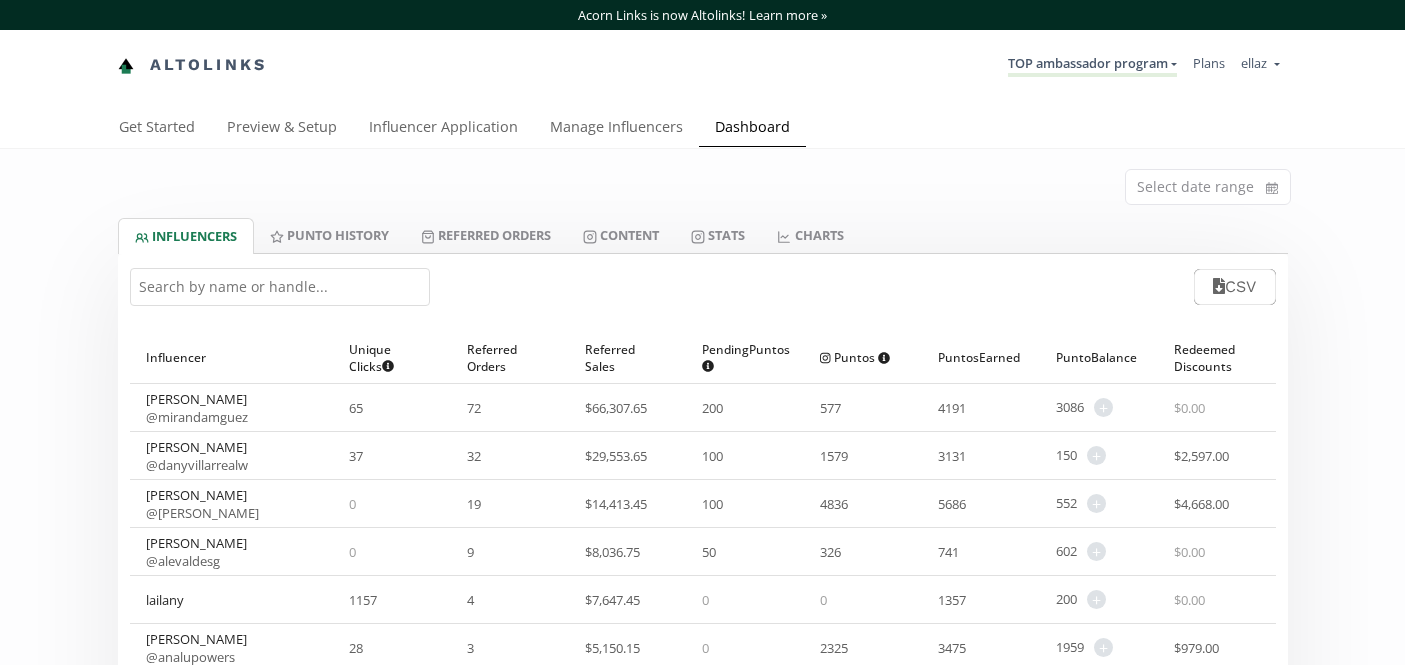 scroll, scrollTop: 0, scrollLeft: 0, axis: both 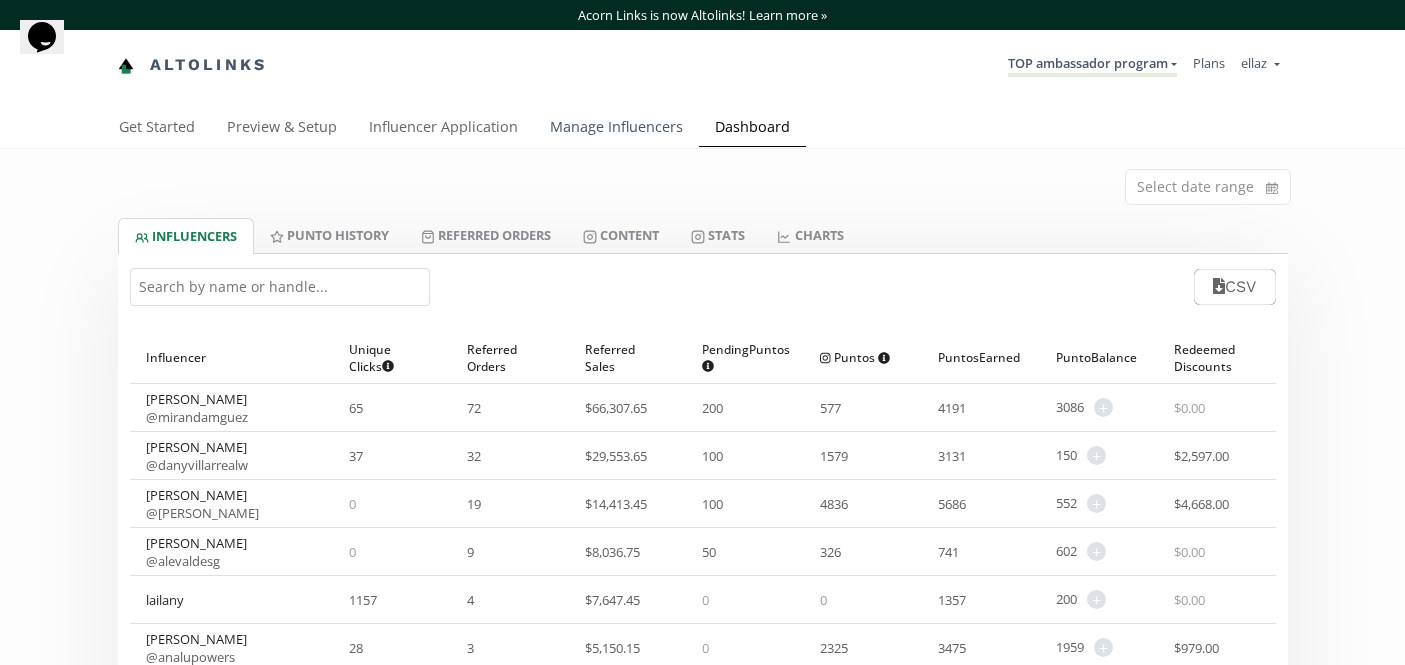 click on "Manage Influencers" at bounding box center (616, 129) 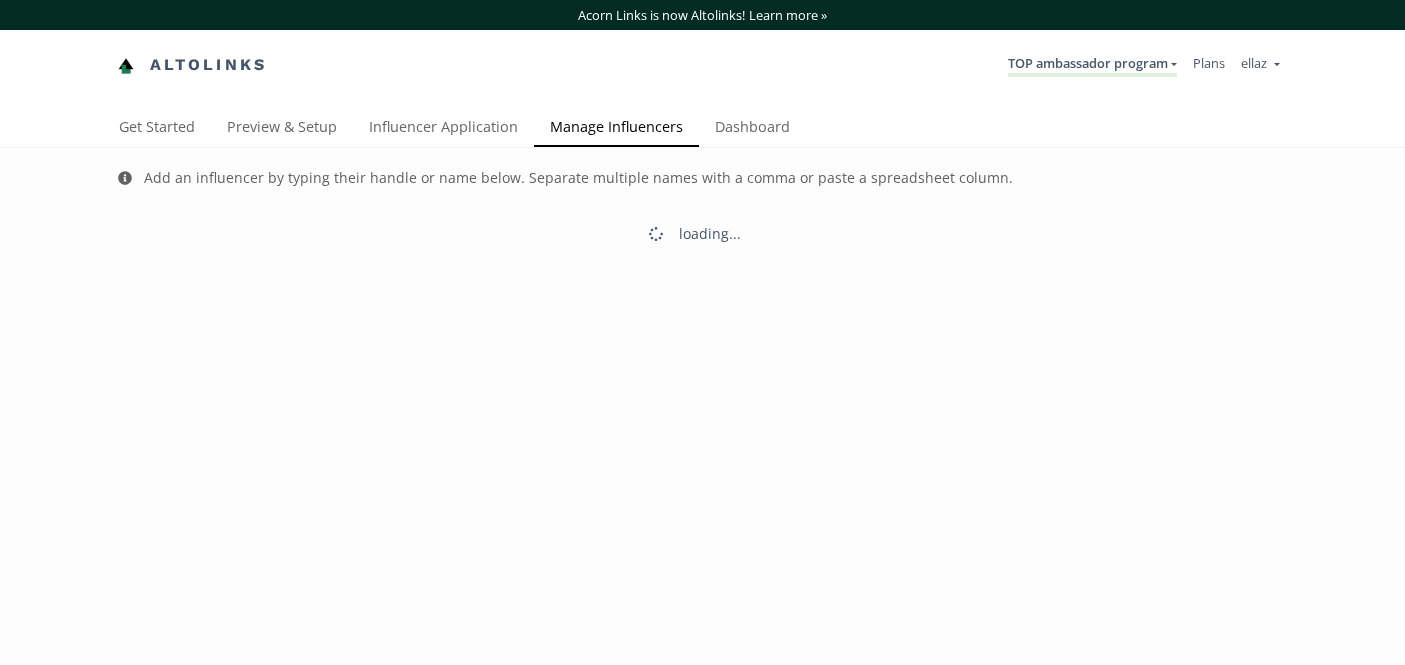 scroll, scrollTop: 0, scrollLeft: 0, axis: both 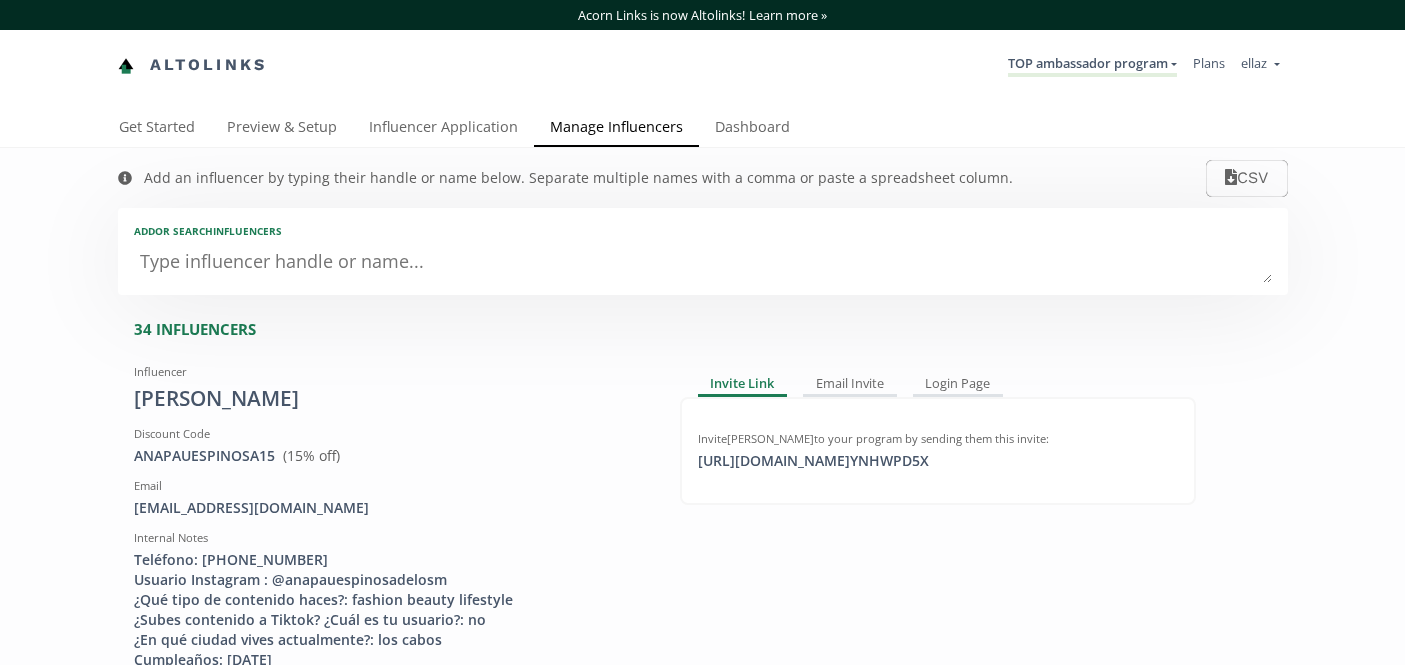 click at bounding box center [703, 263] 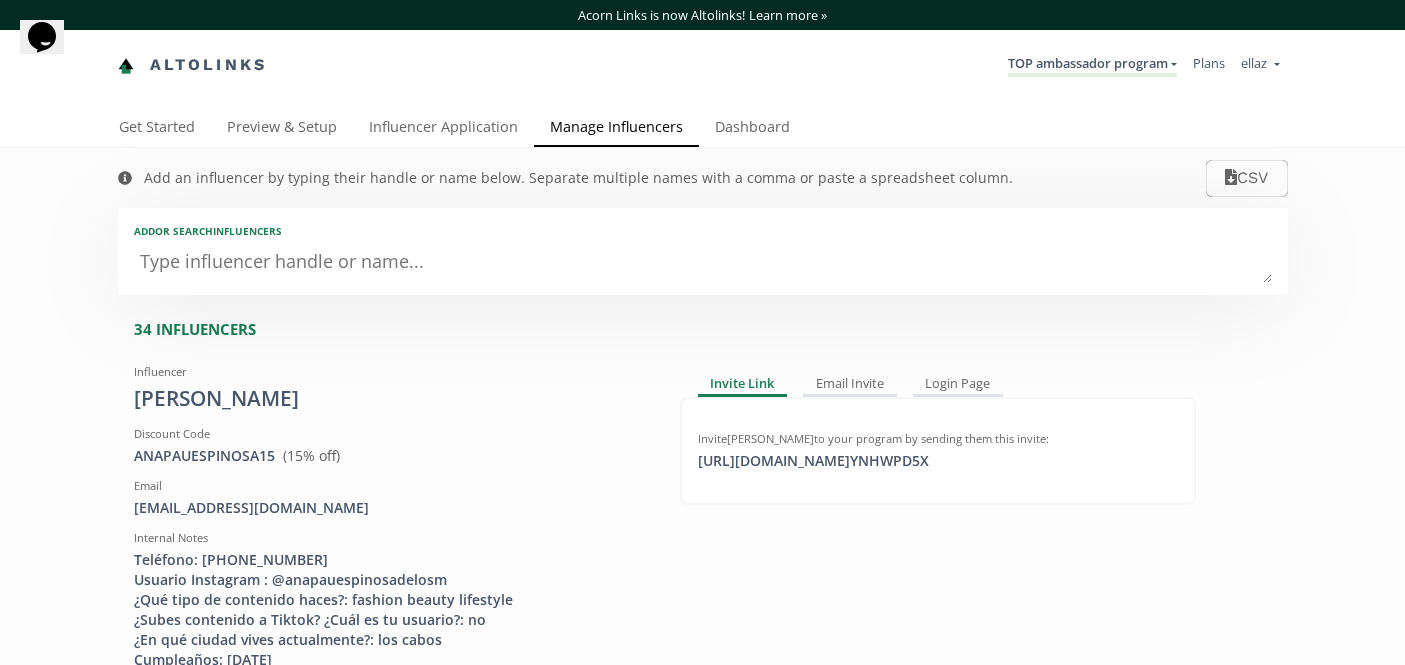 scroll, scrollTop: 0, scrollLeft: 0, axis: both 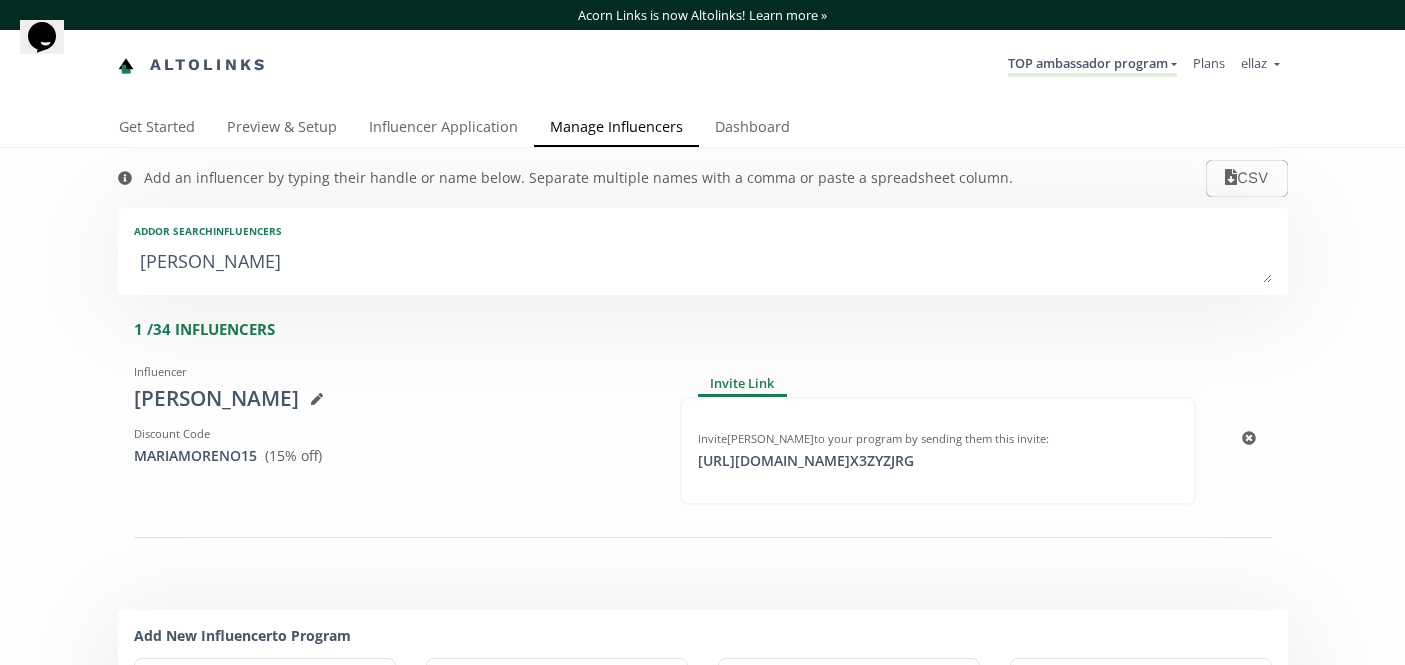 click on "Influencer maria moreno Discount Code MARIAMORENO15    View in Shopify Admin ( 15 % off) Invite Link Invite  maria moreno  to your program by sending them this invite: https://app.altolinks.com/invite/ X3ZYZJRG click to copy Remove this influencer from Altolinks. Their promo code will be deleted in Shopify." at bounding box center (703, 438) 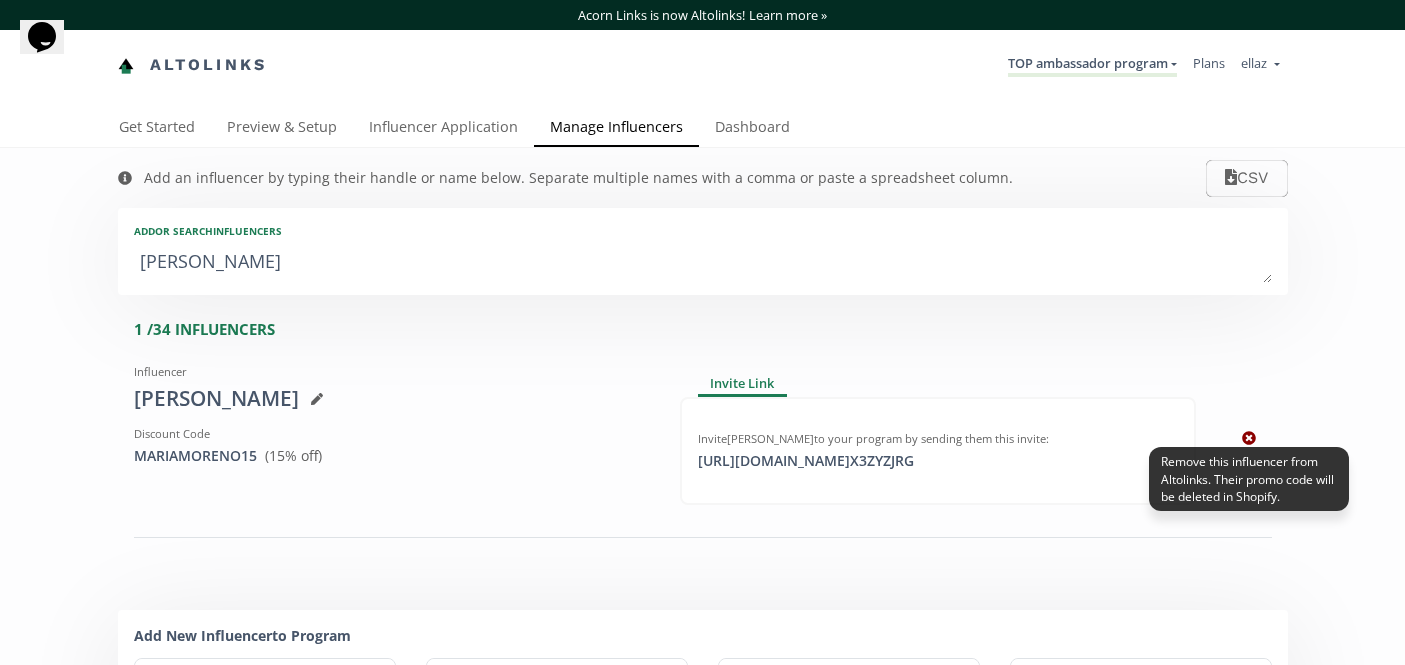 click 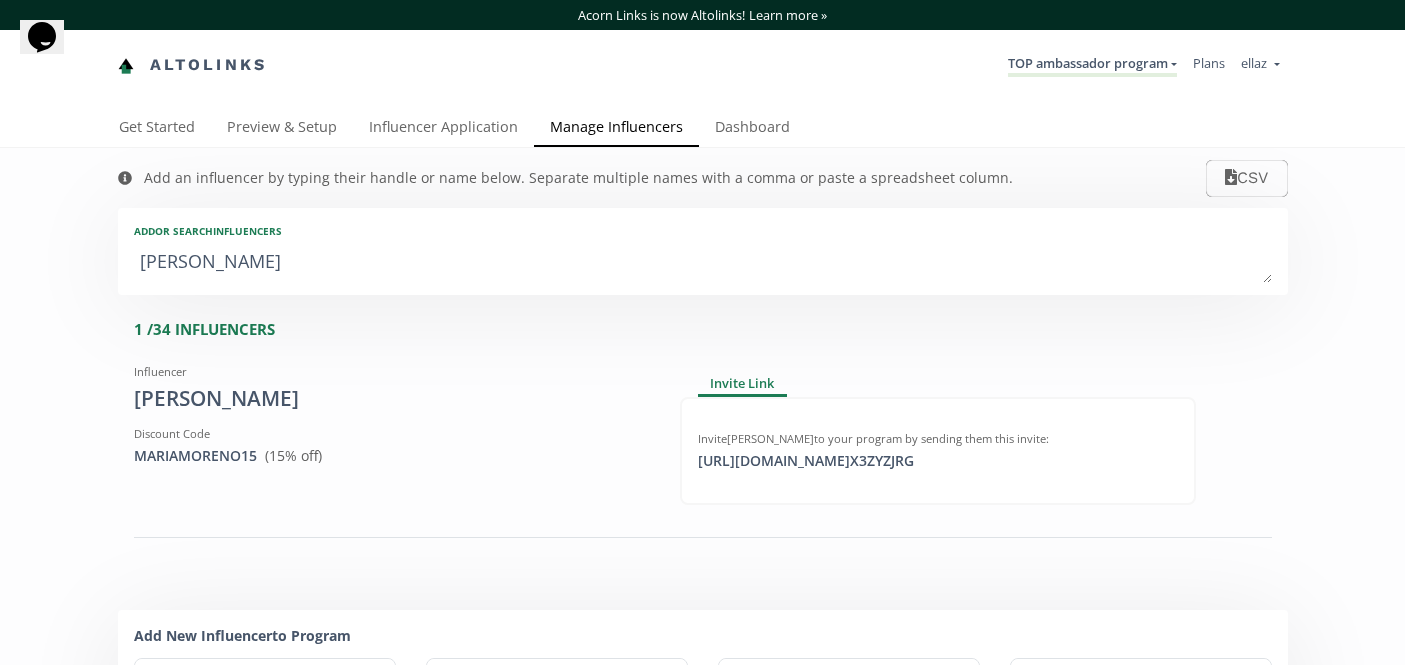 click on "maria moreno" at bounding box center [703, 263] 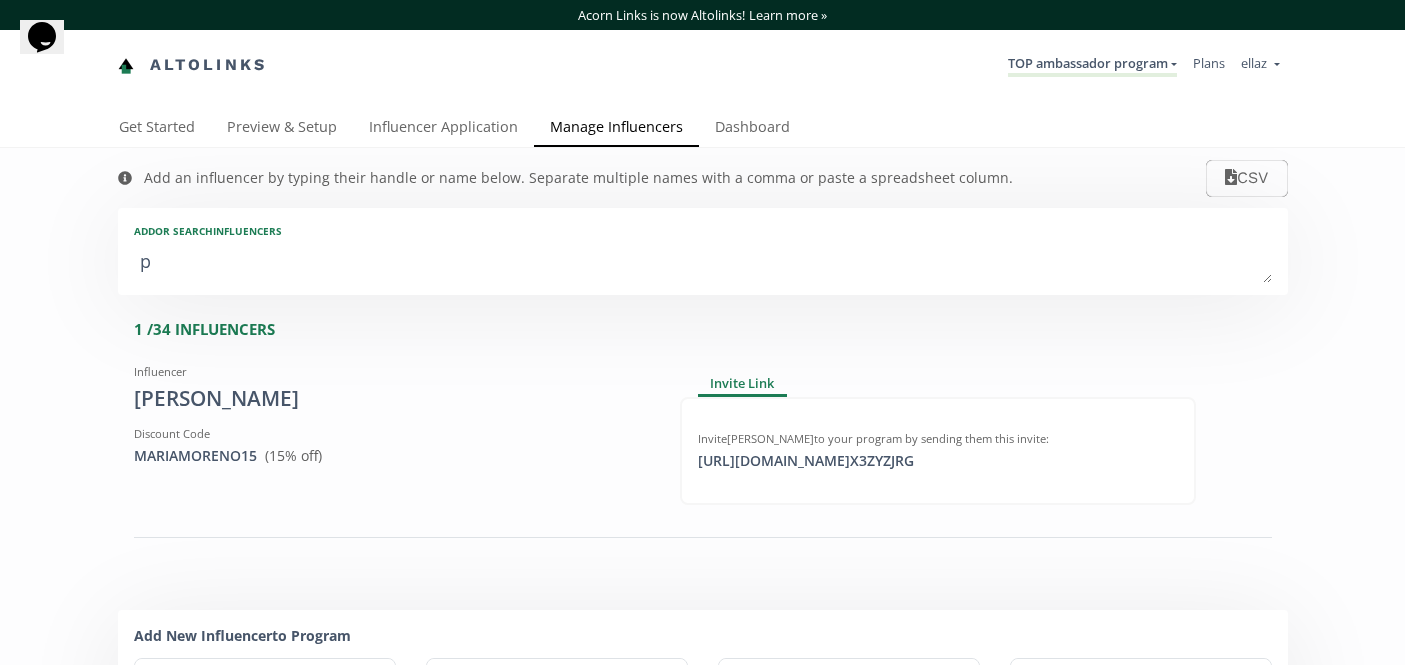 type on "p" 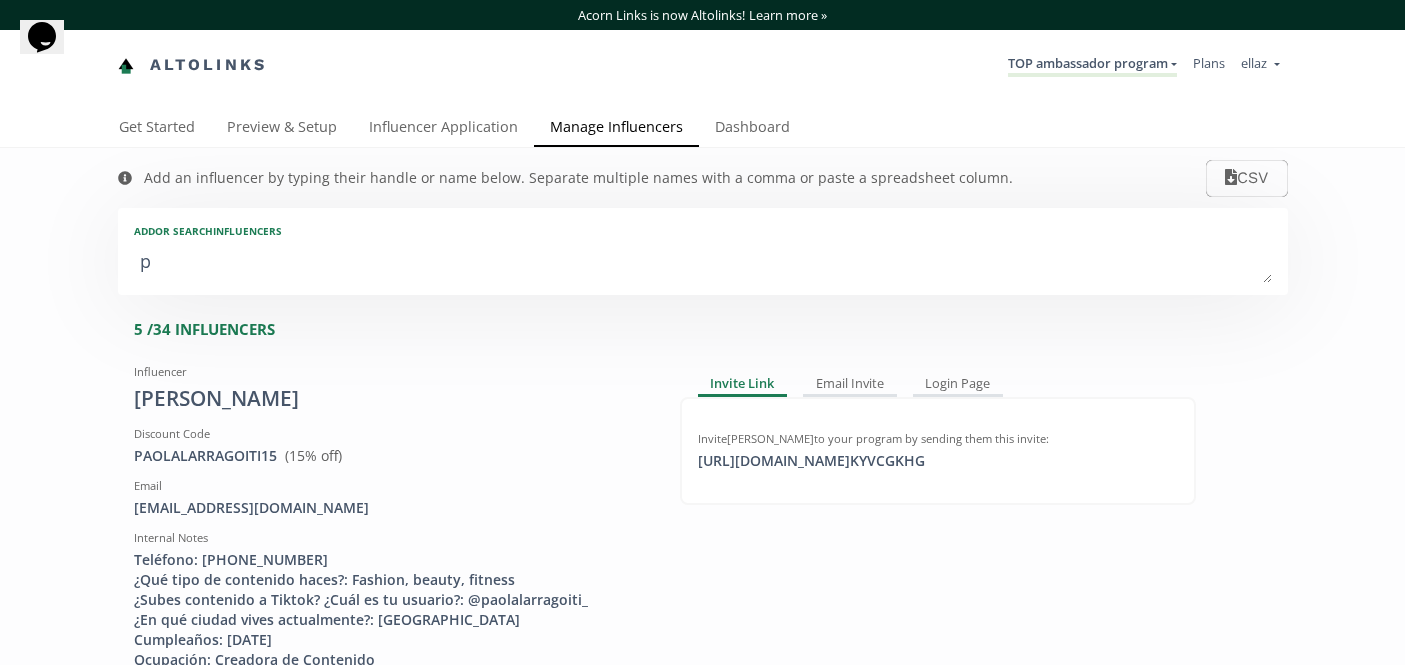 click on "p" at bounding box center (703, 263) 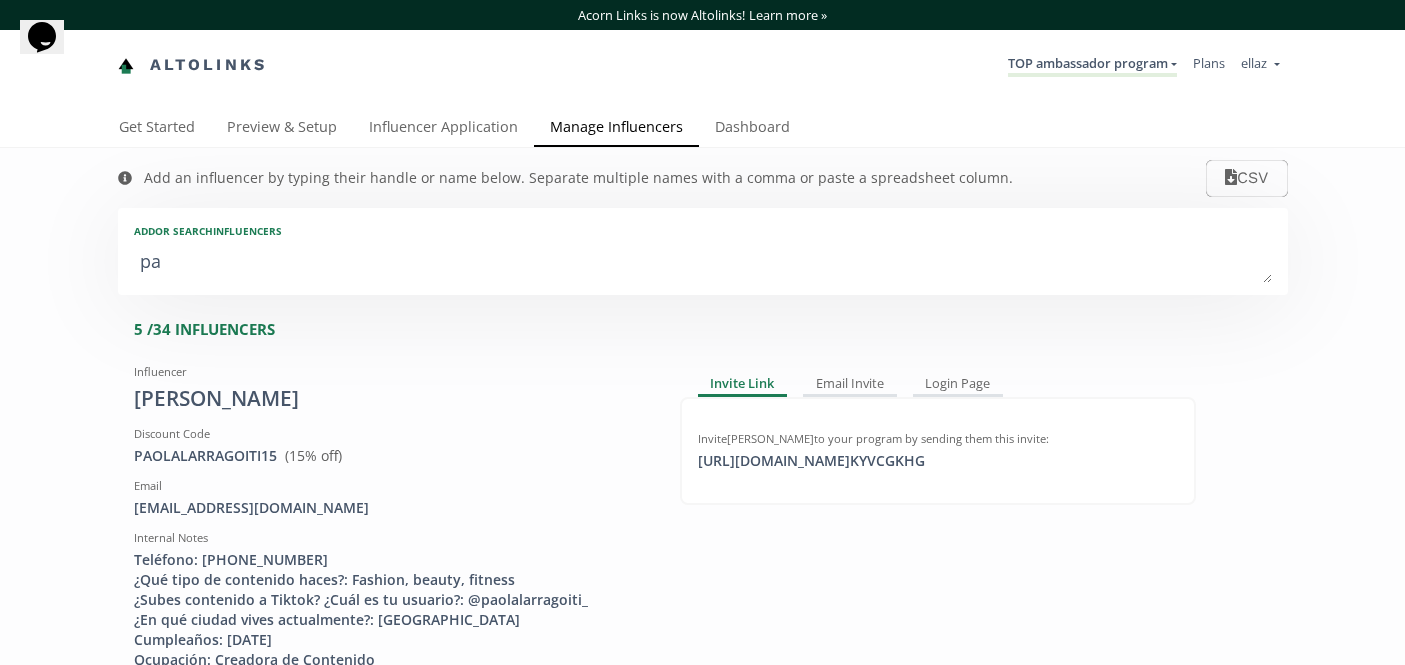 type on "pa" 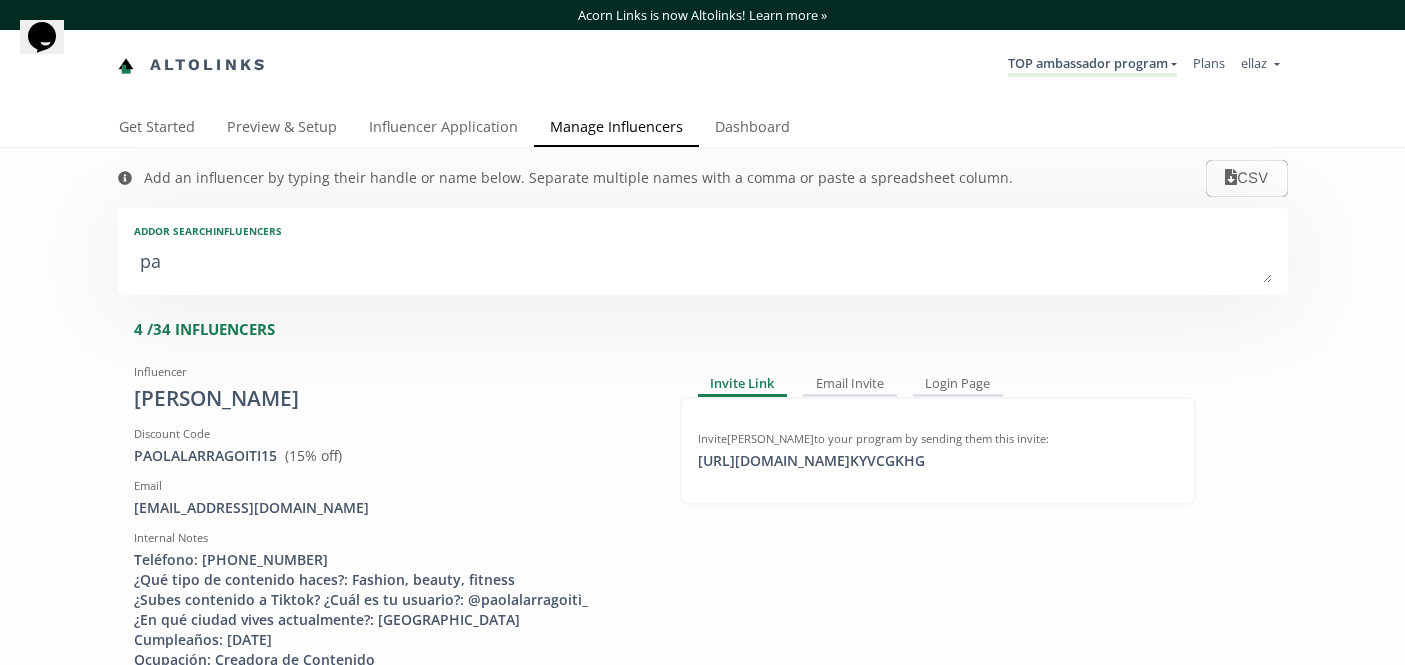 click on "pa" at bounding box center (703, 263) 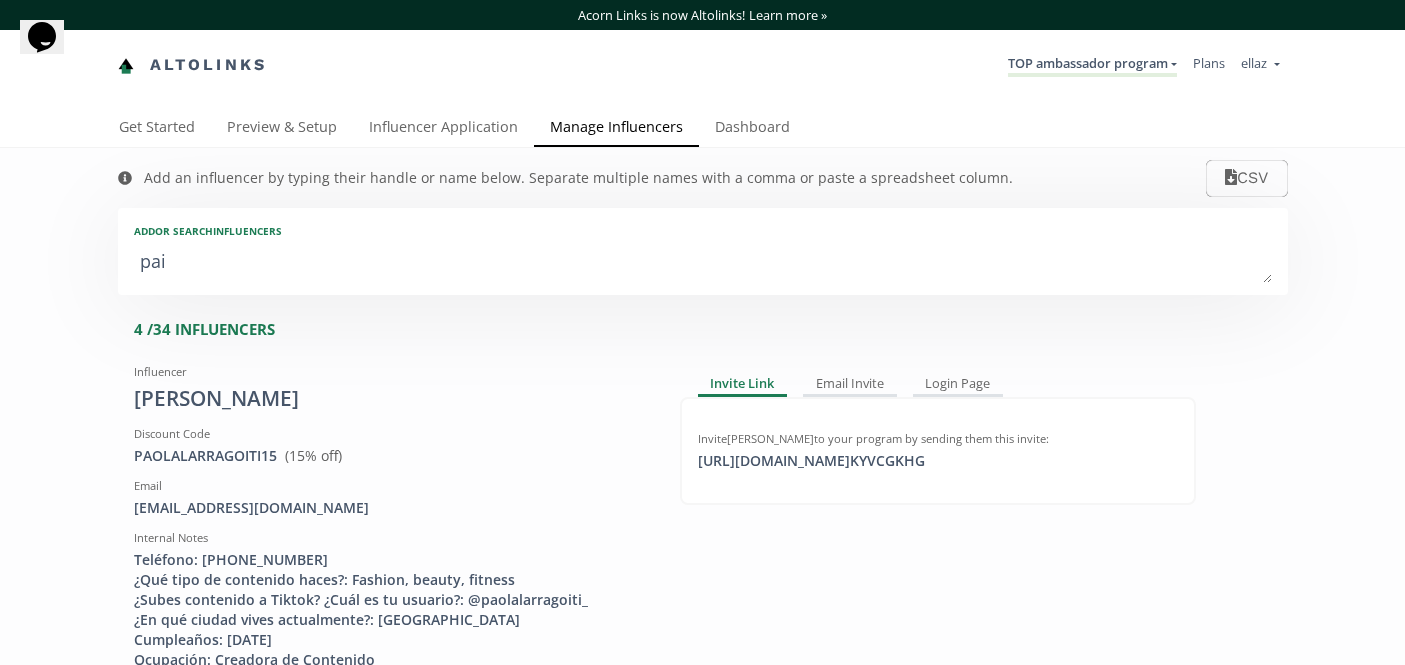 type on "pai" 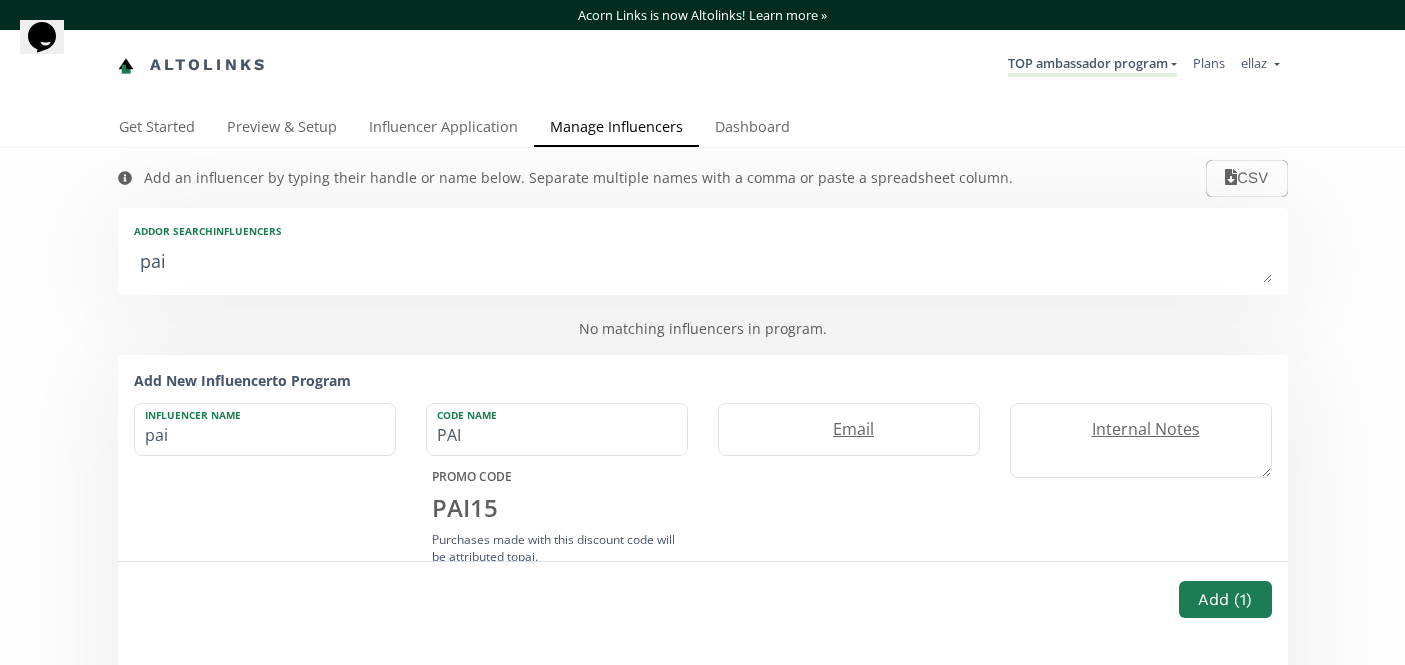 click on "pai" at bounding box center (703, 263) 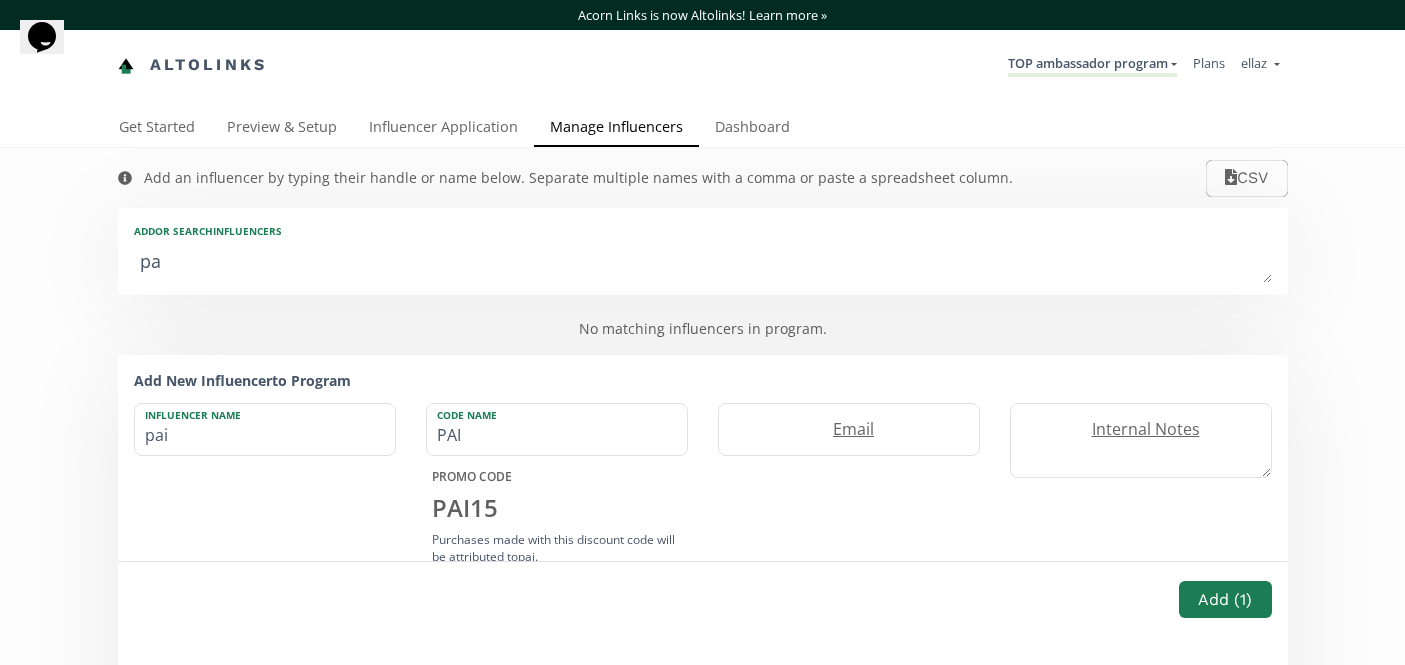 type on "pa" 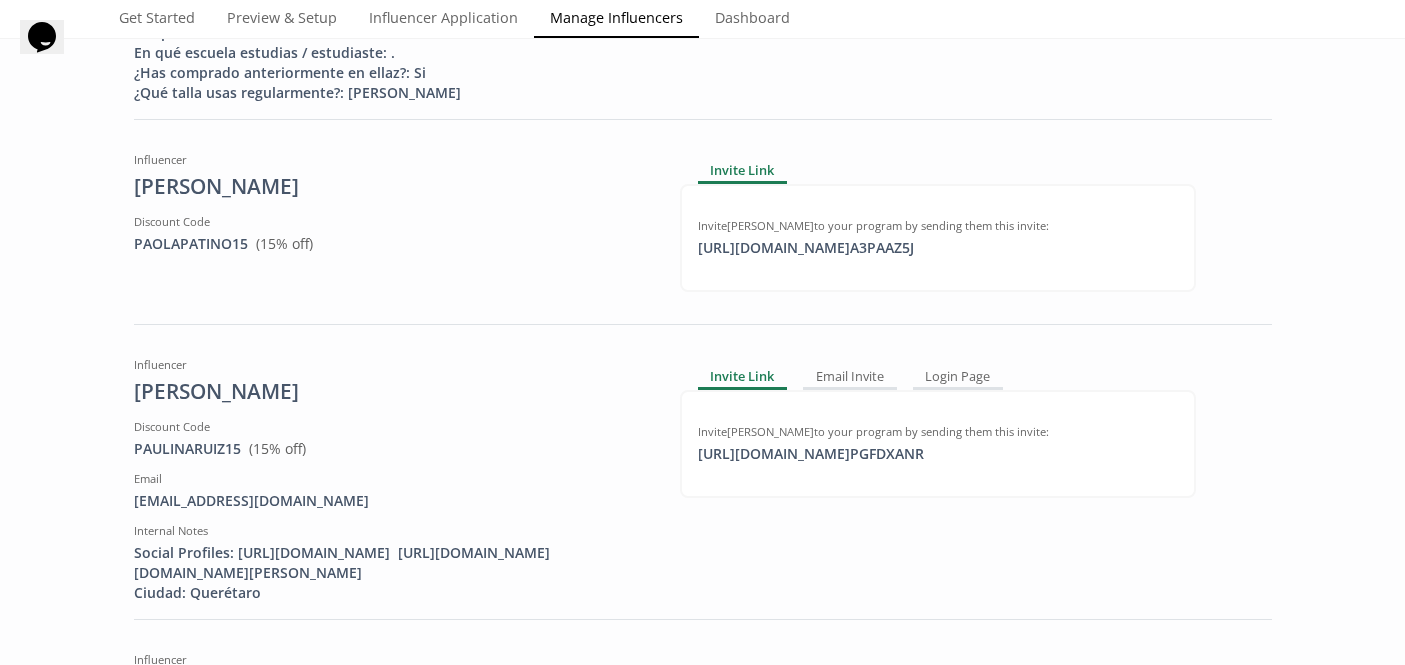 scroll, scrollTop: 637, scrollLeft: 0, axis: vertical 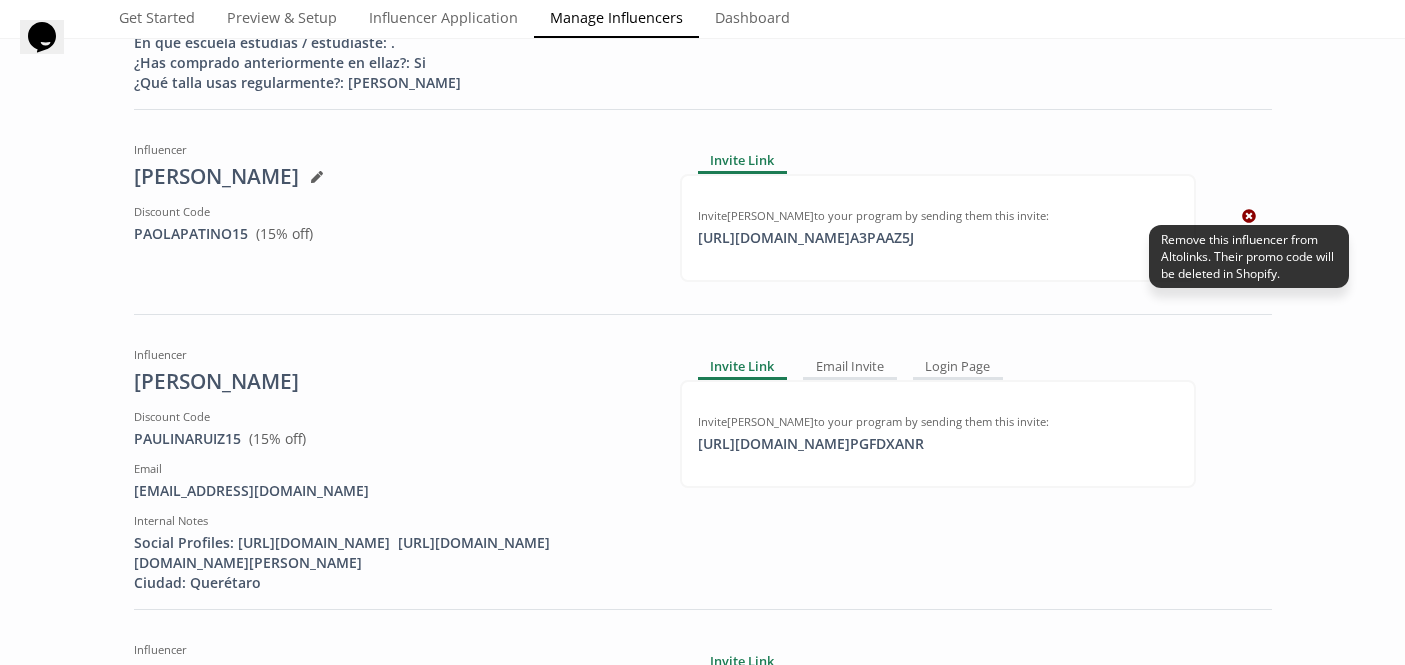 click 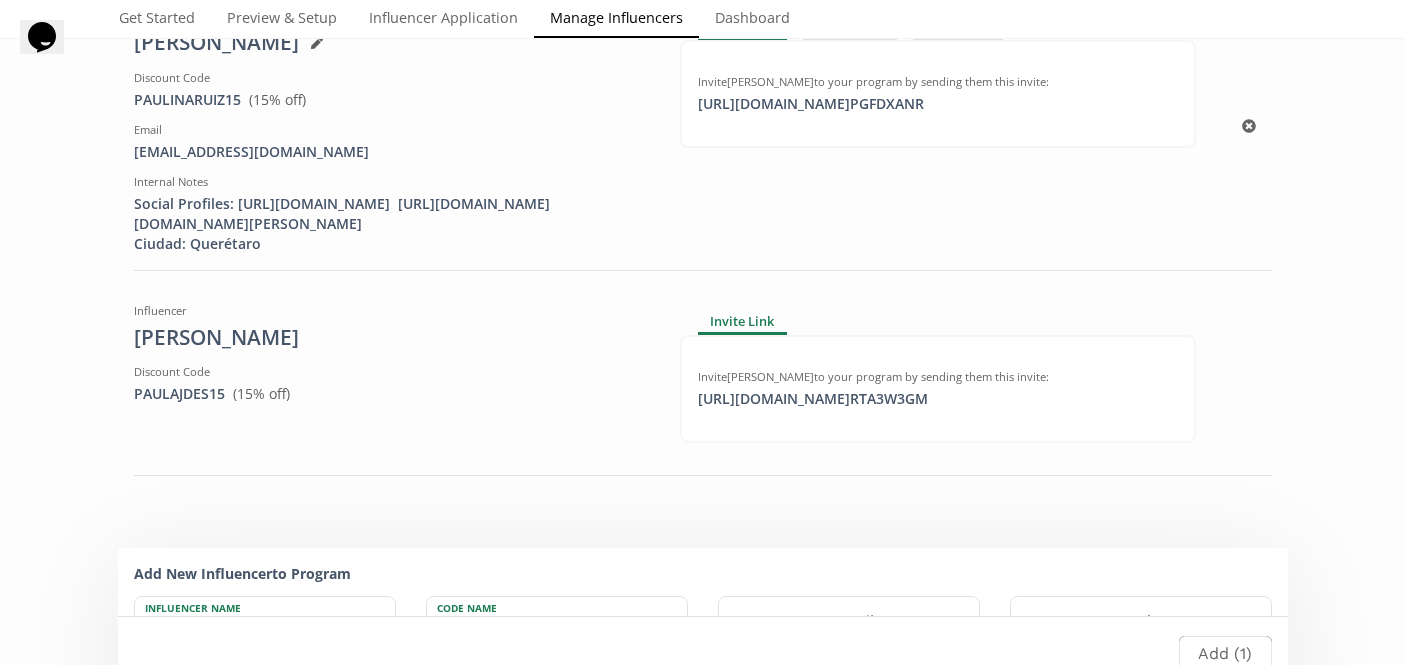 scroll, scrollTop: 616, scrollLeft: 0, axis: vertical 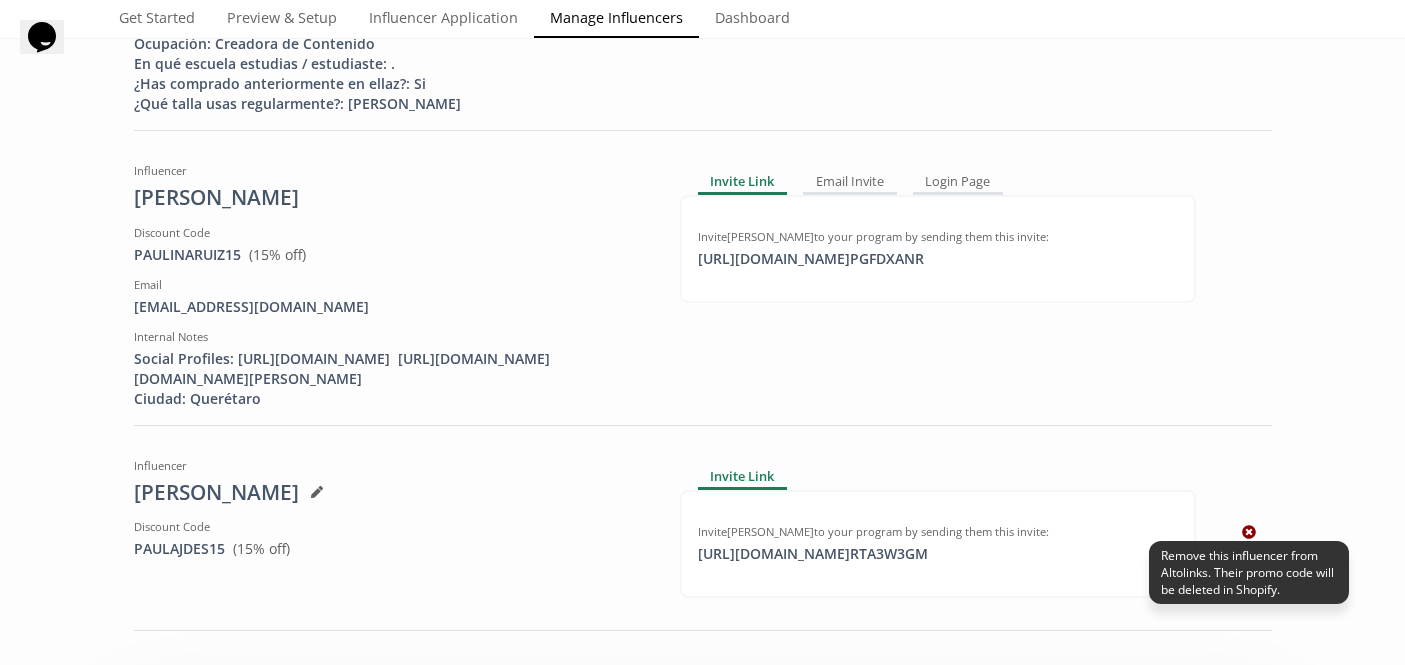 click 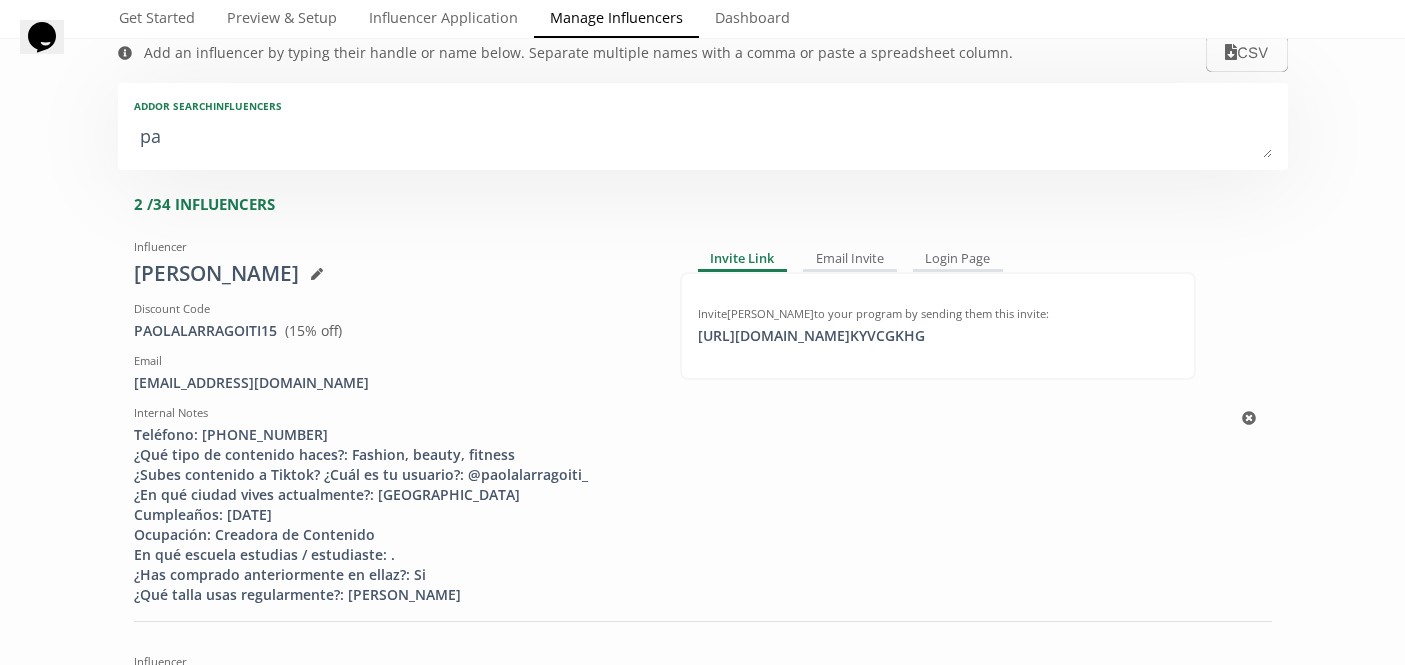 scroll, scrollTop: 0, scrollLeft: 0, axis: both 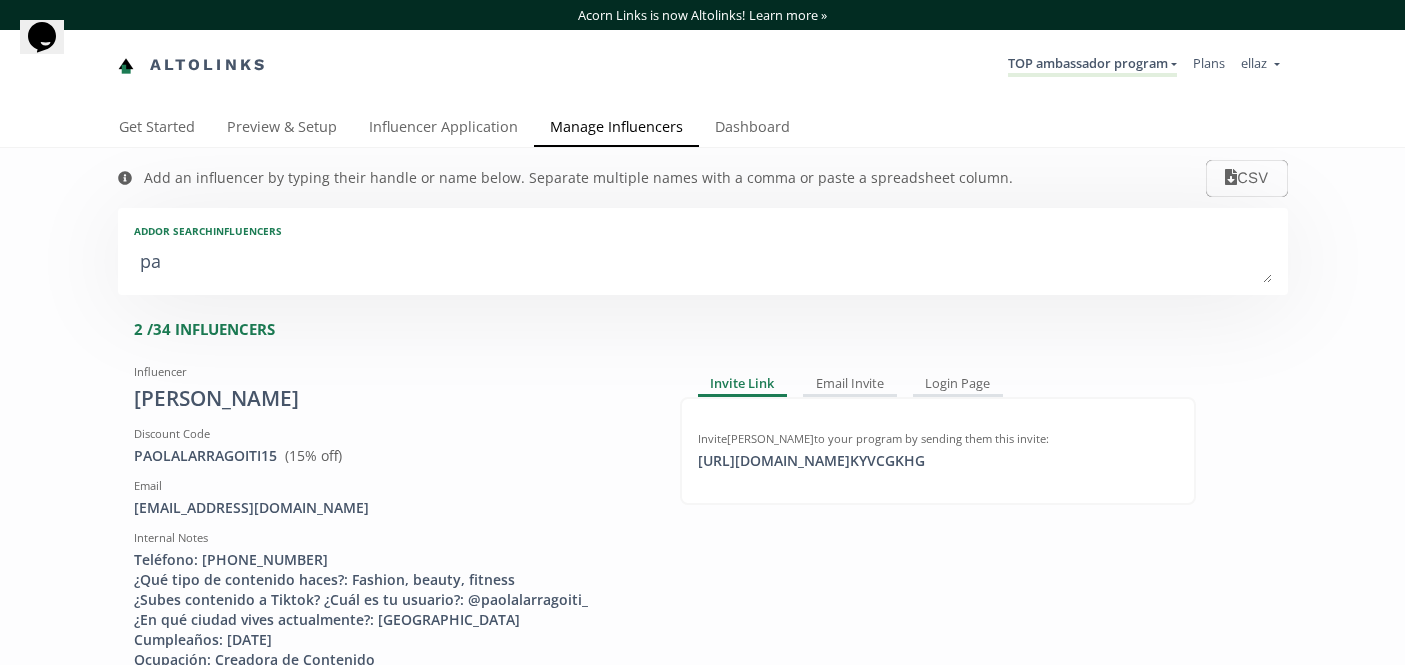 click on "Acorn Links is now Altolinks!  Learn more »
Altolinks
TOP ambassador program
KINEDU
MACRO INFLUENCERS (prog ventas)
TOP ambassador program" at bounding box center [702, 54] 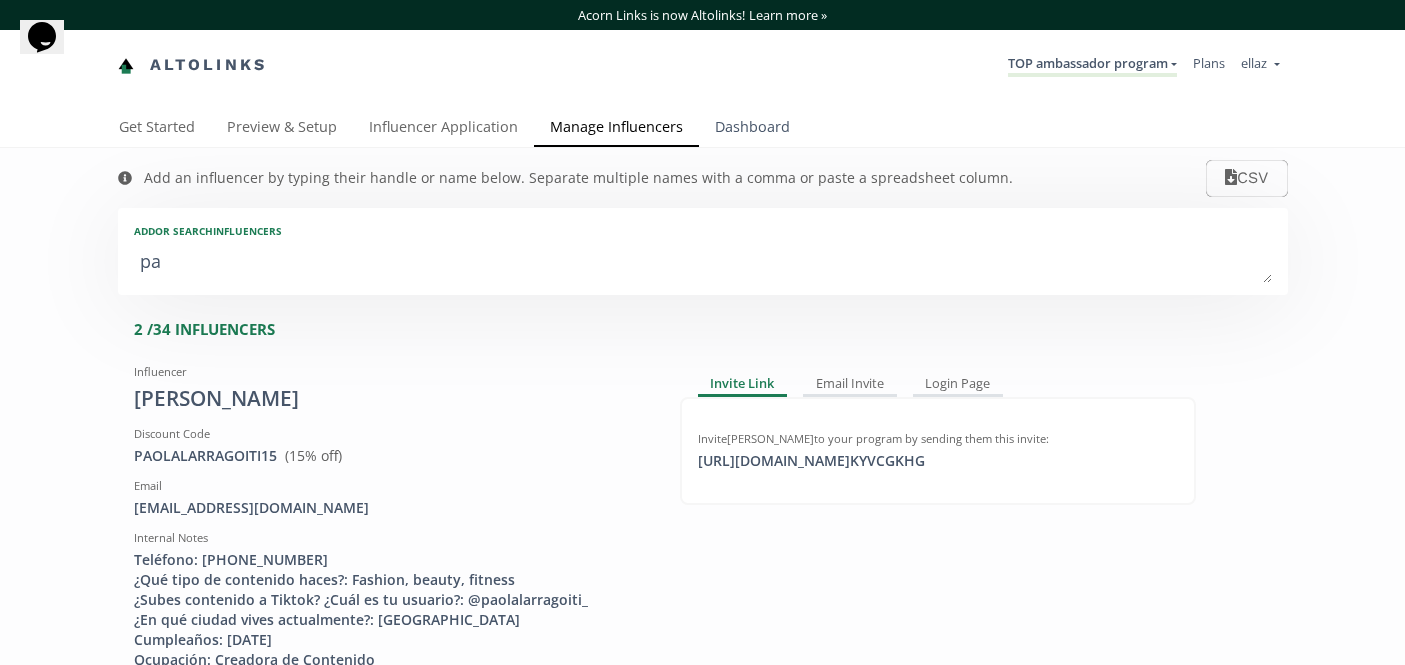click on "Dashboard" at bounding box center [752, 129] 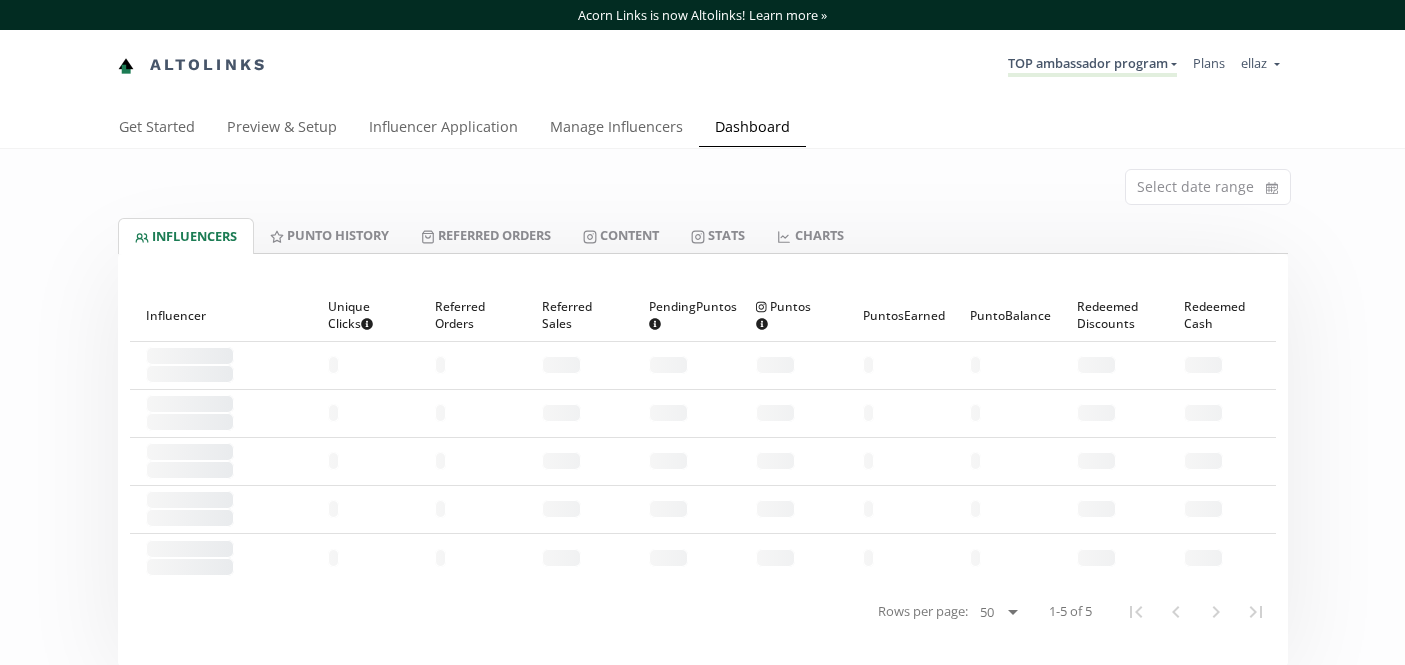 scroll, scrollTop: 0, scrollLeft: 0, axis: both 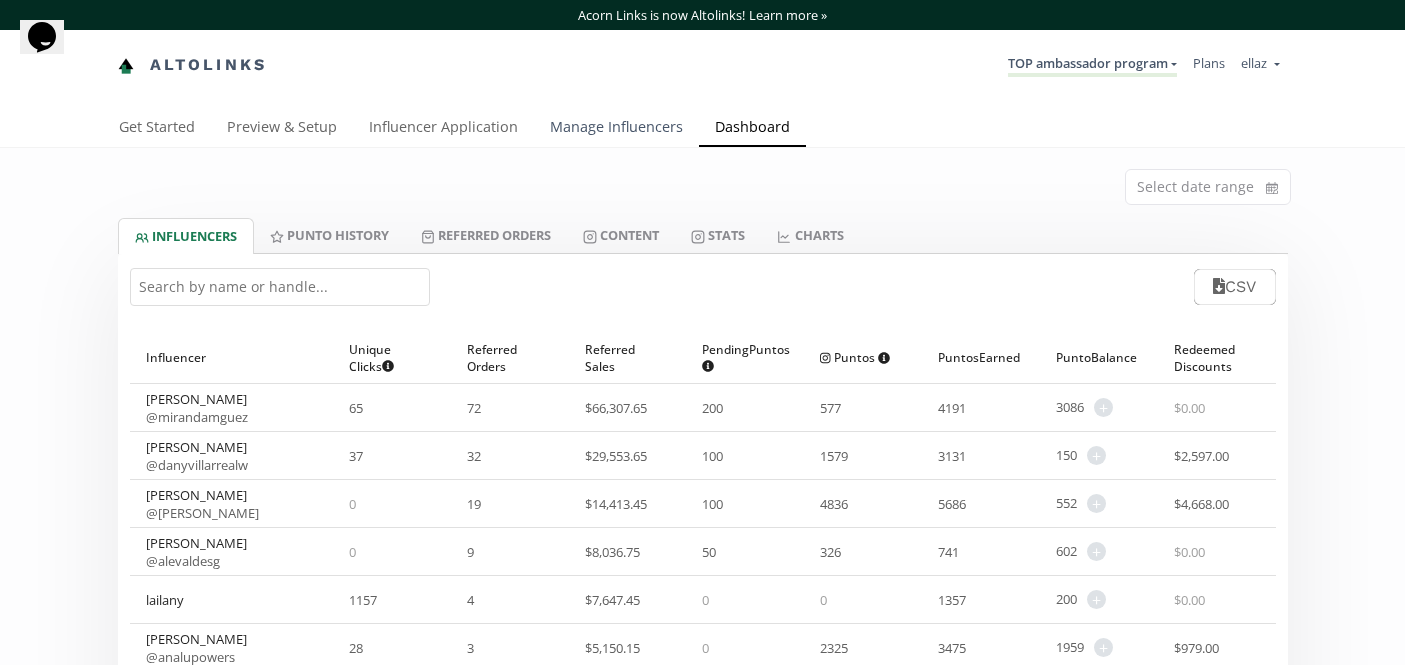 click on "Manage Influencers" at bounding box center [616, 129] 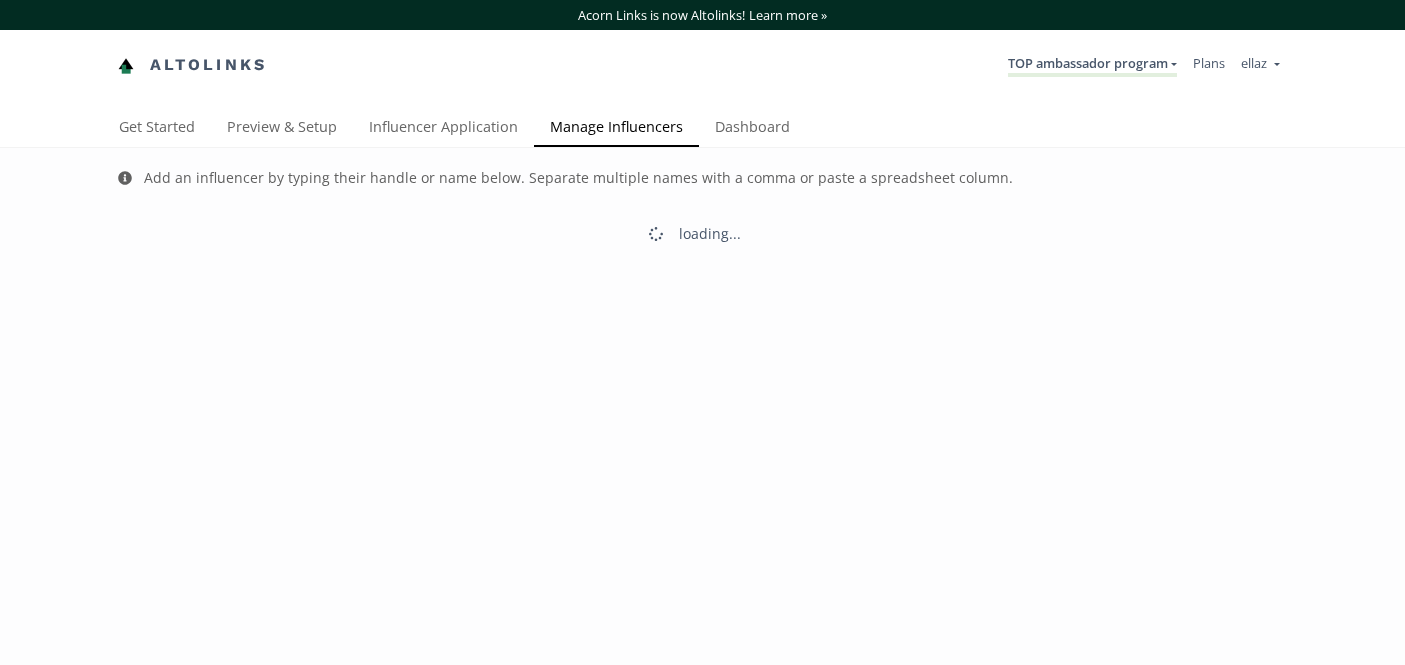 scroll, scrollTop: 0, scrollLeft: 0, axis: both 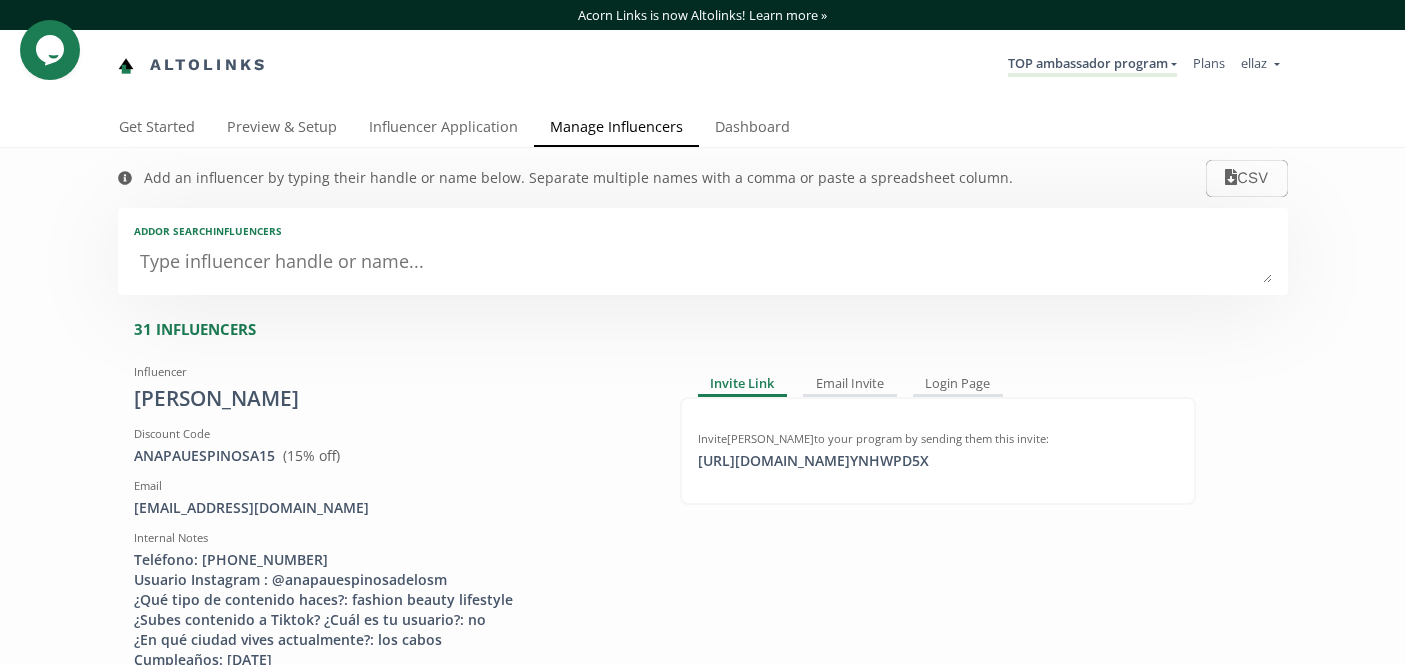 click at bounding box center [703, 263] 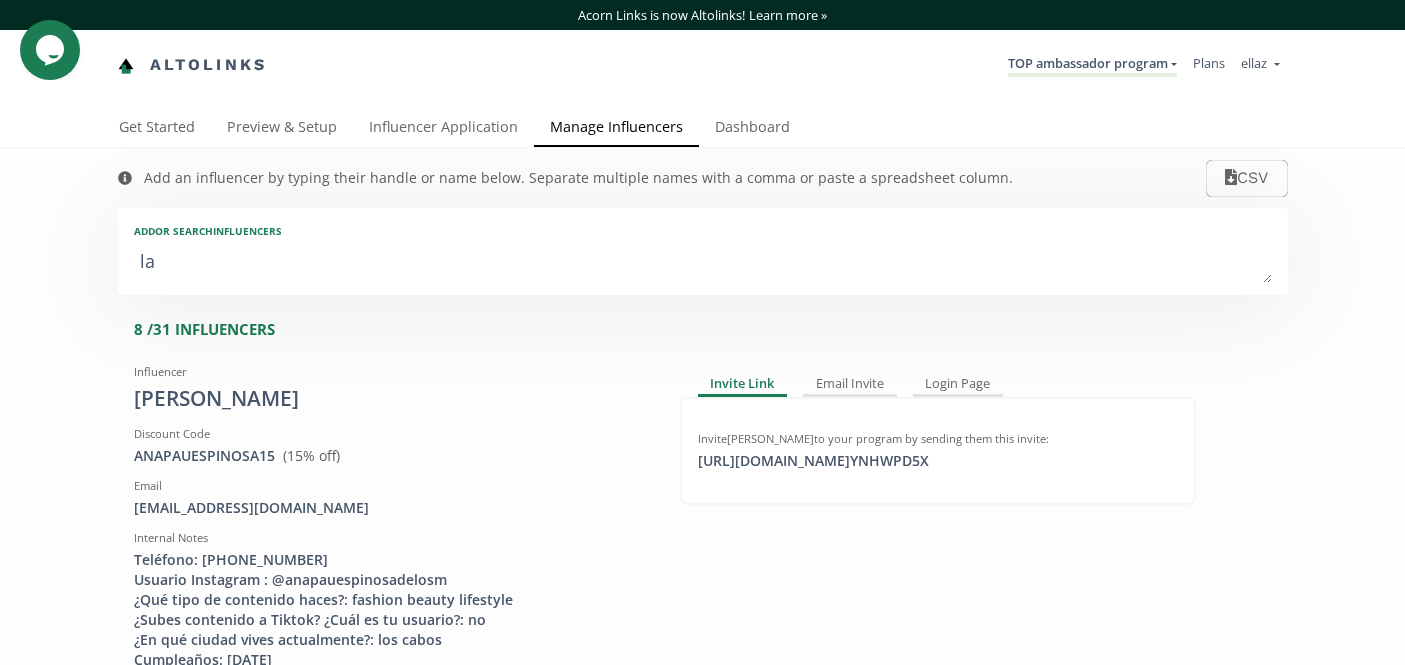 type on "lai" 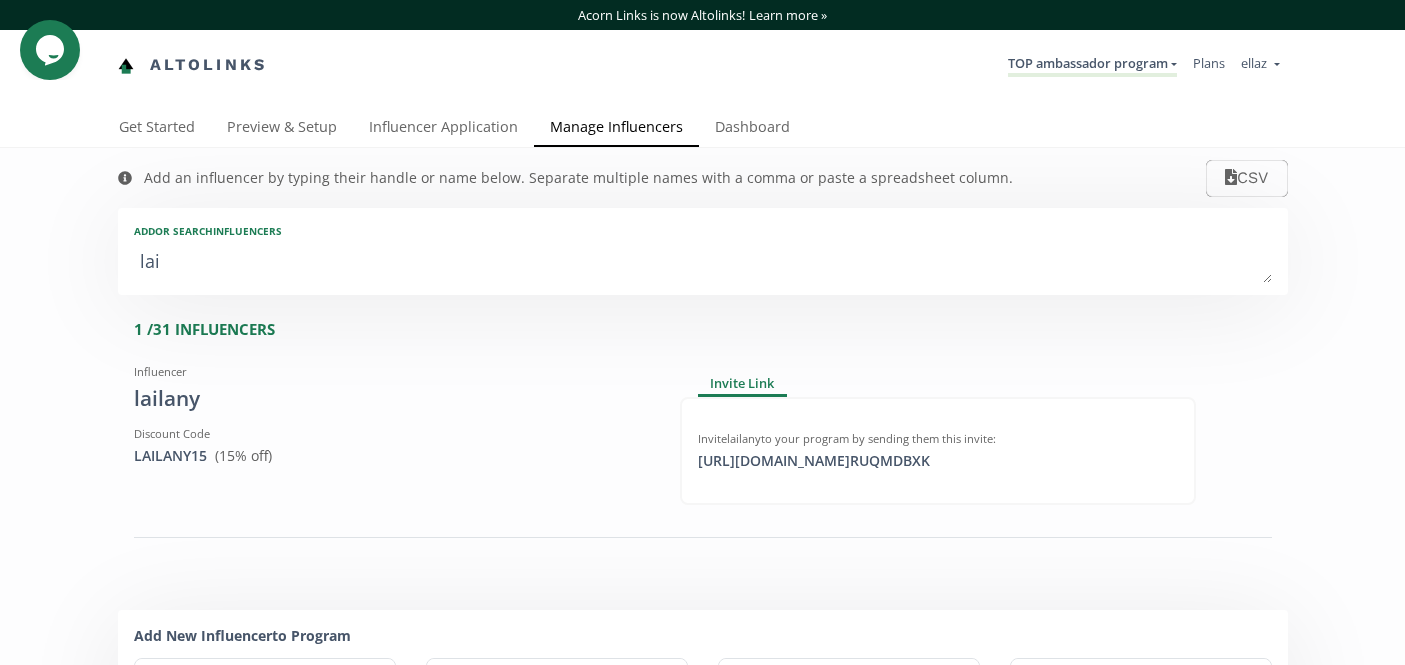 type on "lail" 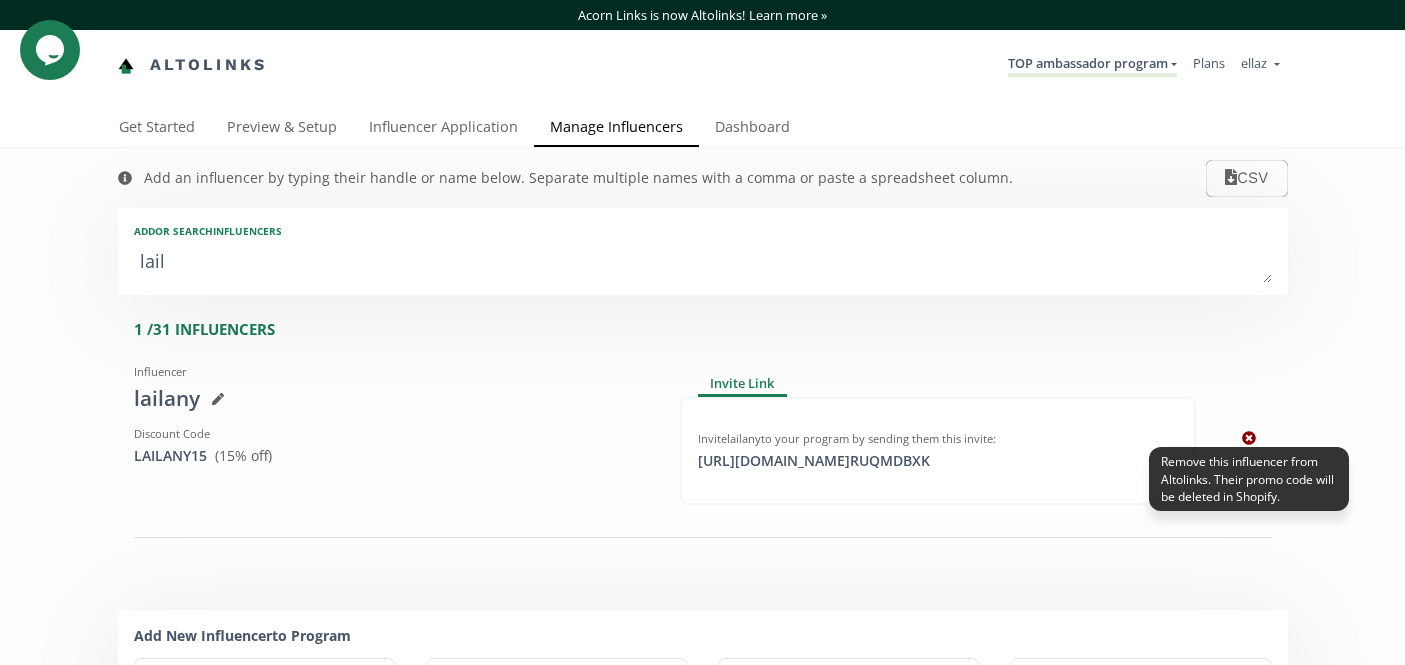 type on "lail" 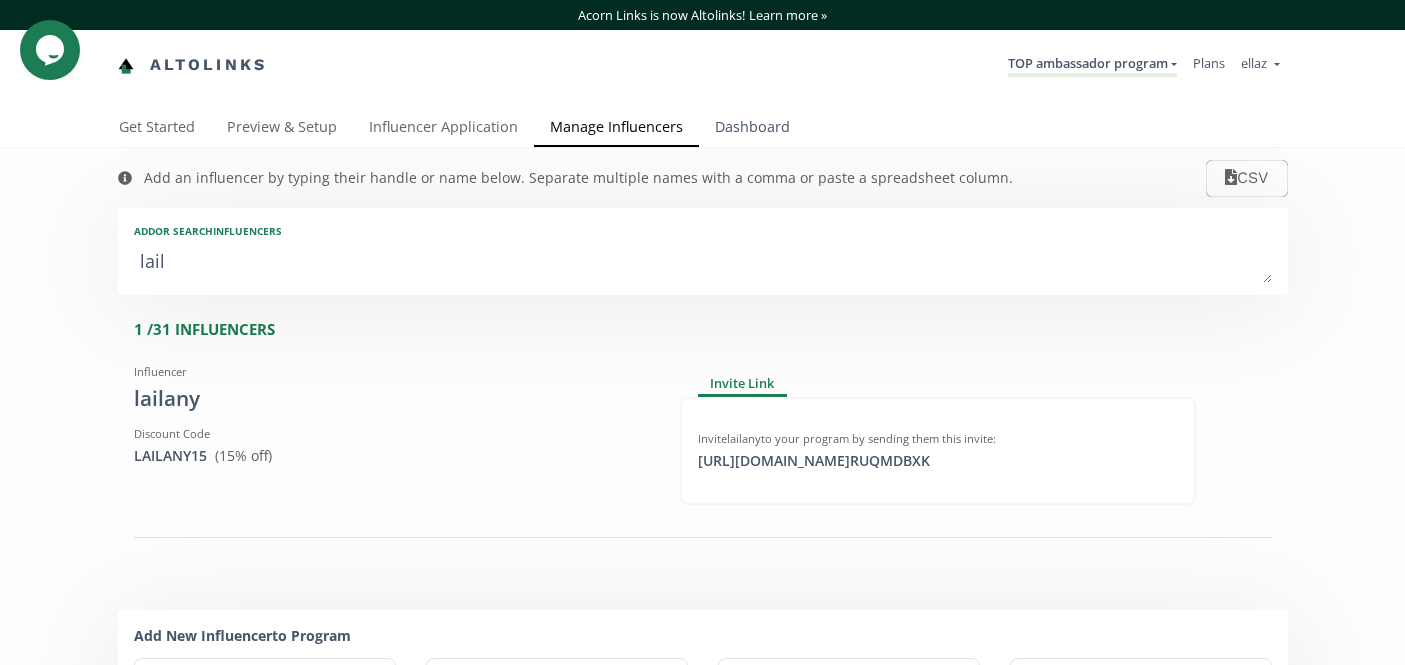 click on "Dashboard" at bounding box center [752, 129] 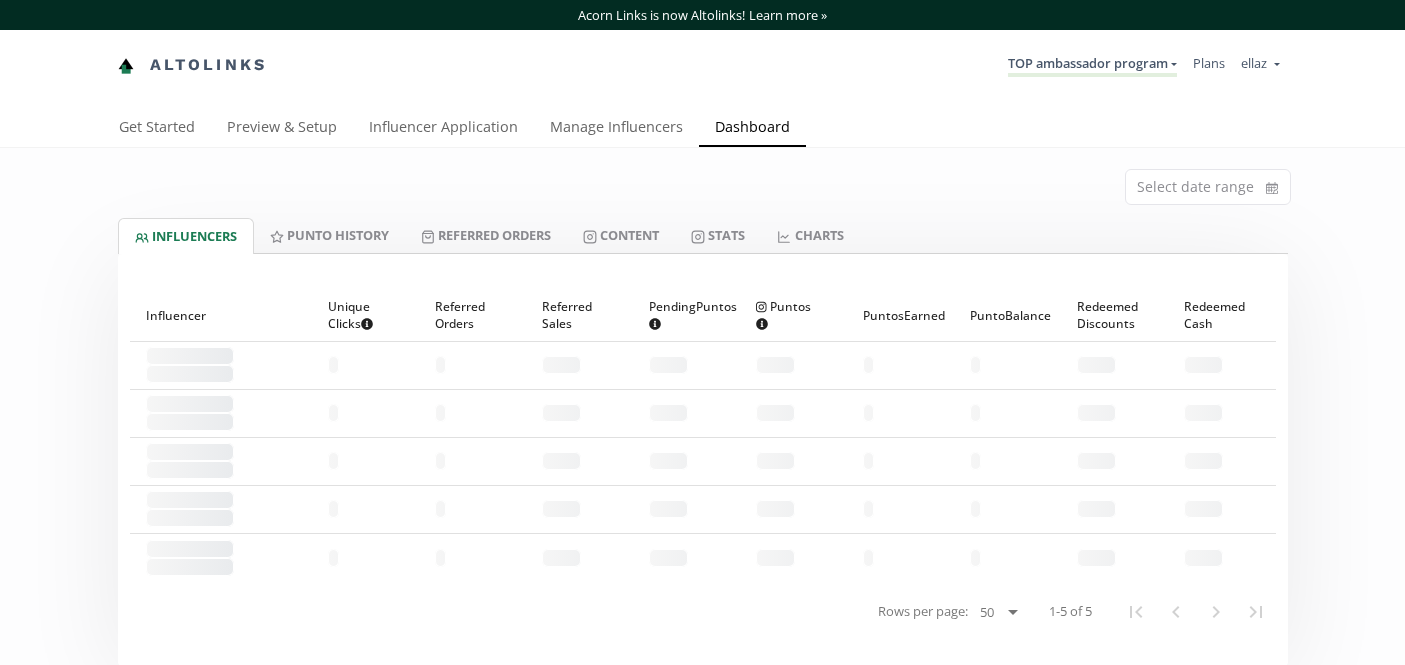 scroll, scrollTop: 0, scrollLeft: 0, axis: both 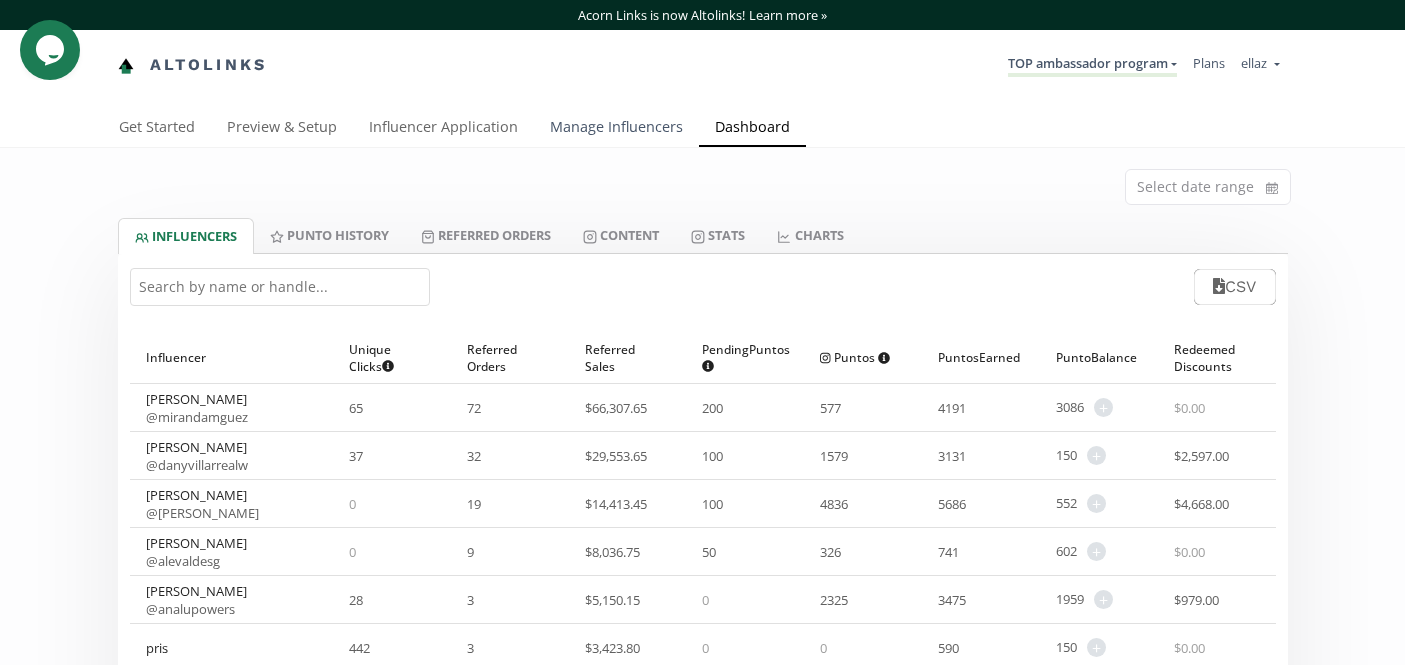 click on "Manage Influencers" at bounding box center [616, 129] 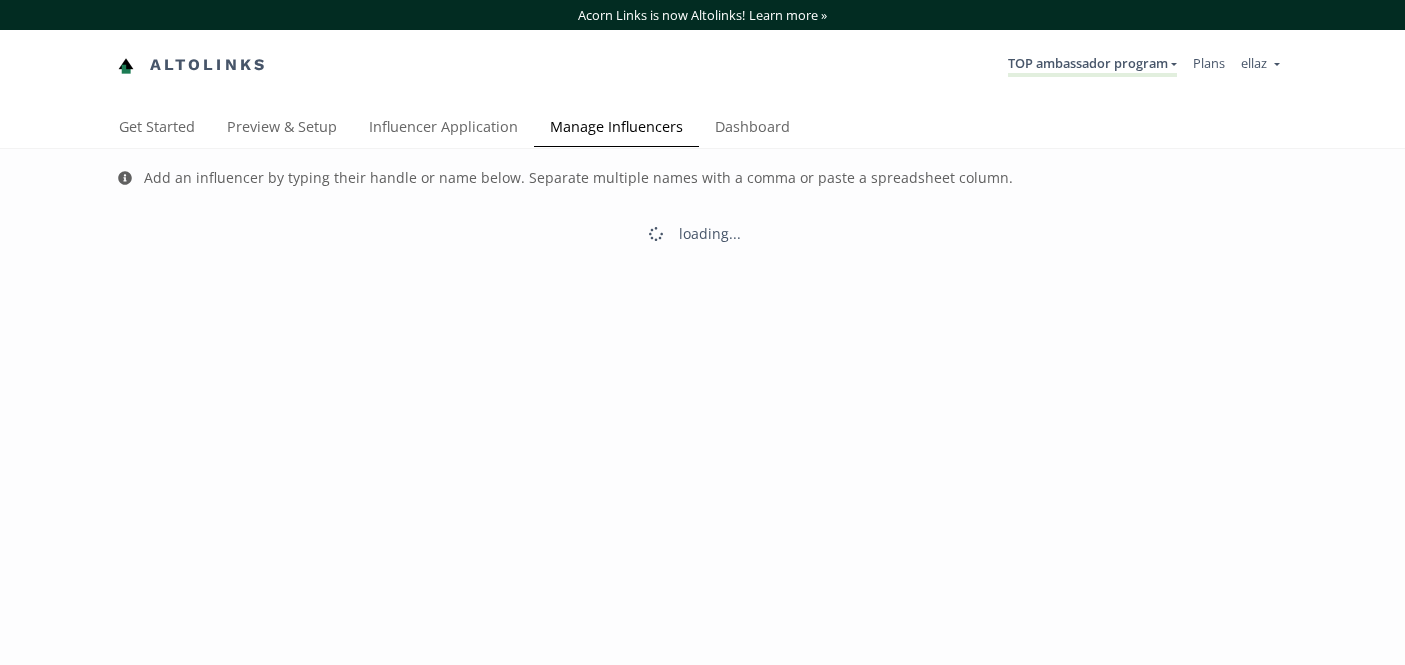 scroll, scrollTop: 0, scrollLeft: 0, axis: both 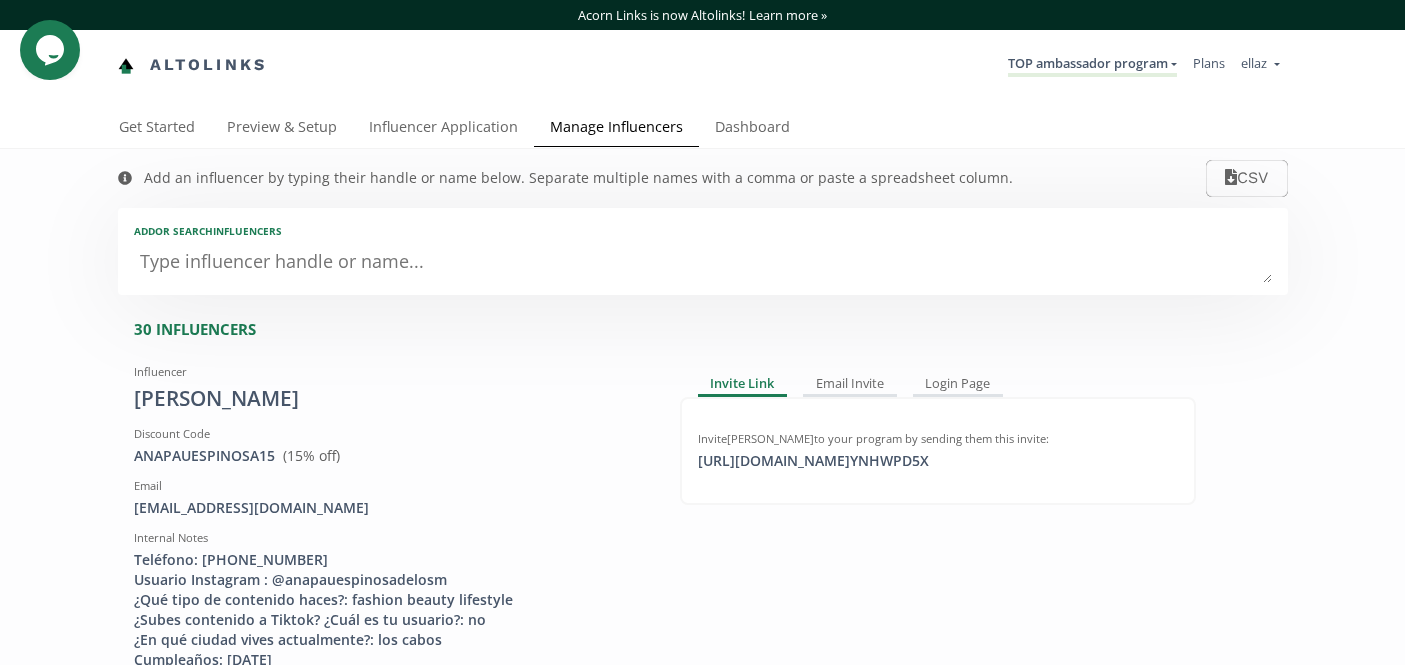 click at bounding box center [703, 263] 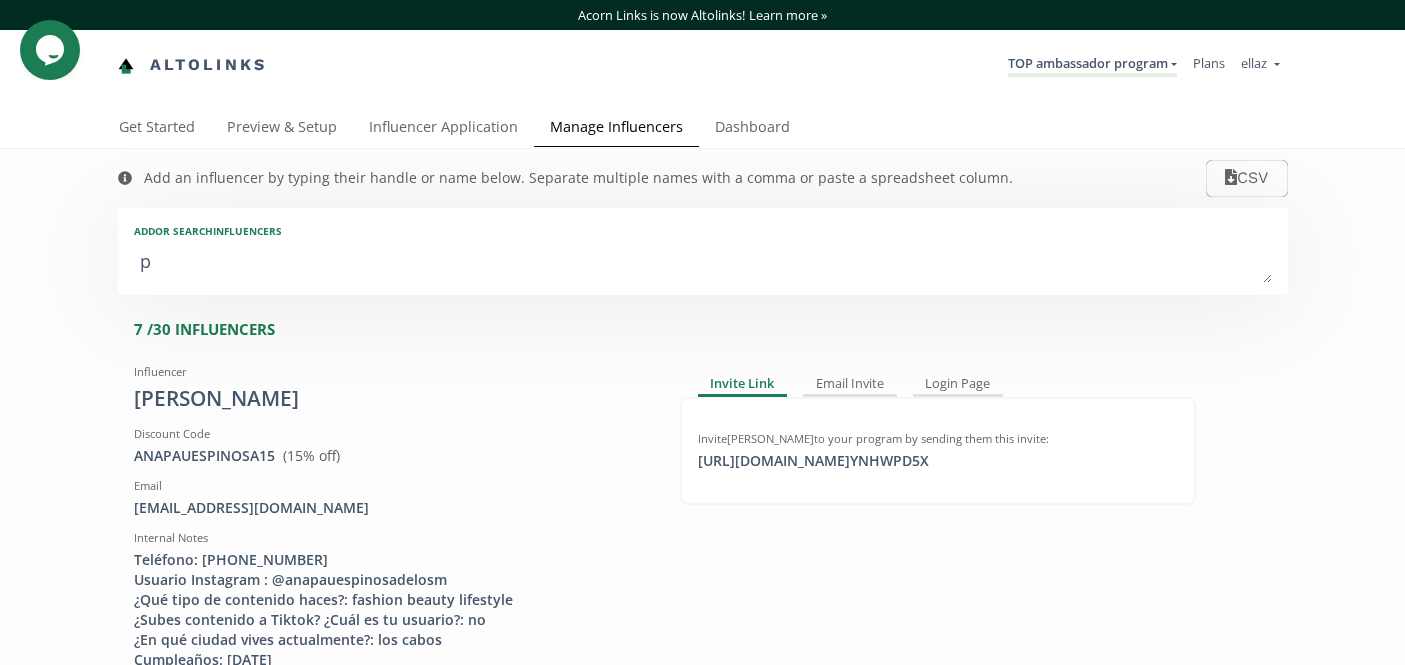 type on "pr" 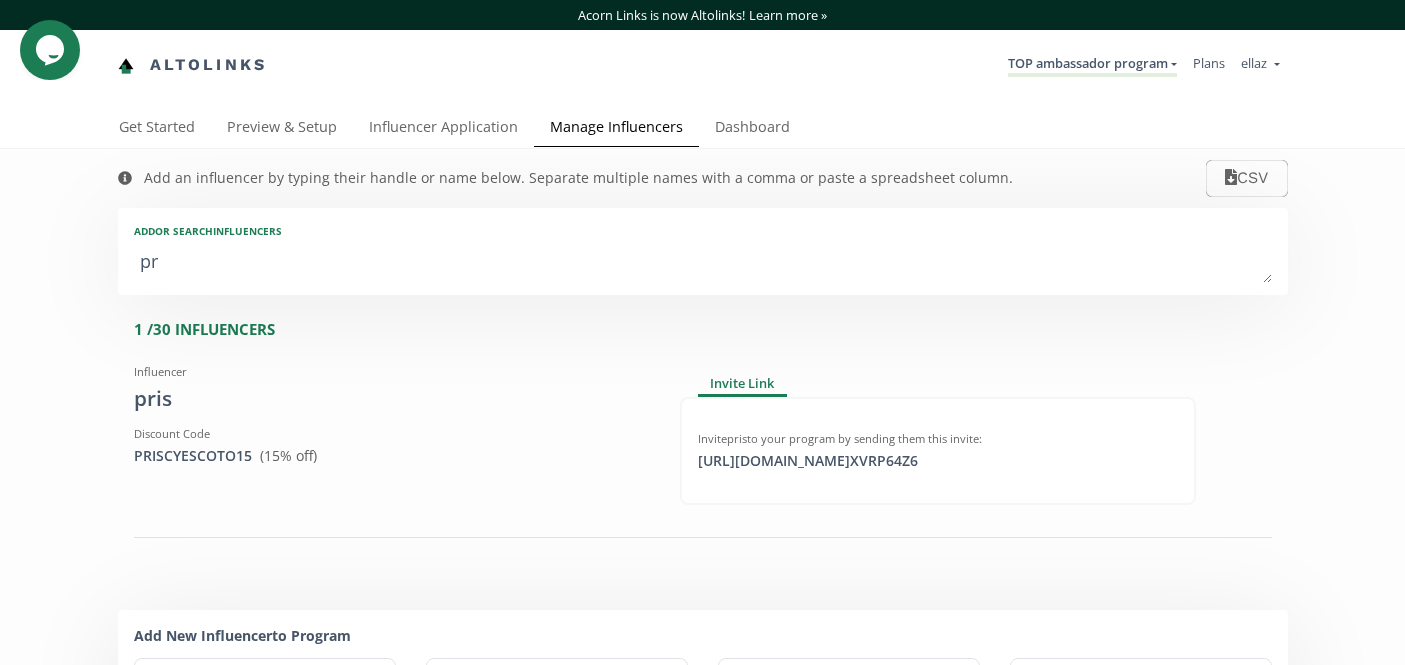type on "pri" 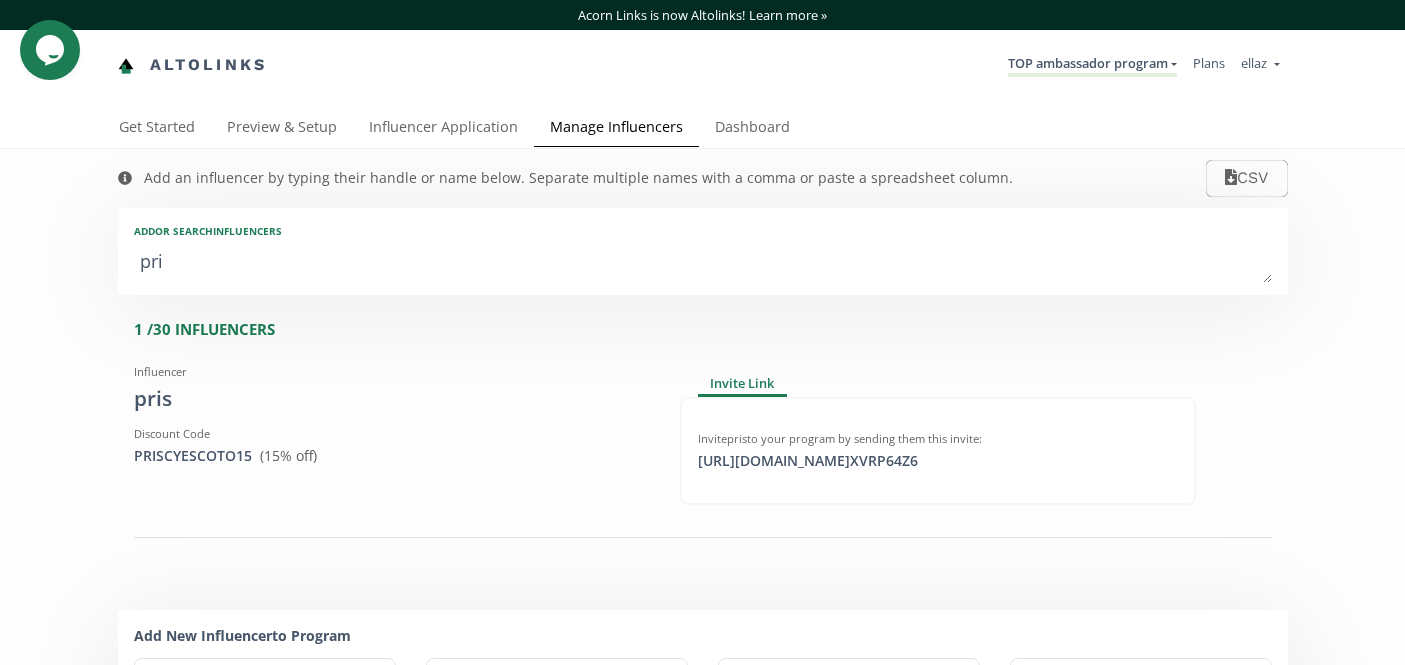 type on "pri" 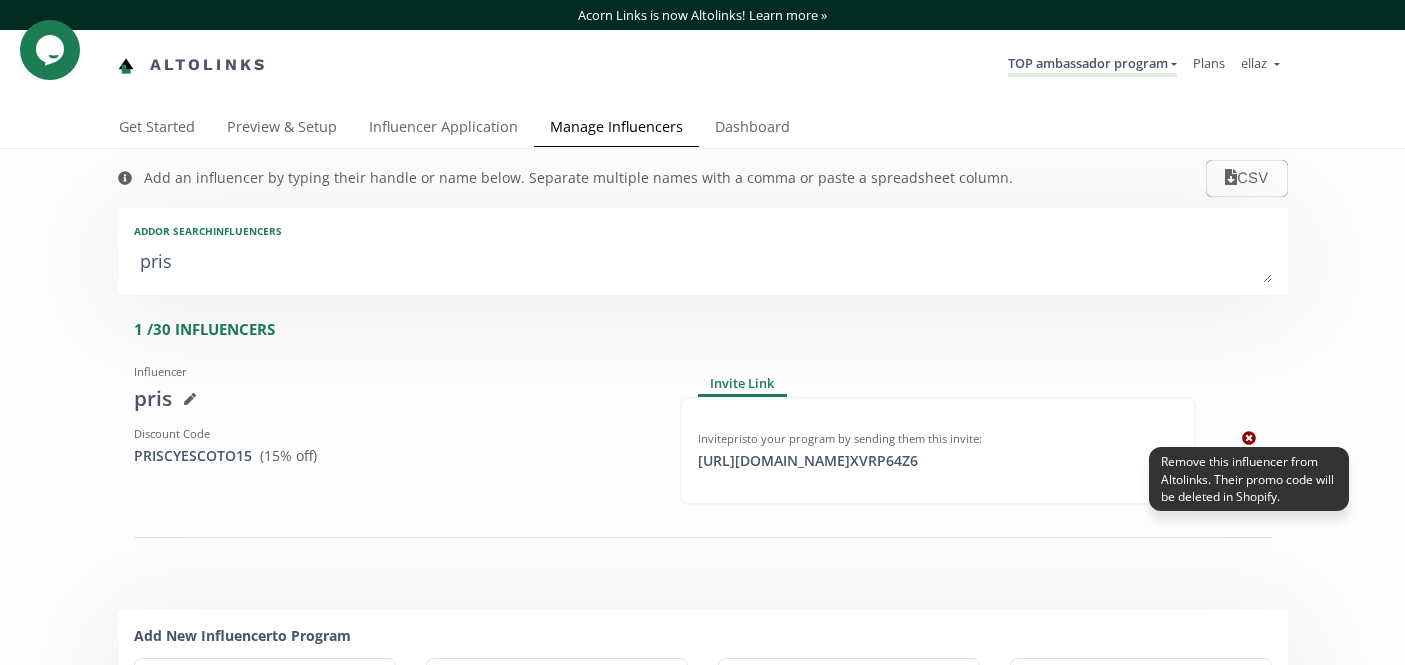type on "pris" 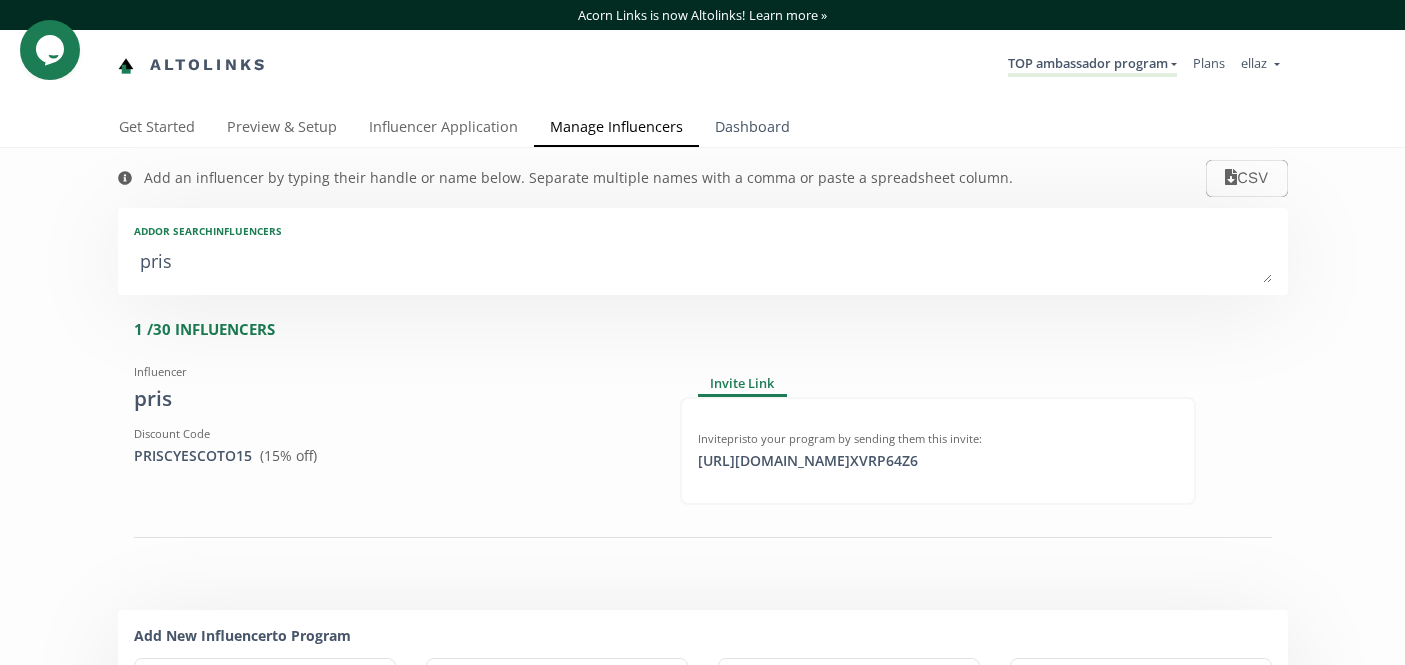 click on "Dashboard" at bounding box center (752, 129) 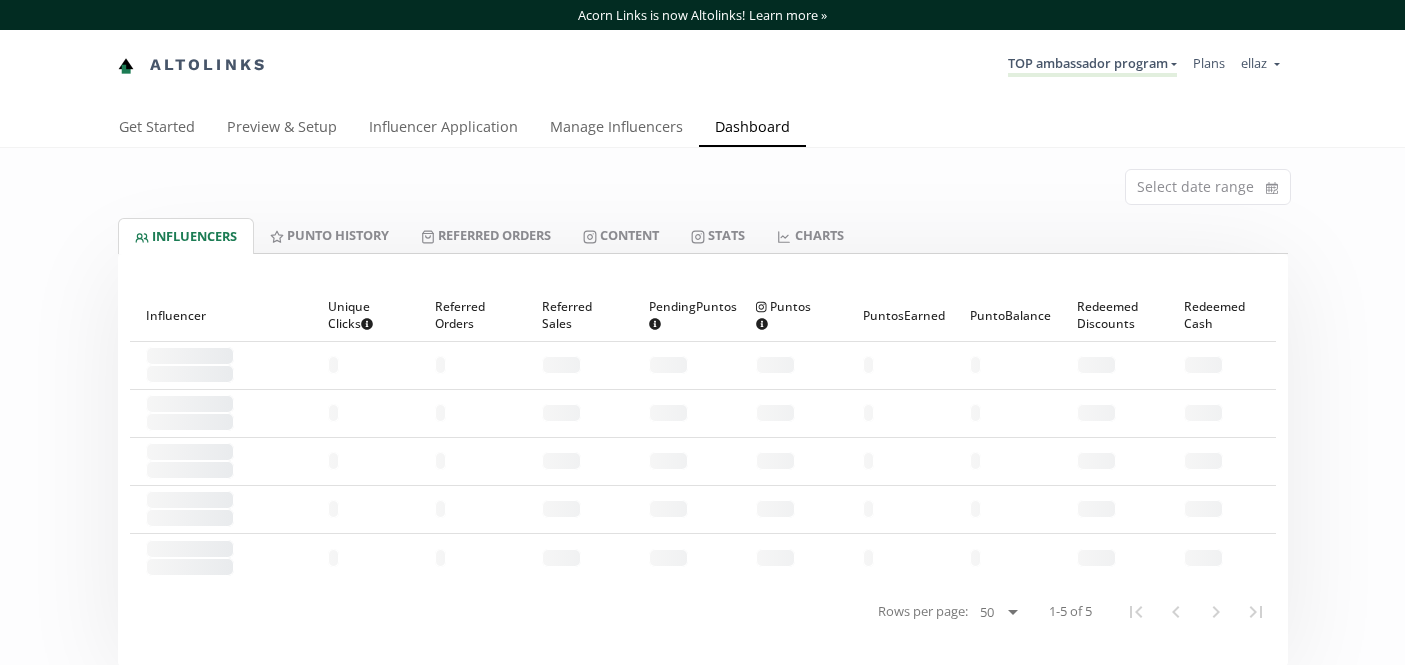 scroll, scrollTop: 0, scrollLeft: 0, axis: both 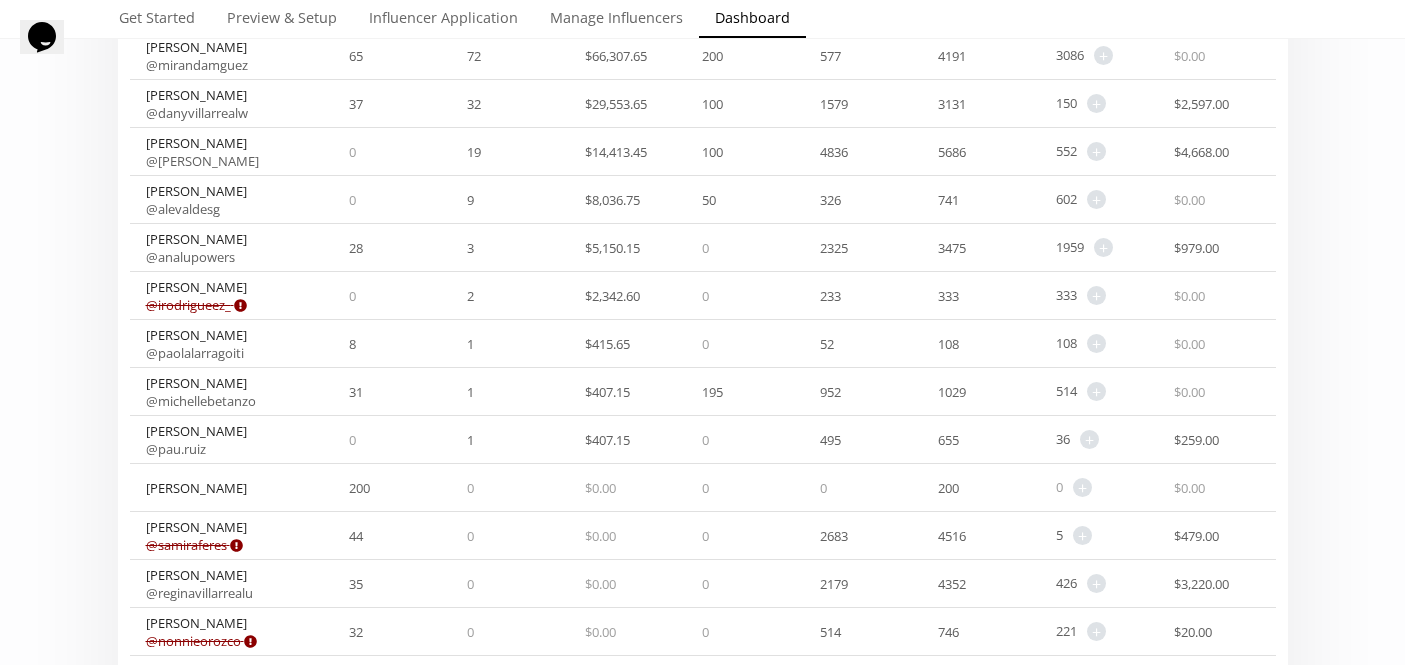 click on "[PERSON_NAME]" at bounding box center [196, 488] 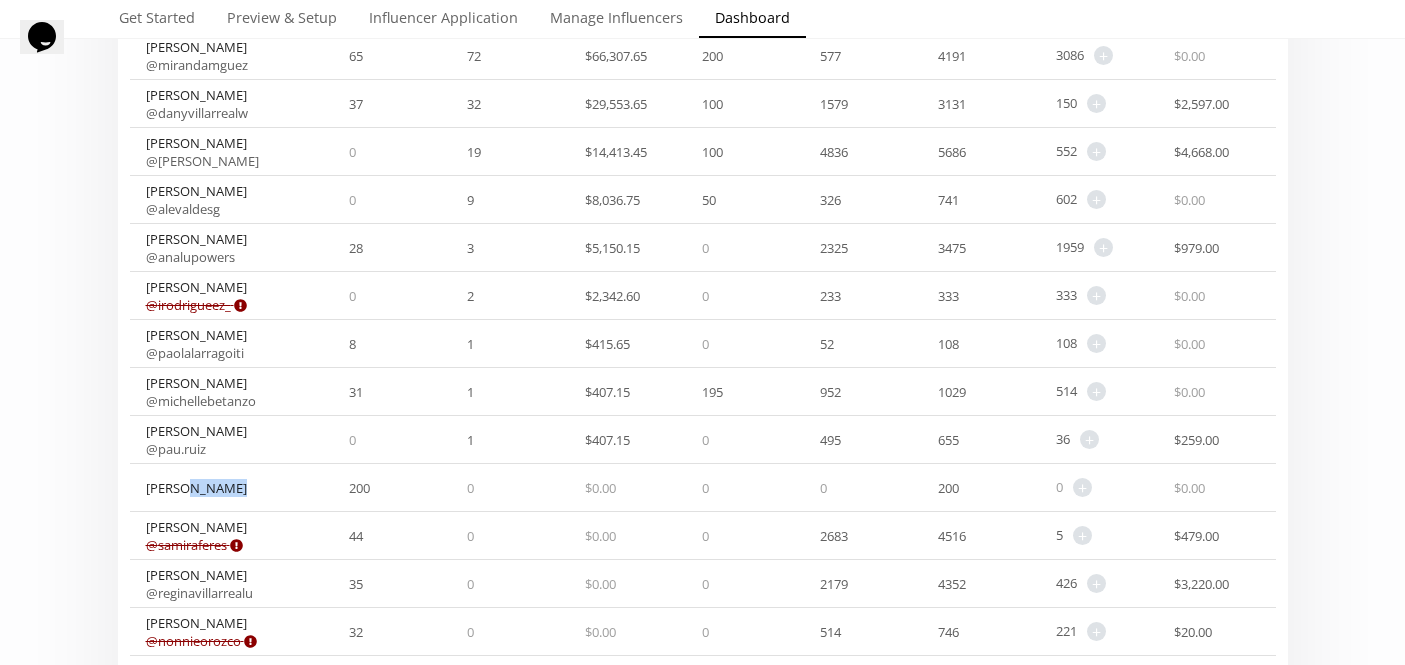 click on "[PERSON_NAME]" at bounding box center (196, 488) 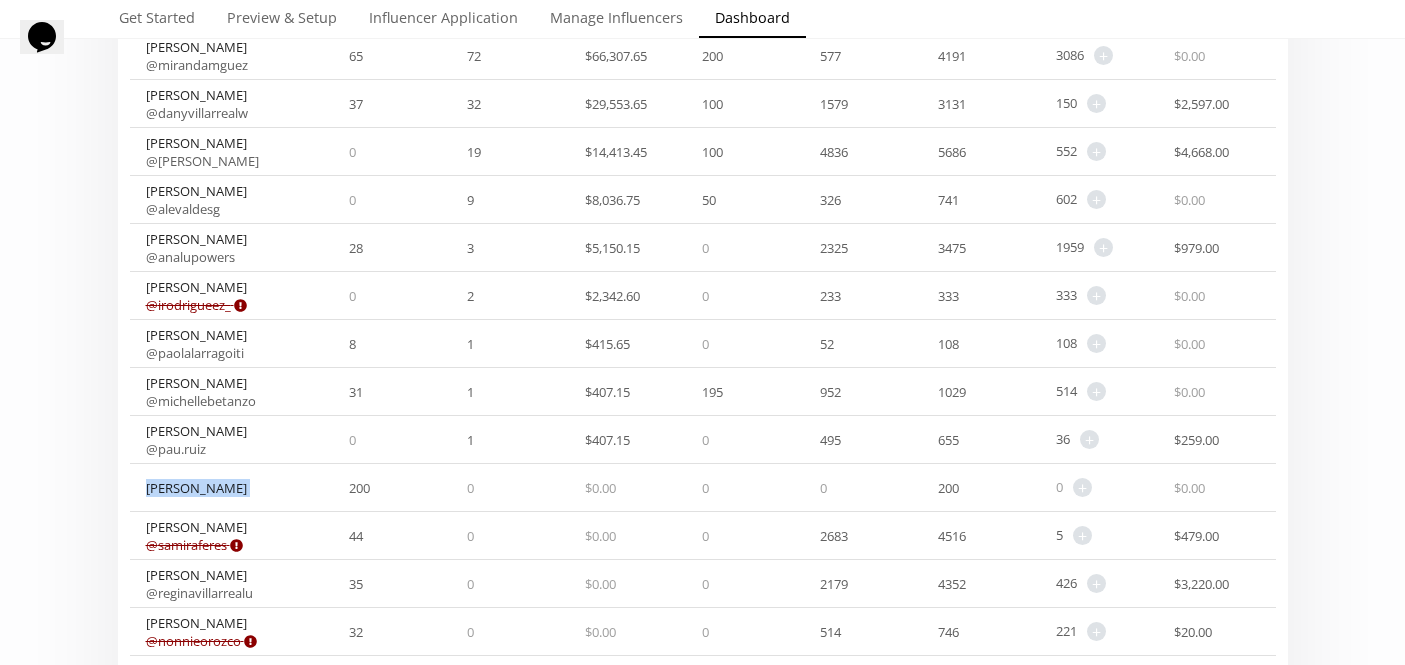 click on "[PERSON_NAME]" at bounding box center (196, 488) 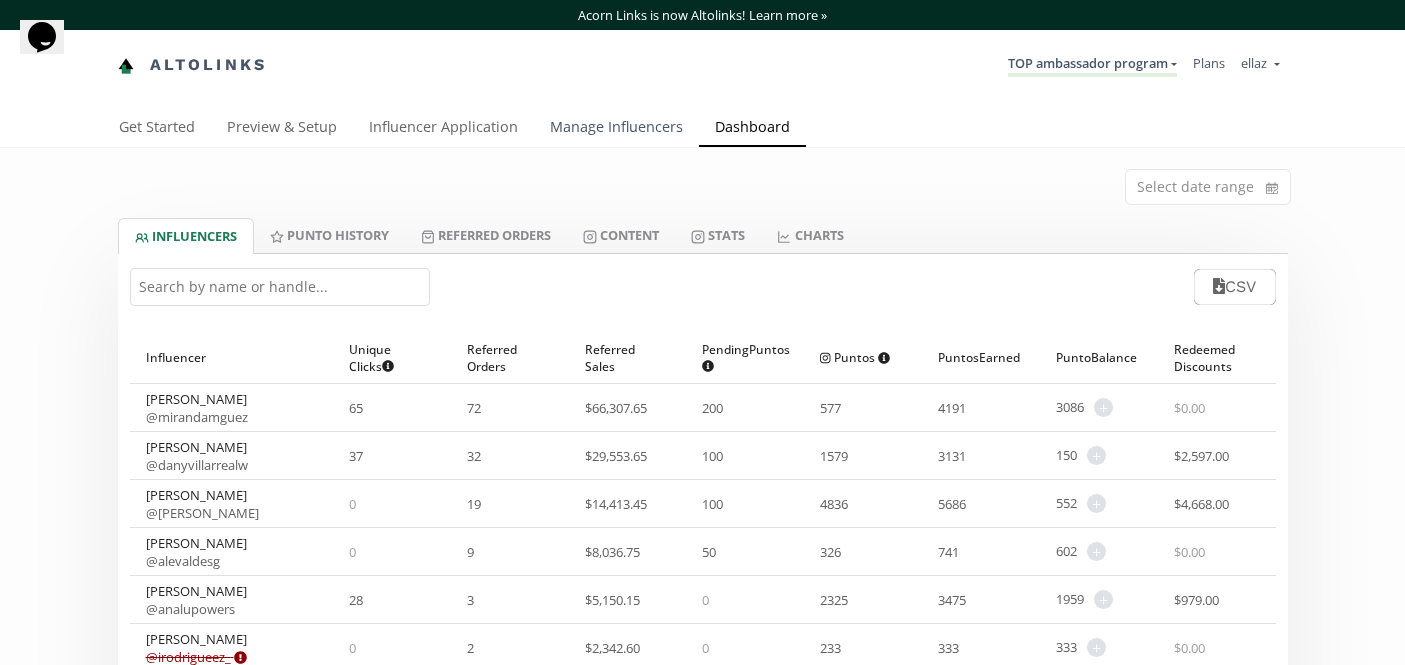 click on "Manage Influencers" at bounding box center [616, 129] 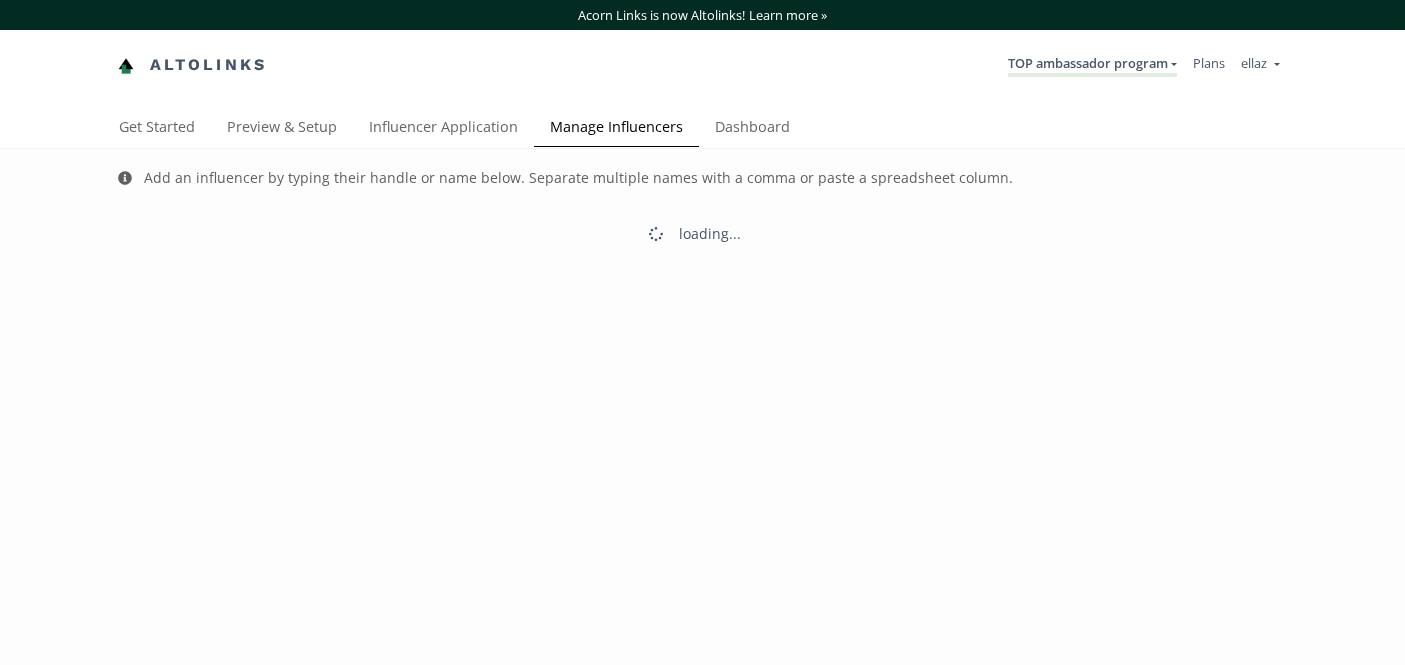 scroll, scrollTop: 0, scrollLeft: 0, axis: both 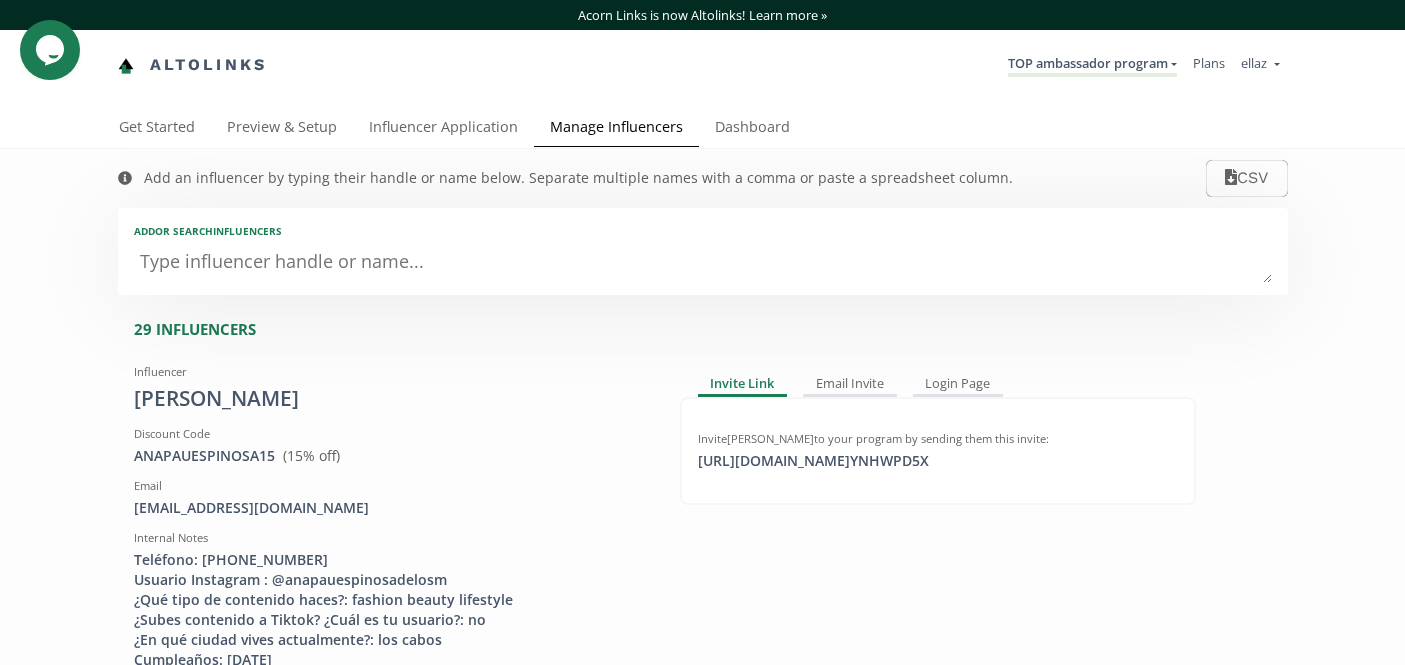 click at bounding box center (703, 263) 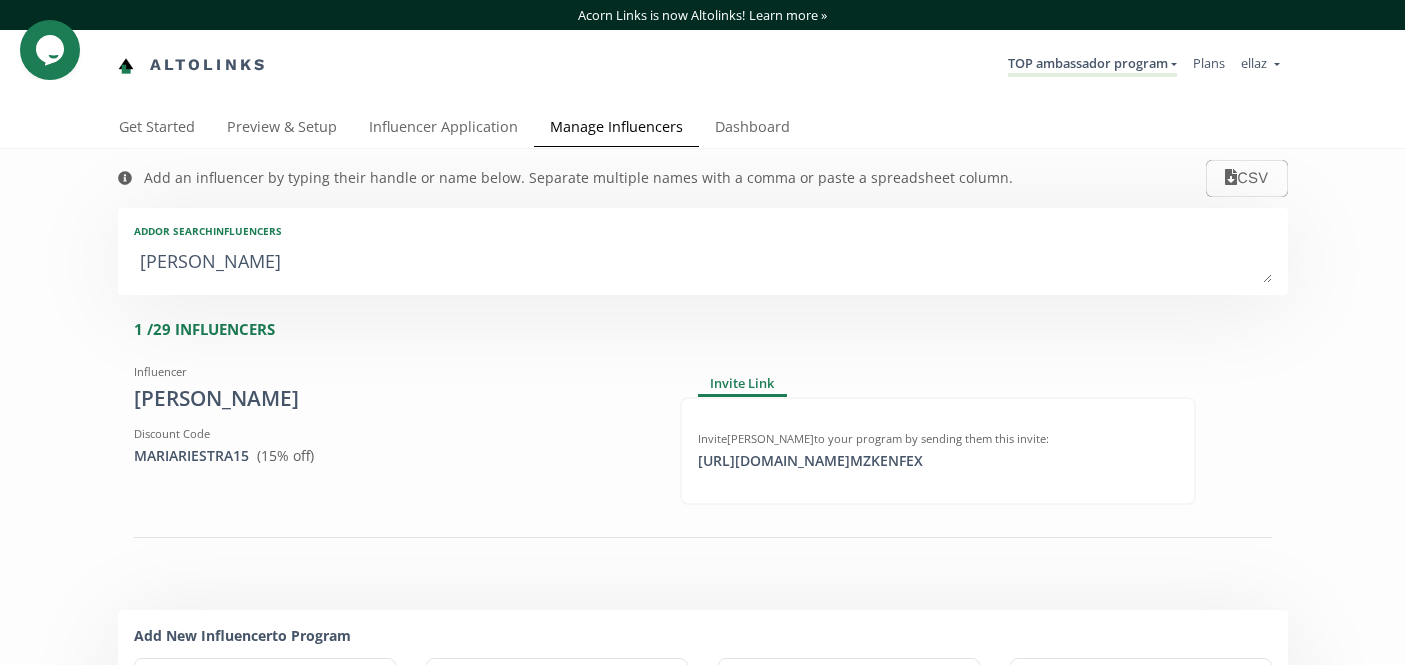scroll, scrollTop: 0, scrollLeft: 0, axis: both 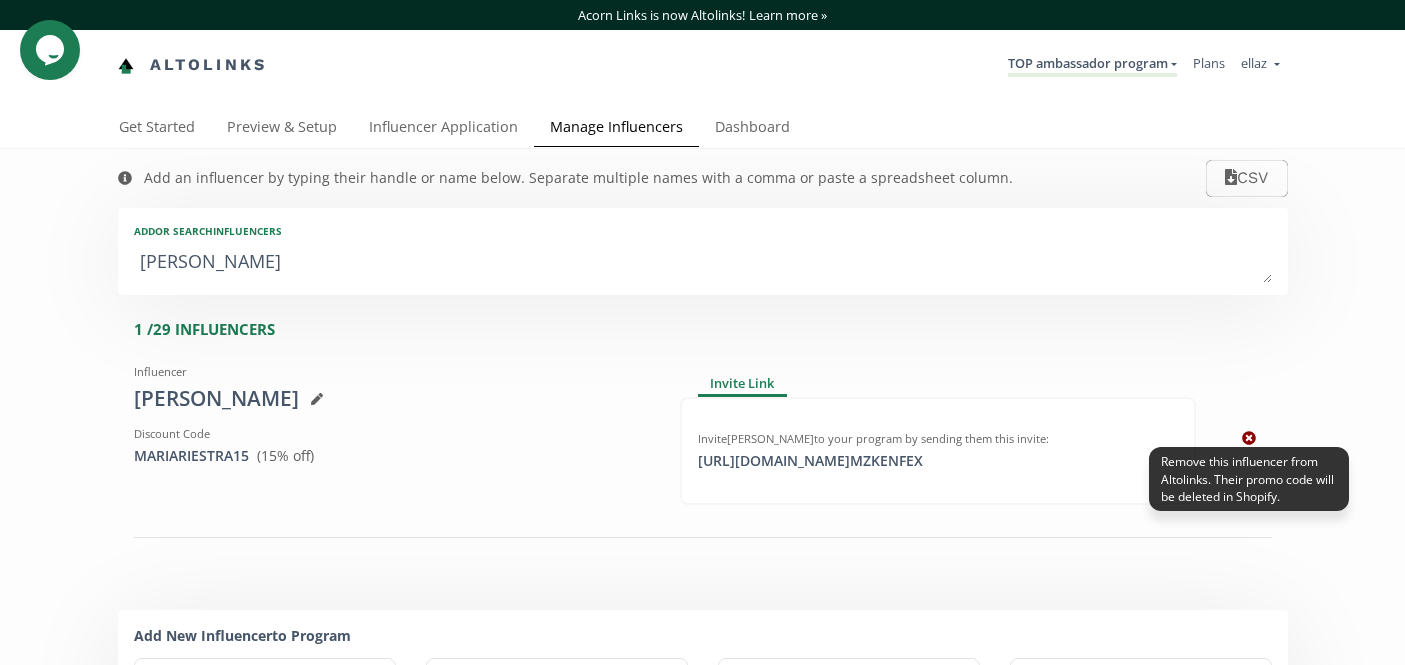type on "[PERSON_NAME]" 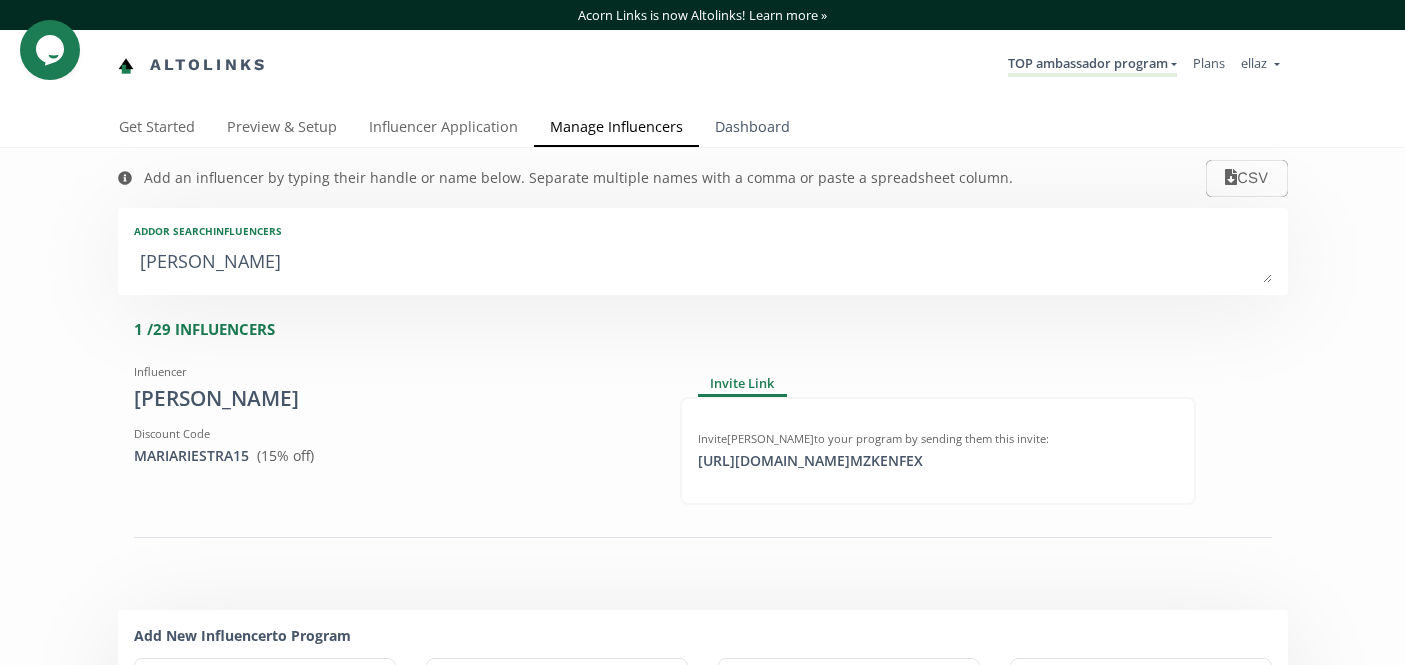 click on "Dashboard" at bounding box center [752, 129] 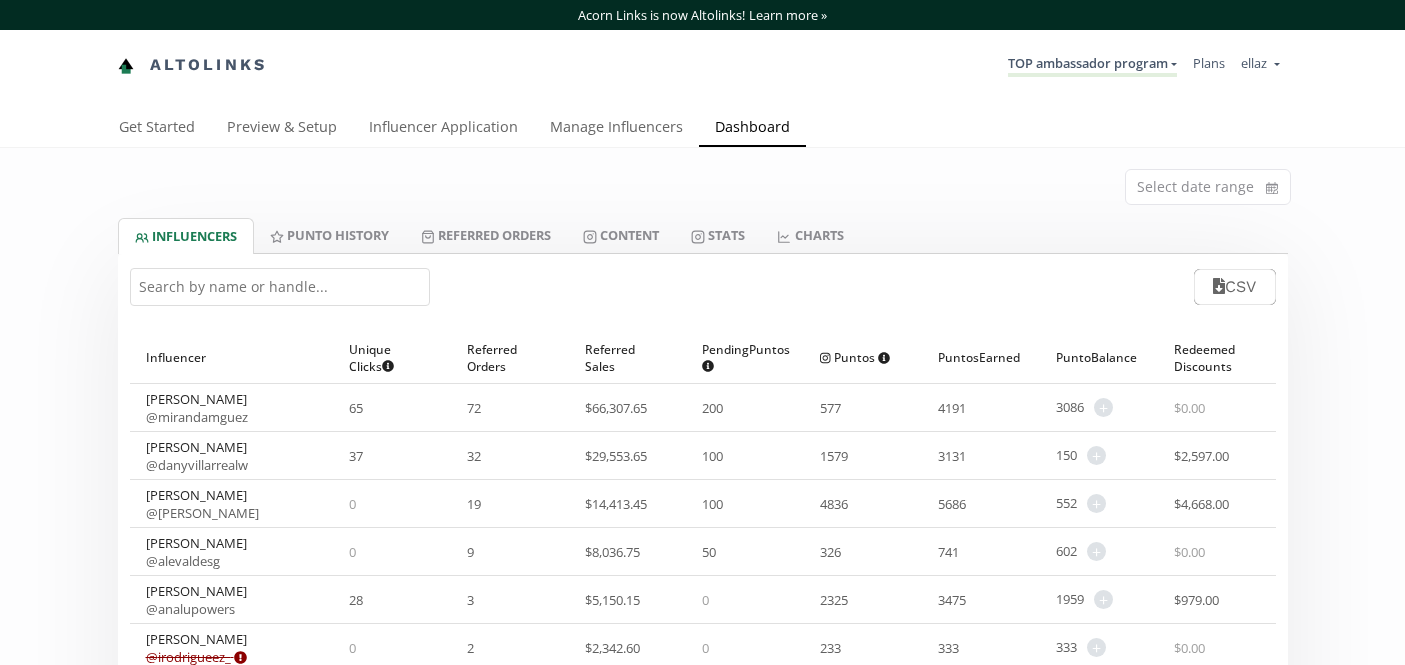 scroll, scrollTop: 0, scrollLeft: 0, axis: both 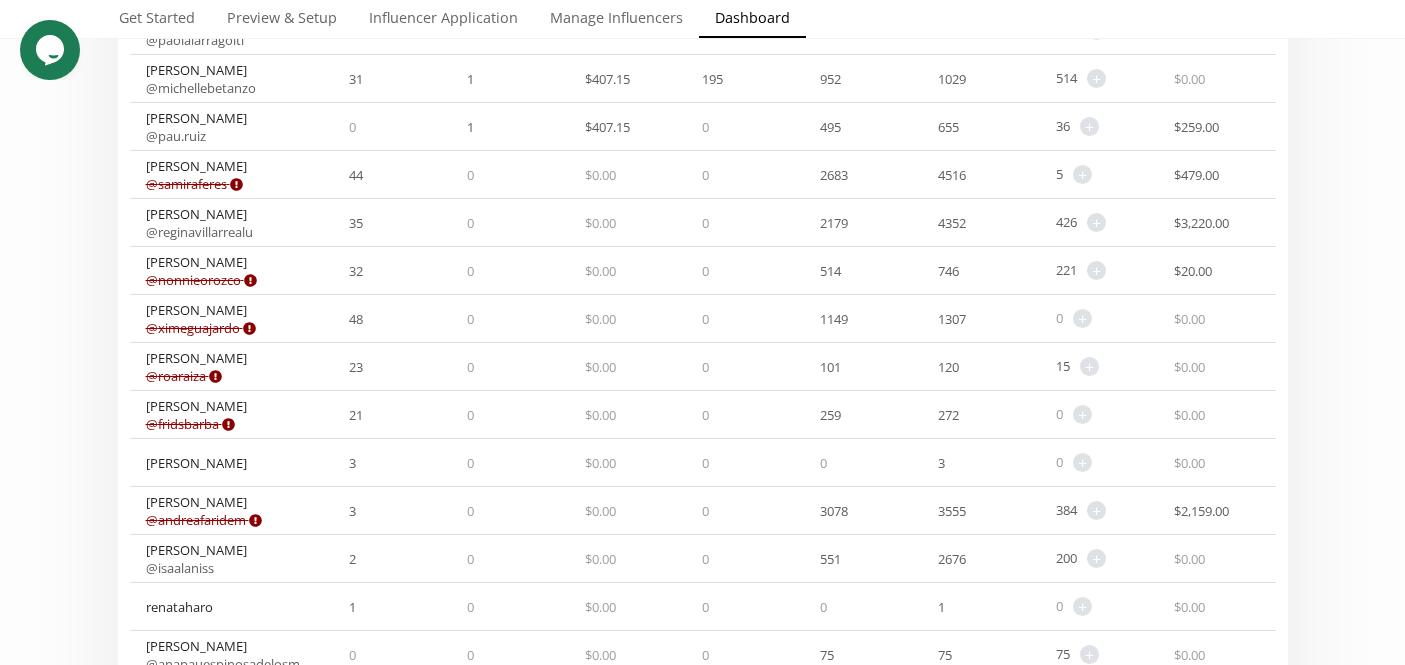 click on "Monse Limongi" at bounding box center [196, 463] 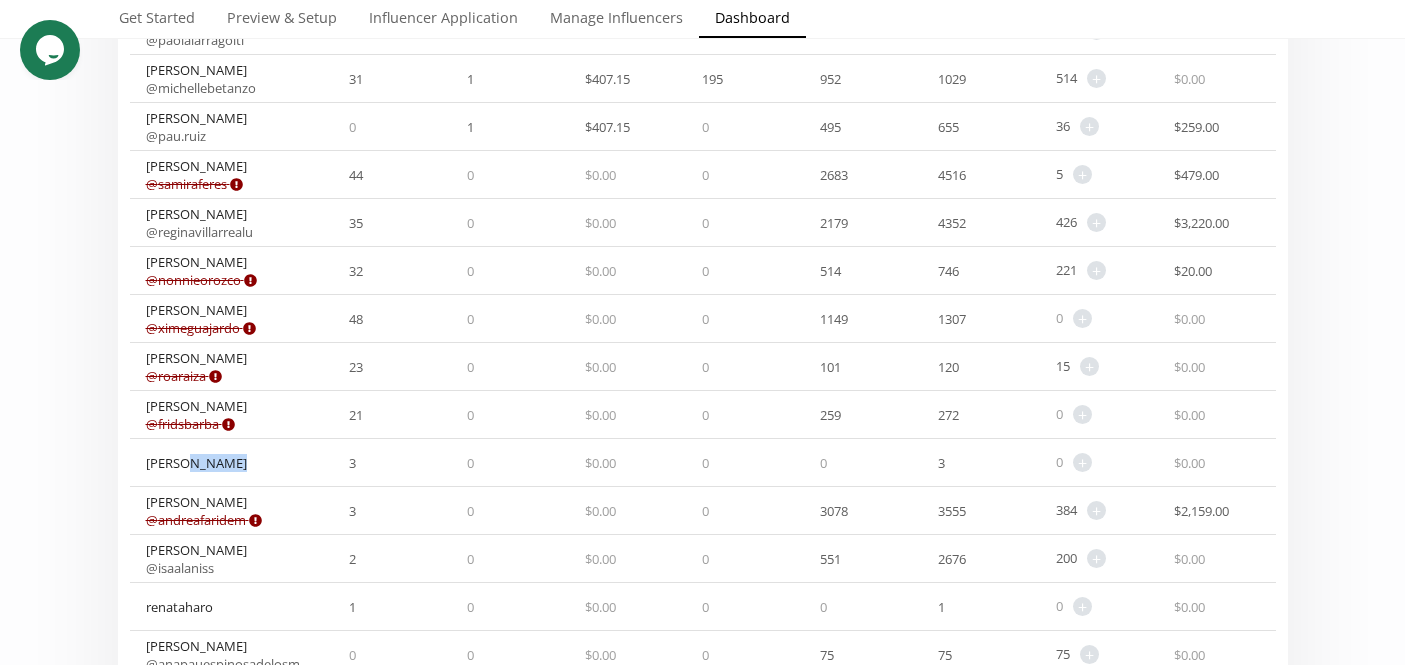 click on "Monse Limongi" at bounding box center (196, 463) 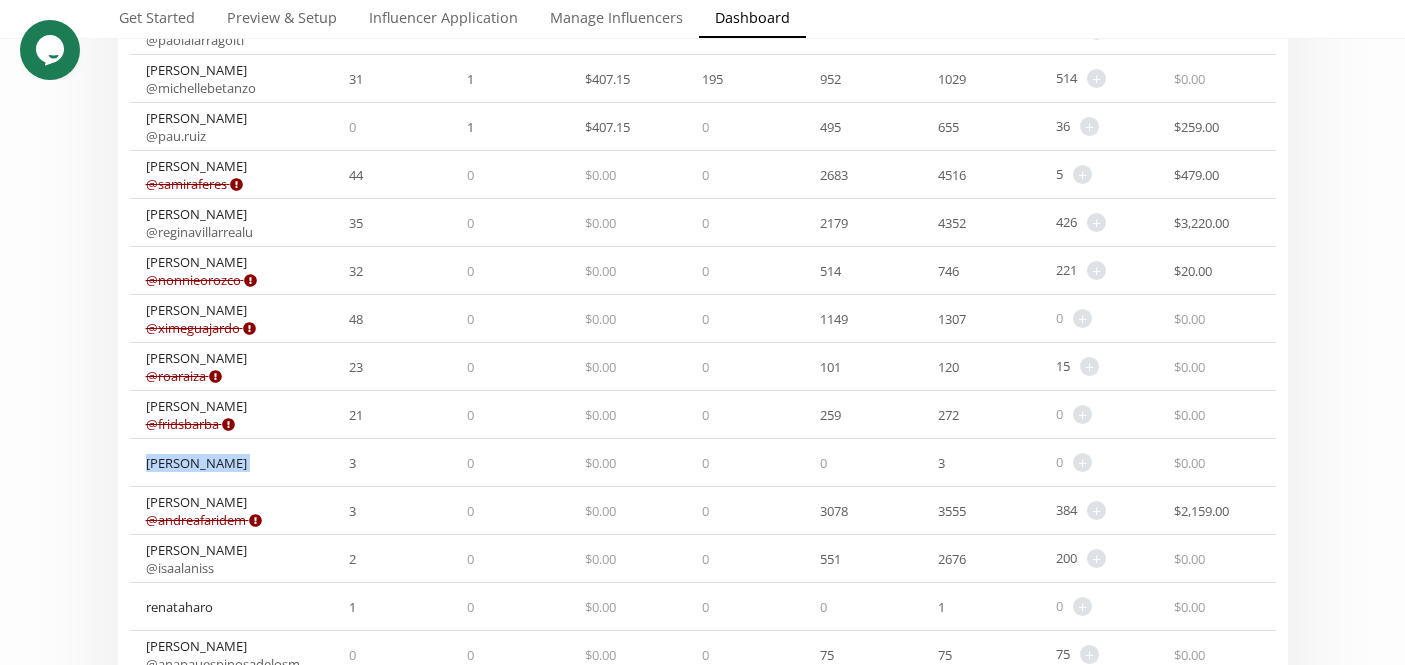 click on "Monse Limongi" at bounding box center (196, 463) 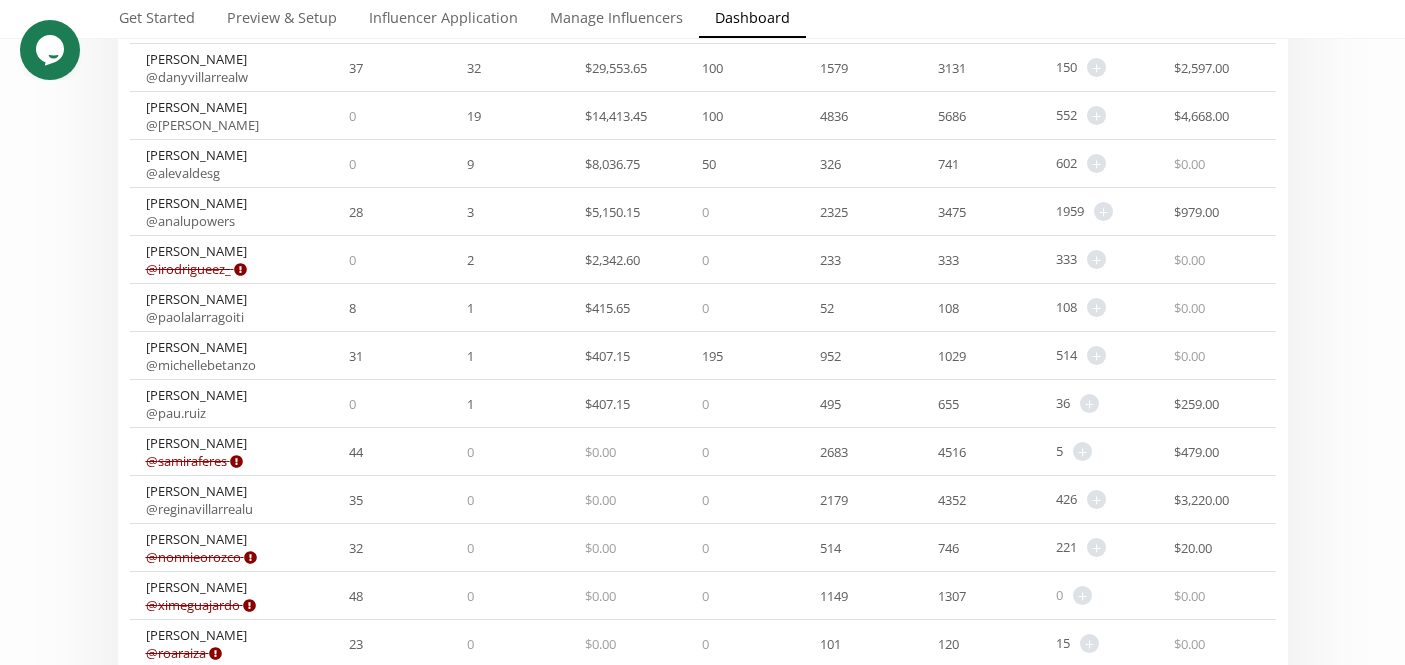 scroll, scrollTop: 0, scrollLeft: 0, axis: both 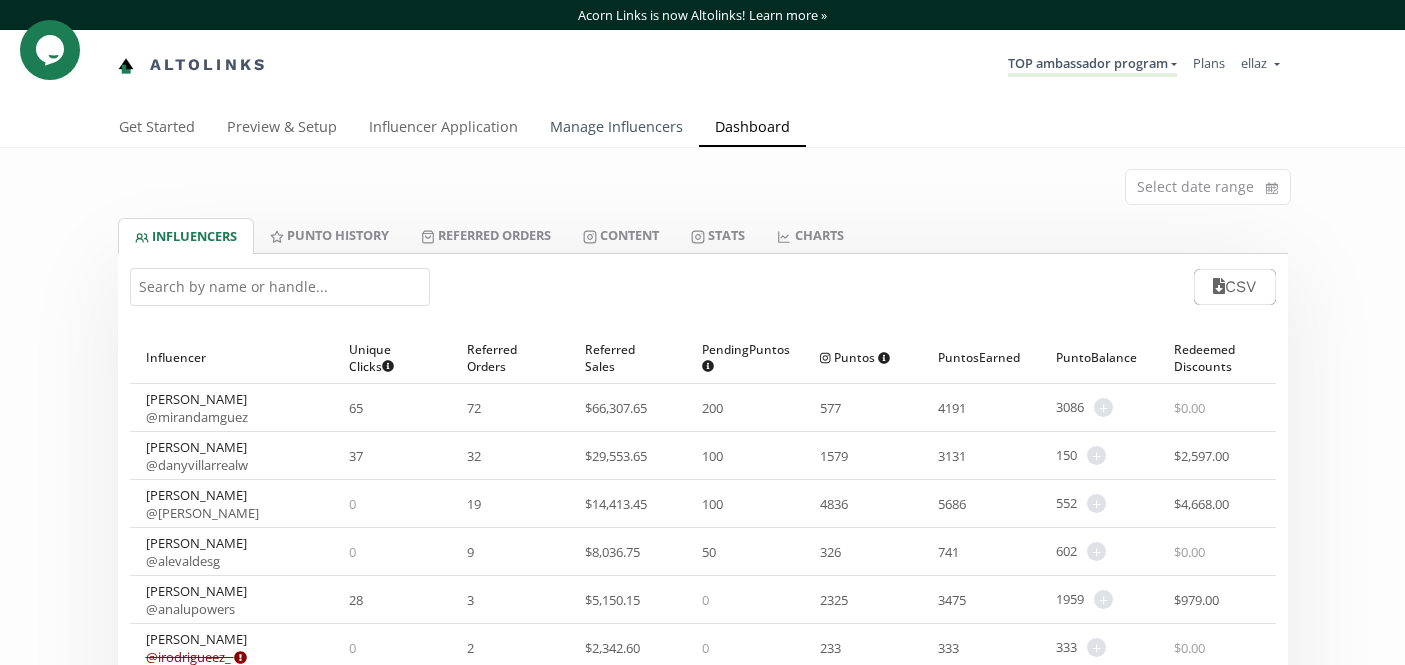 click on "Manage Influencers" at bounding box center (616, 129) 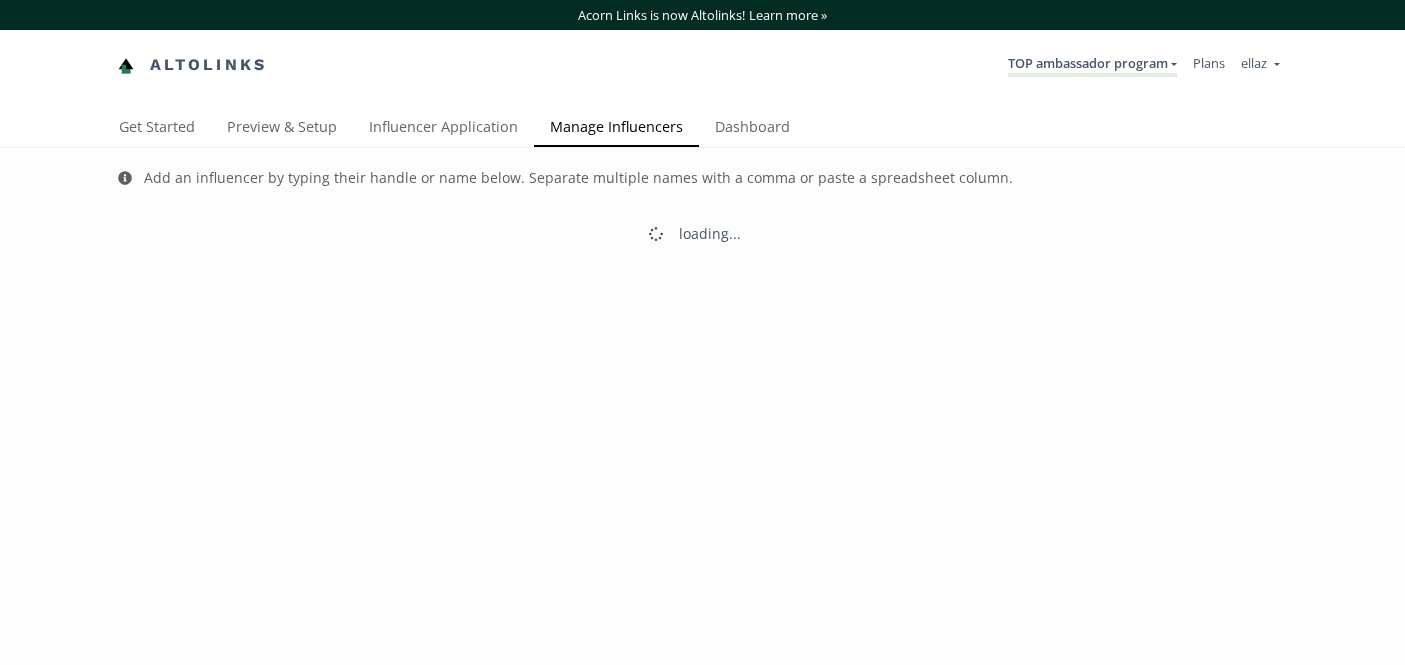 scroll, scrollTop: 0, scrollLeft: 0, axis: both 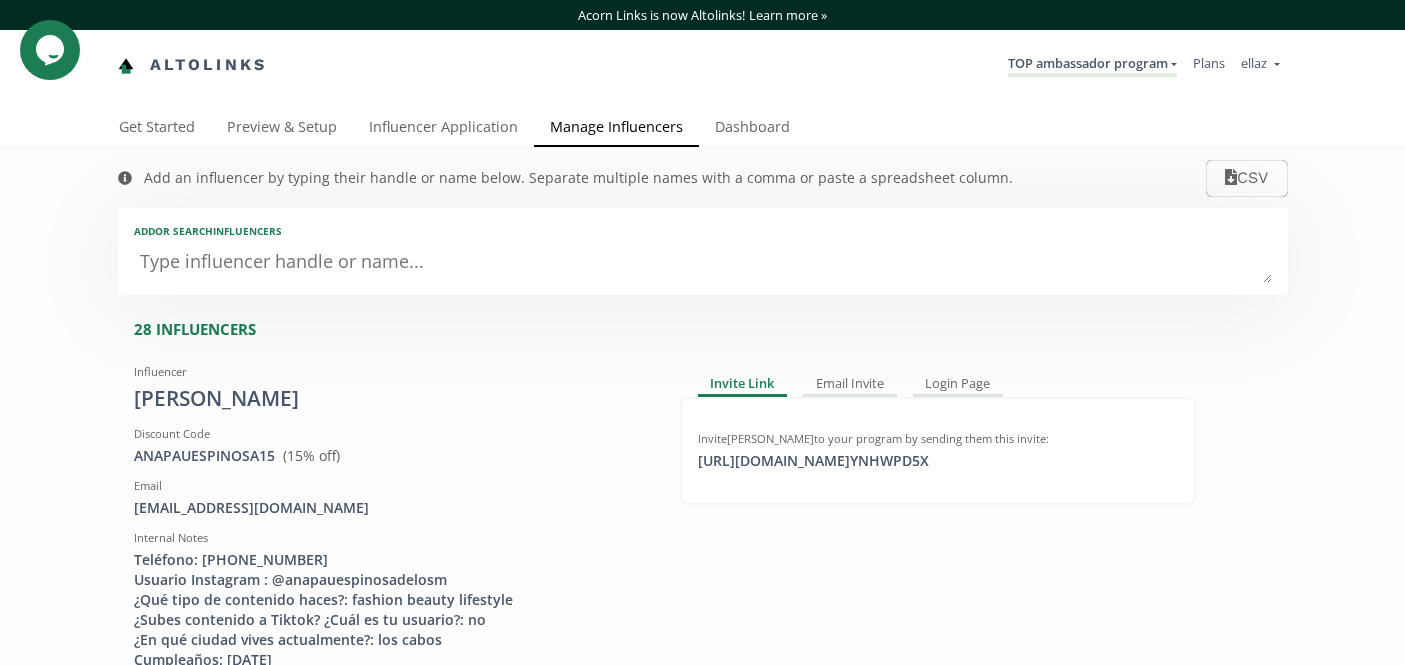 click at bounding box center (703, 263) 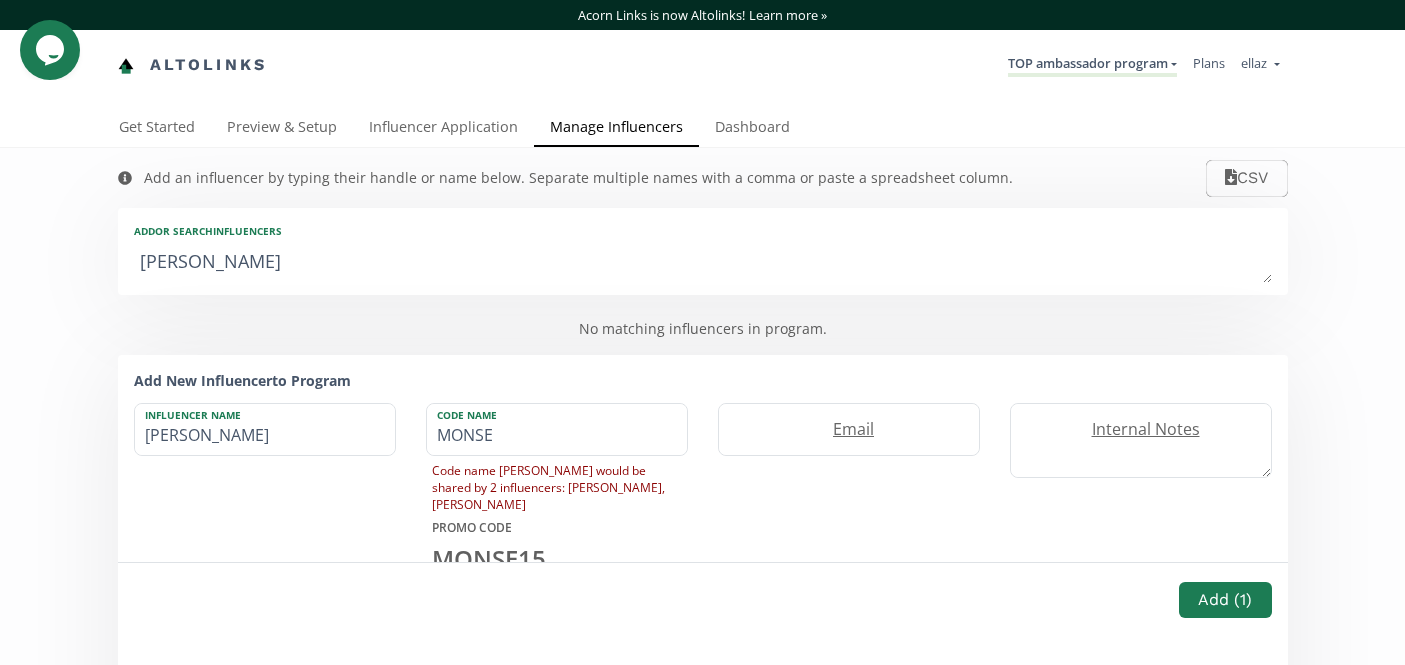 scroll, scrollTop: 0, scrollLeft: 0, axis: both 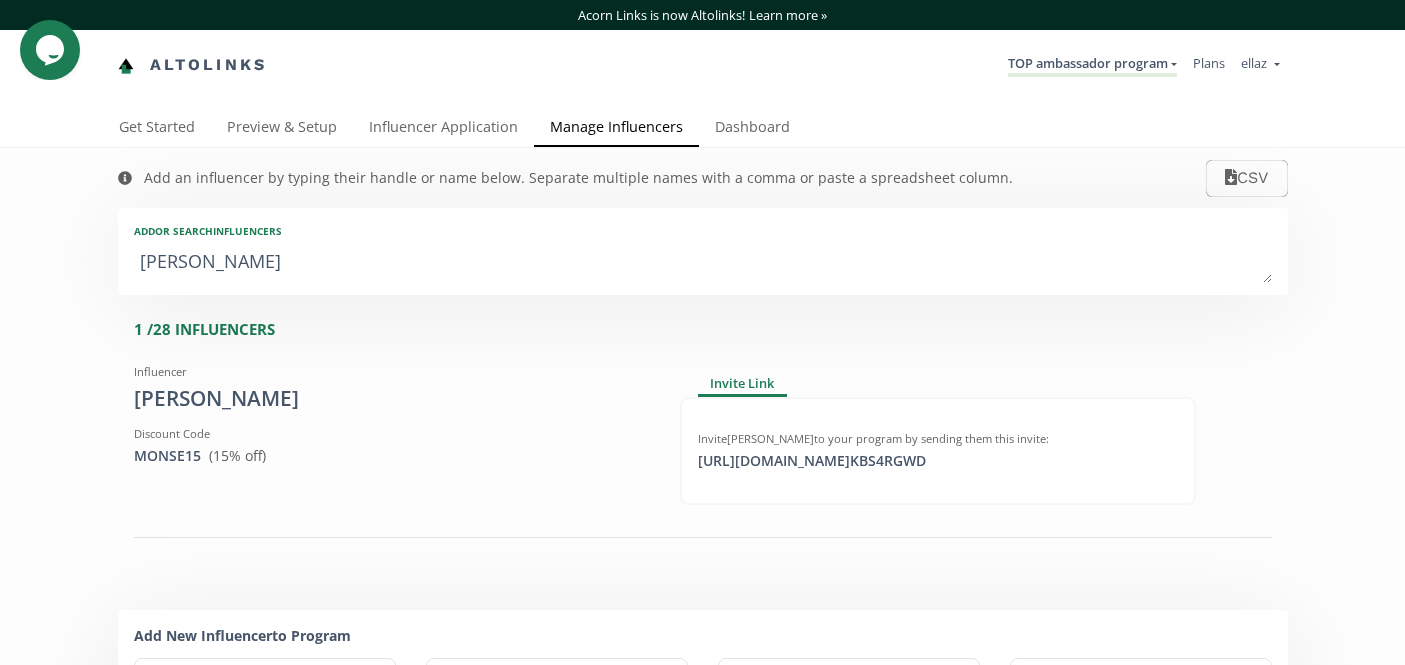 type on "Monse Limongi" 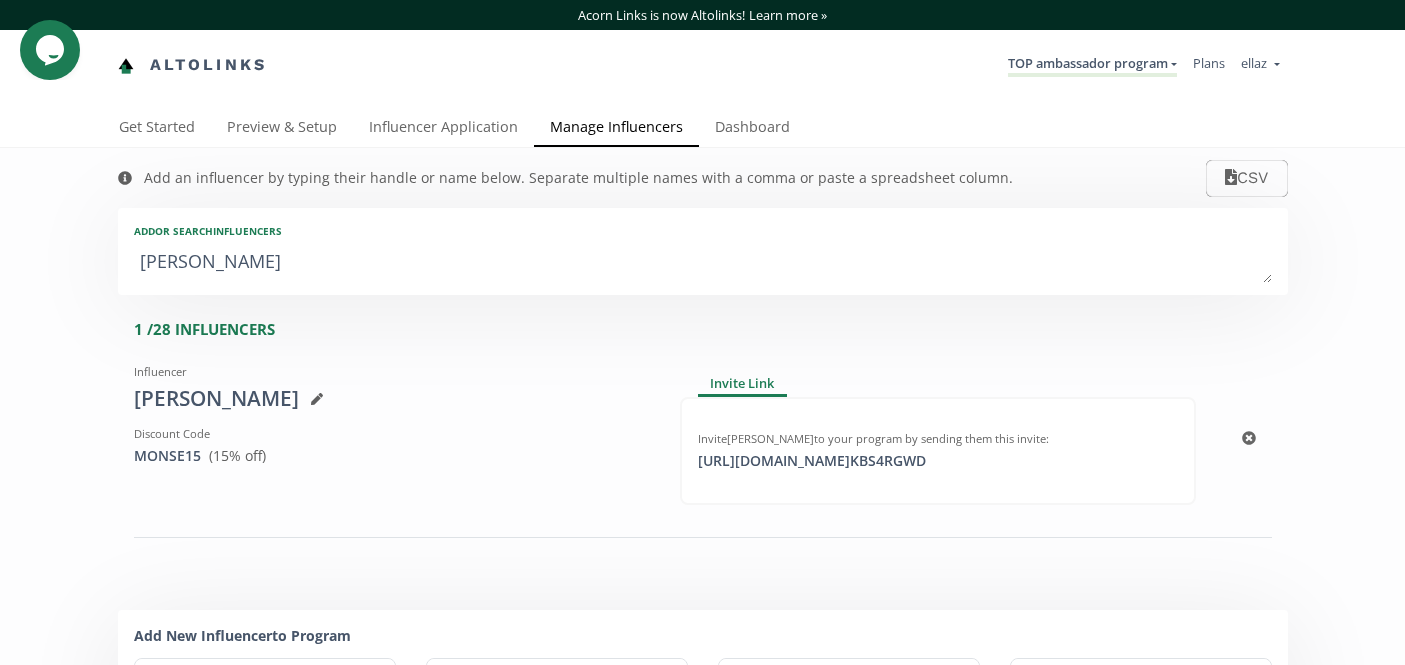 click on "Influencer Monse Limongi Discount Code MONSE15    View in Shopify Admin ( 15 % off) Invite Link Invite  Monse Limongi  to your program by sending them this invite: https://app.altolinks.com/invite/ KBS4RGWD click to copy Remove this influencer from Altolinks. Their promo code will be deleted in Shopify." at bounding box center (703, 438) 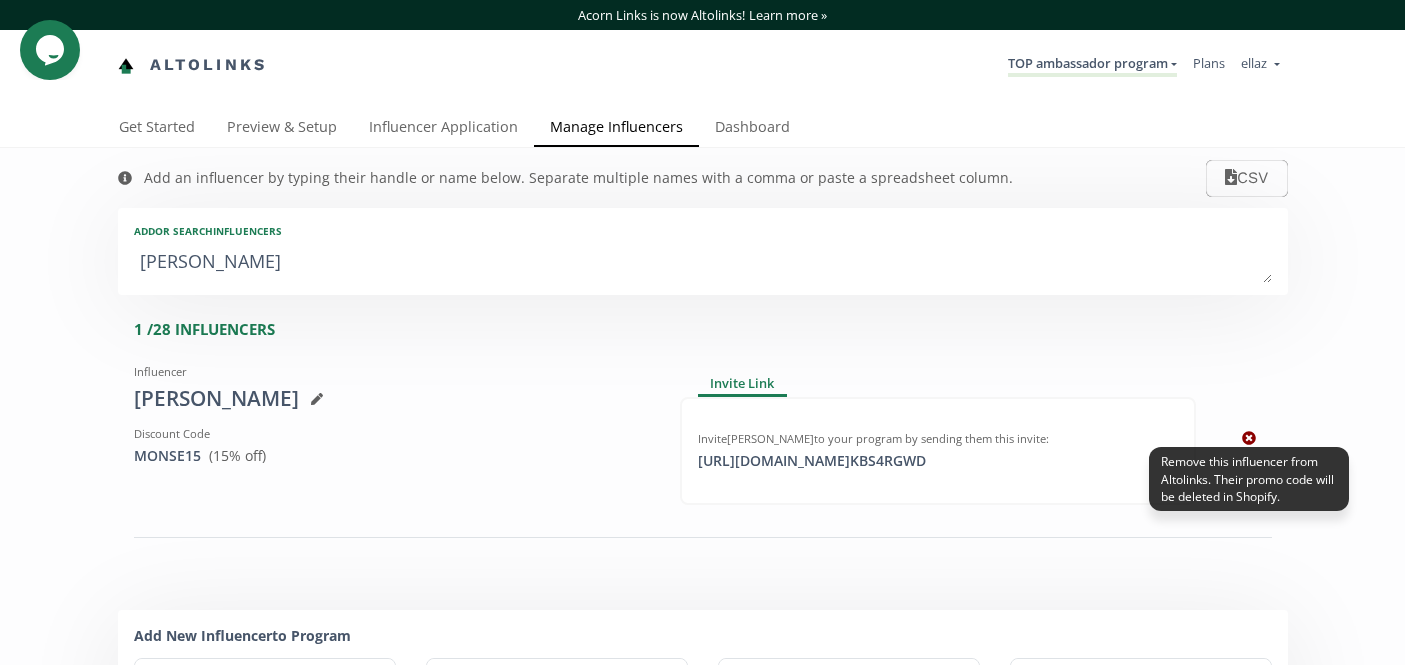 click 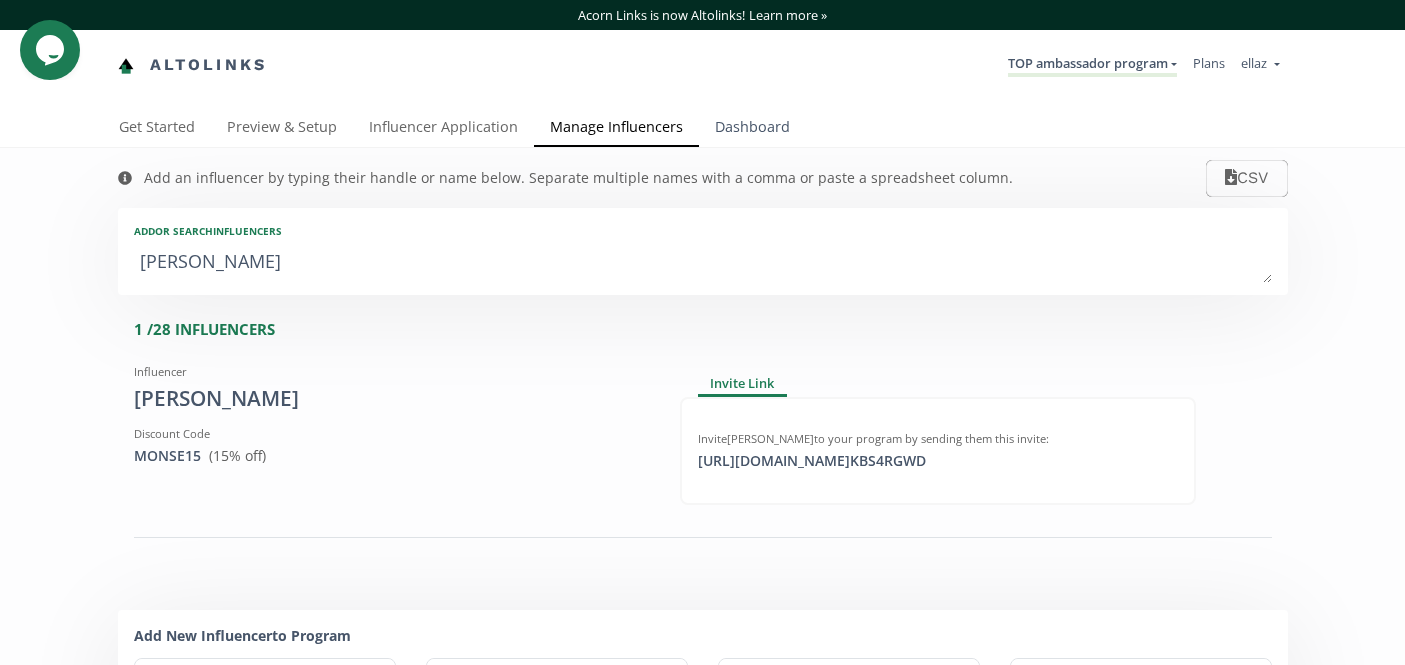 click on "Dashboard" at bounding box center (752, 129) 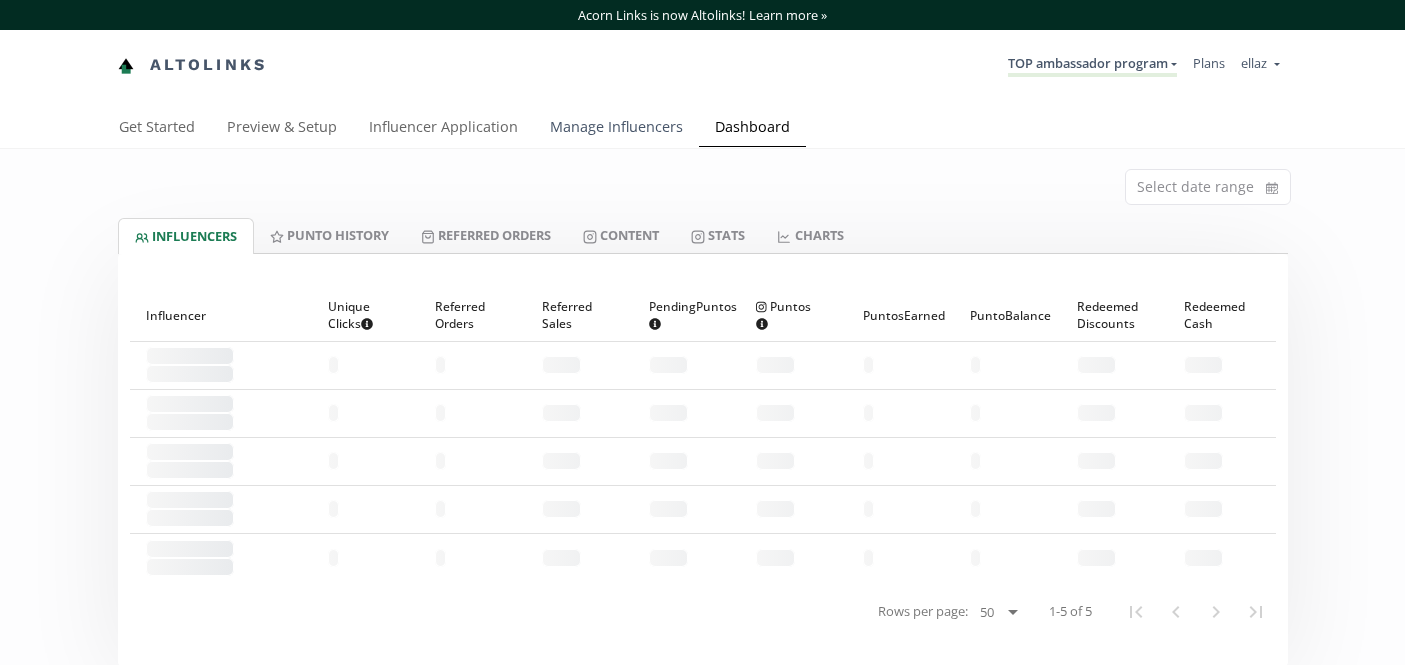 scroll, scrollTop: 0, scrollLeft: 0, axis: both 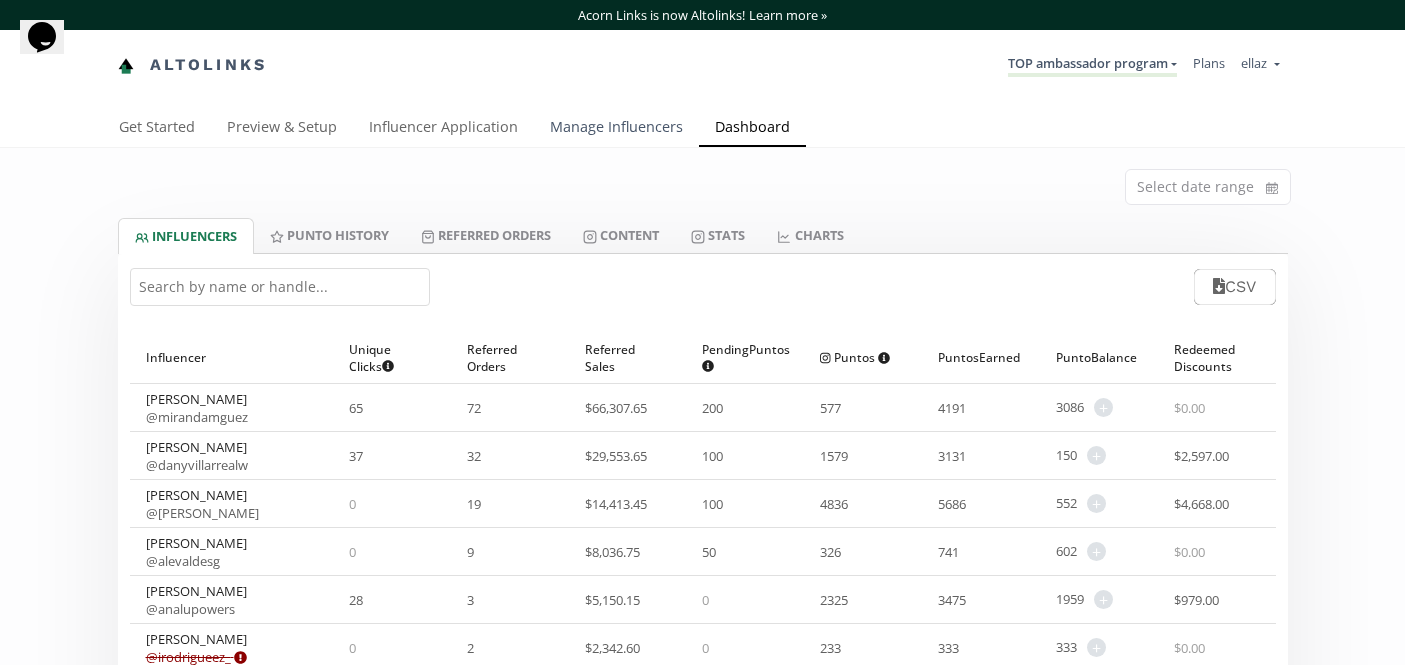 click on "Manage Influencers" at bounding box center (616, 129) 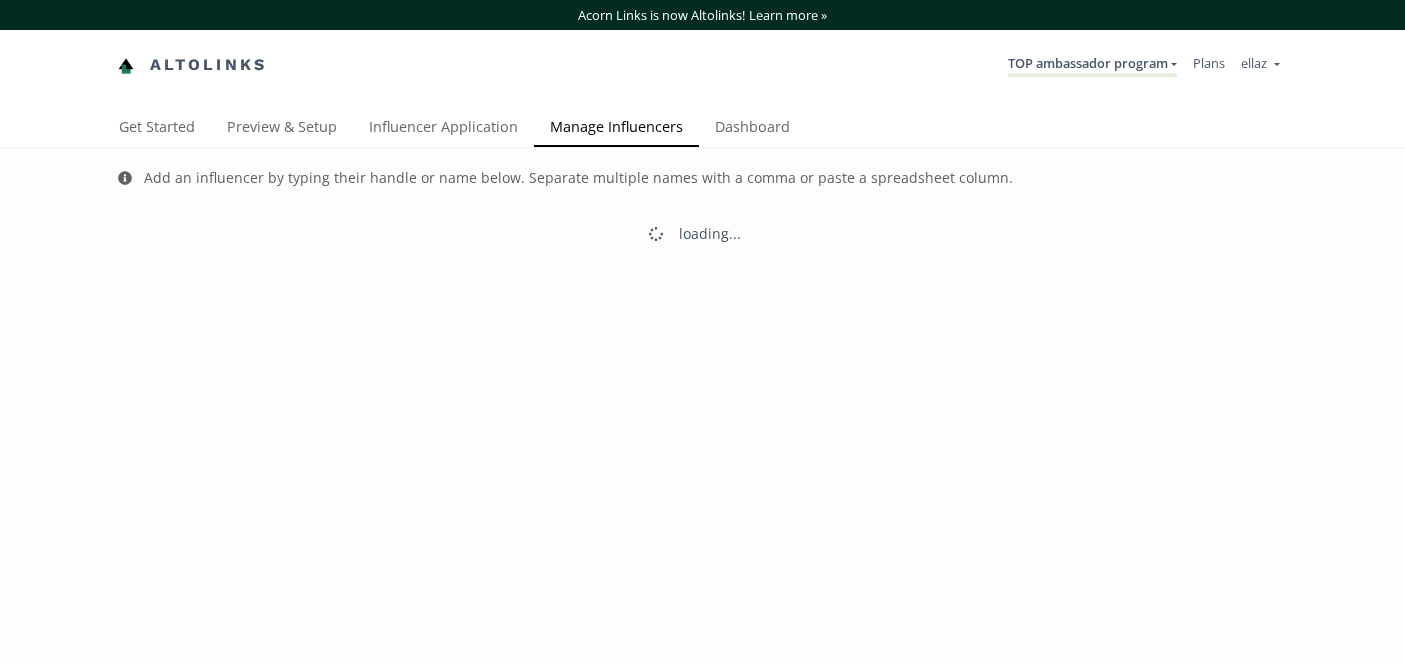 scroll, scrollTop: 0, scrollLeft: 0, axis: both 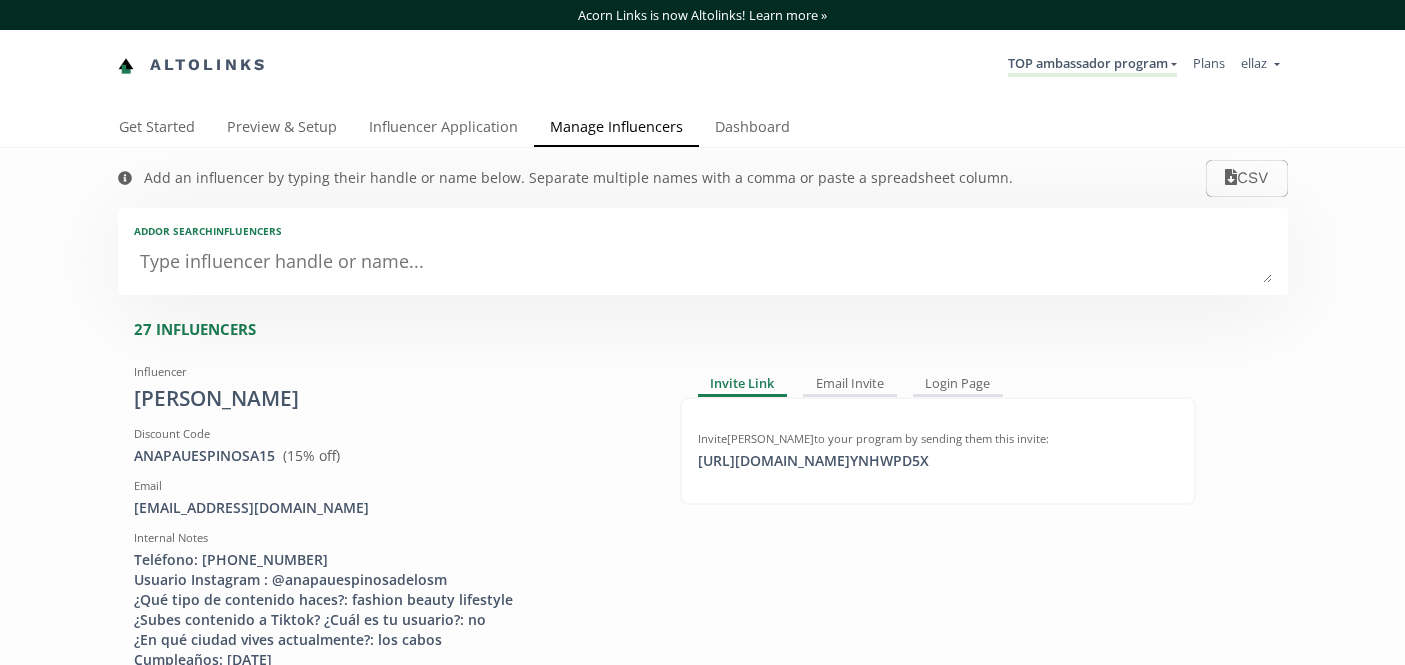 click on "Add  or search  INFLUENCERS" at bounding box center (703, 251) 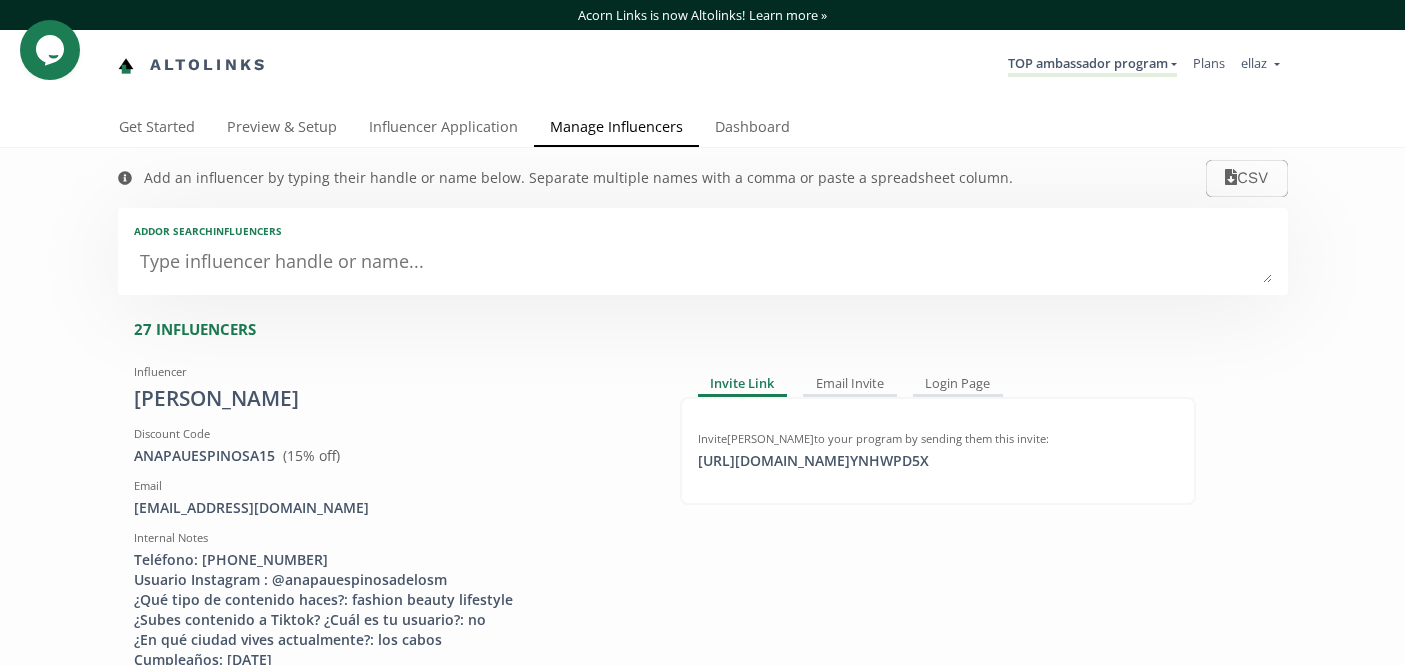scroll, scrollTop: 0, scrollLeft: 0, axis: both 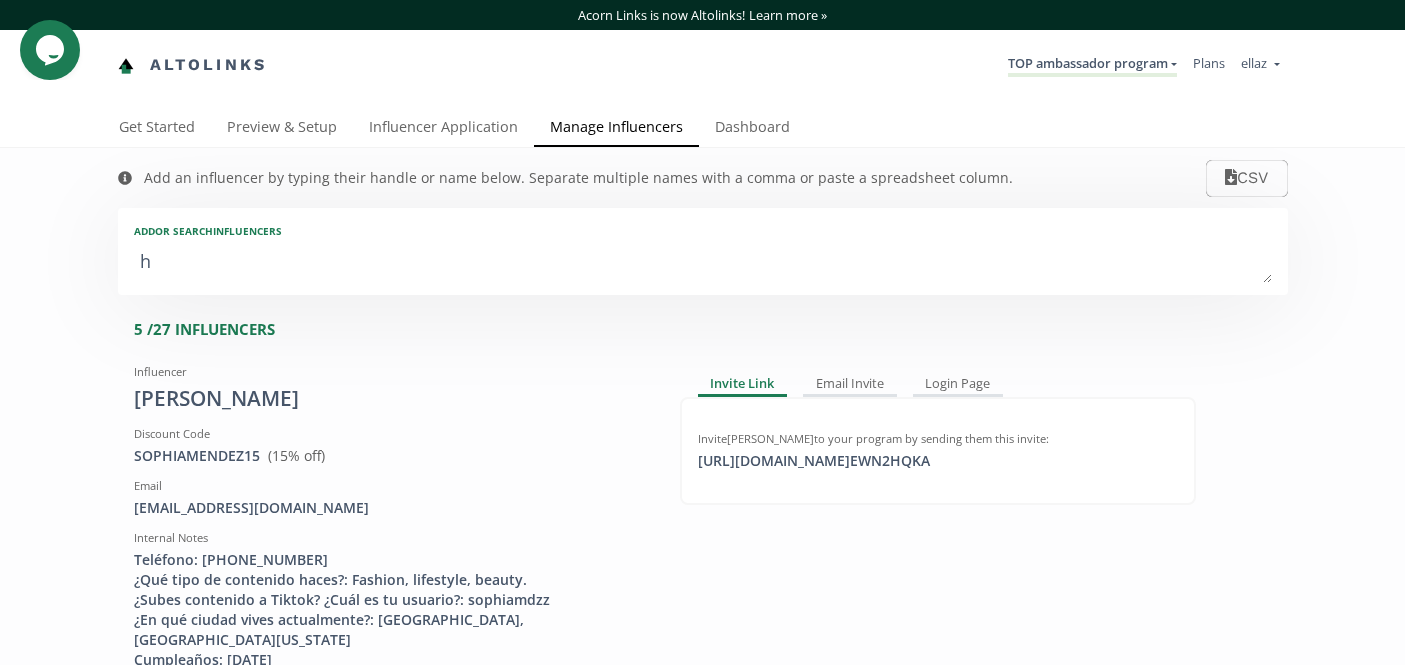 type on "ha" 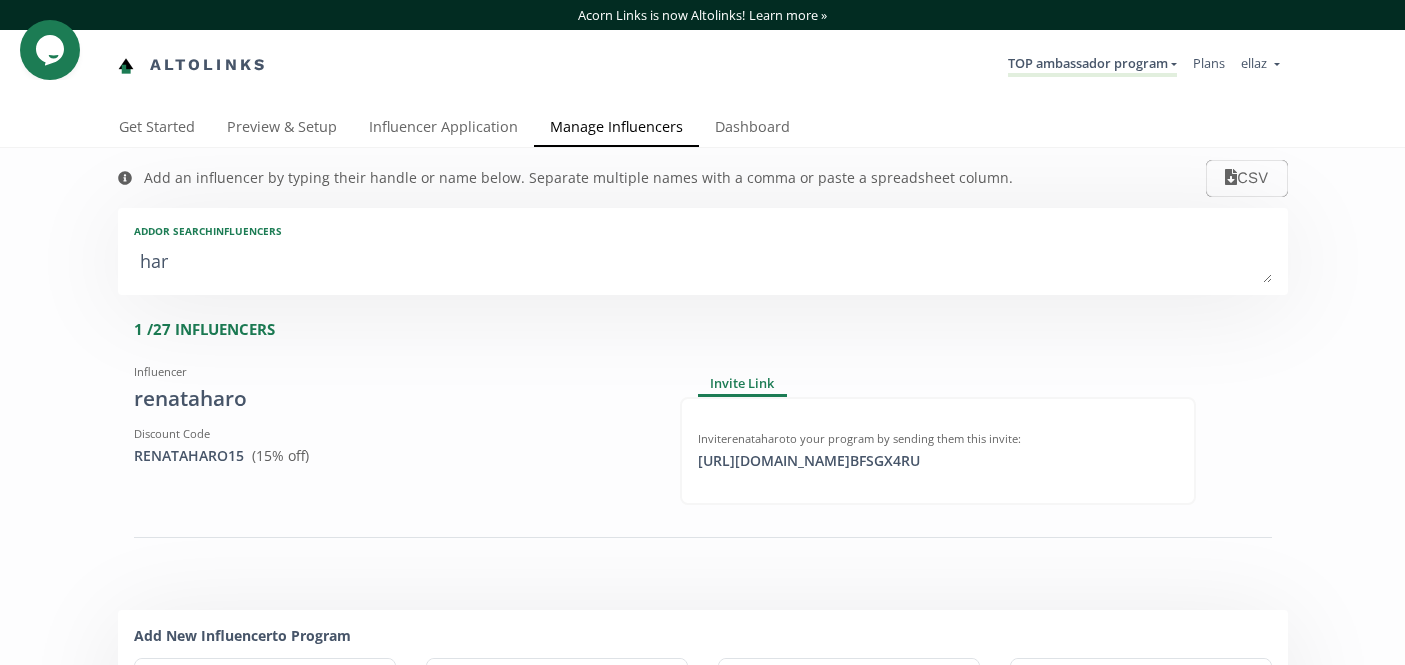 type on "[PERSON_NAME]" 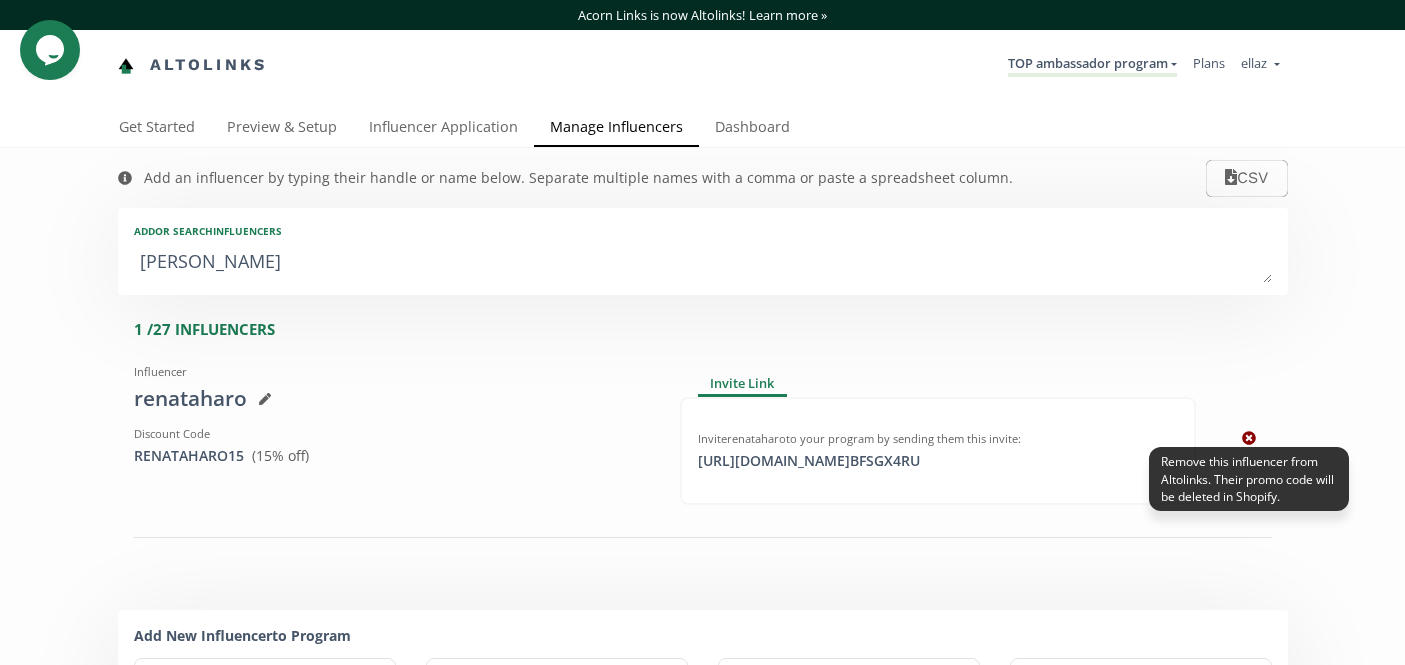 type on "[PERSON_NAME]" 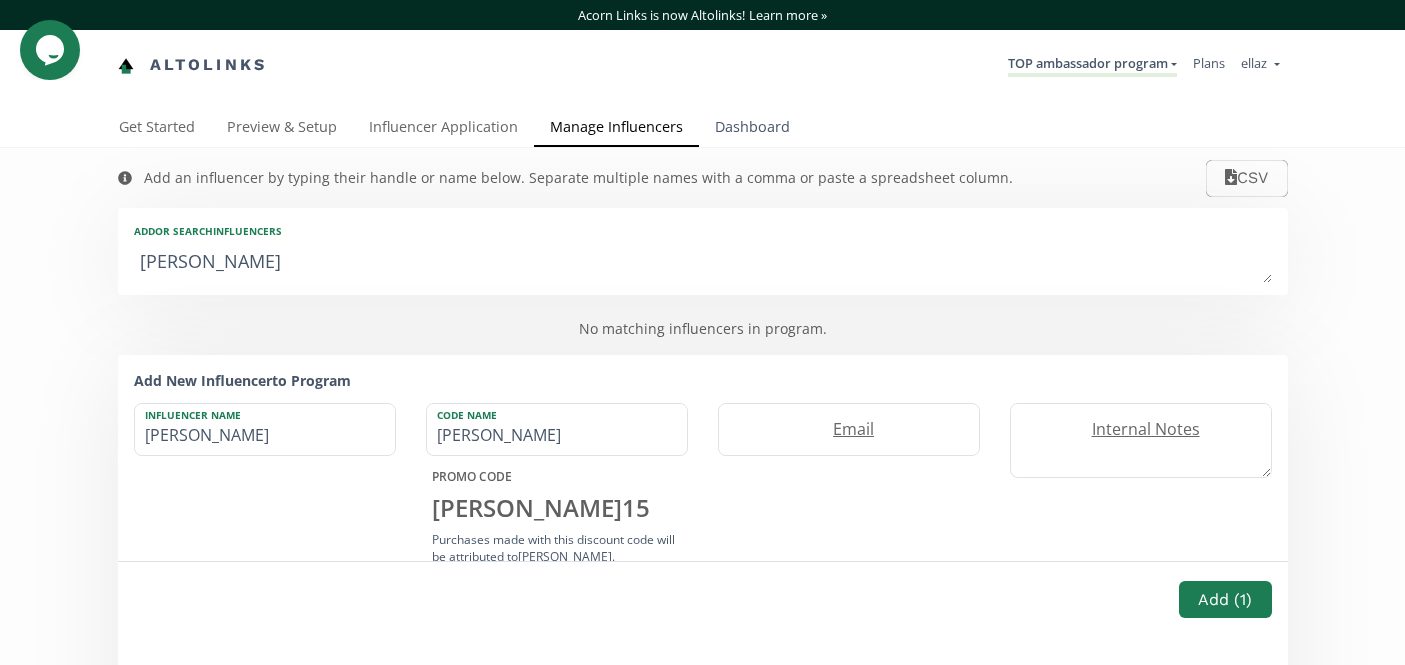 click on "Dashboard" at bounding box center [752, 129] 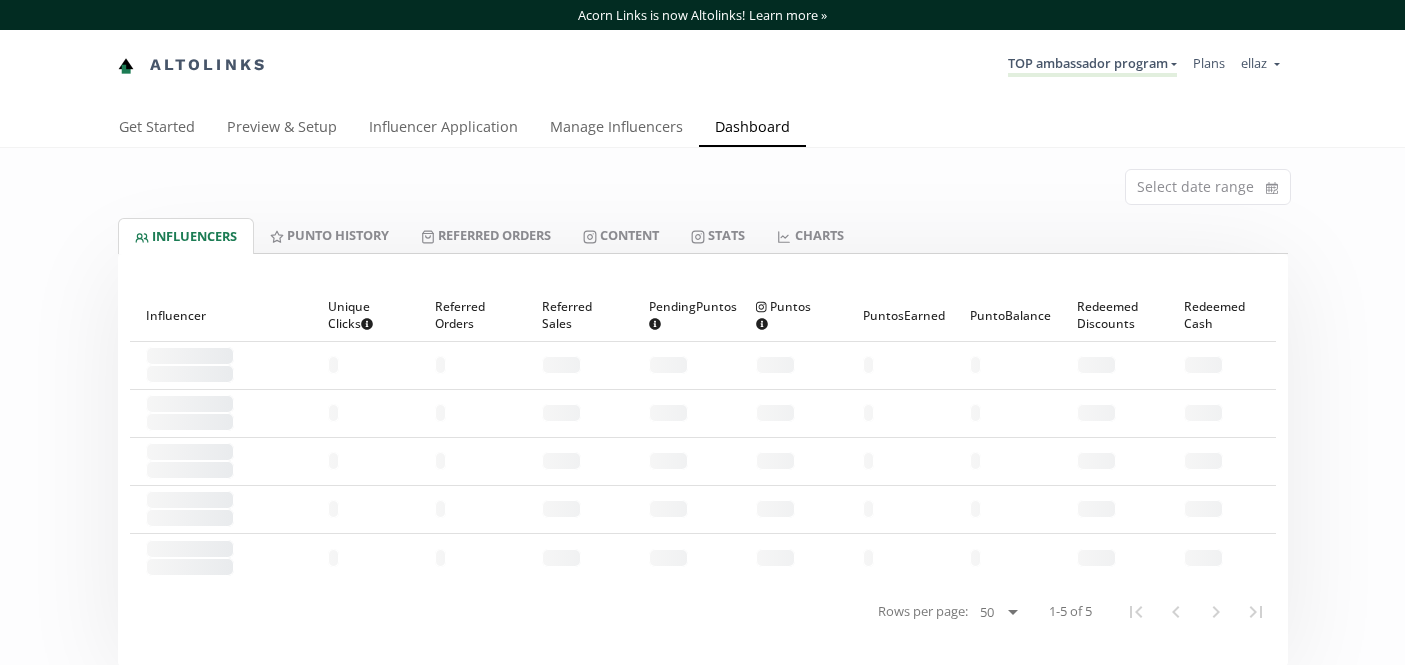 scroll, scrollTop: 0, scrollLeft: 0, axis: both 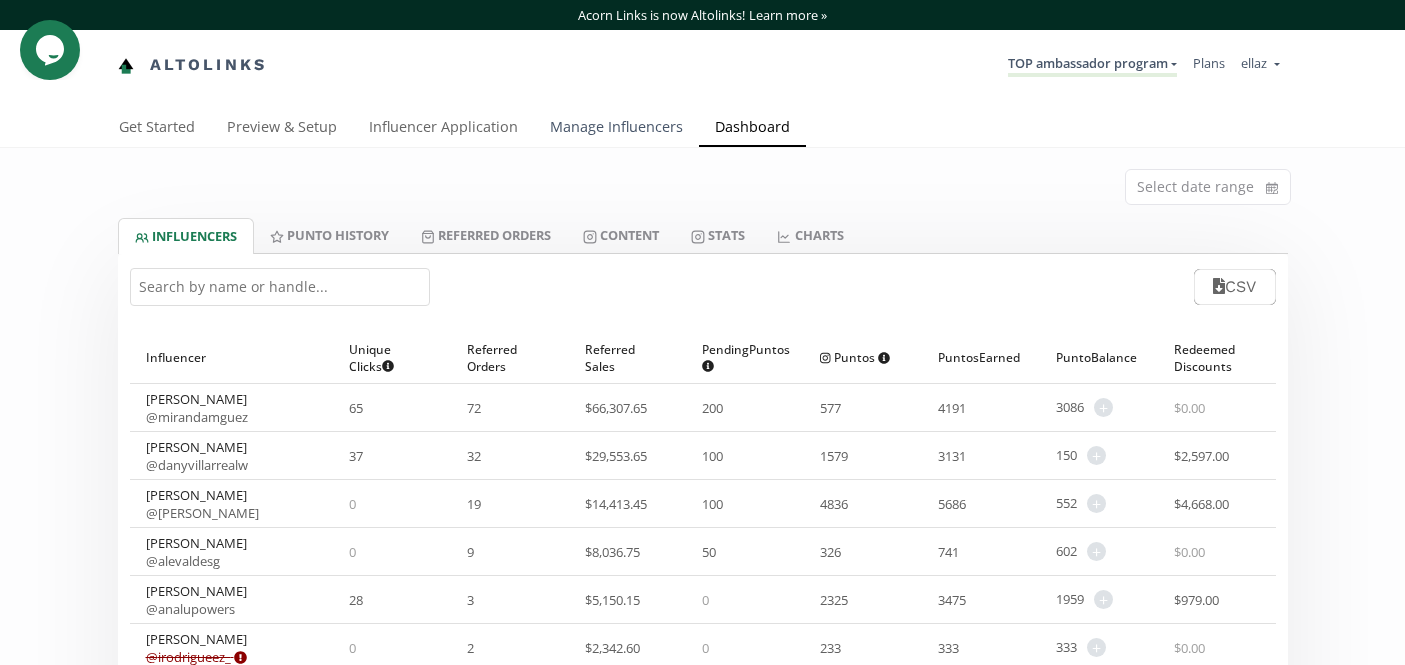 click on "Manage Influencers" at bounding box center [616, 129] 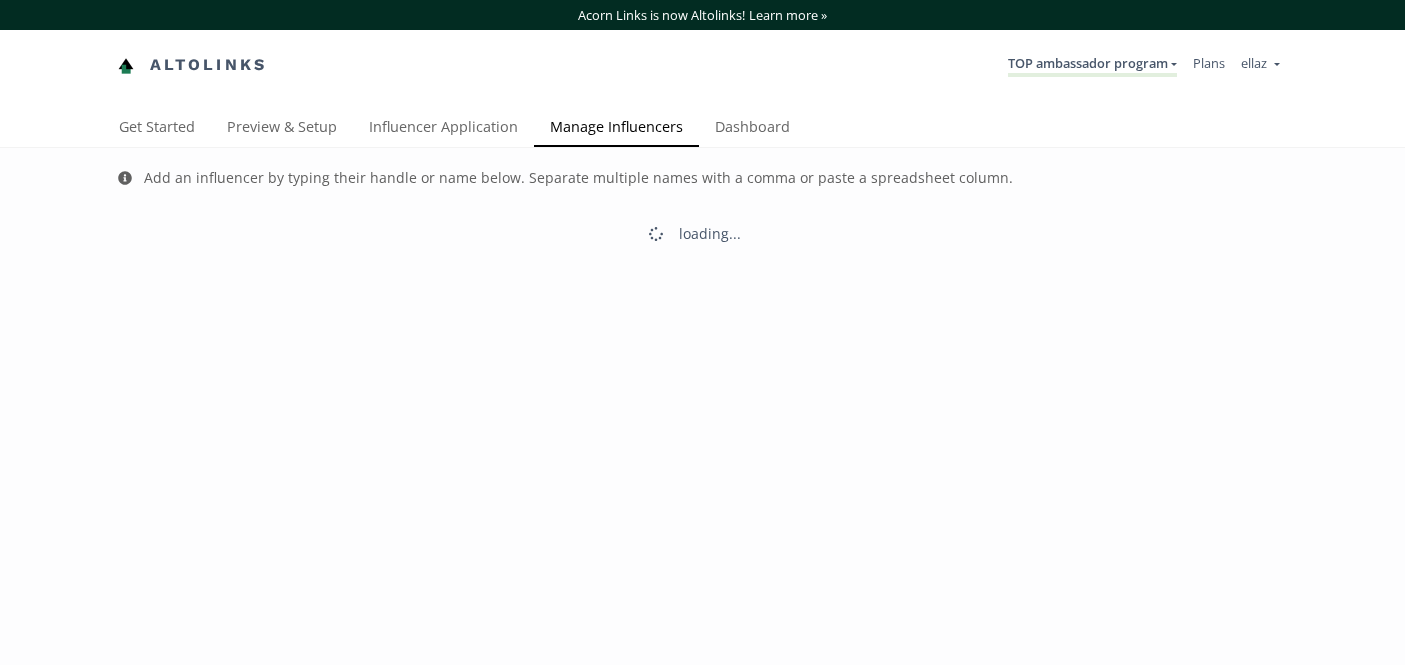 scroll, scrollTop: 0, scrollLeft: 0, axis: both 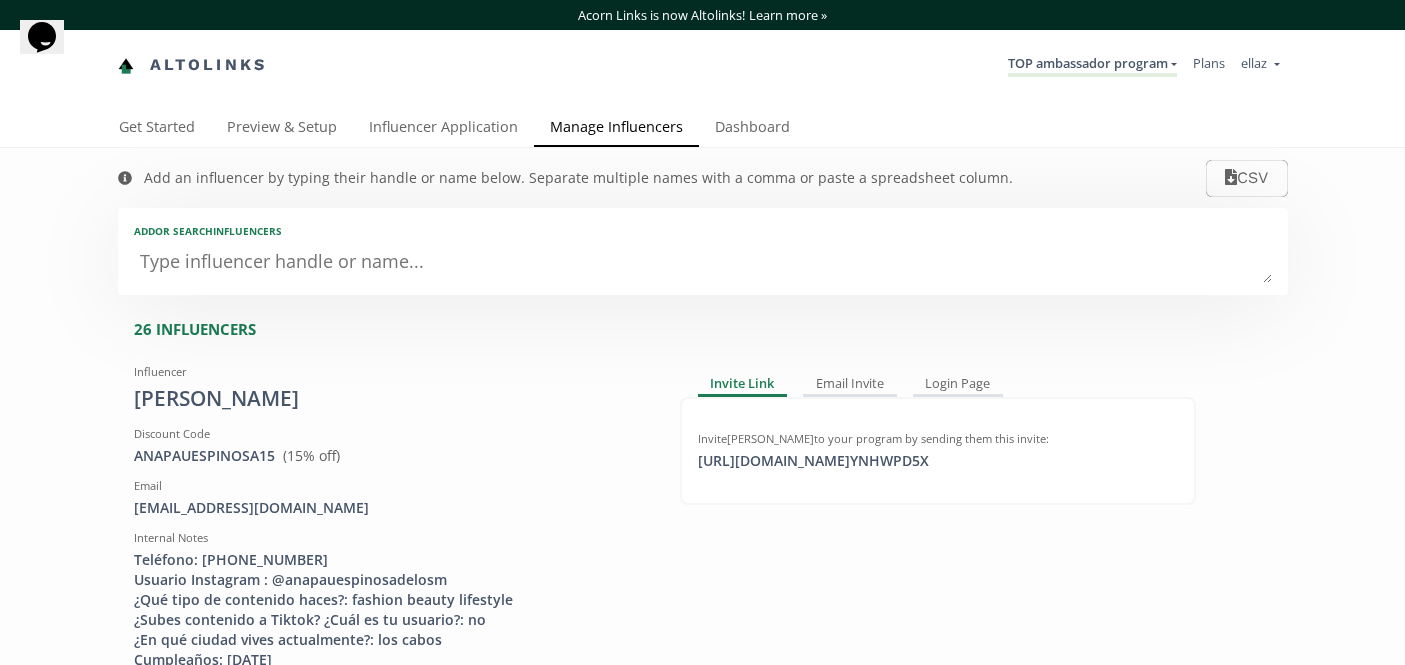 click on "Acorn Links is now Altolinks!  Learn more »
Altolinks
TOP ambassador program
[GEOGRAPHIC_DATA]
MACRO INFLUENCERS (prog ventas)
TOP ambassador program" at bounding box center [702, 54] 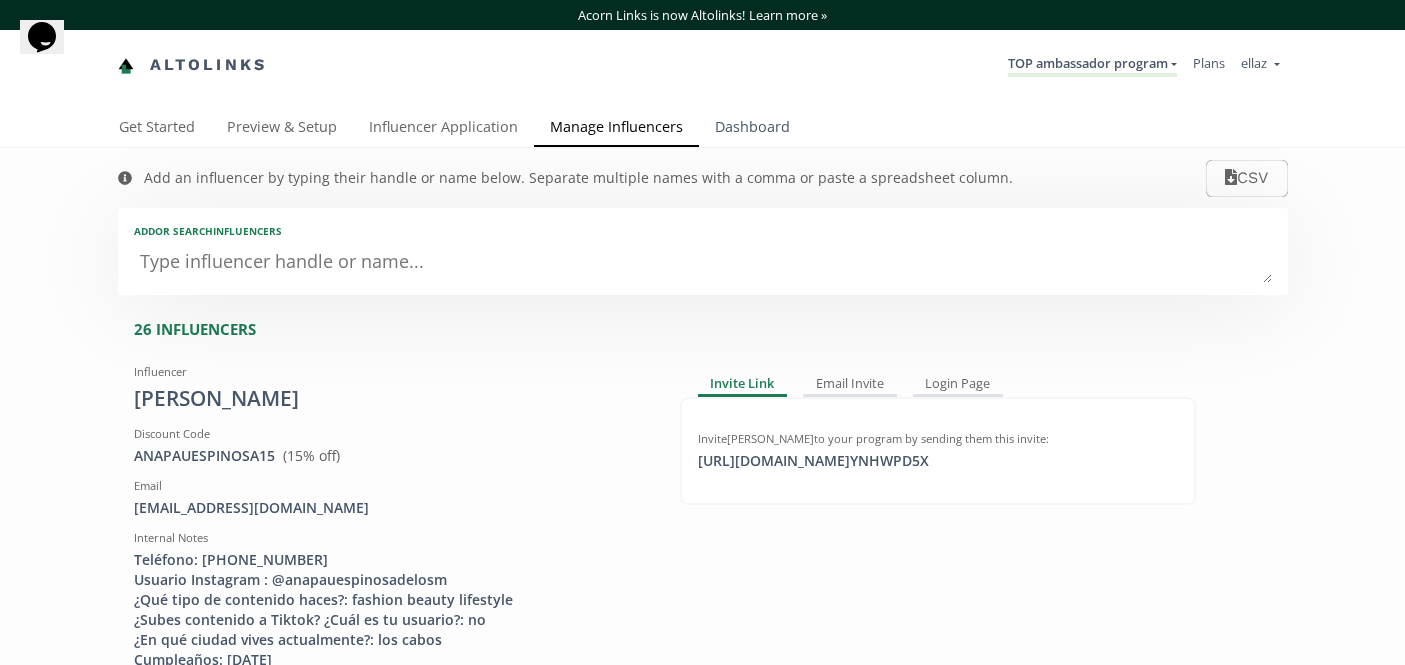 click on "Dashboard" at bounding box center [752, 129] 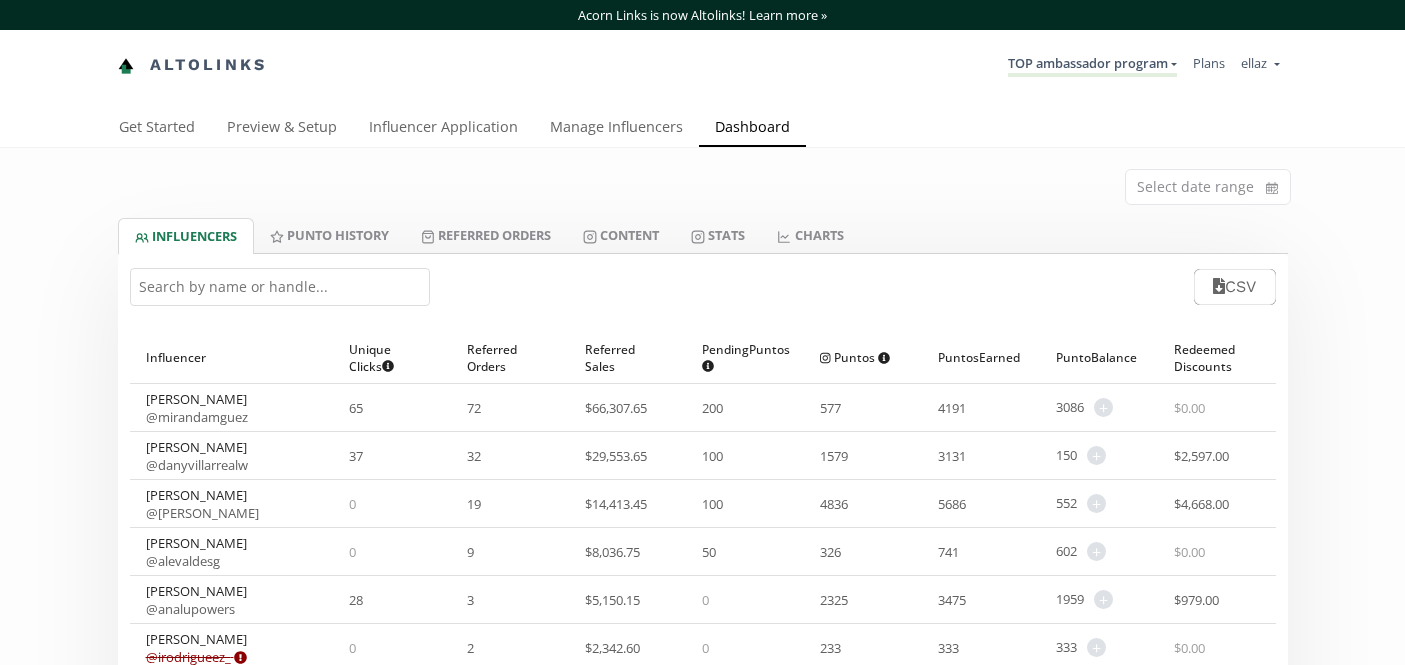 scroll, scrollTop: 175, scrollLeft: 0, axis: vertical 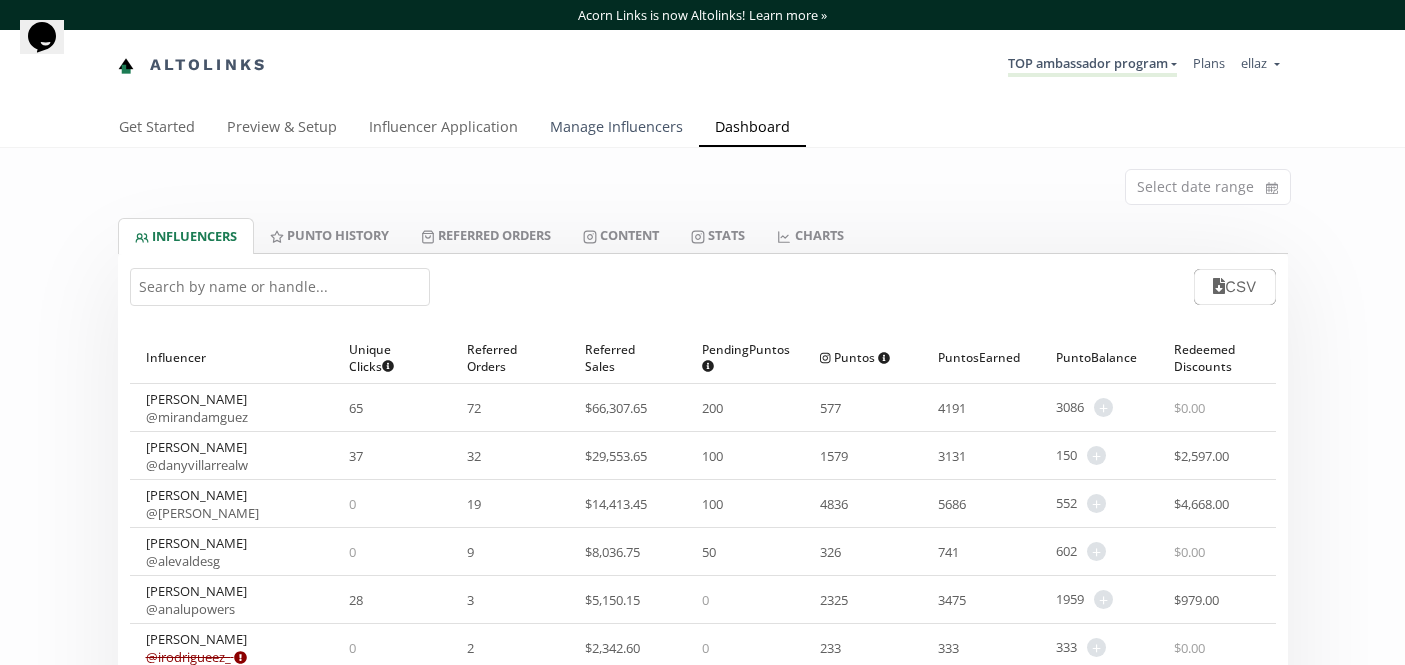 click on "Manage Influencers" at bounding box center [616, 129] 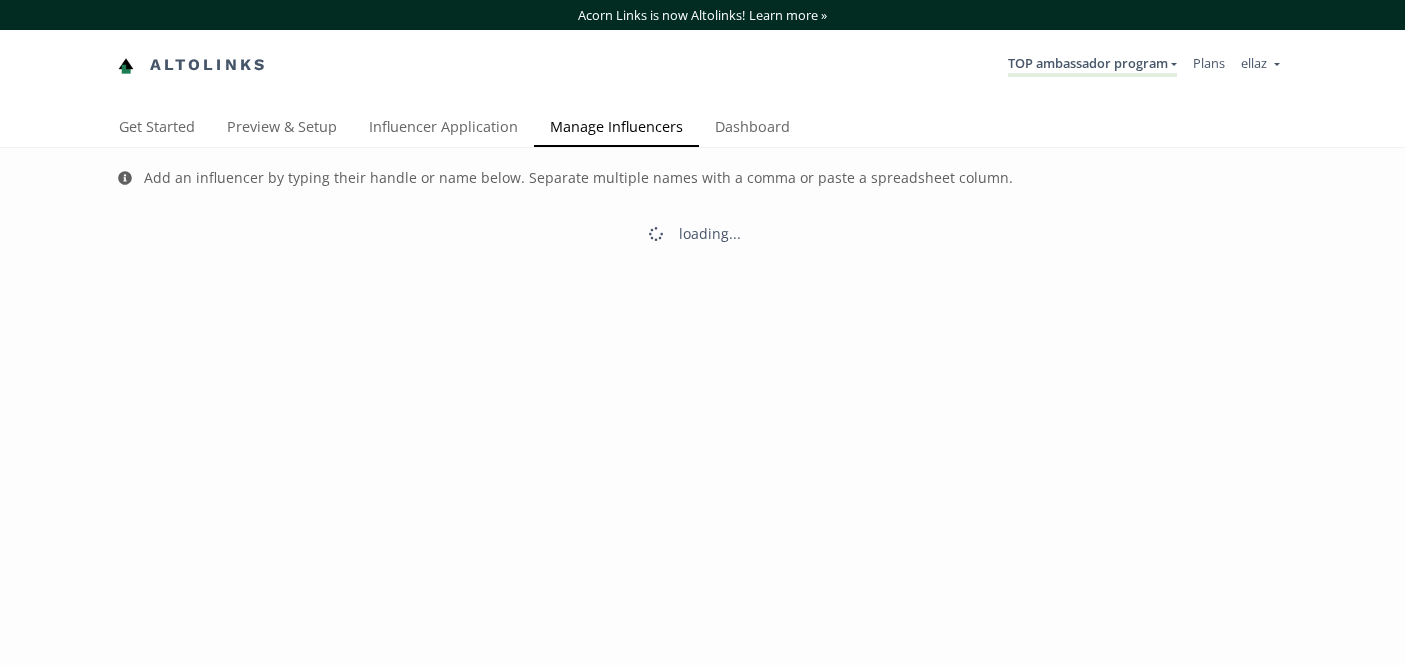scroll, scrollTop: 0, scrollLeft: 0, axis: both 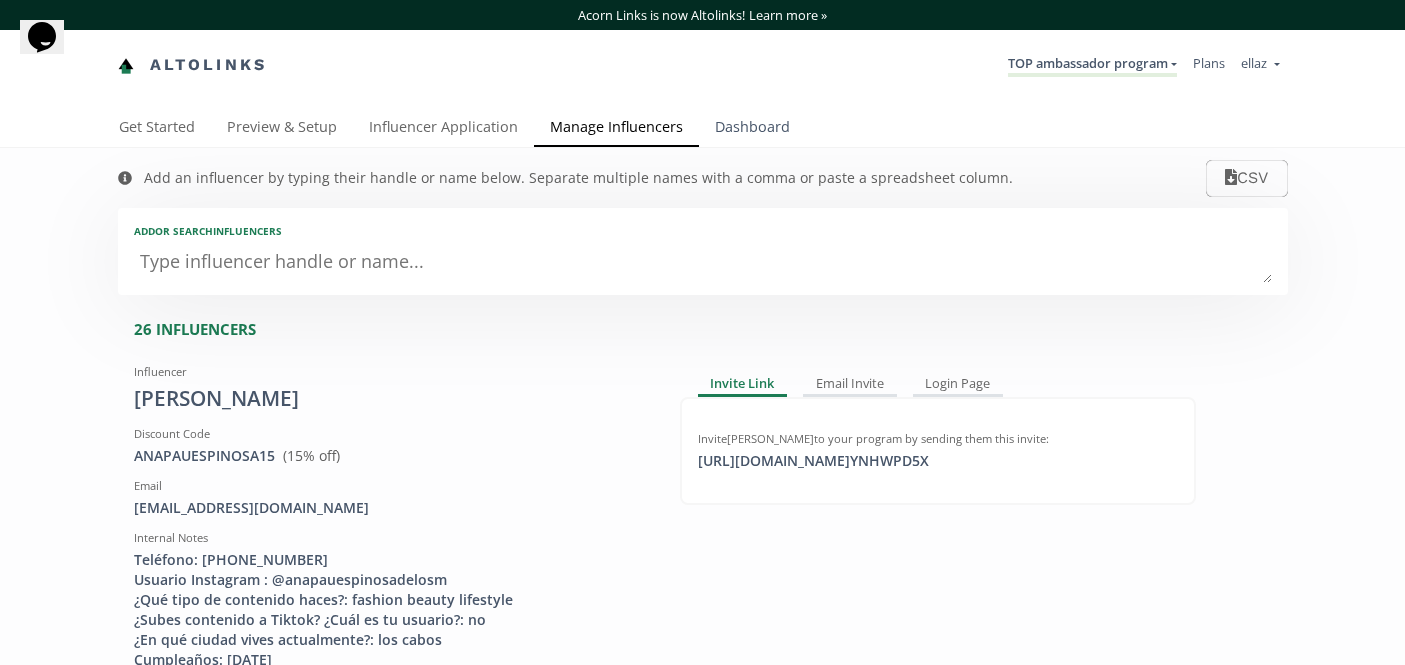 click on "Dashboard" at bounding box center (752, 129) 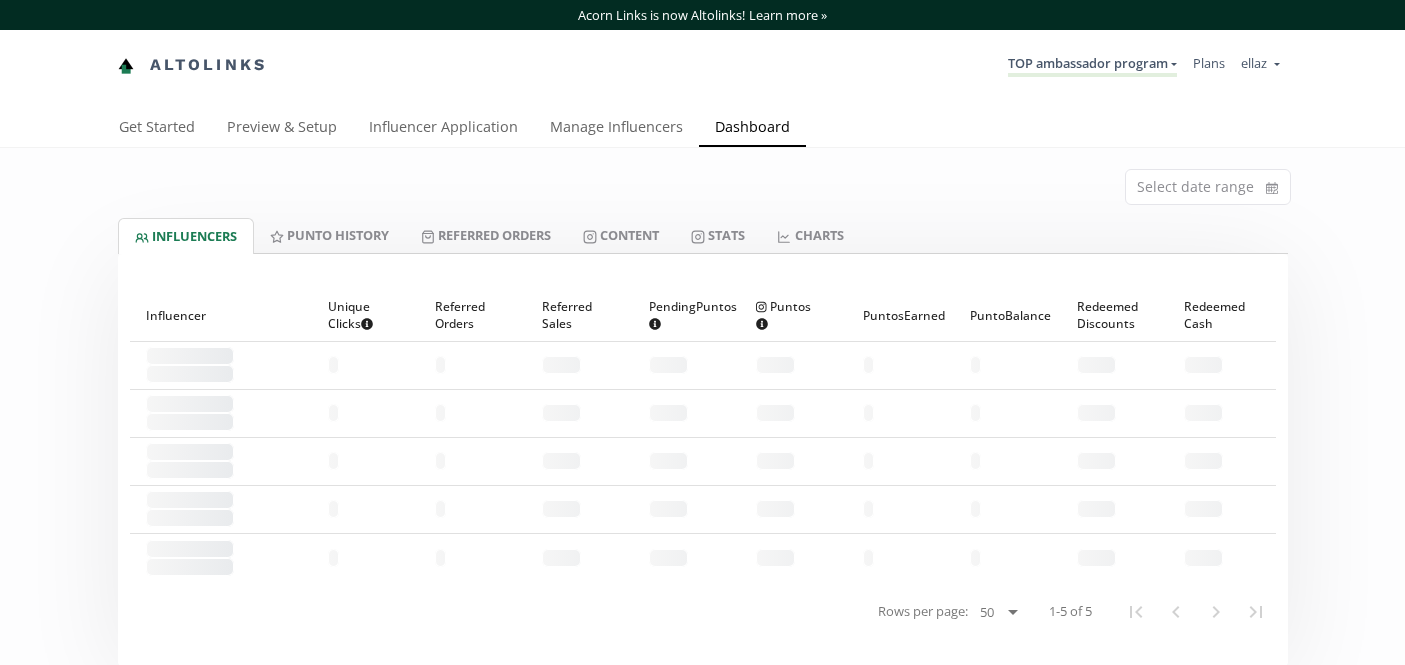 scroll, scrollTop: 0, scrollLeft: 0, axis: both 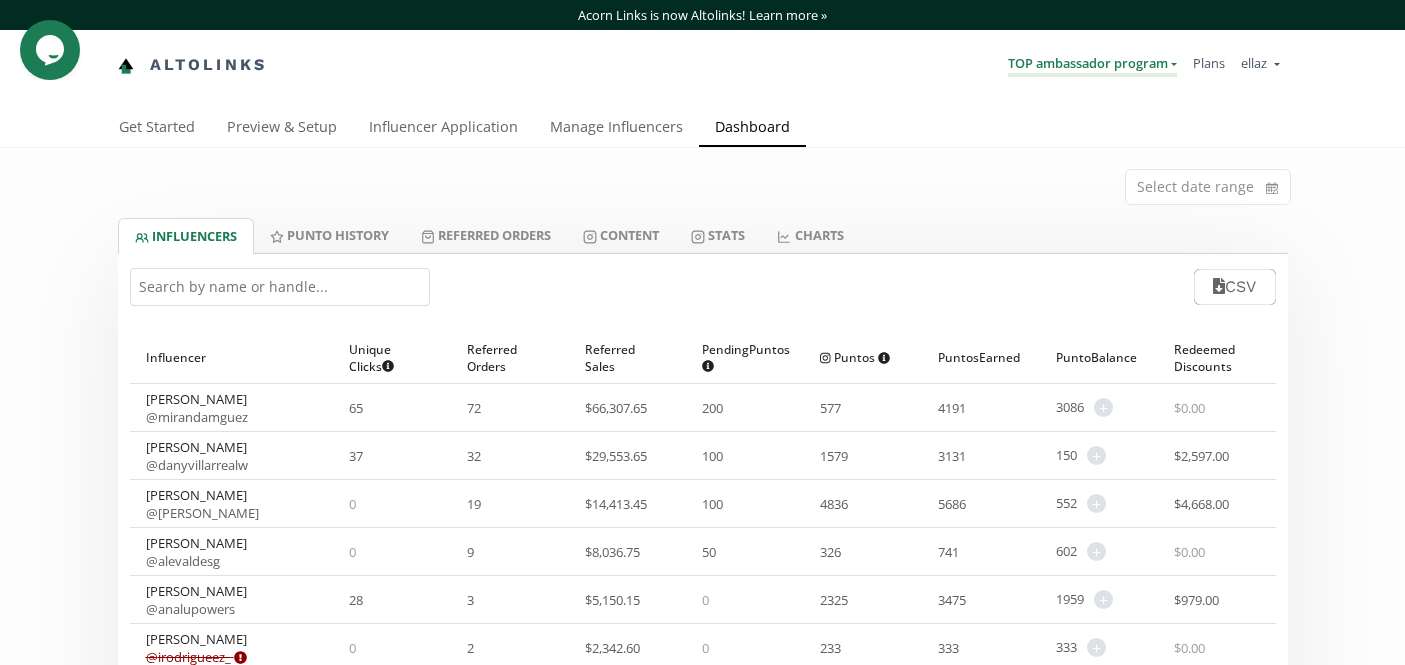 click on "TOP ambassador program" at bounding box center [1092, 65] 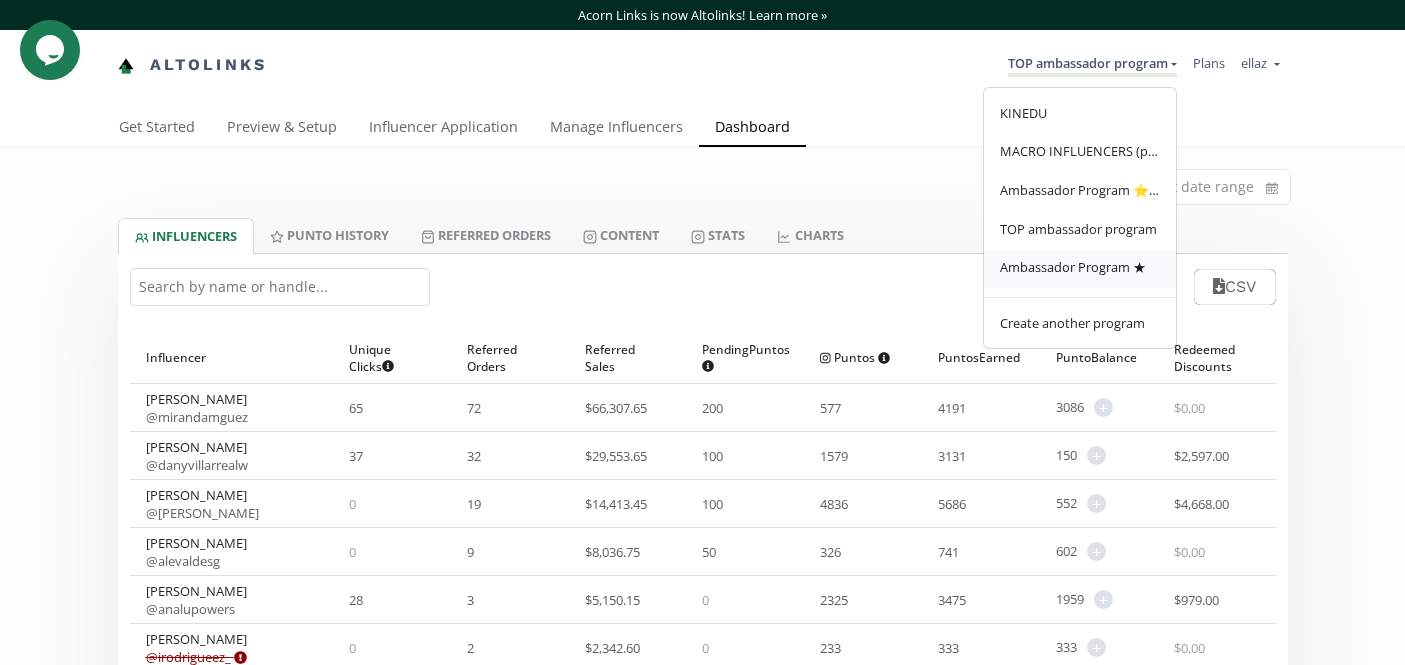 click on "Ambassador Program ★" at bounding box center [1073, 267] 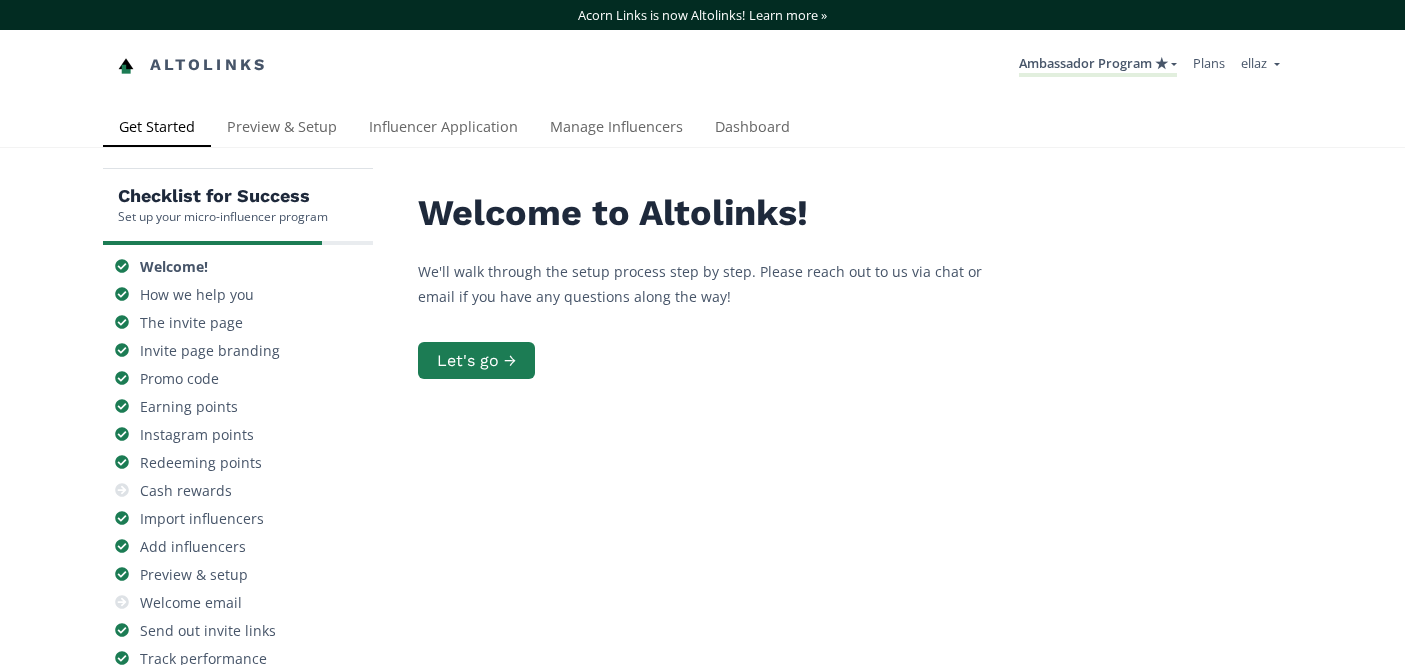 scroll, scrollTop: 0, scrollLeft: 0, axis: both 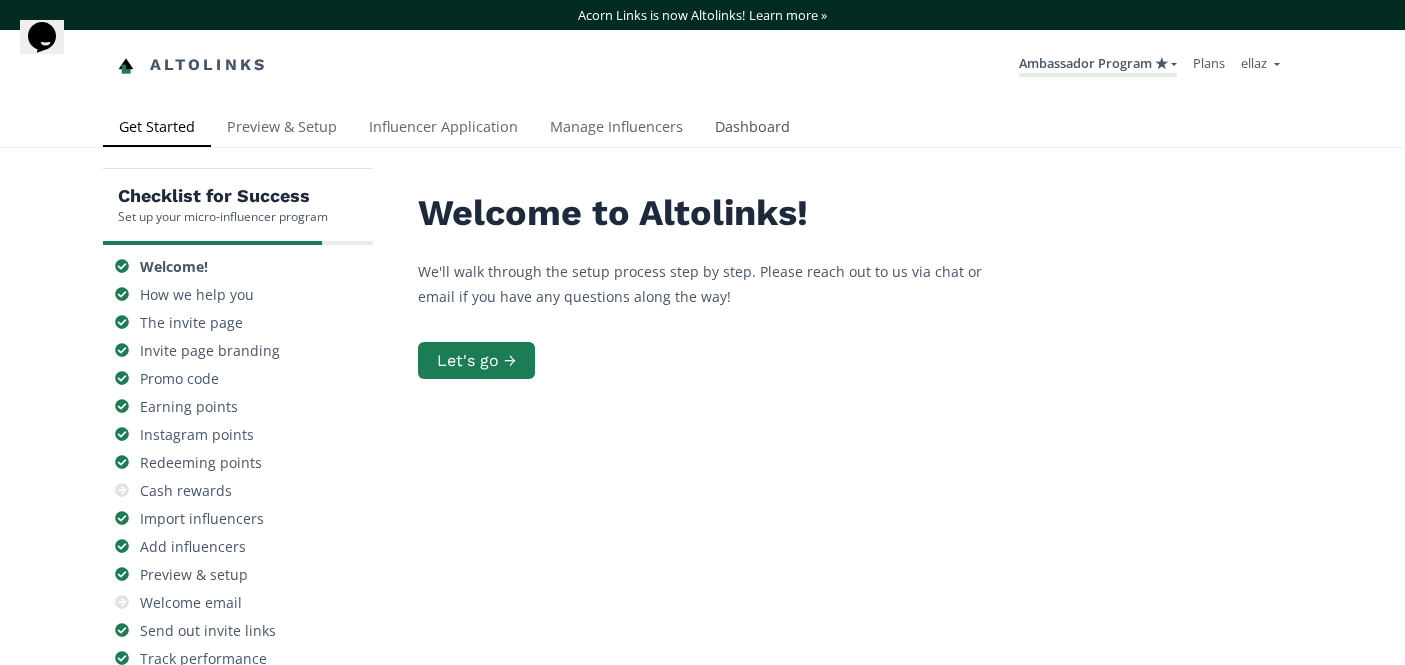 click on "Dashboard" at bounding box center [752, 129] 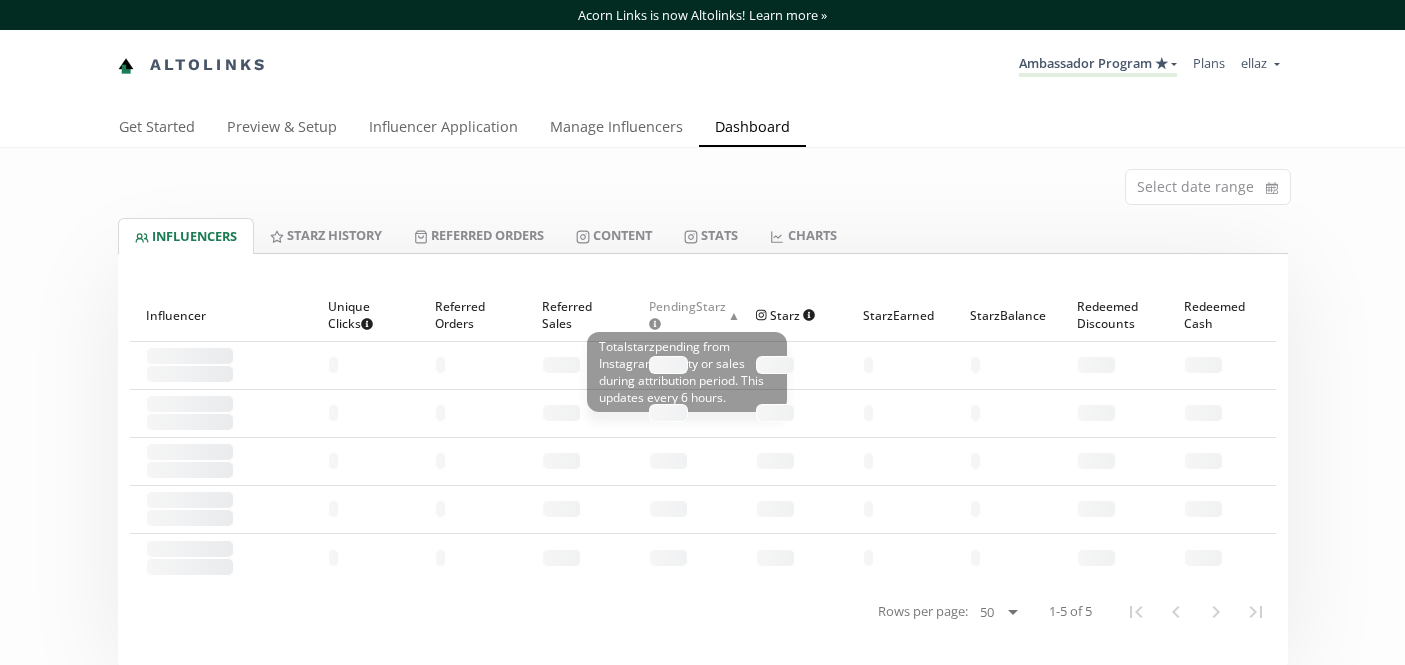 scroll, scrollTop: 0, scrollLeft: 0, axis: both 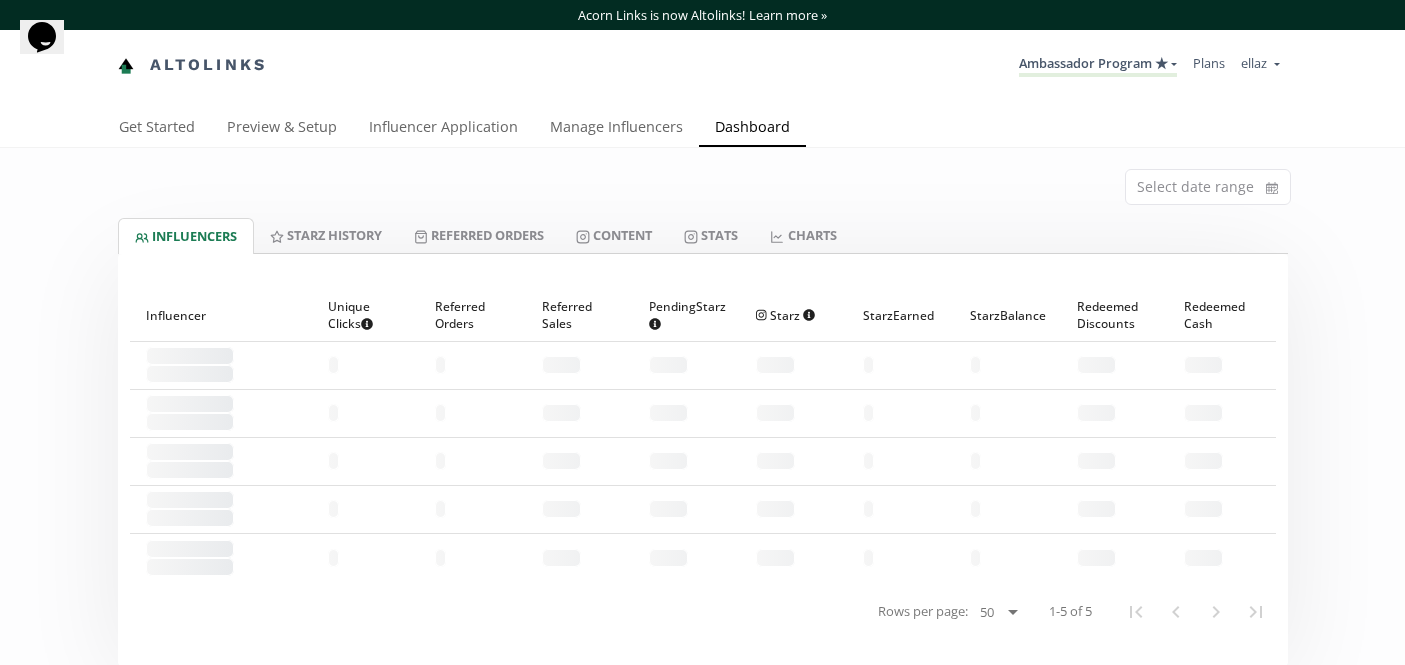 click on "Dashboard" at bounding box center [752, 129] 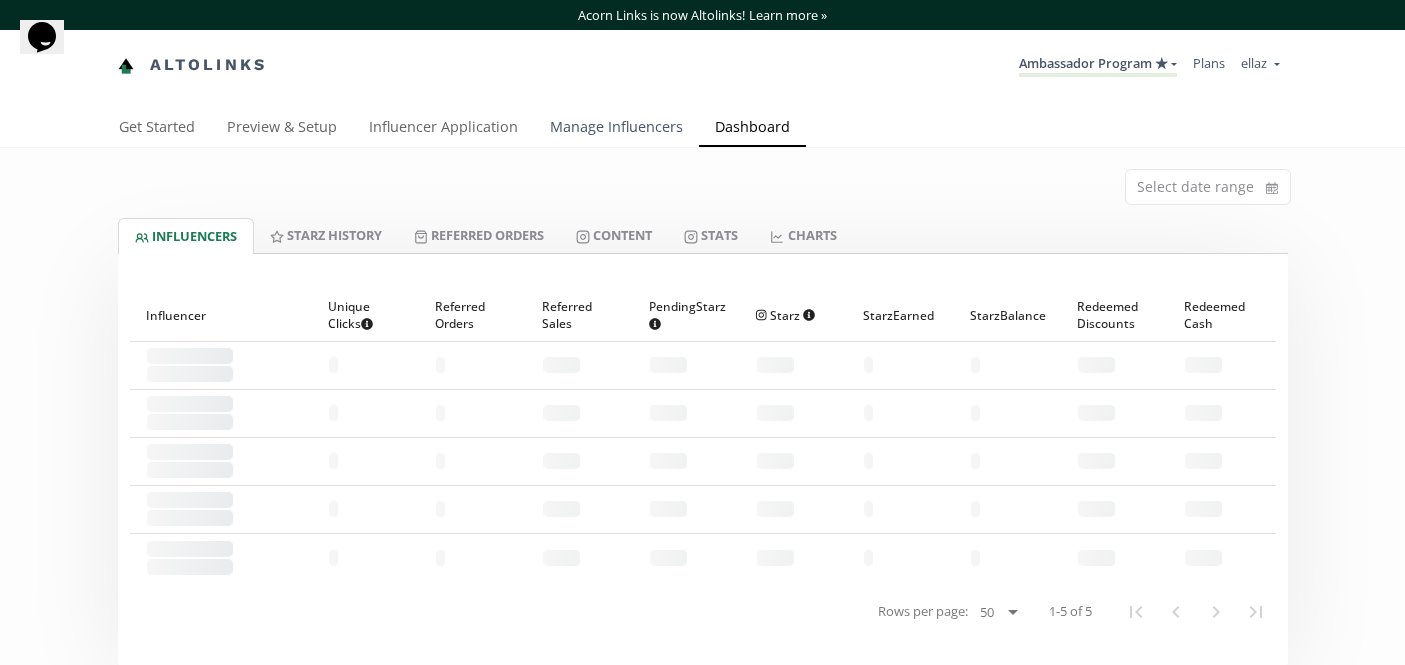 click on "Manage Influencers" at bounding box center (616, 129) 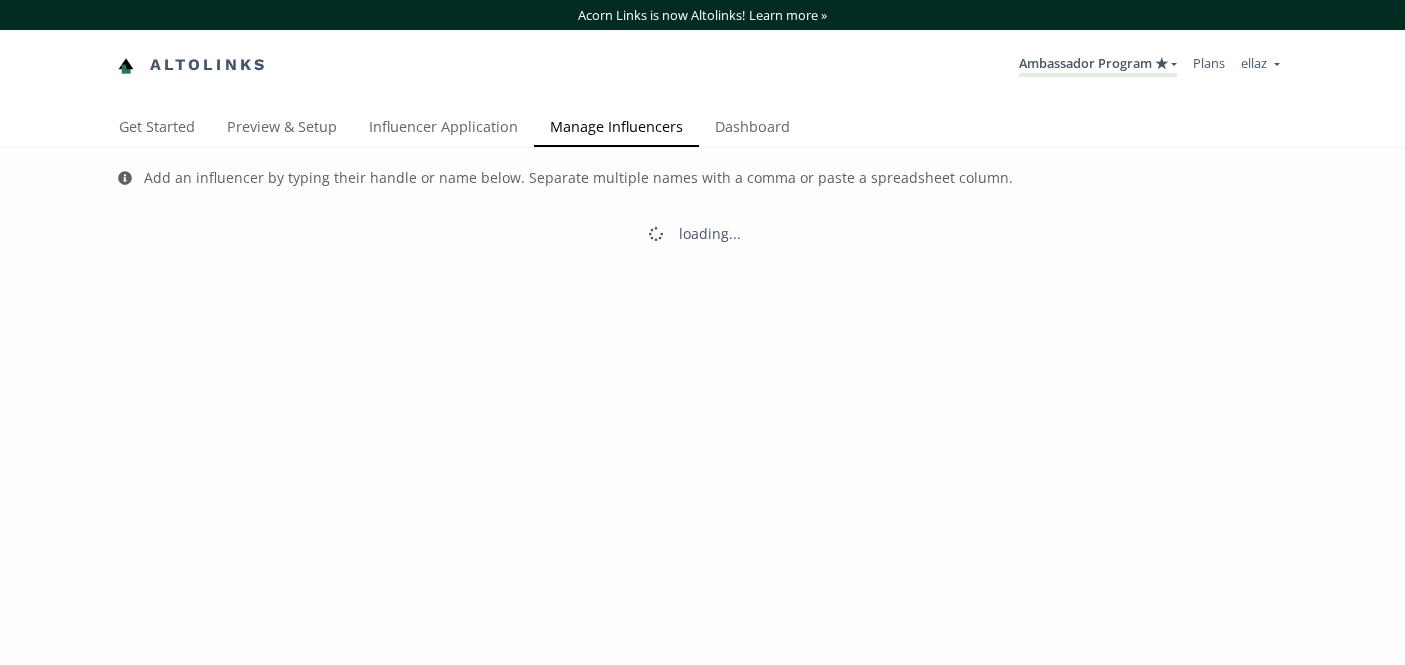scroll, scrollTop: 0, scrollLeft: 0, axis: both 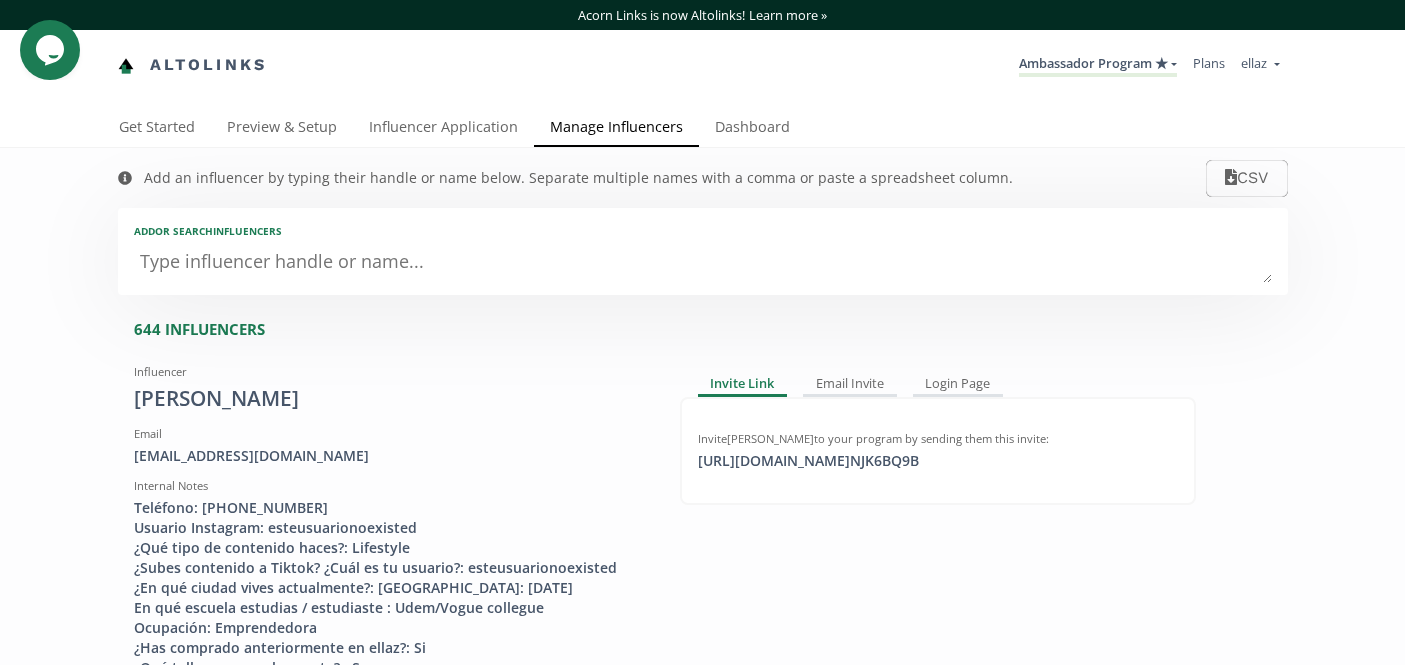 click at bounding box center (703, 263) 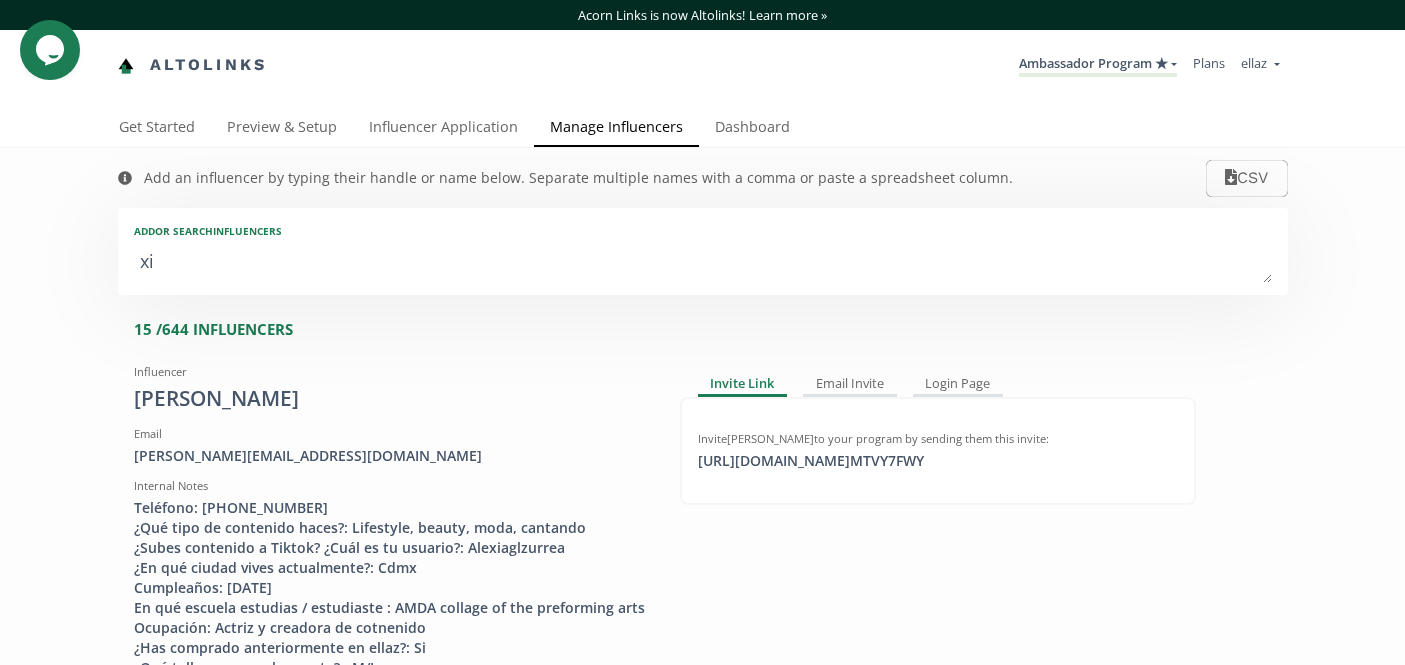 type on "xim" 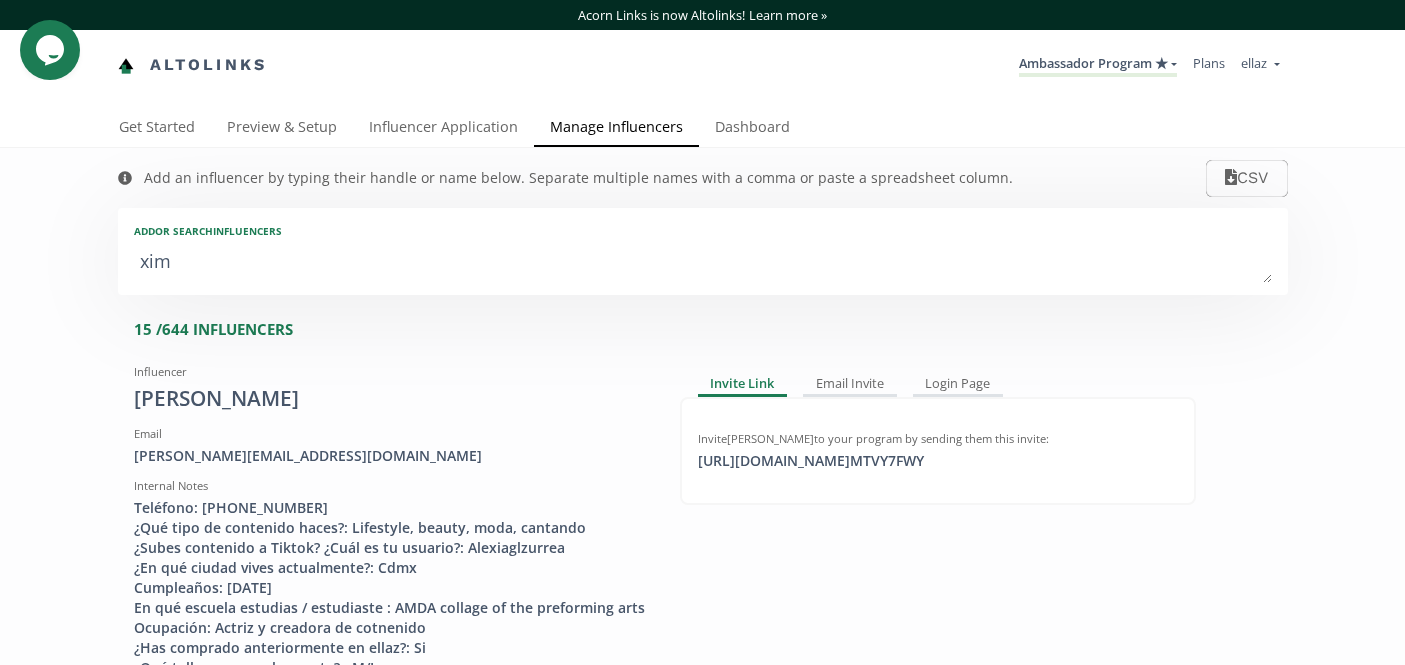 type on "xime" 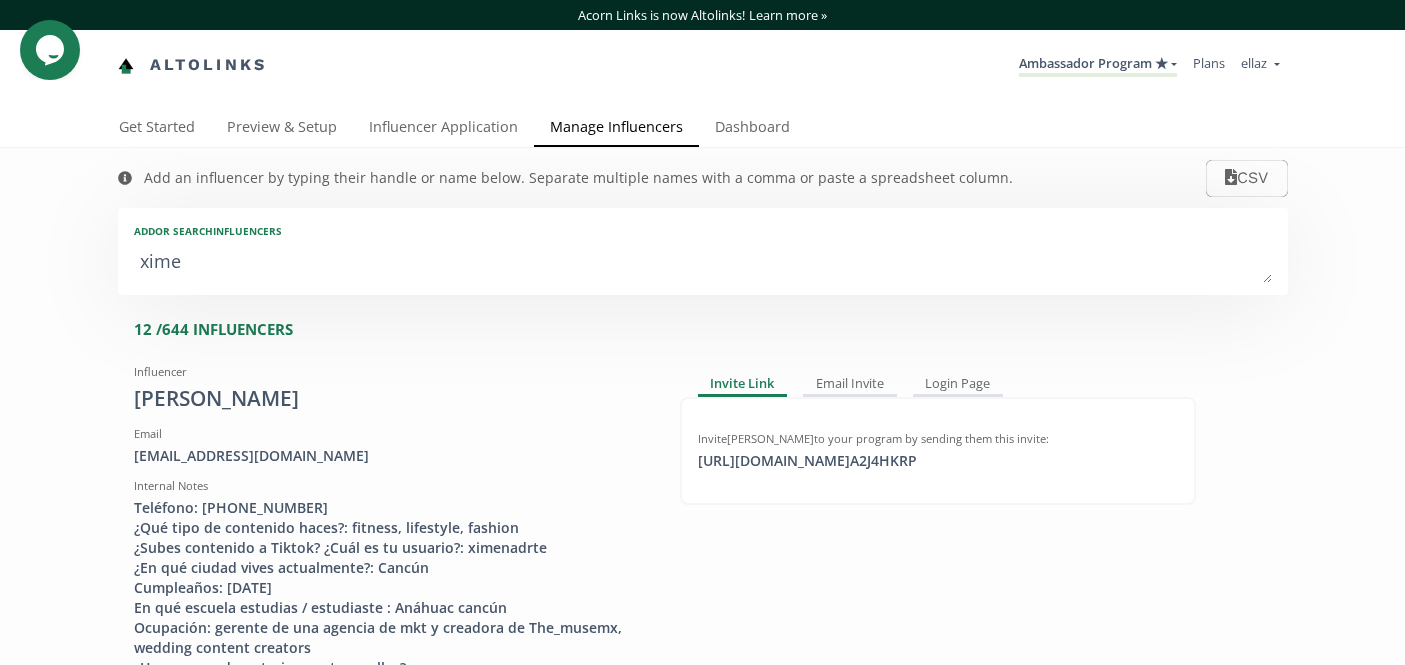 type on "ximen" 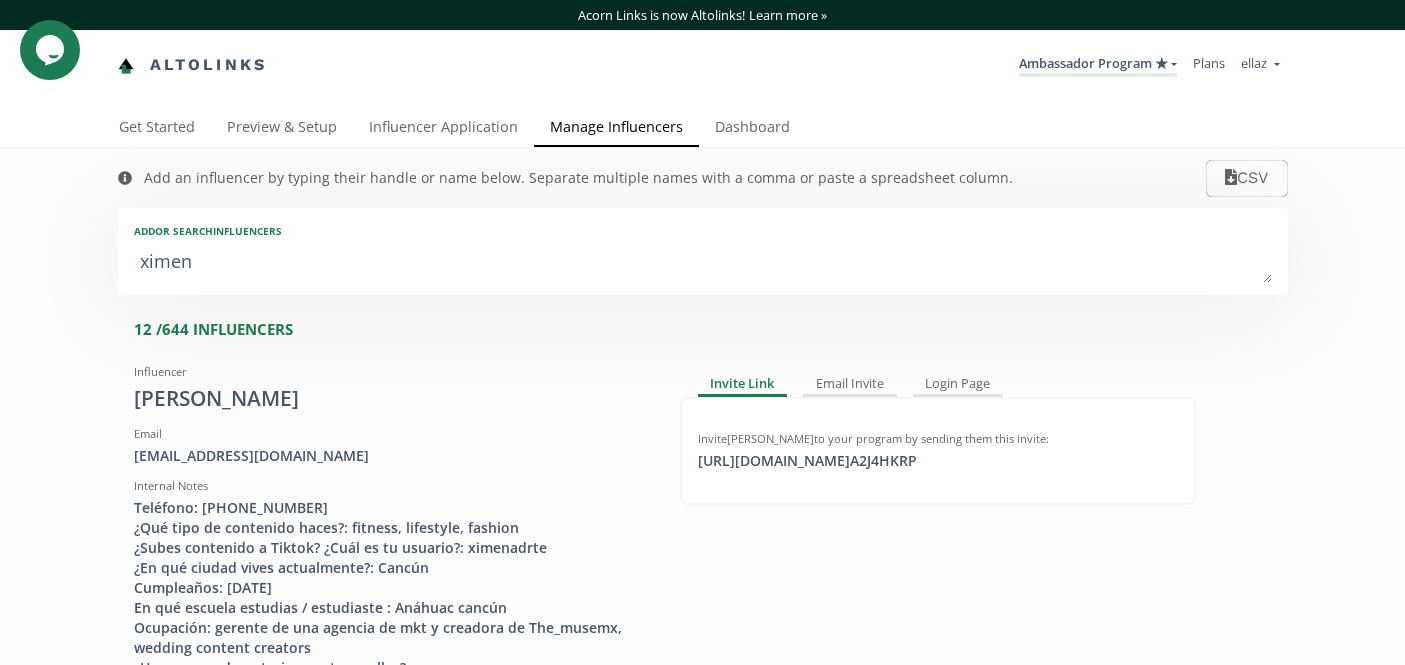 type on "[PERSON_NAME]" 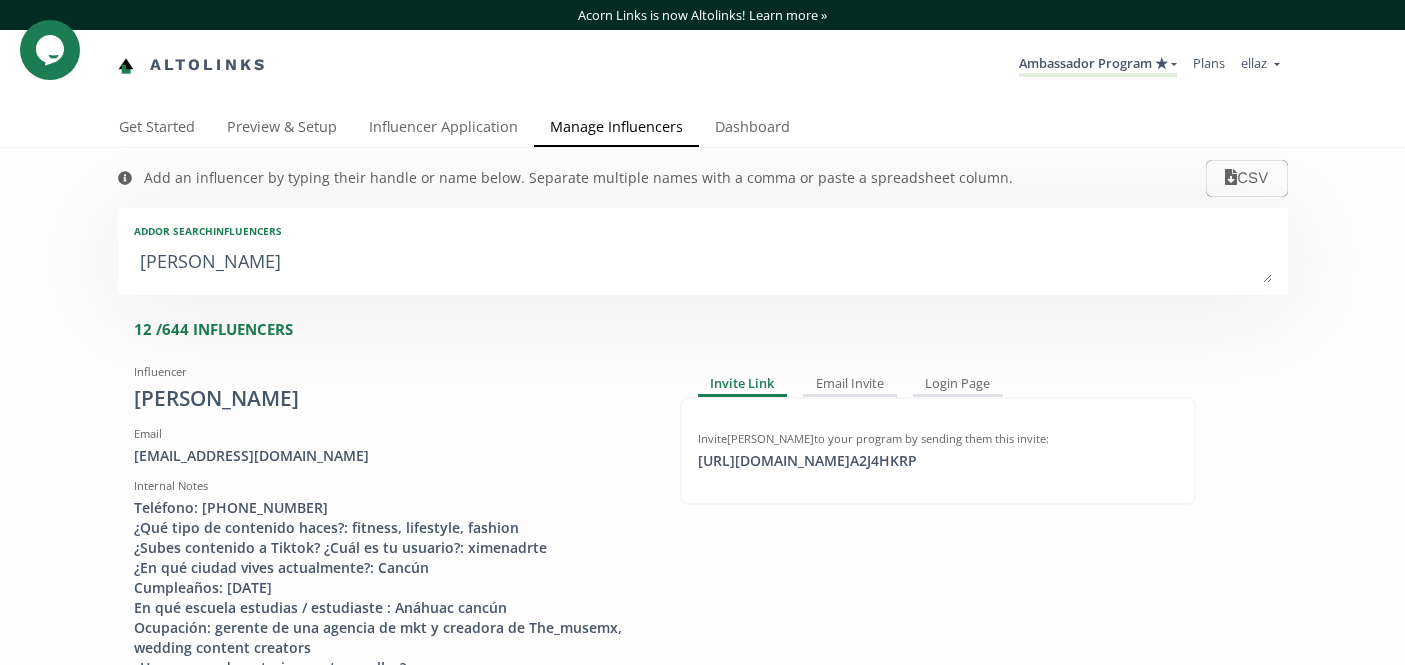 type on "ximena f" 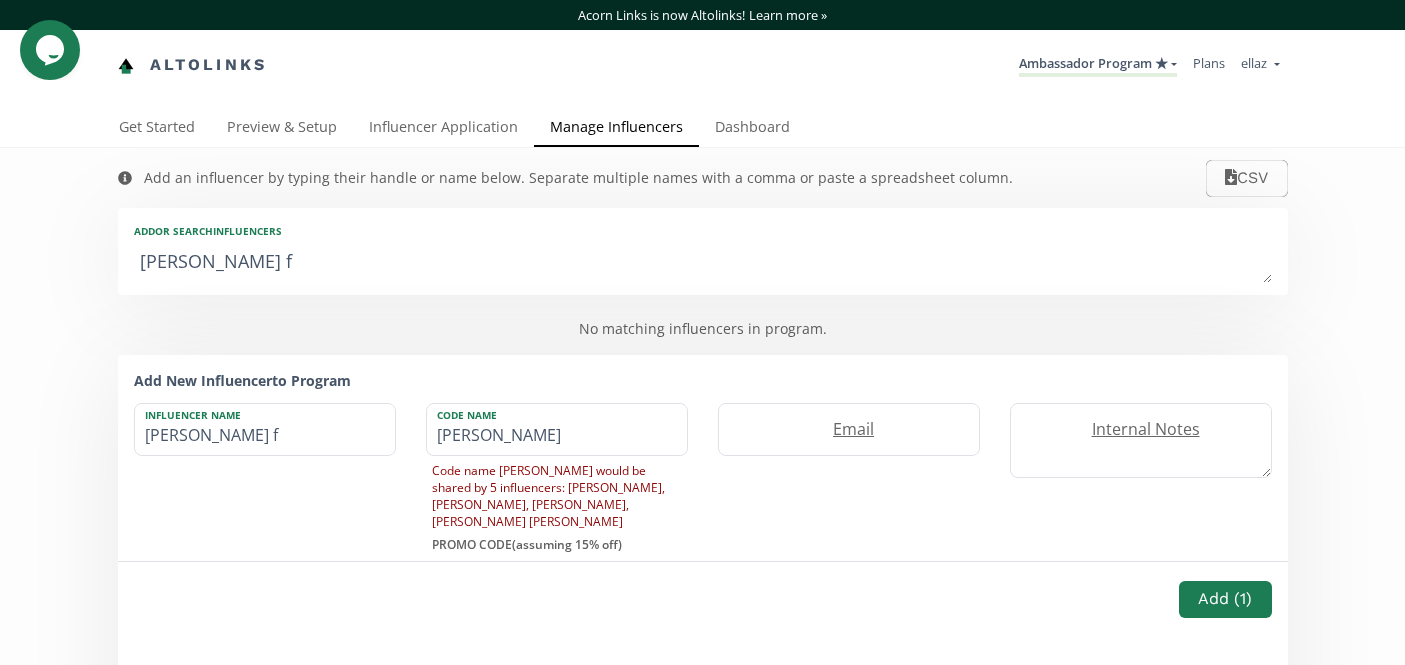 type on "ximena" 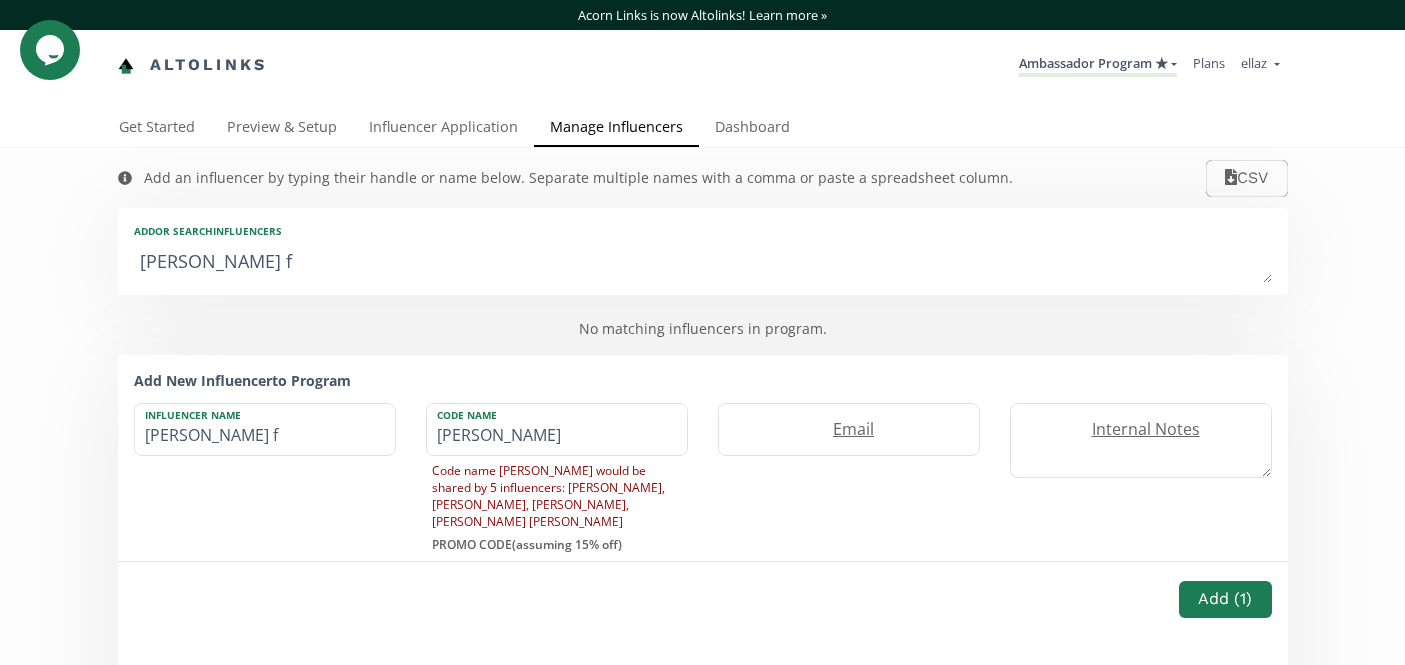 type on "ximena" 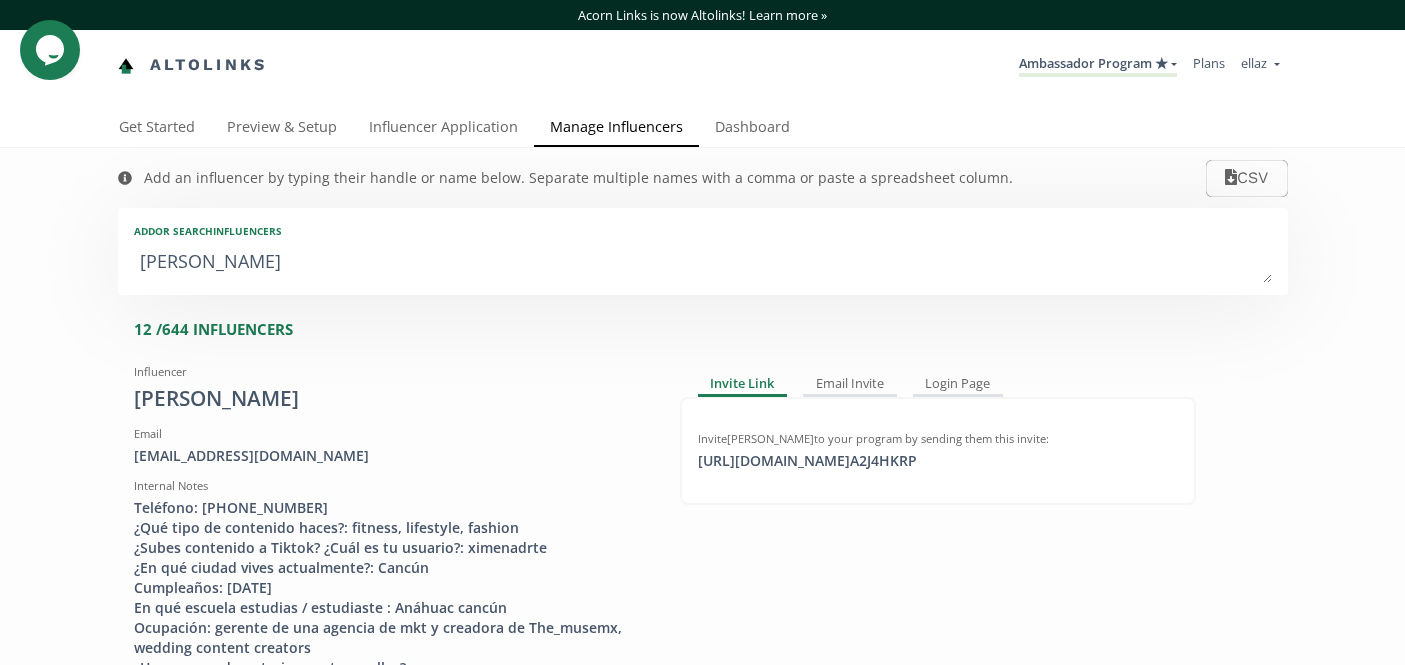 type on "ximena g" 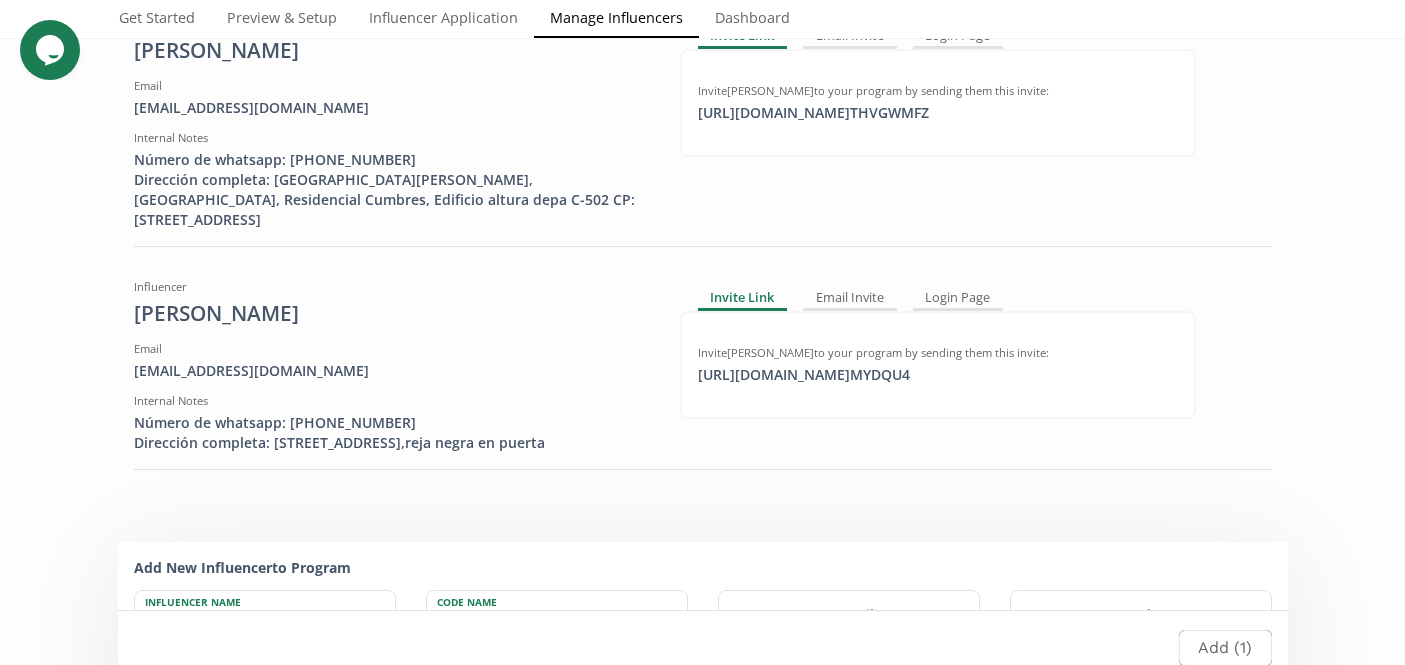 scroll, scrollTop: 0, scrollLeft: 0, axis: both 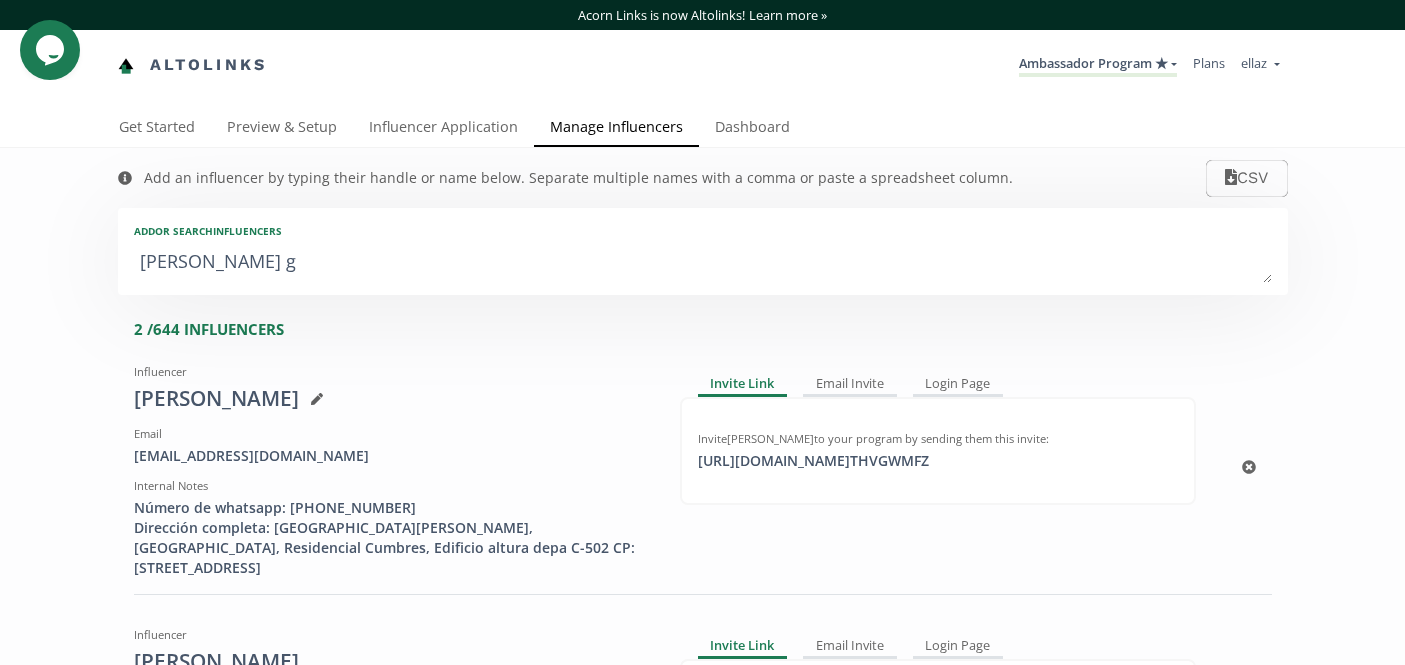 type on "ximena g" 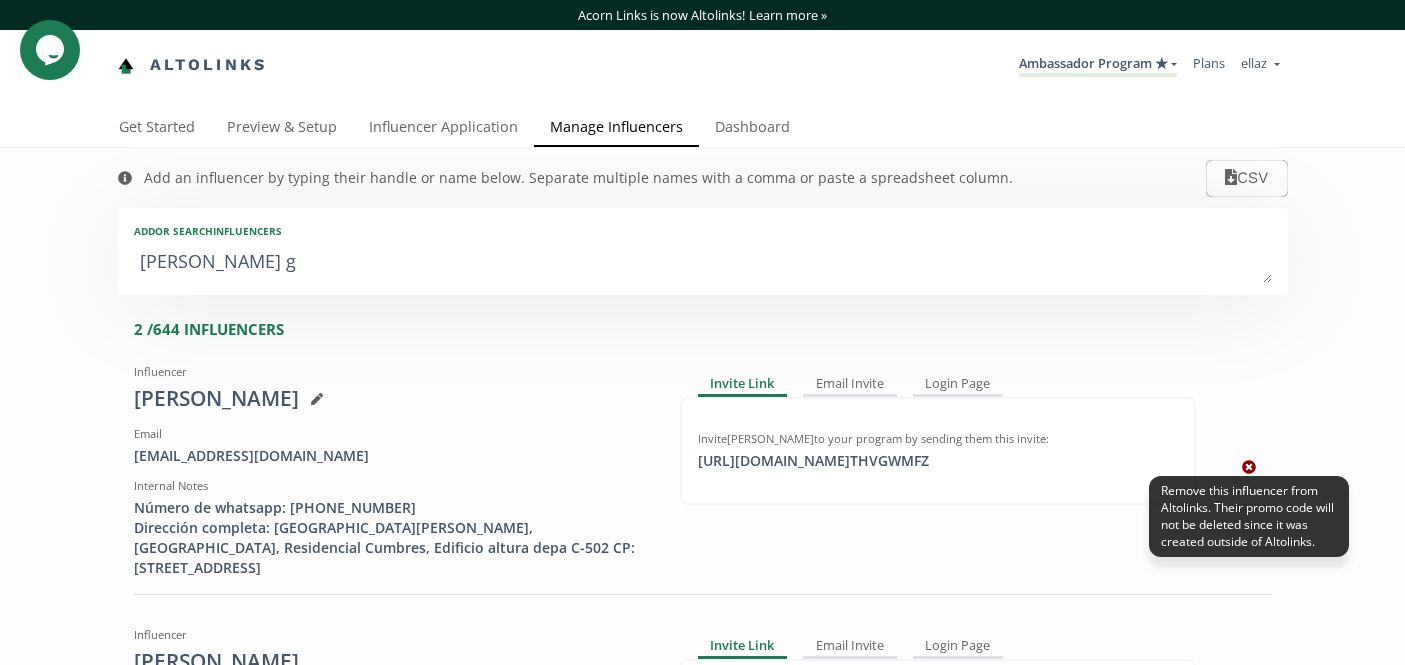click 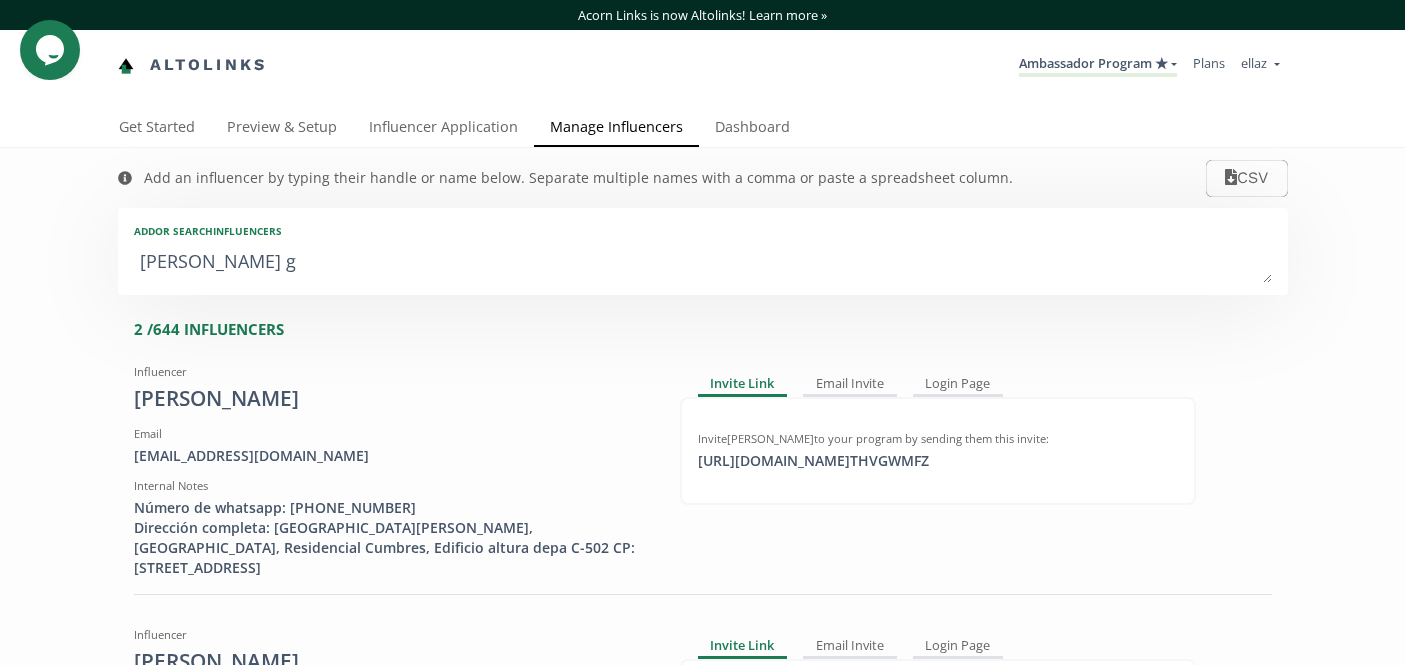 click on "Add  or search  INFLUENCERS   ximena g" at bounding box center (703, 251) 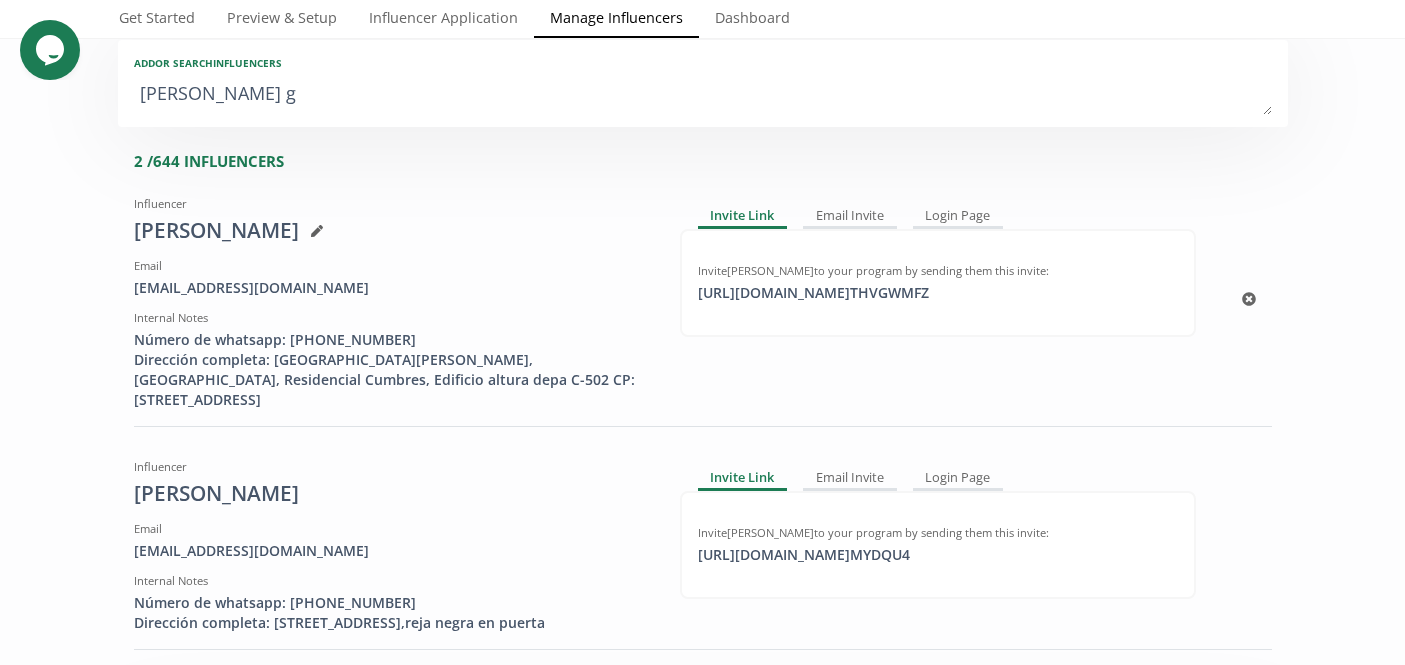 scroll, scrollTop: 105, scrollLeft: 0, axis: vertical 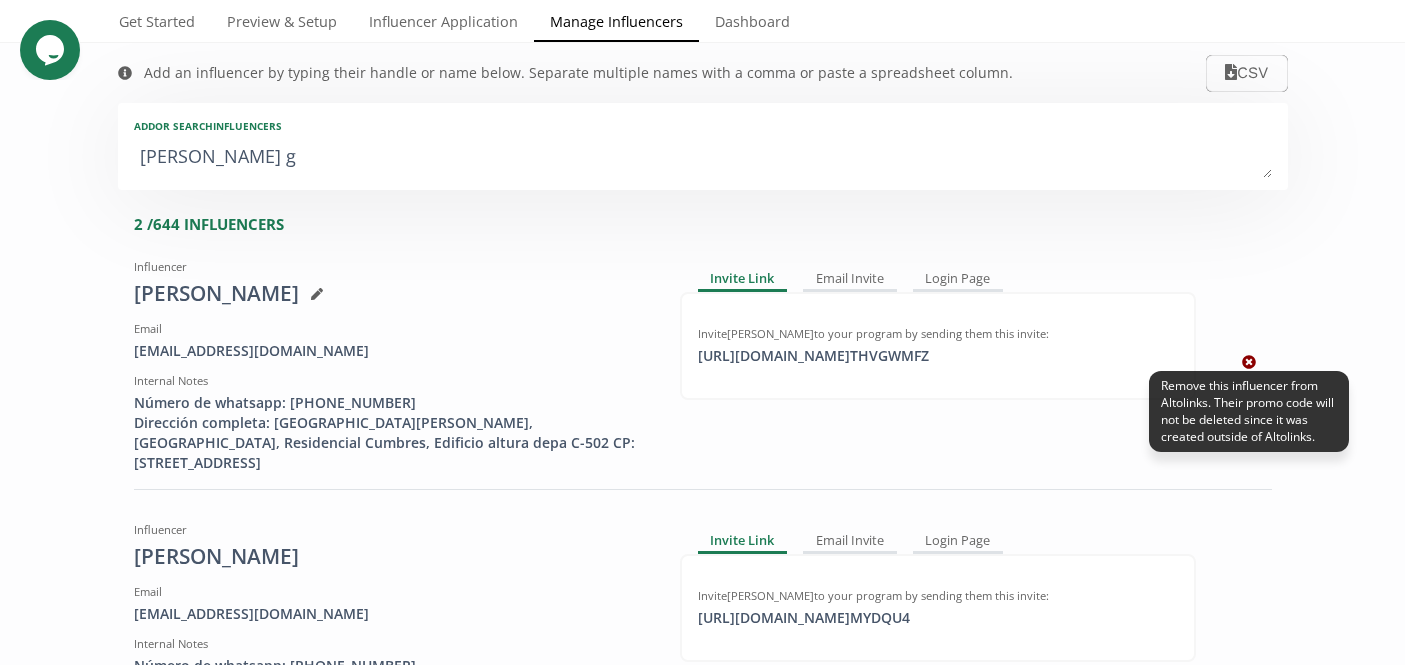 click 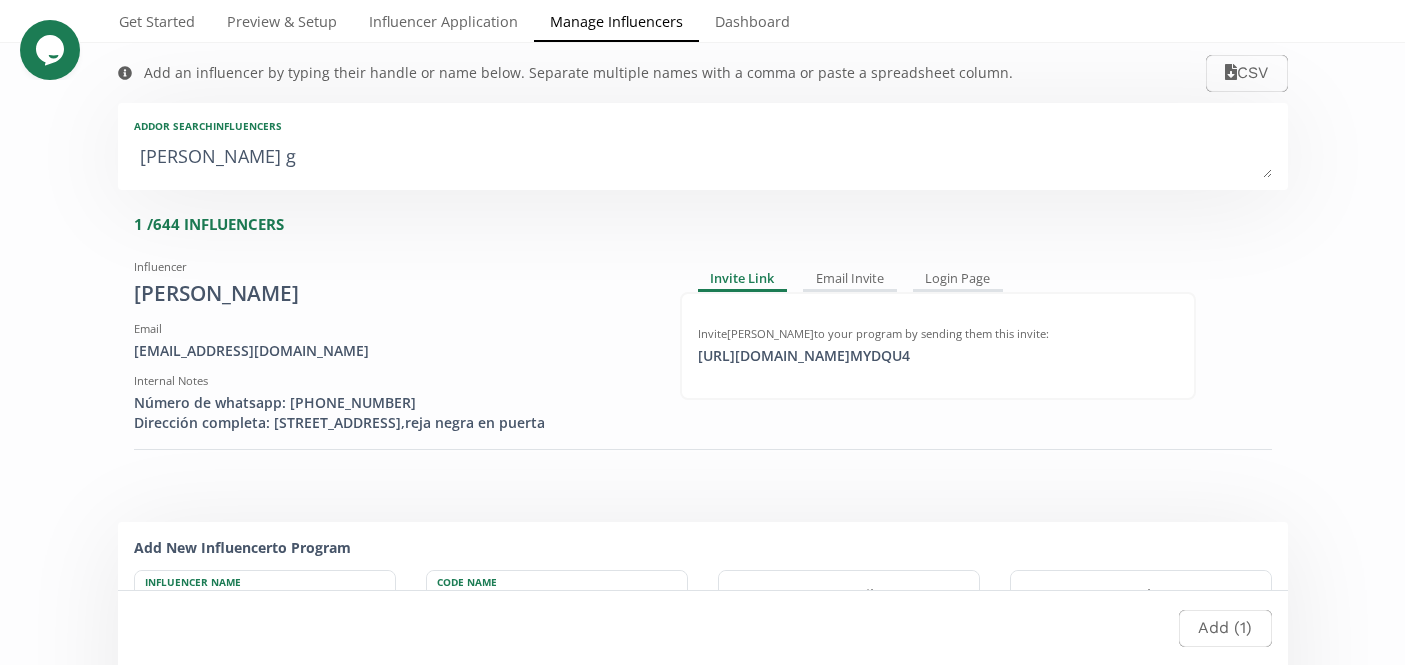 click on "ximena g" at bounding box center (703, 158) 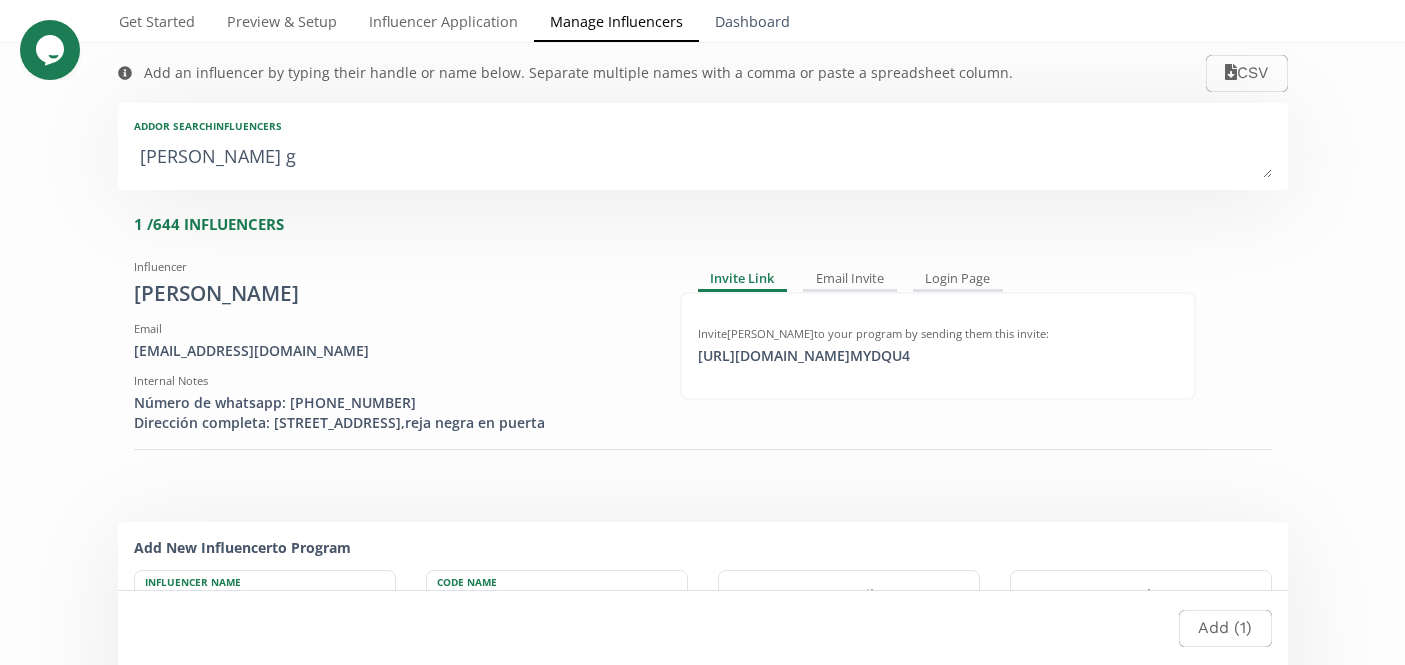 click on "Dashboard" at bounding box center [752, 24] 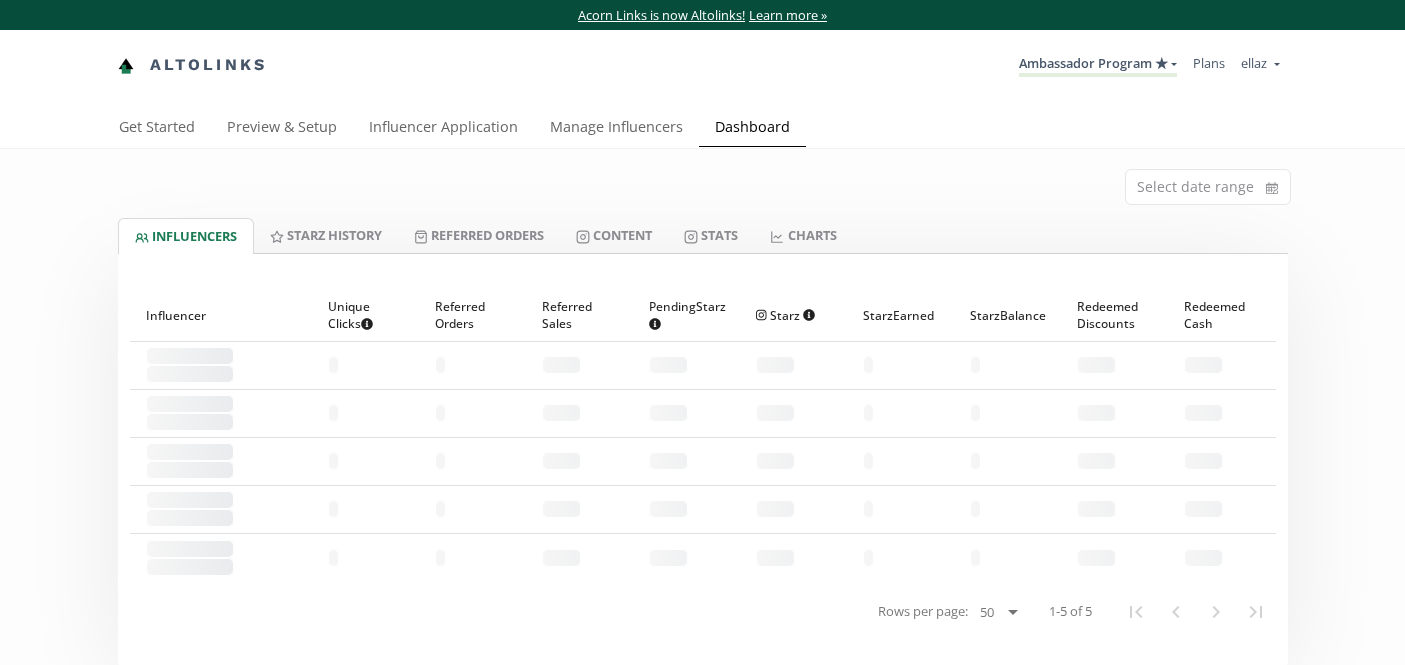 scroll, scrollTop: 0, scrollLeft: 0, axis: both 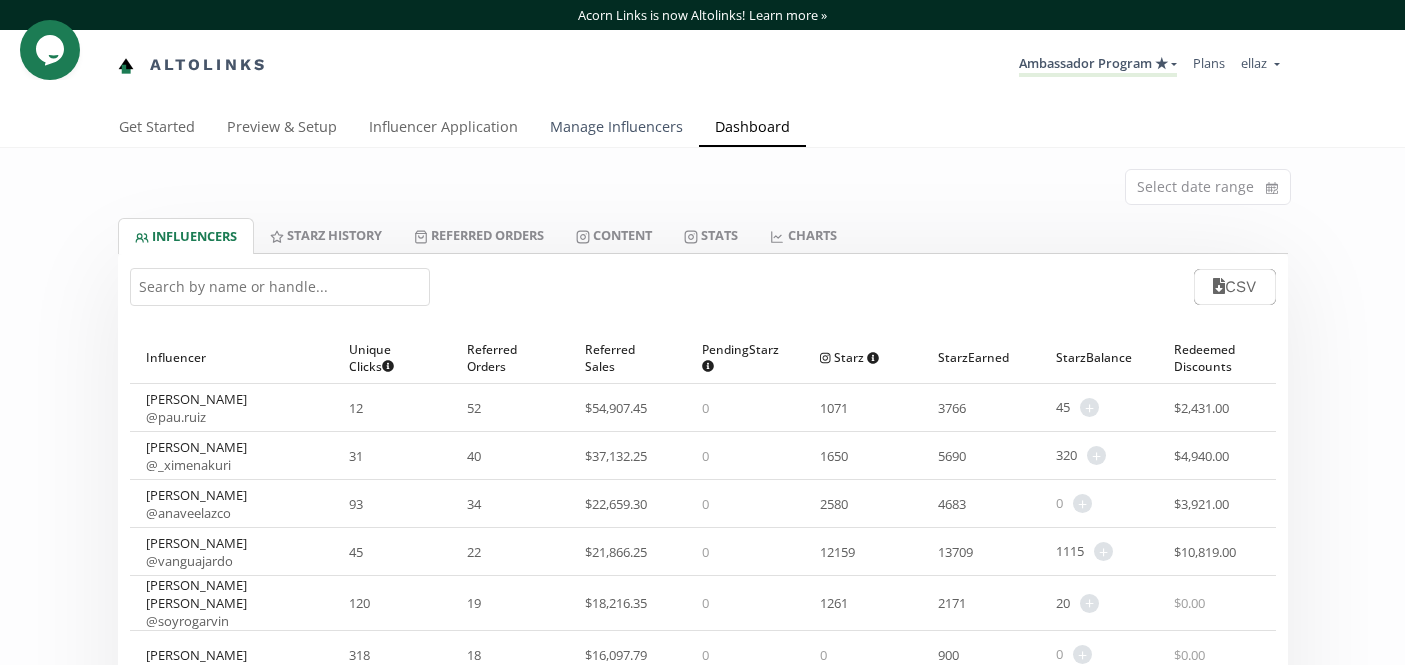 click on "Manage Influencers" at bounding box center [616, 129] 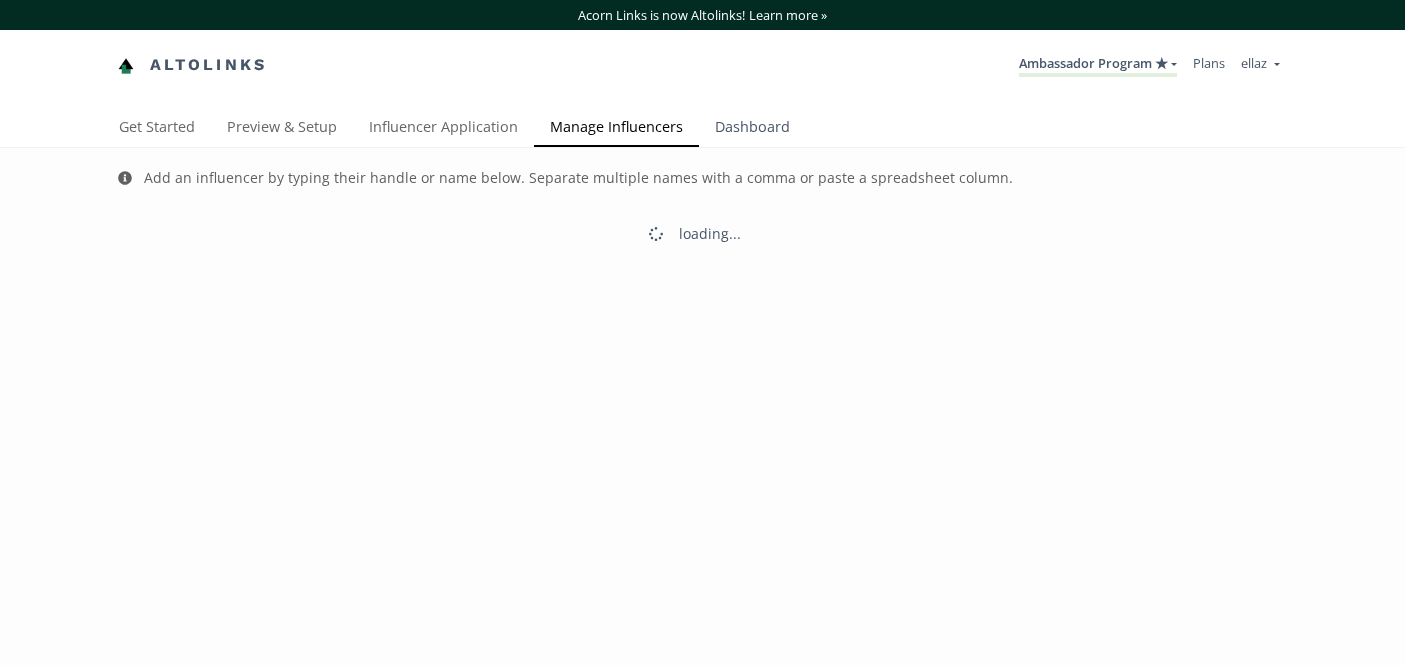 scroll, scrollTop: 0, scrollLeft: 0, axis: both 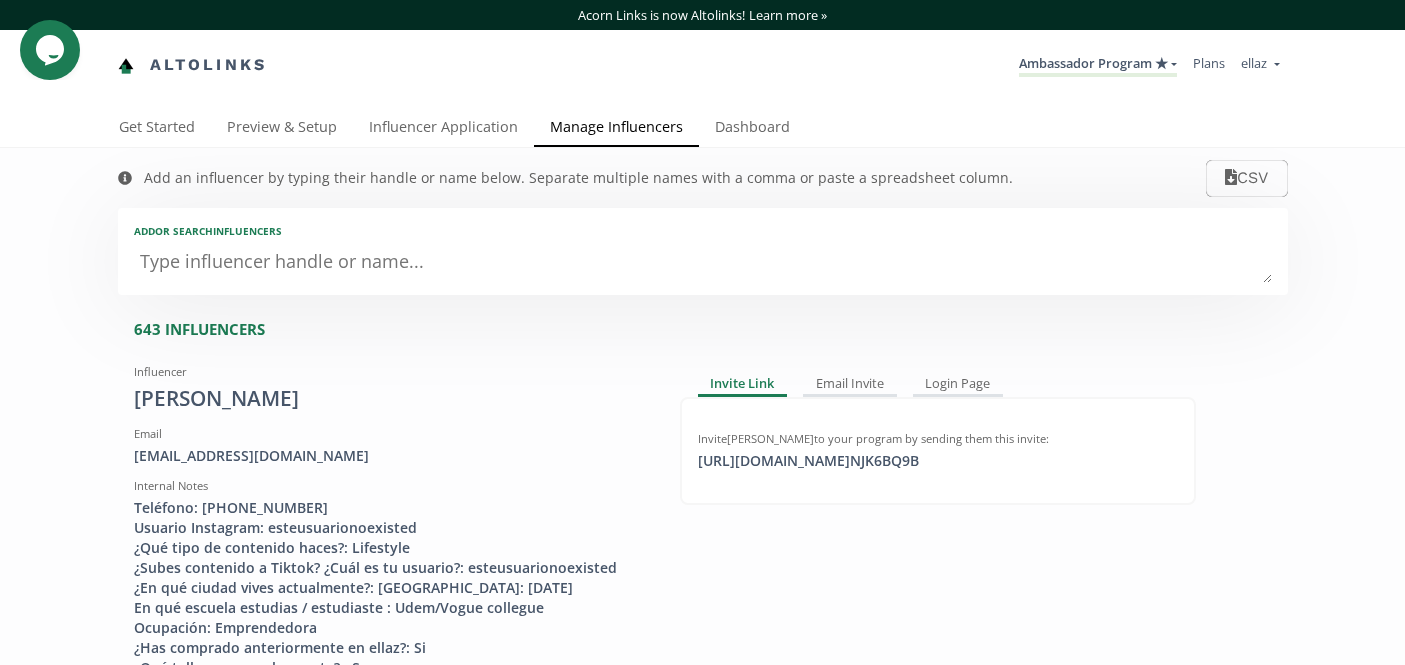 click at bounding box center (703, 263) 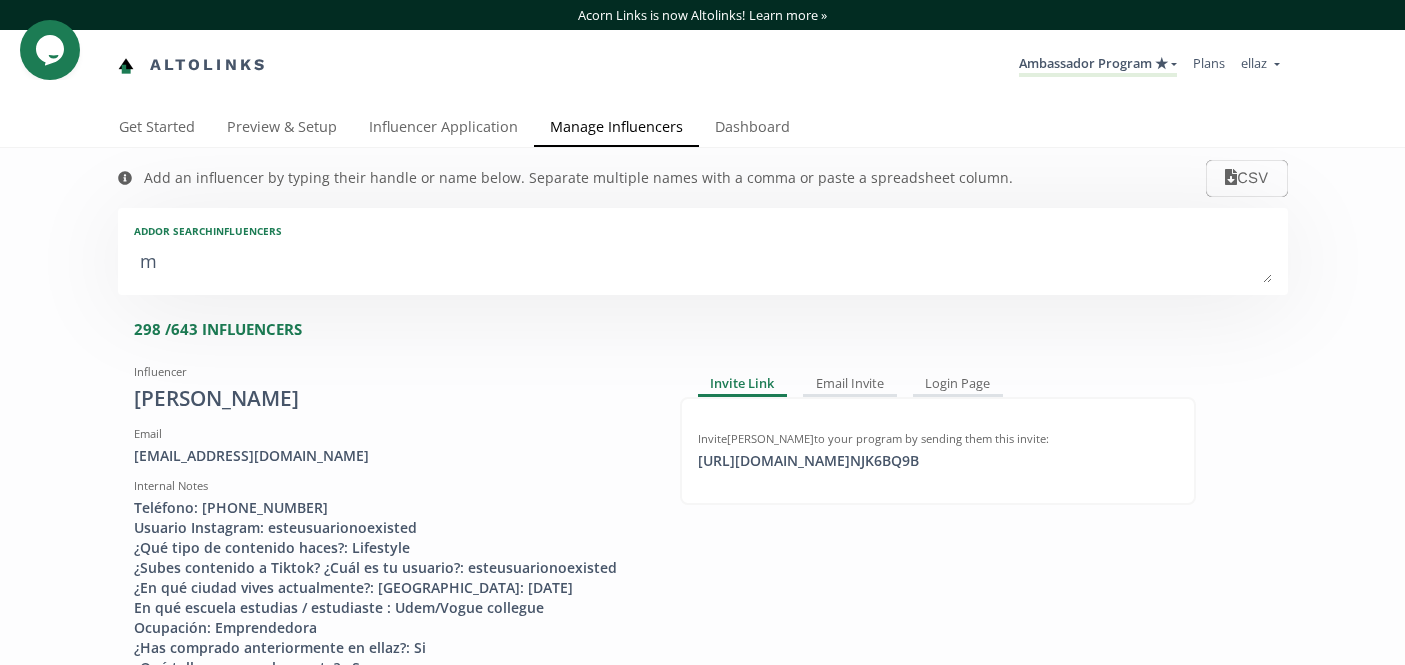 type on "mo" 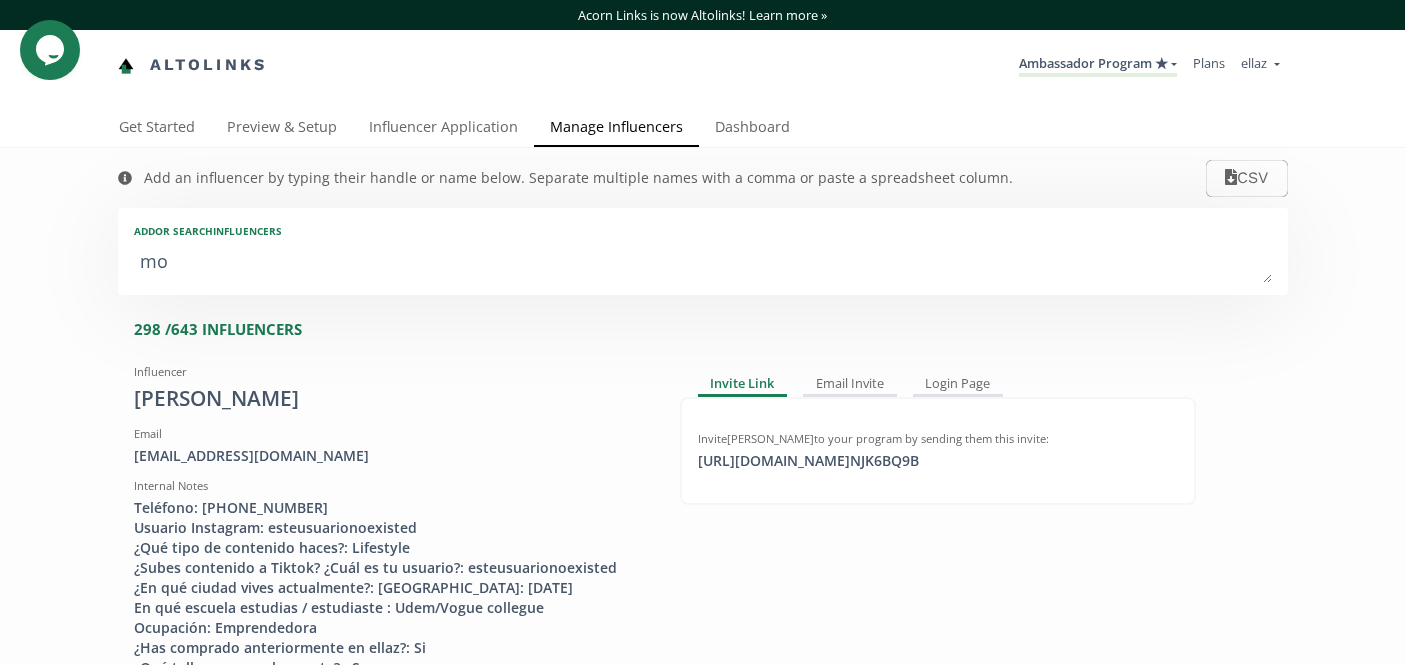type on "mor" 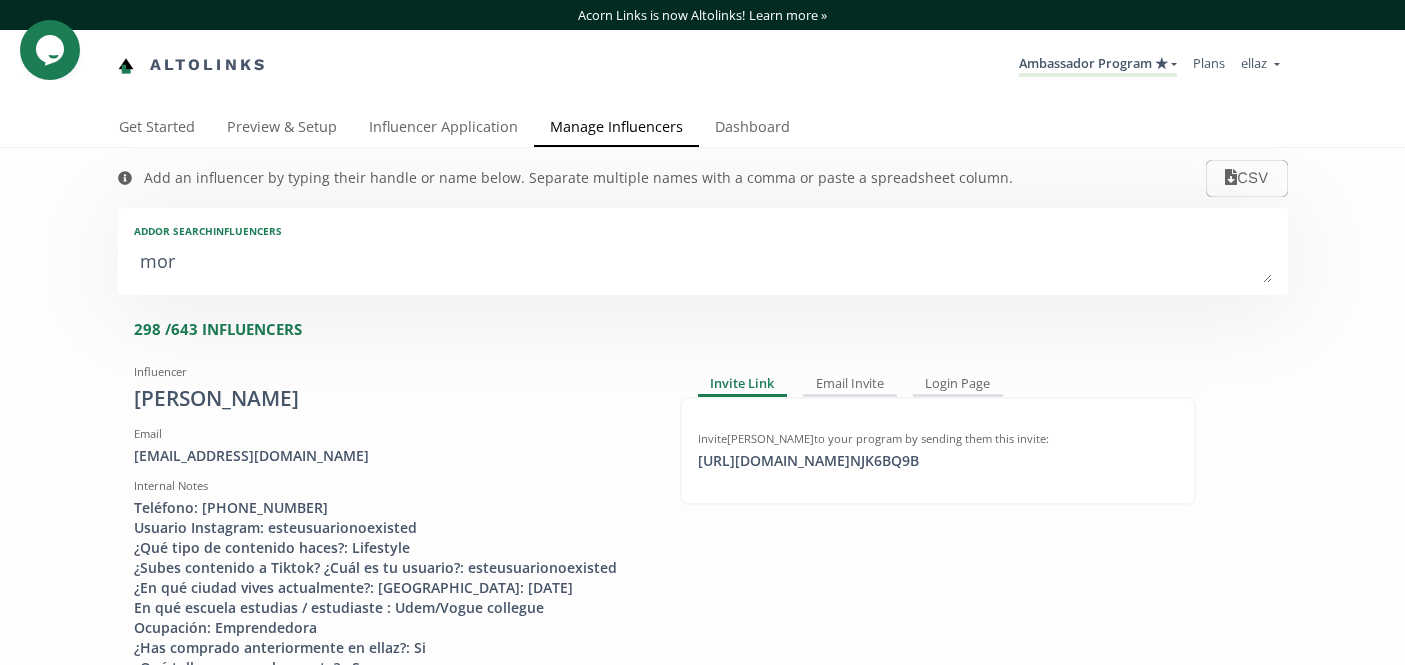 type on "mor" 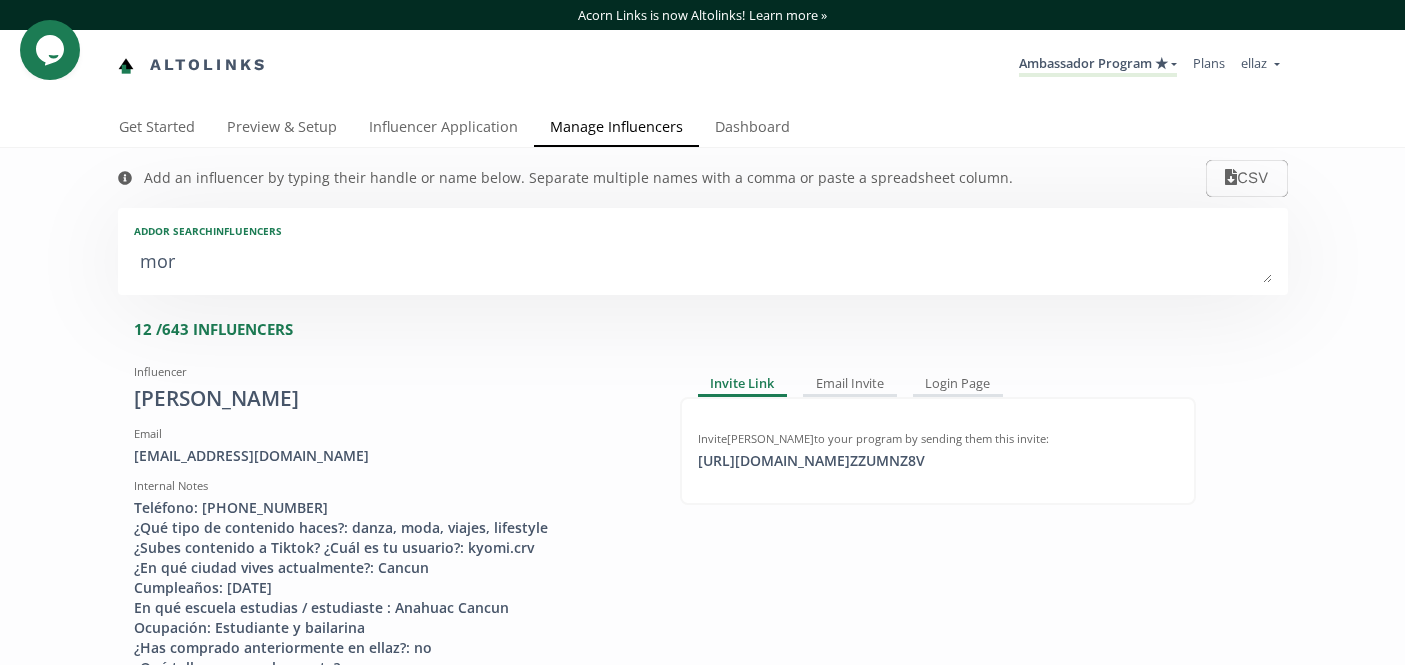 type on "mo" 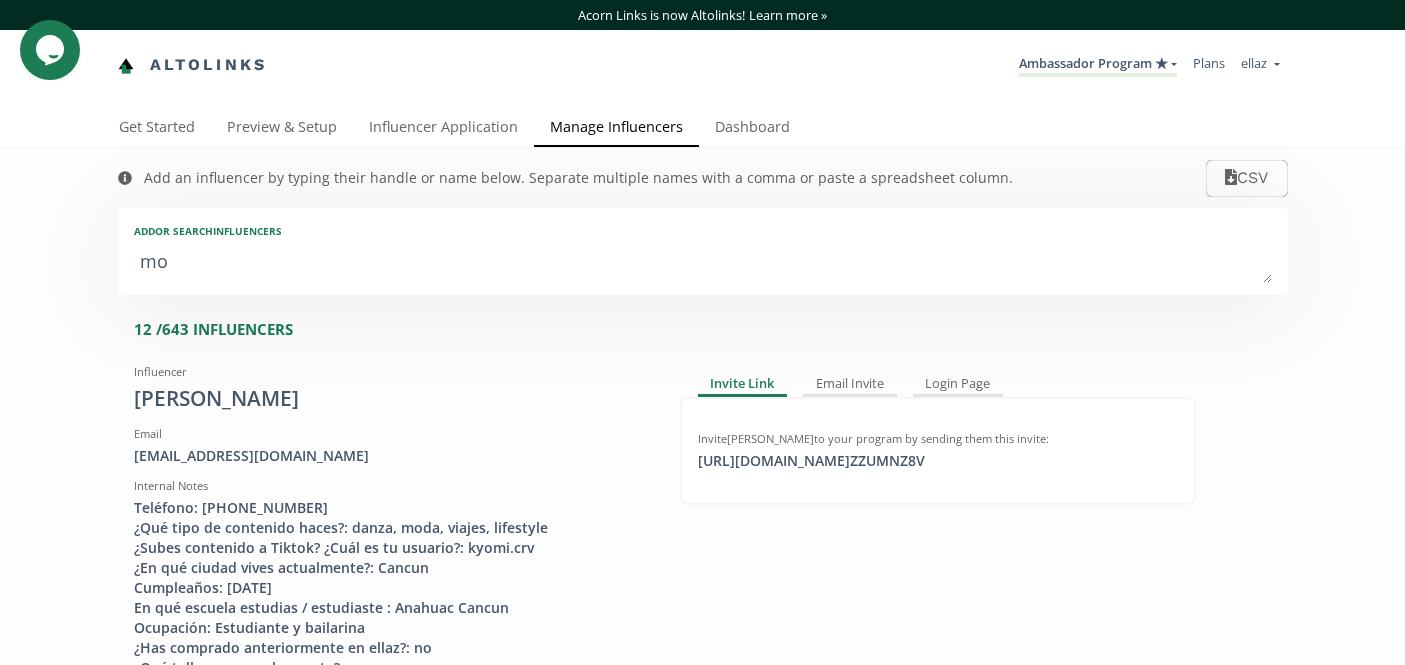 type on "m" 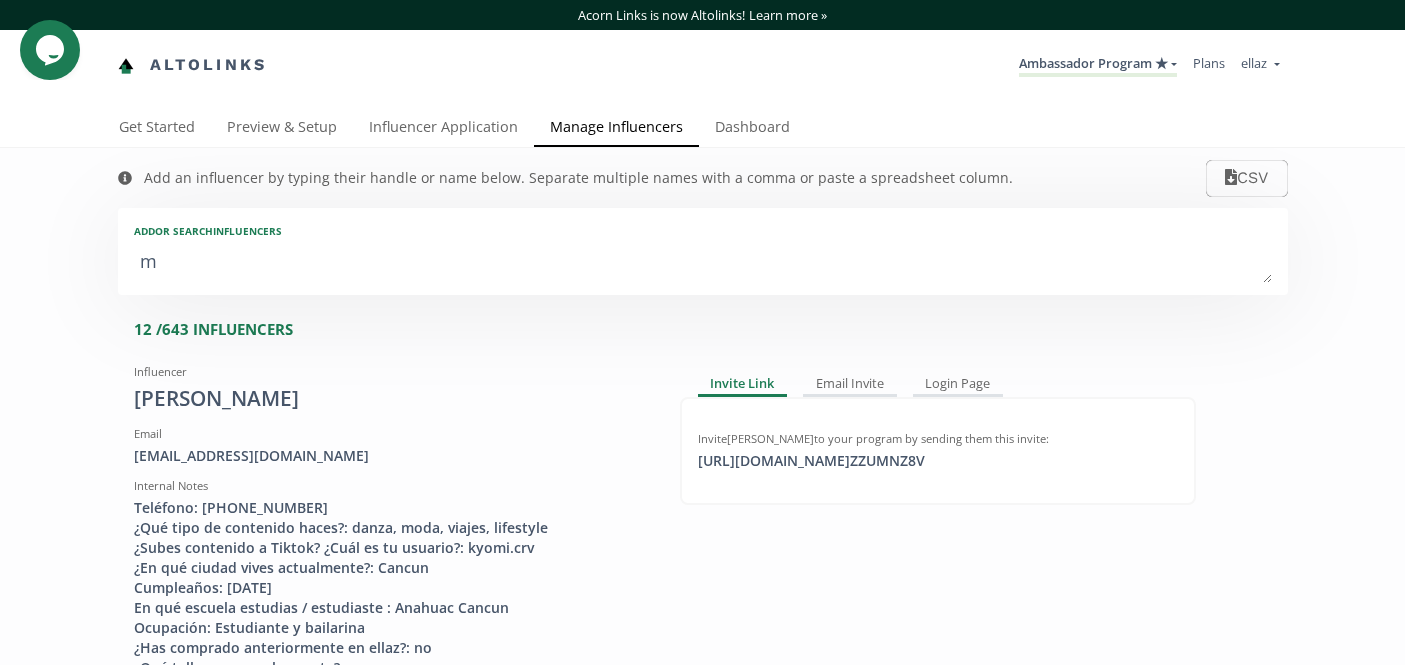 type on "m" 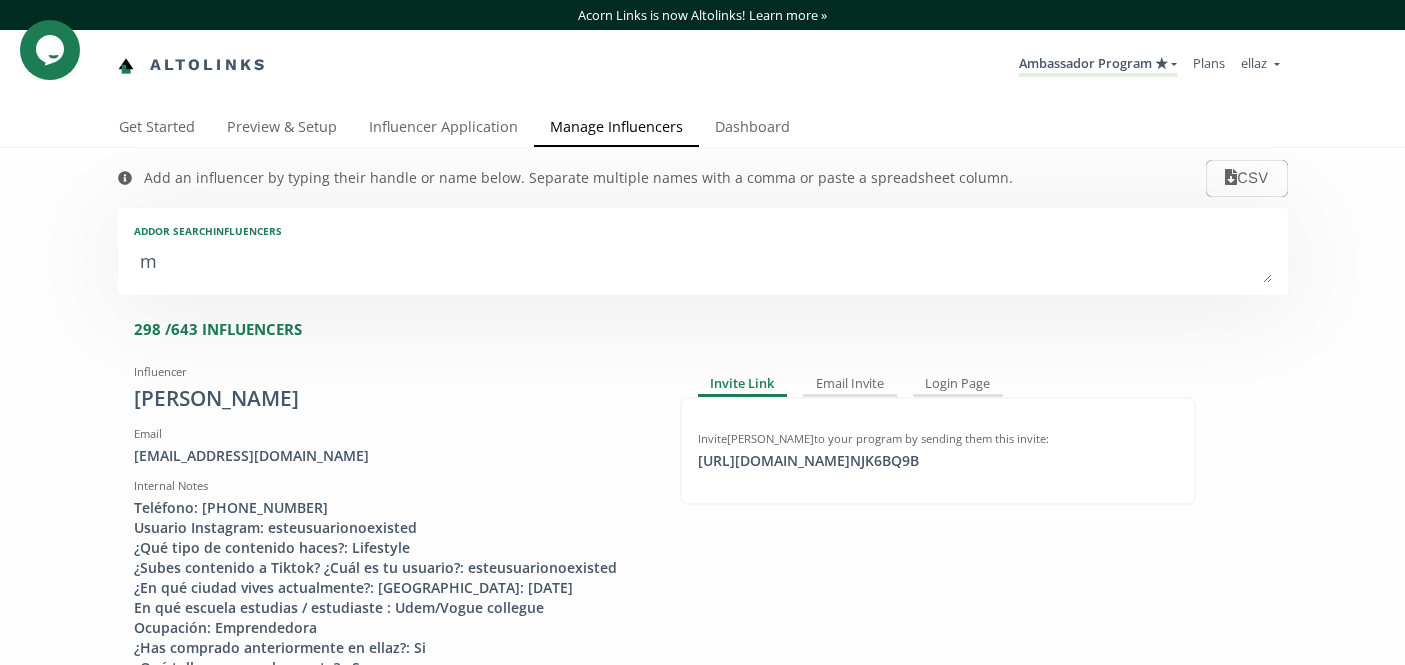 type on "mi" 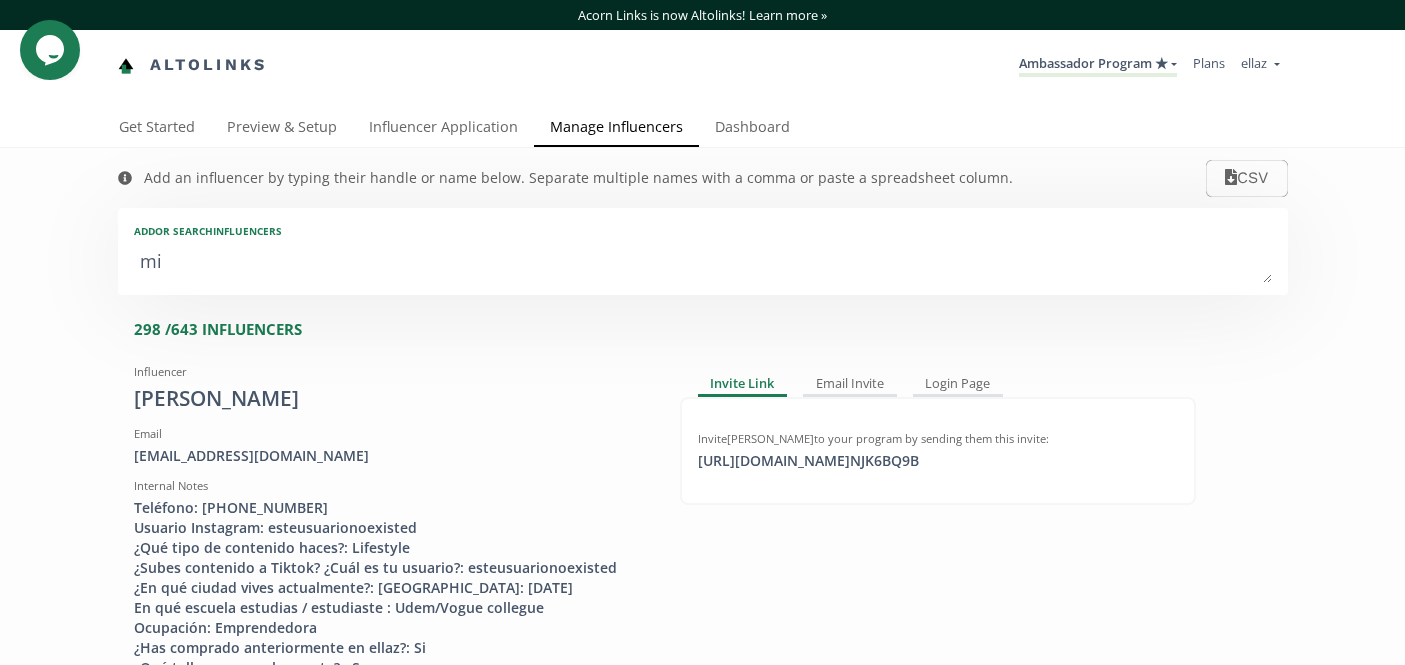 type on "mir" 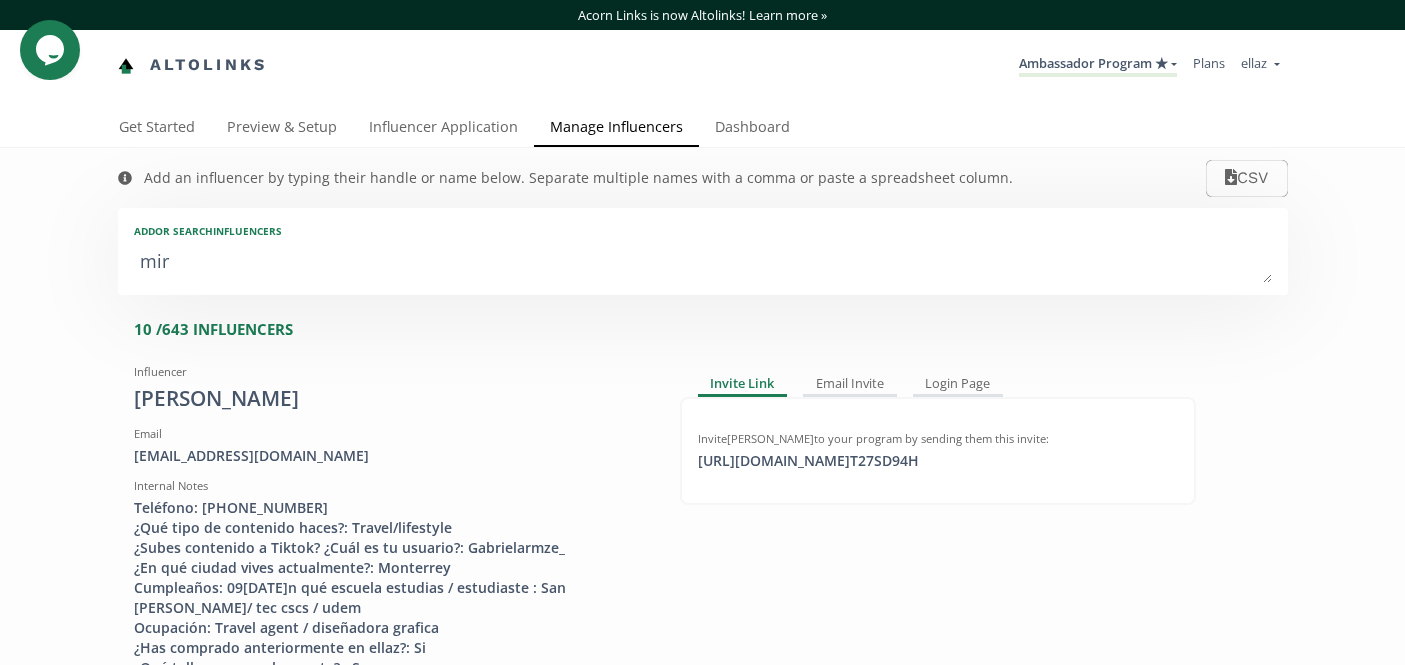 type on "mira" 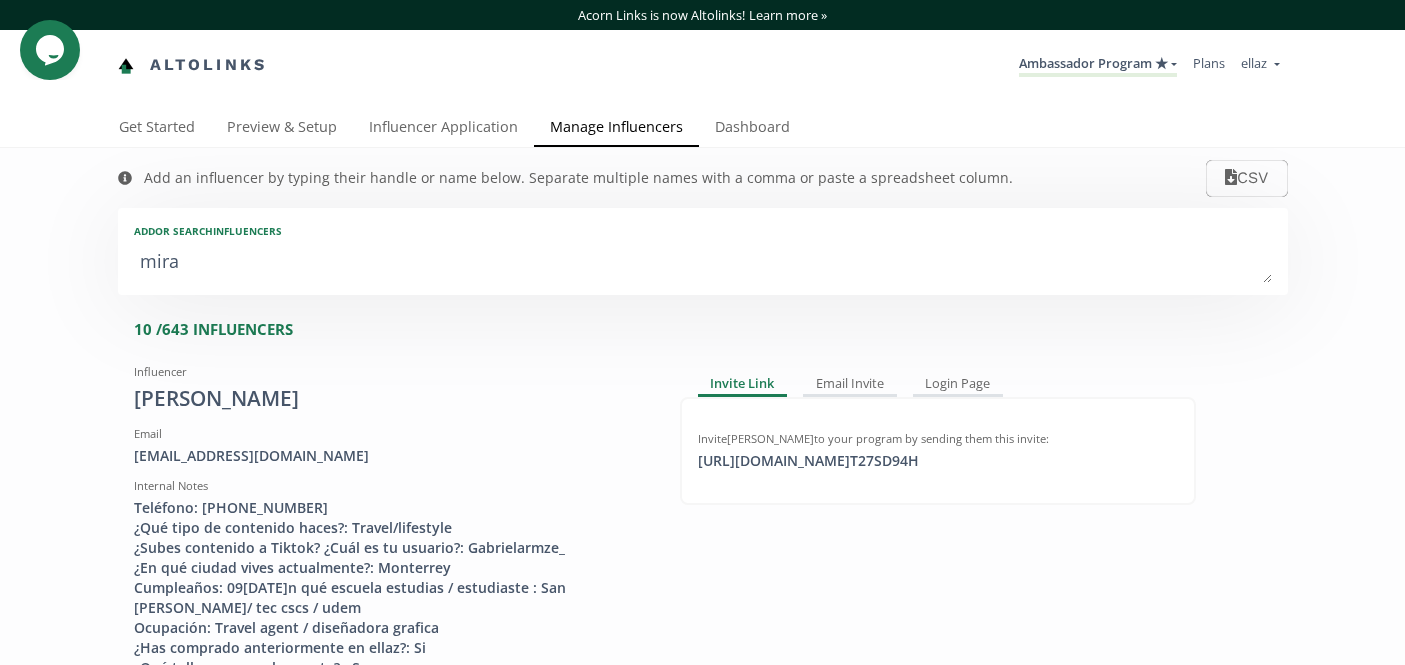 type on "miran" 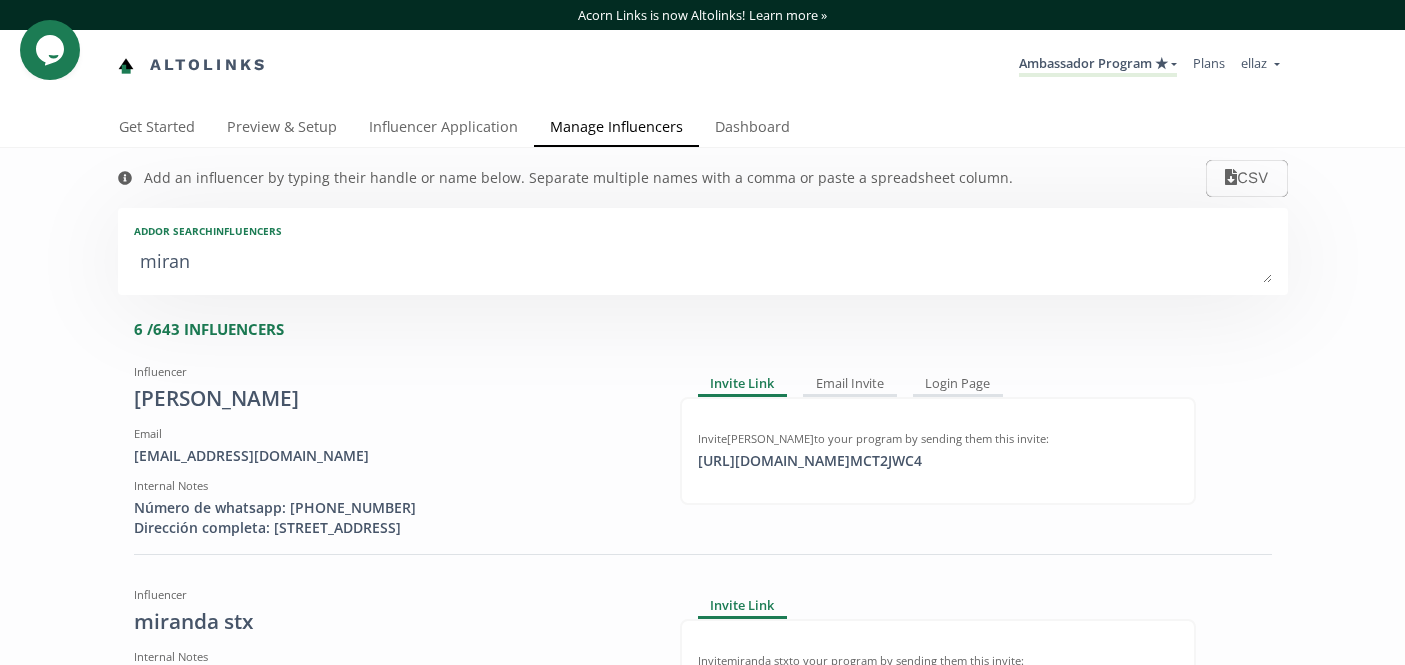 type on "mirand" 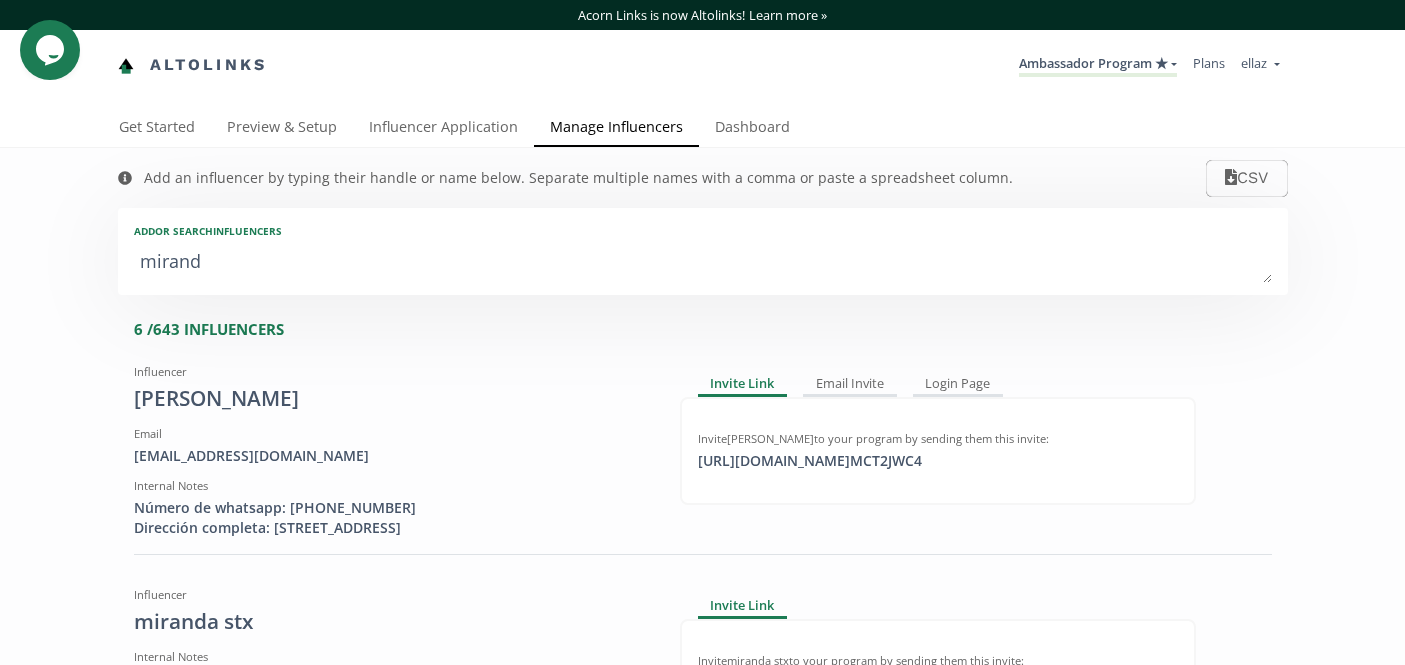 type on "miranda" 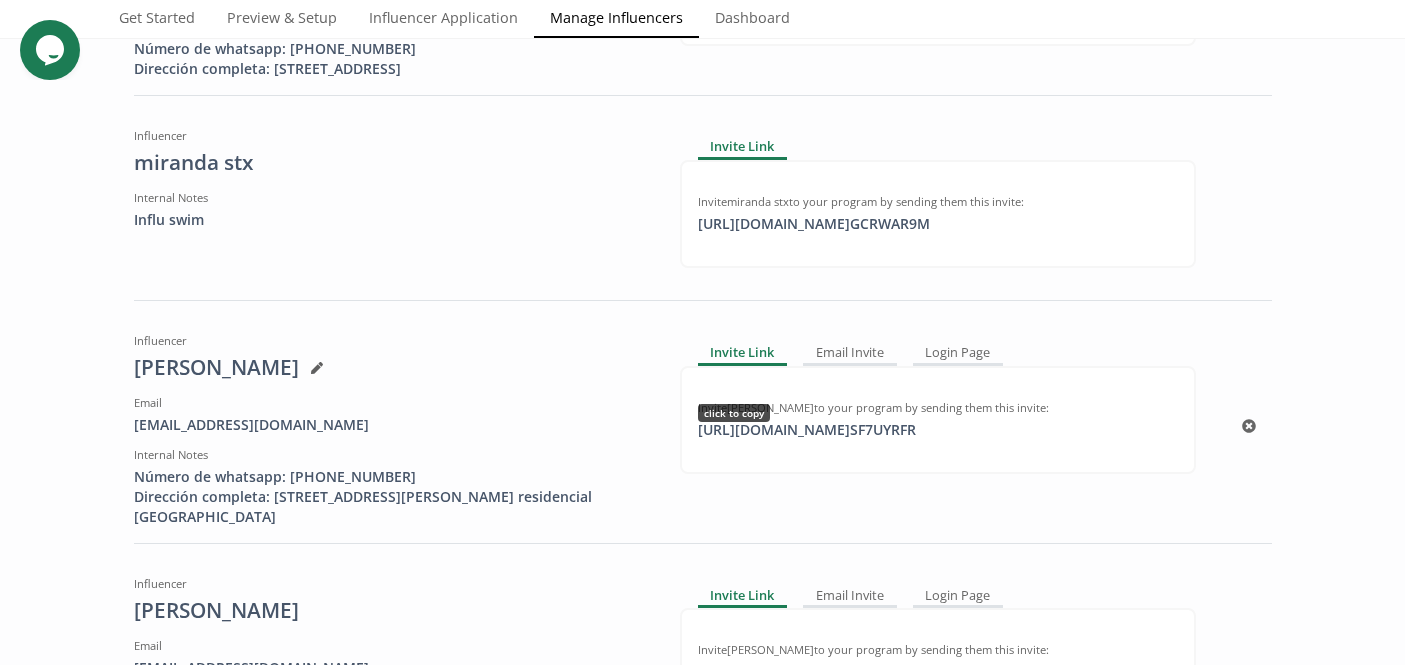 scroll, scrollTop: 461, scrollLeft: 0, axis: vertical 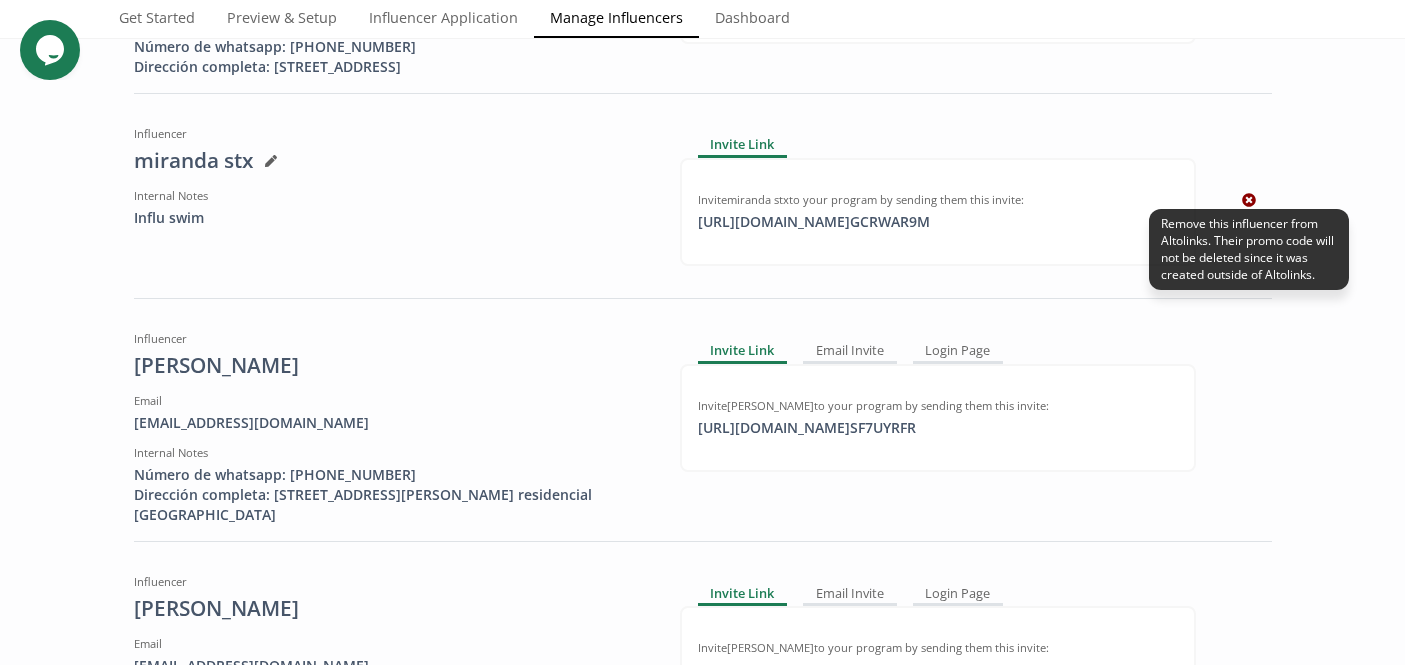 click 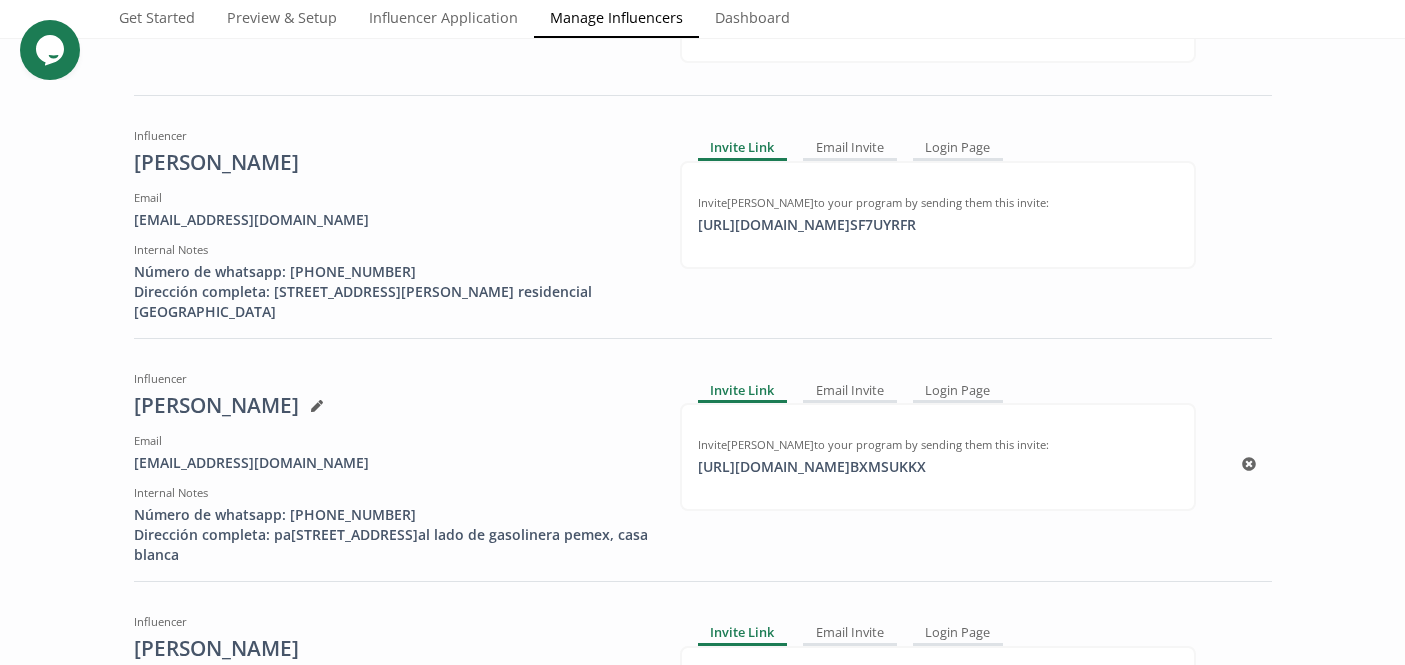 scroll, scrollTop: 645, scrollLeft: 0, axis: vertical 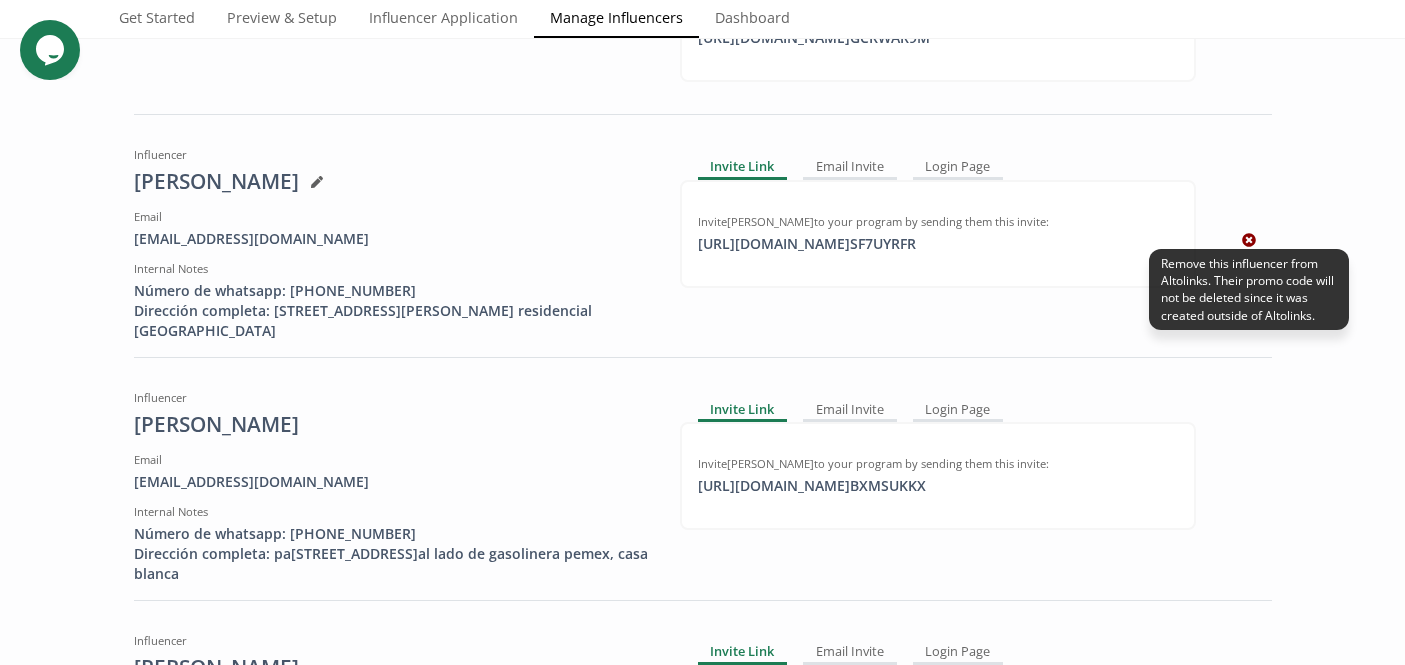 click 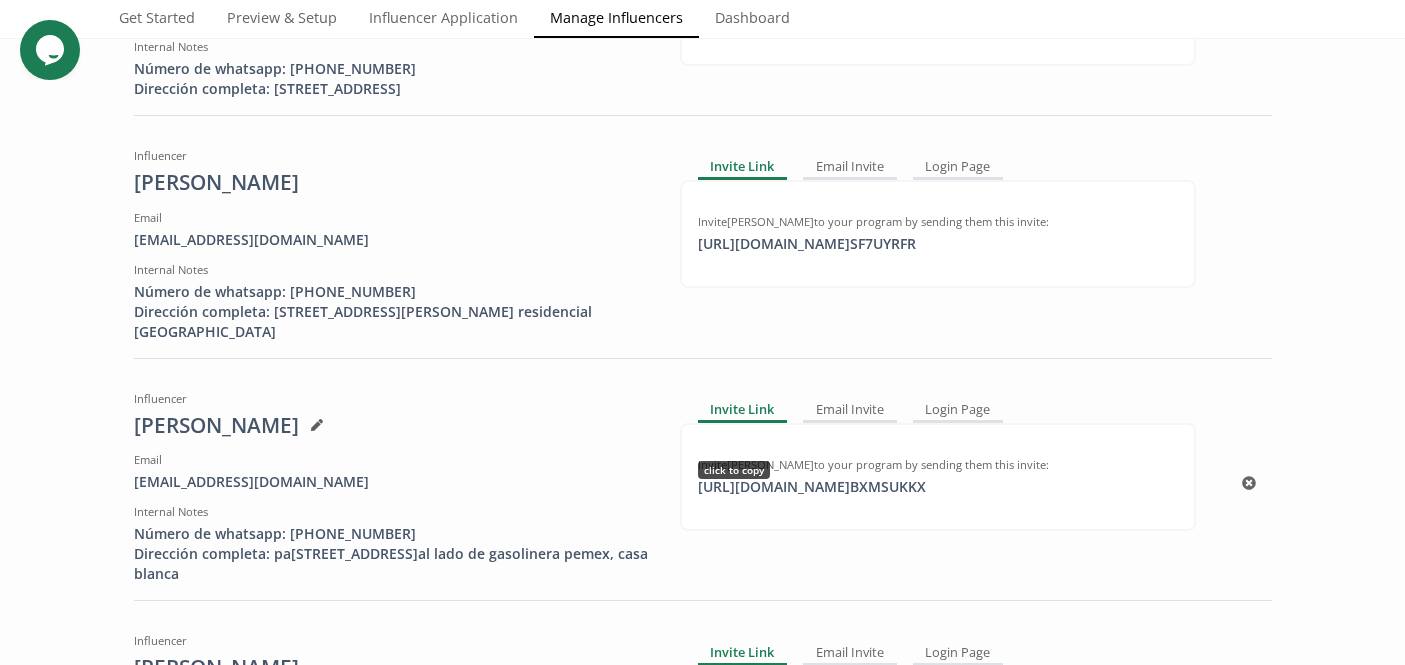 scroll, scrollTop: 0, scrollLeft: 0, axis: both 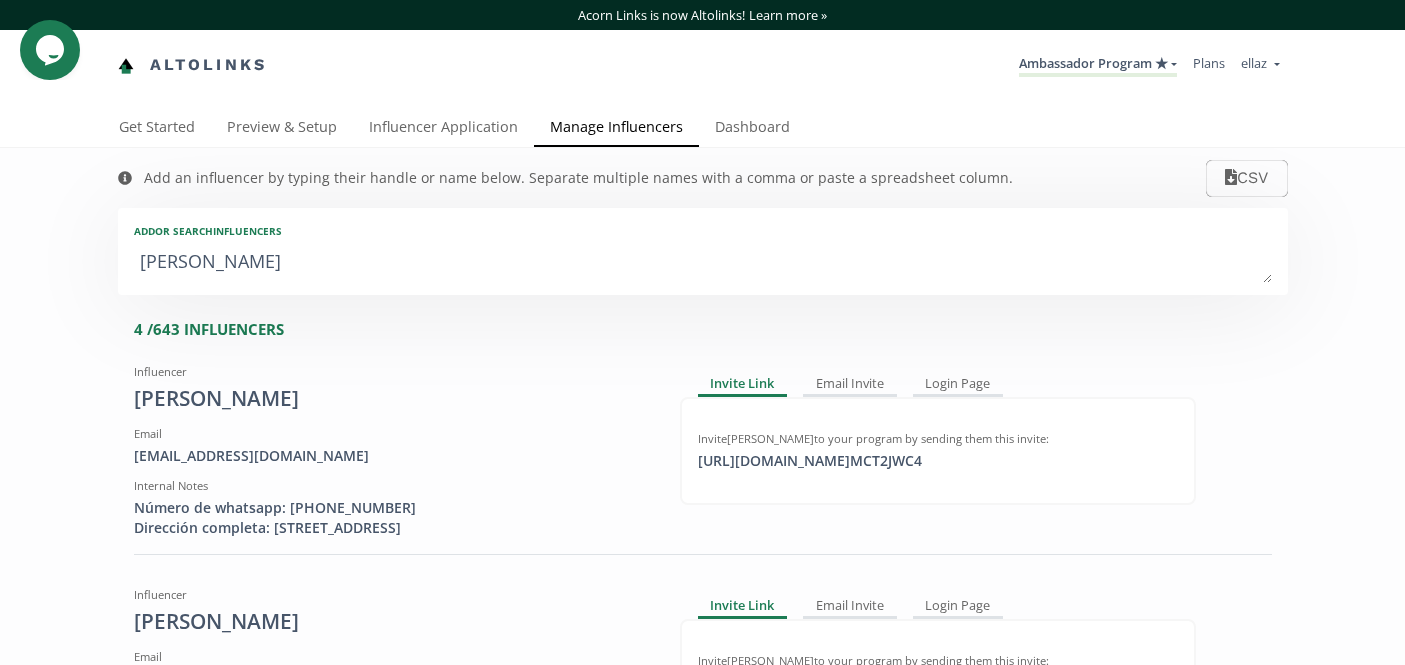 click on "miranda" at bounding box center (703, 263) 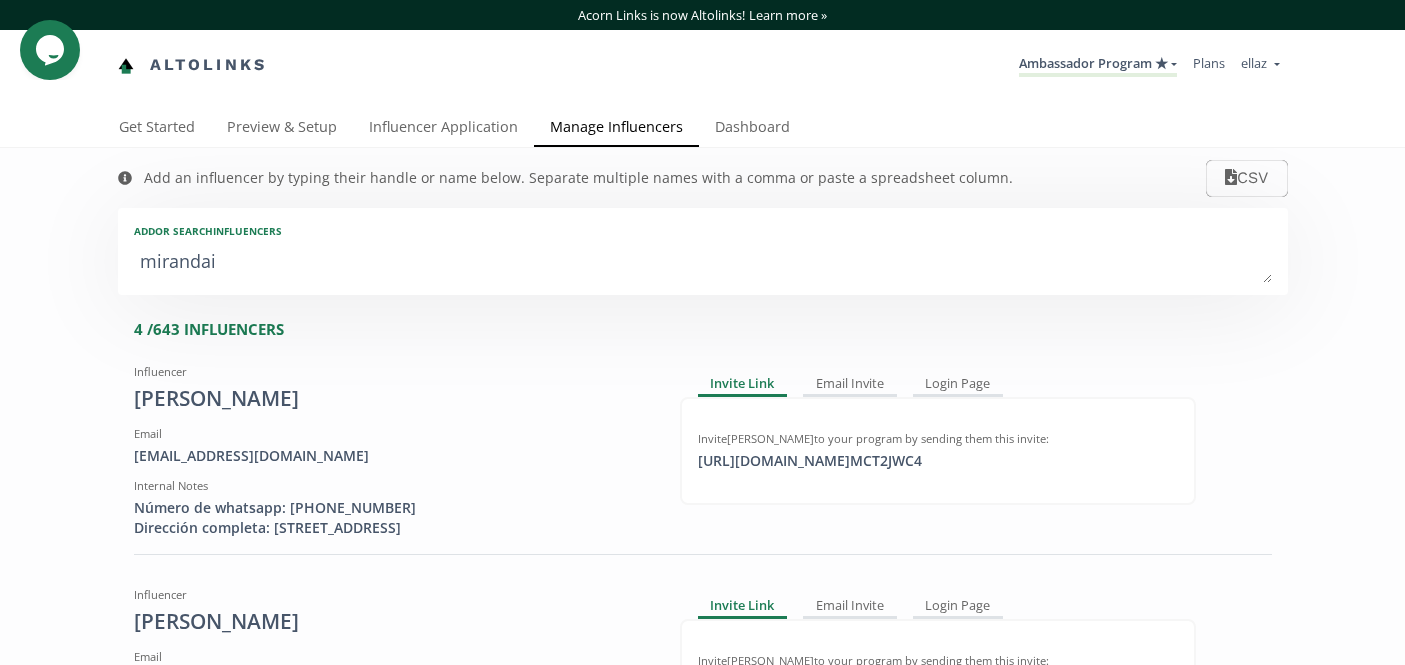 type on "mirandai" 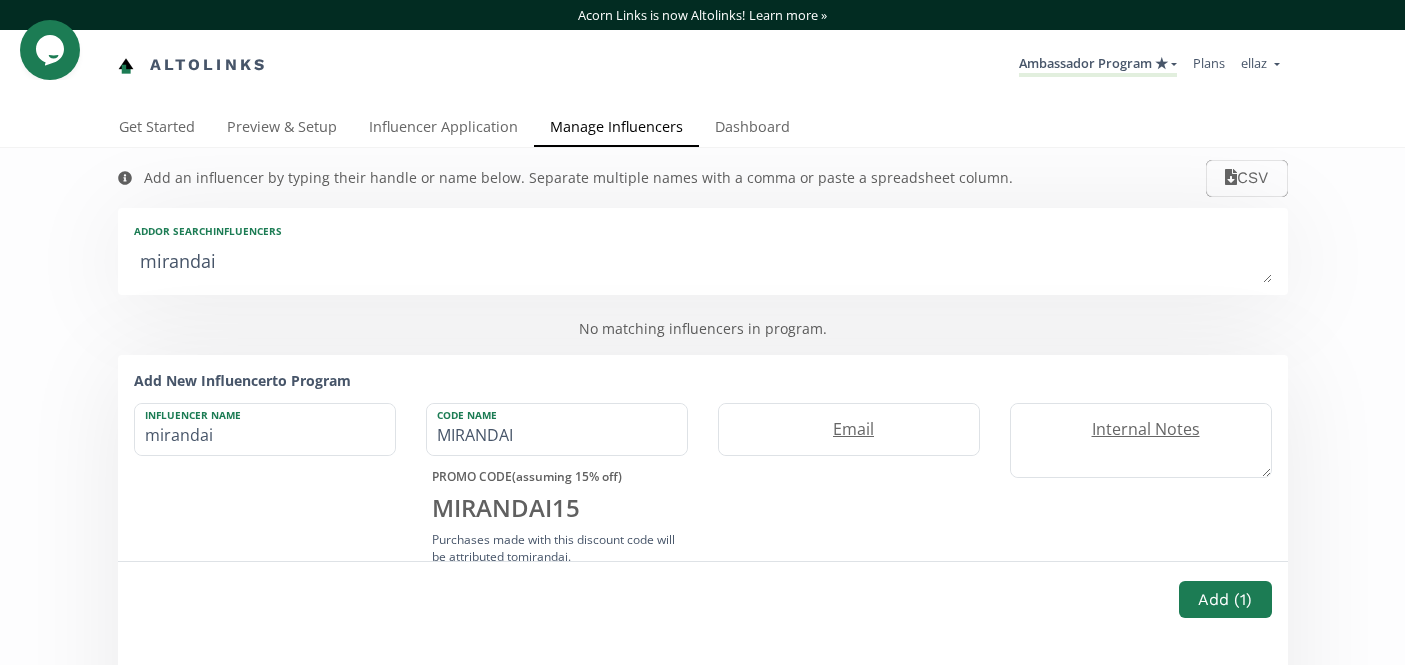 click on "Get Started
Preview & Setup
Influencer Application
Manage Influencers
Dashboard" at bounding box center [702, 129] 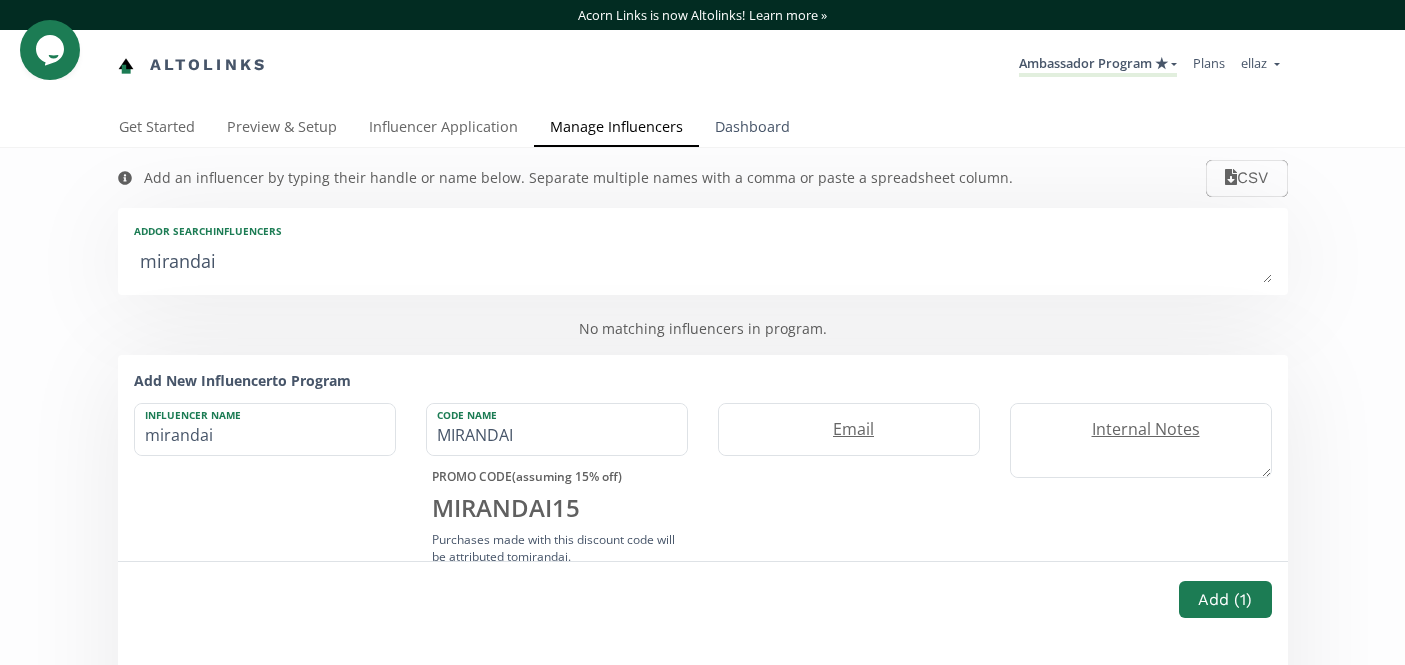 click on "Dashboard" at bounding box center (752, 129) 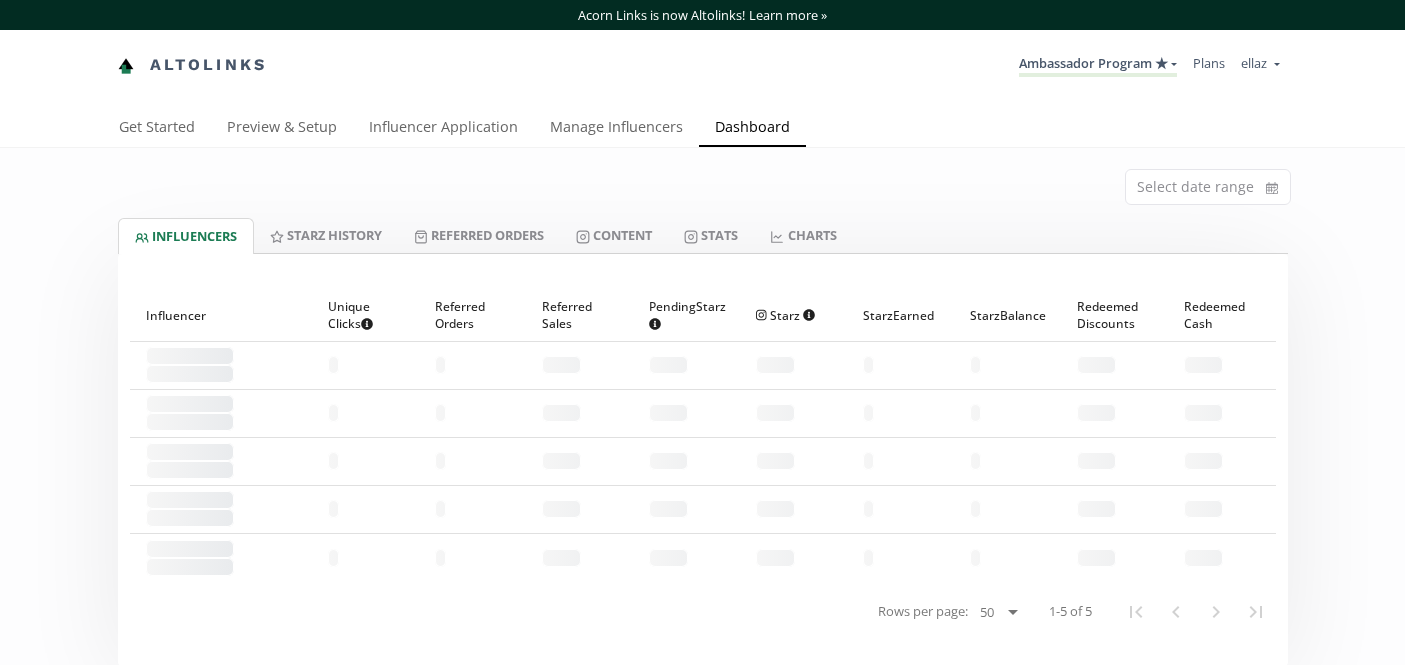 scroll, scrollTop: 0, scrollLeft: 0, axis: both 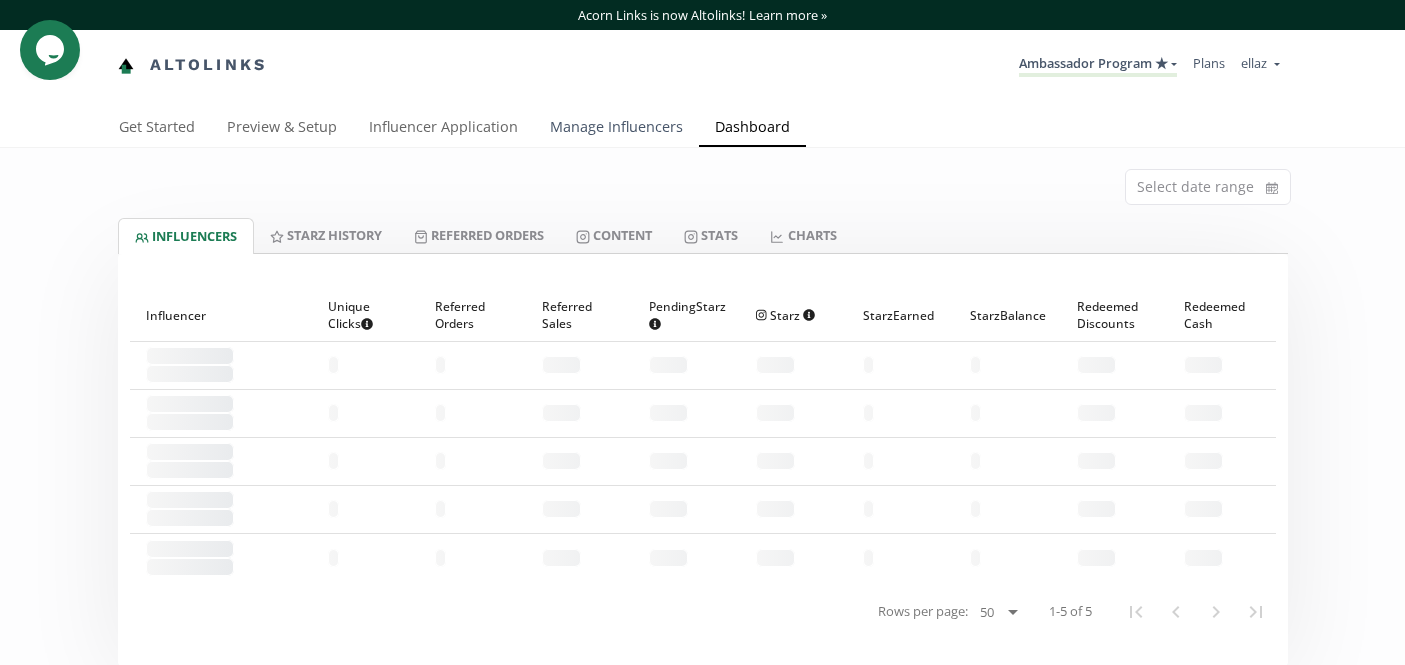 click on "Manage Influencers" at bounding box center [616, 129] 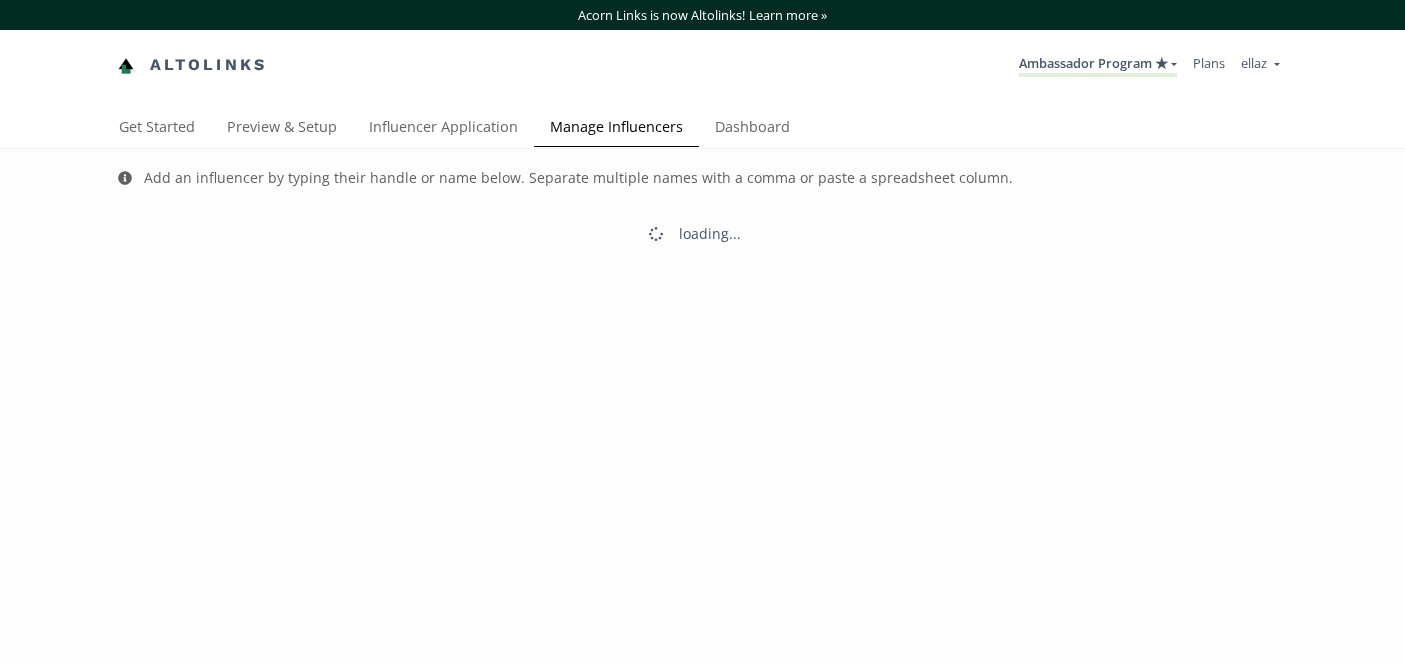 scroll, scrollTop: 0, scrollLeft: 0, axis: both 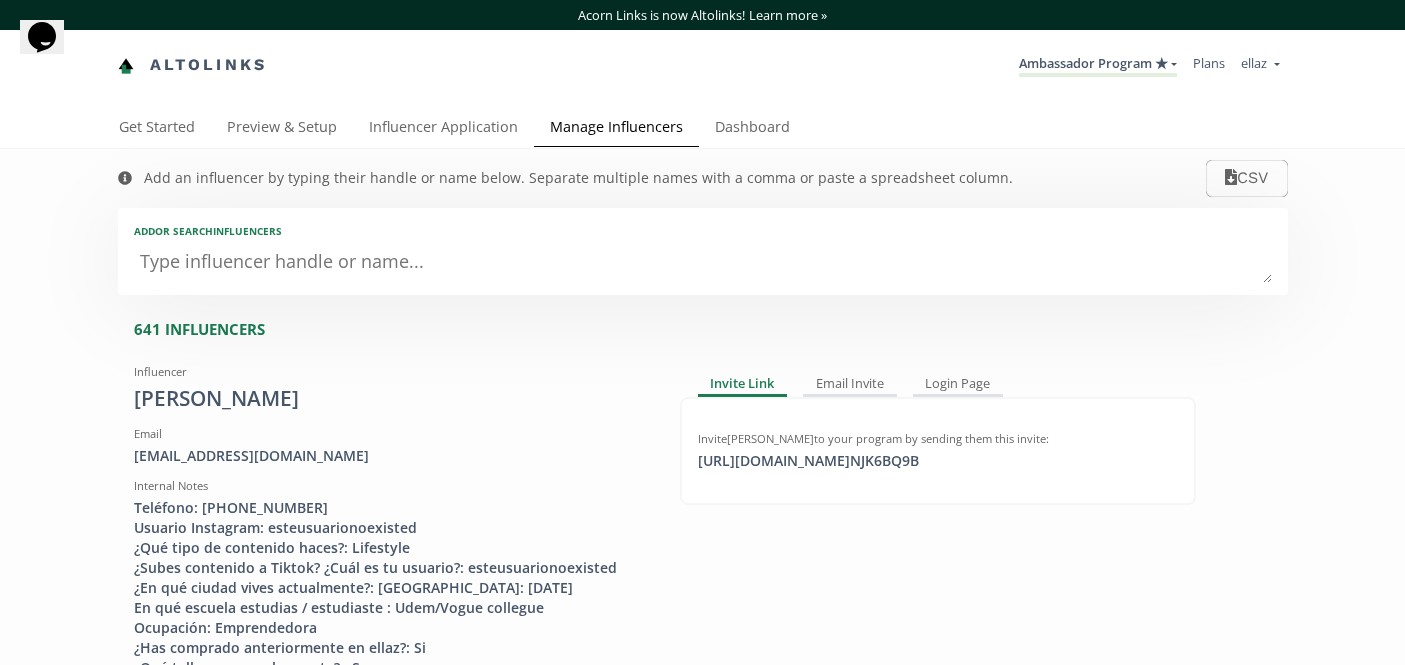 click at bounding box center (703, 263) 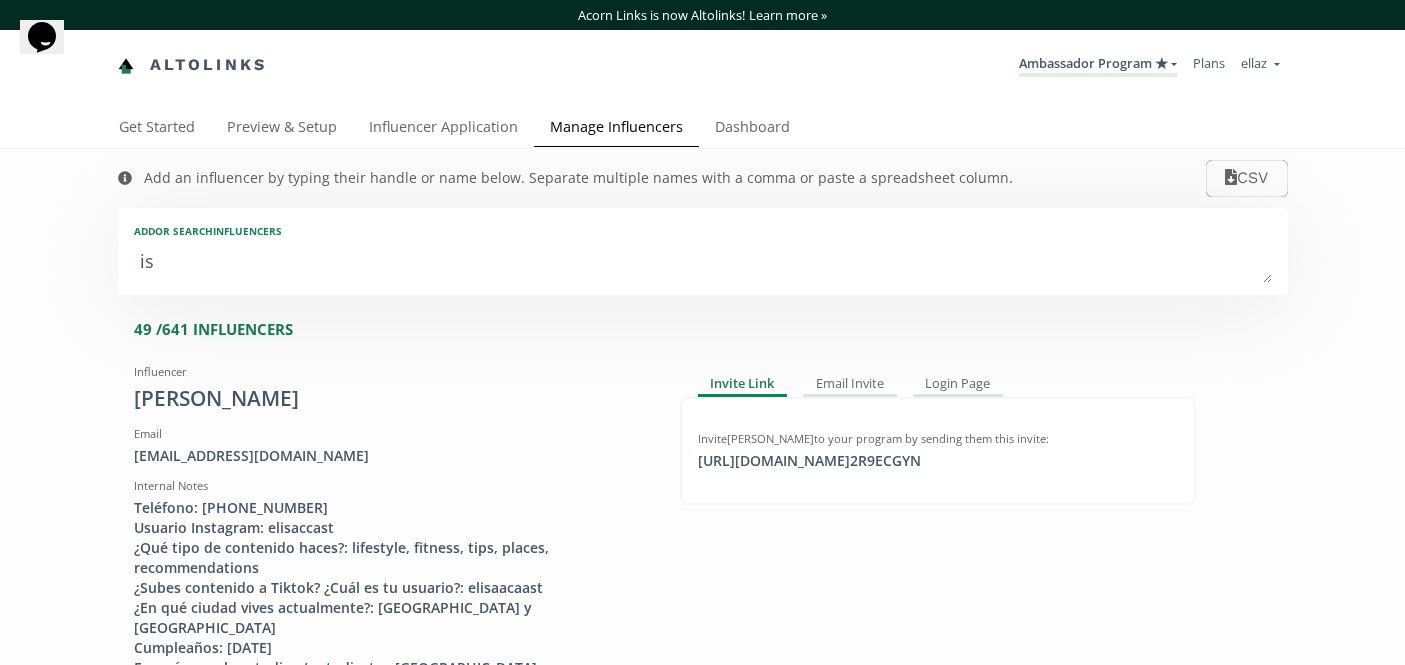 type on "isa" 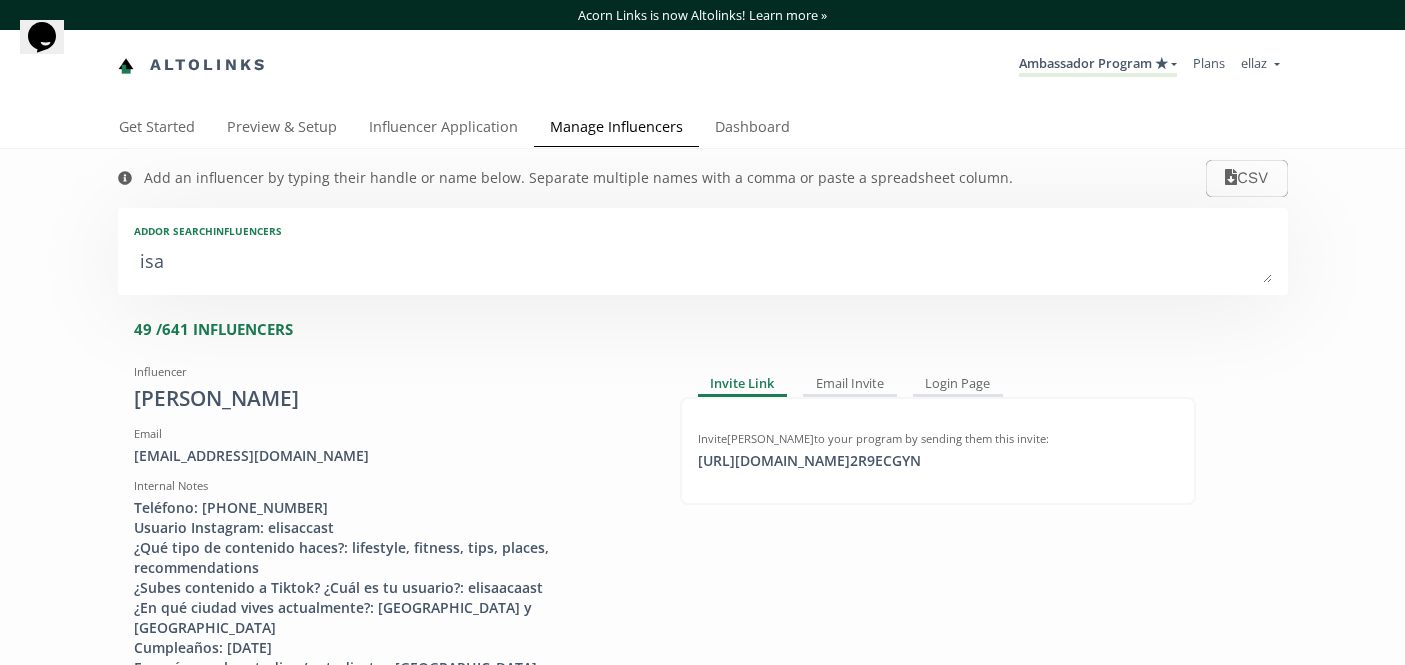 type on "isab" 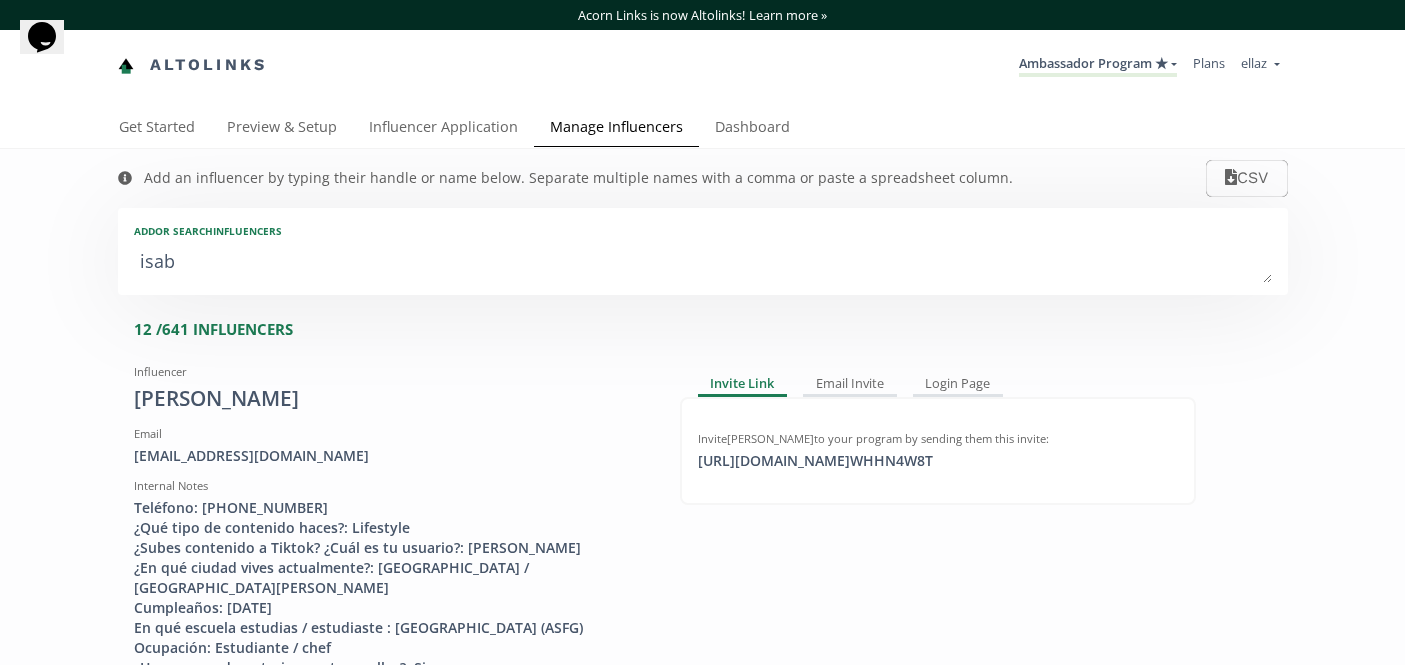 type on "isabe" 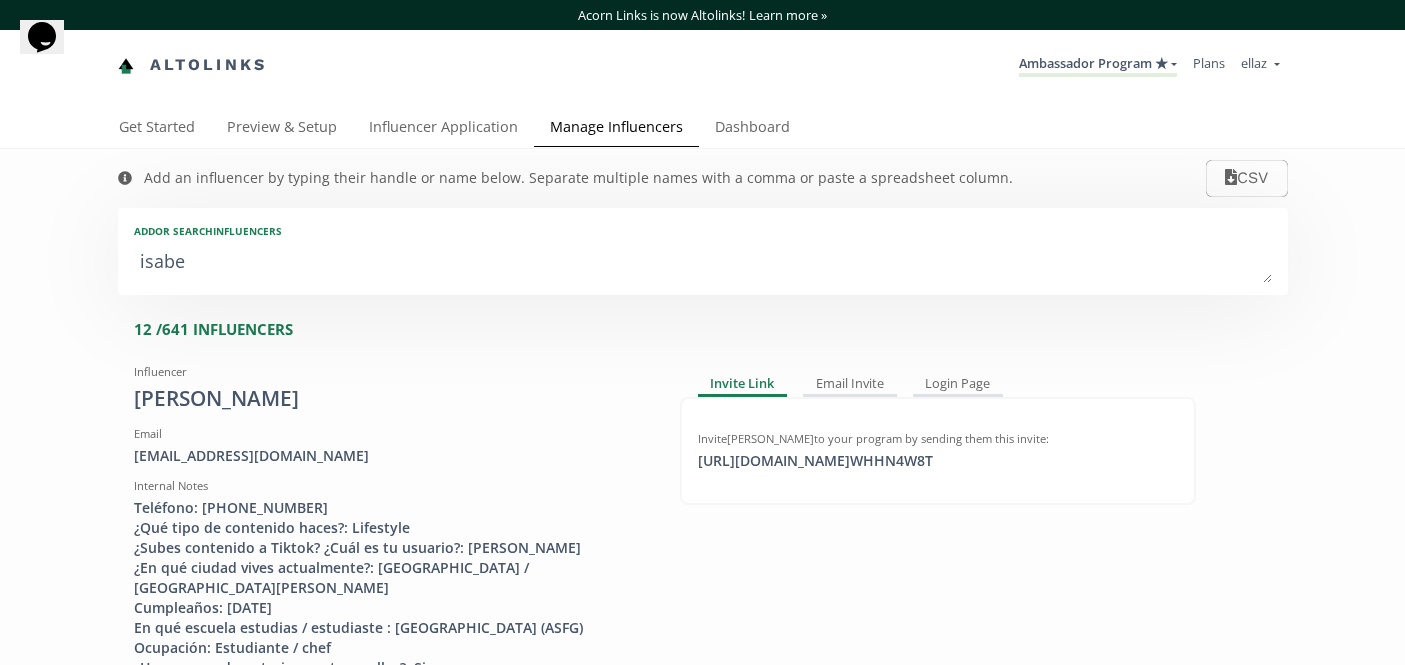 type on "isabel" 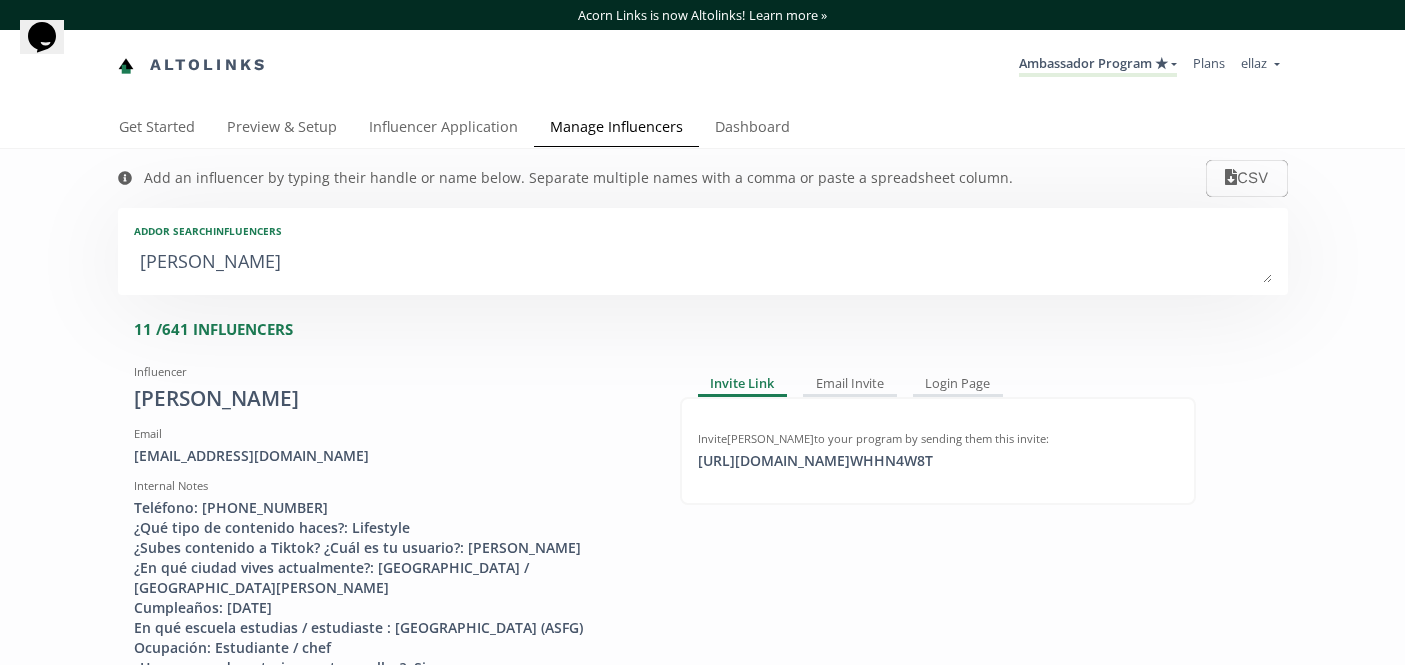 type on "isabela" 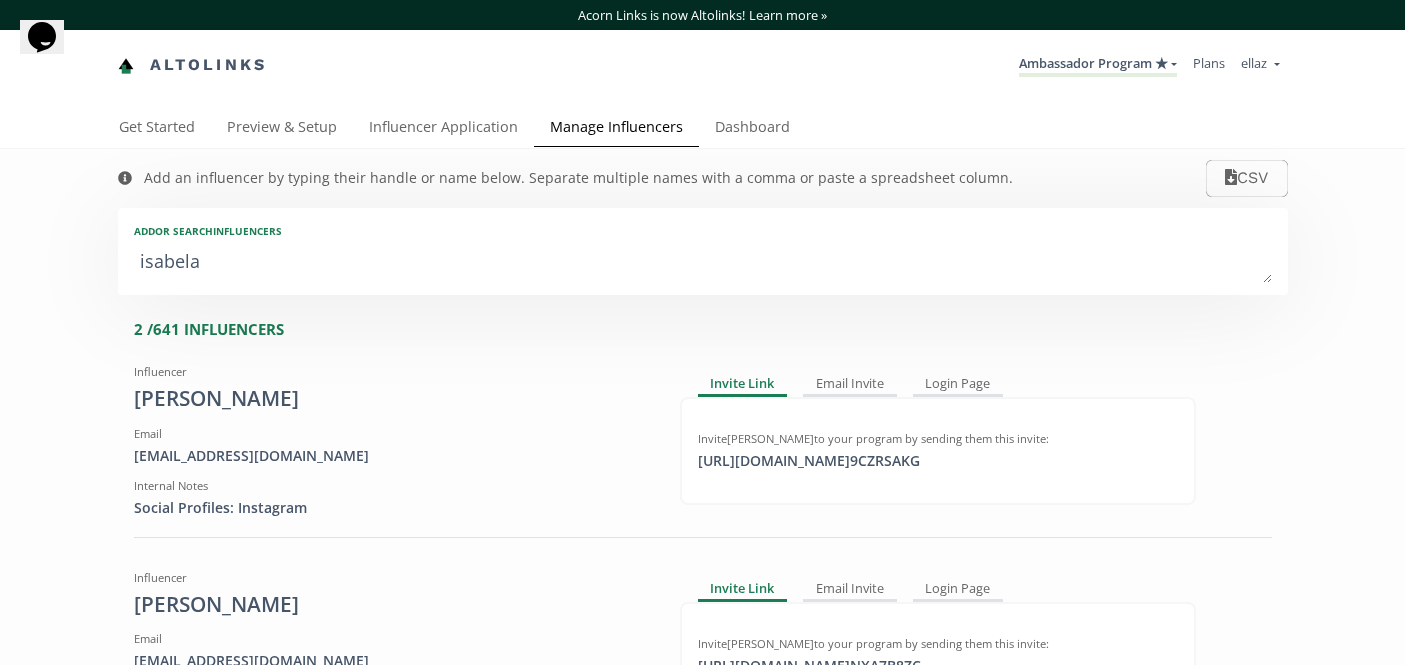 type on "isabela m" 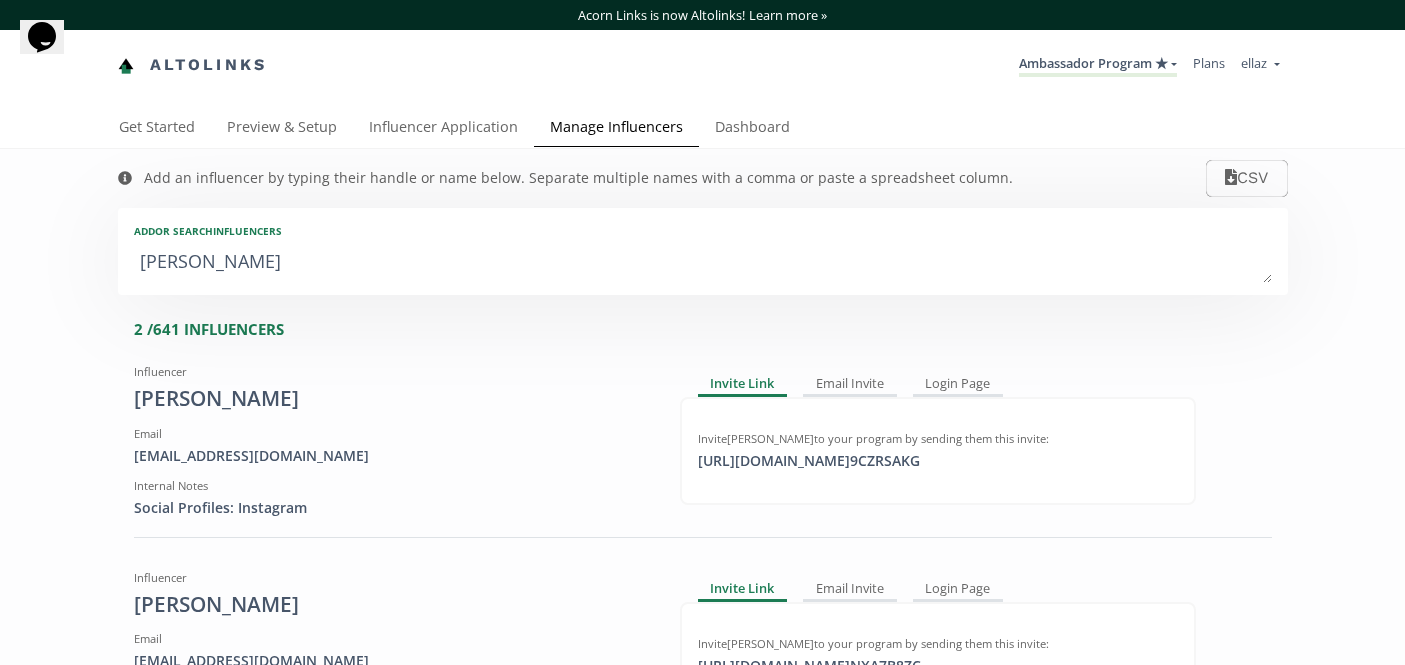 type on "isabela mo" 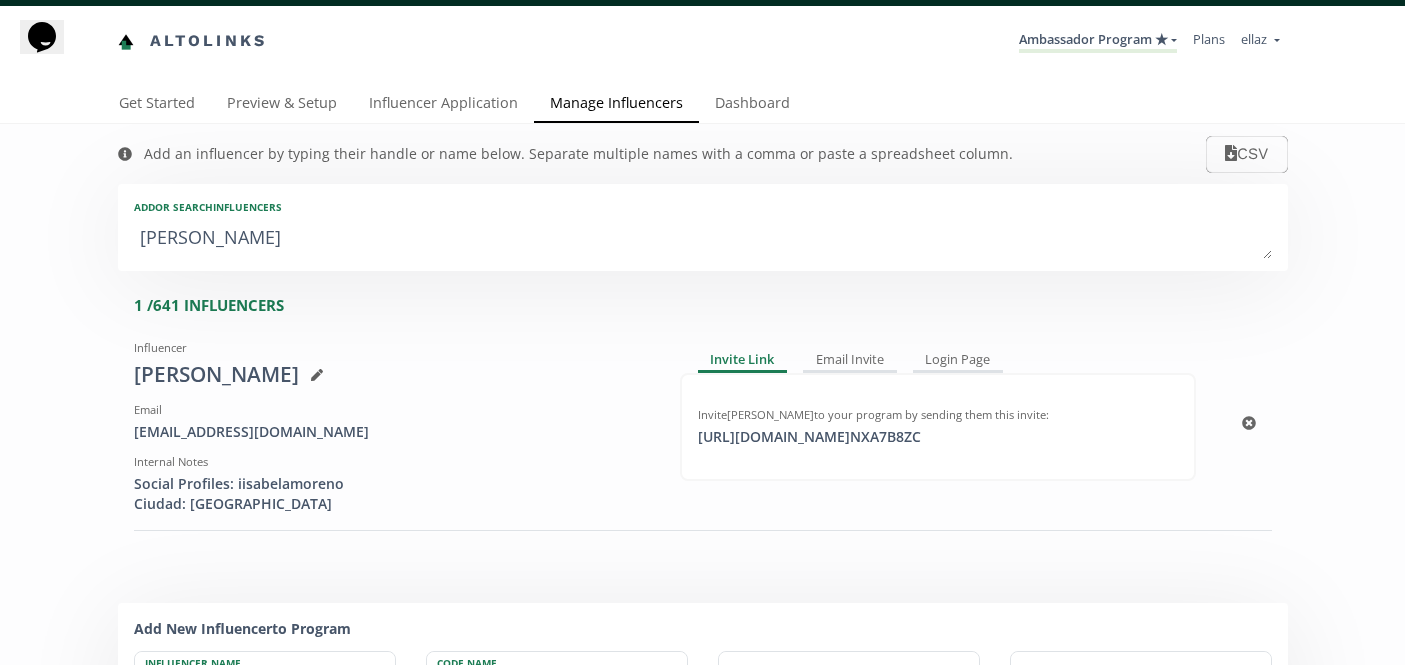 scroll, scrollTop: 25, scrollLeft: 0, axis: vertical 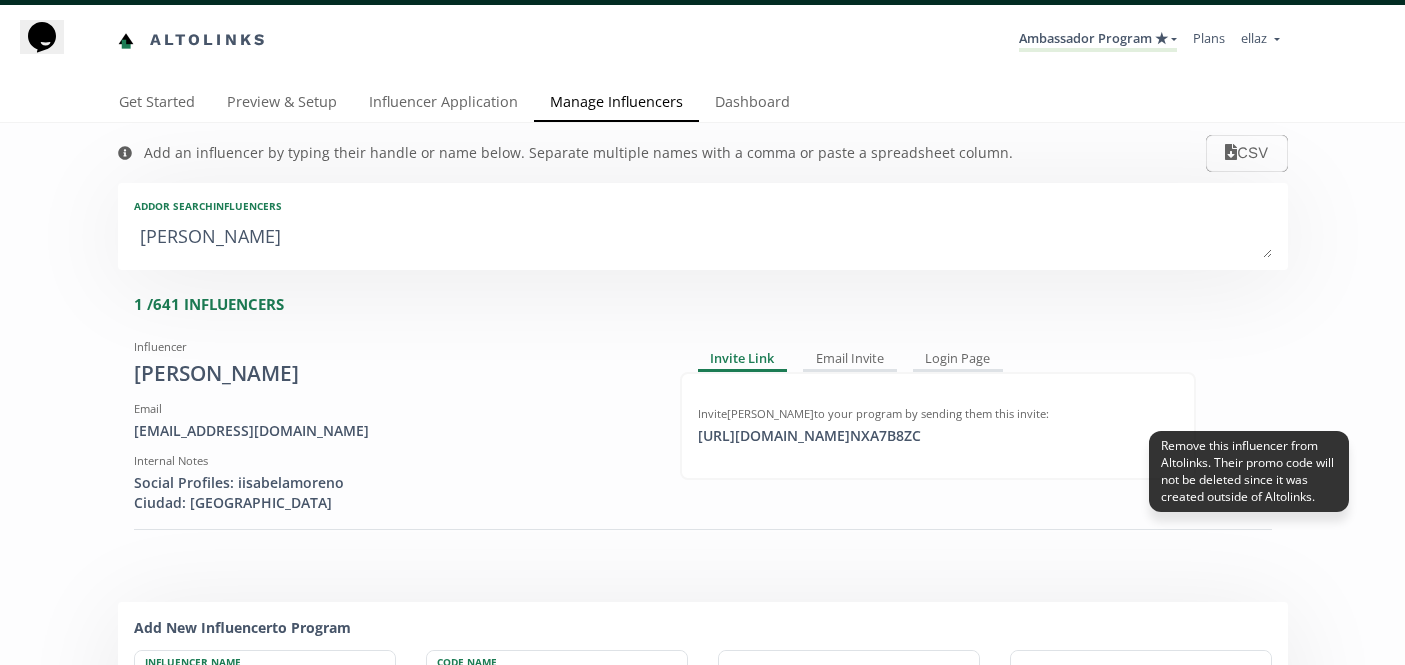 type on "isabela mo" 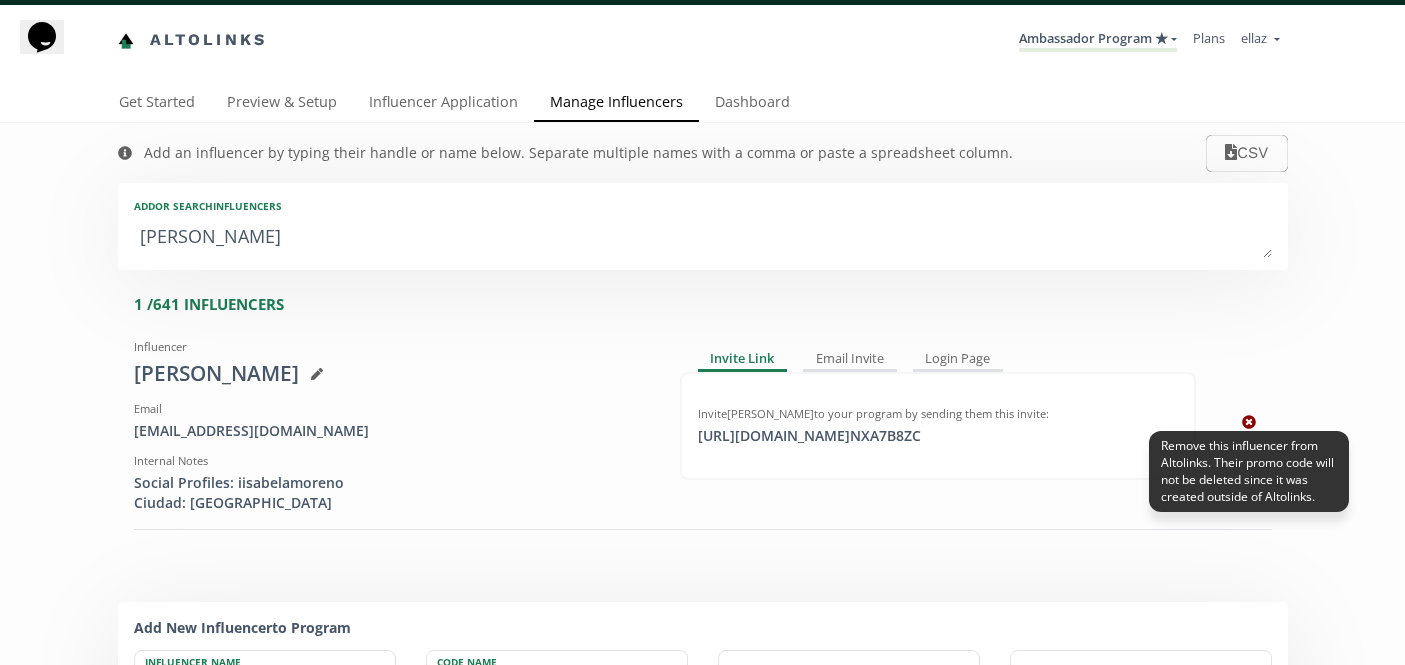 click 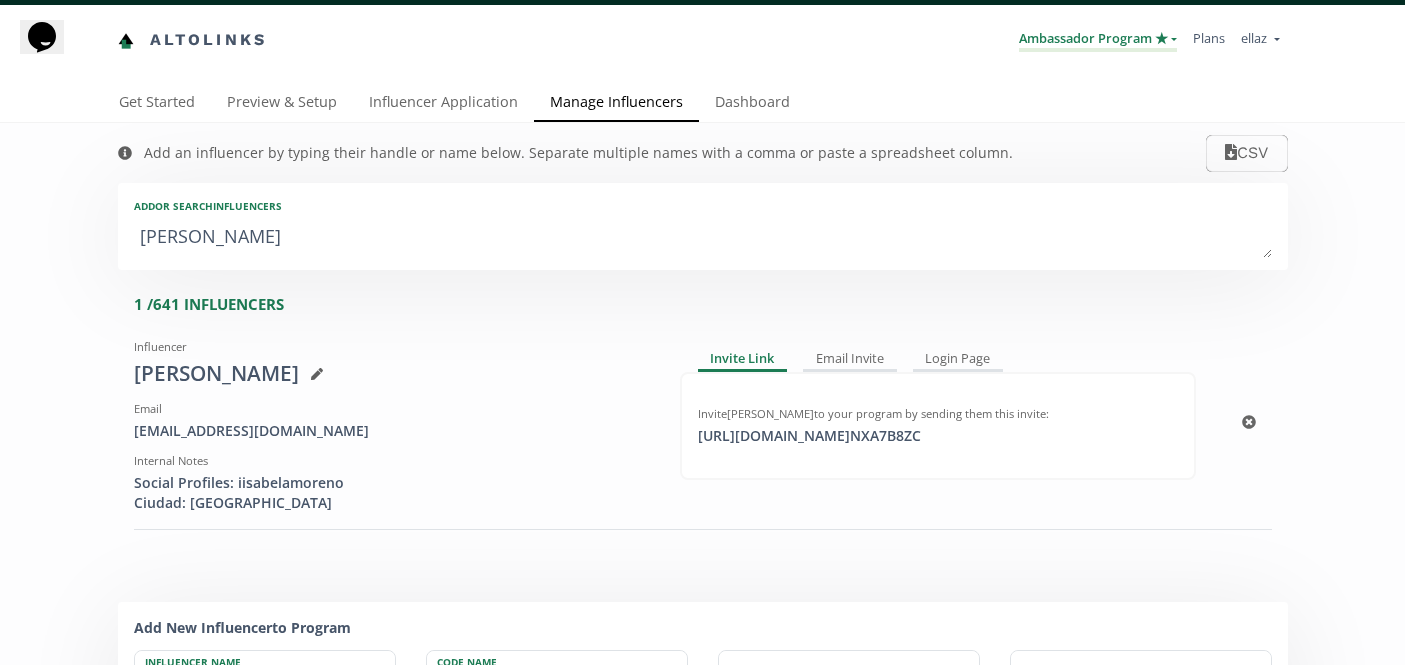 click on "Ambassador Program ★" at bounding box center [1098, 40] 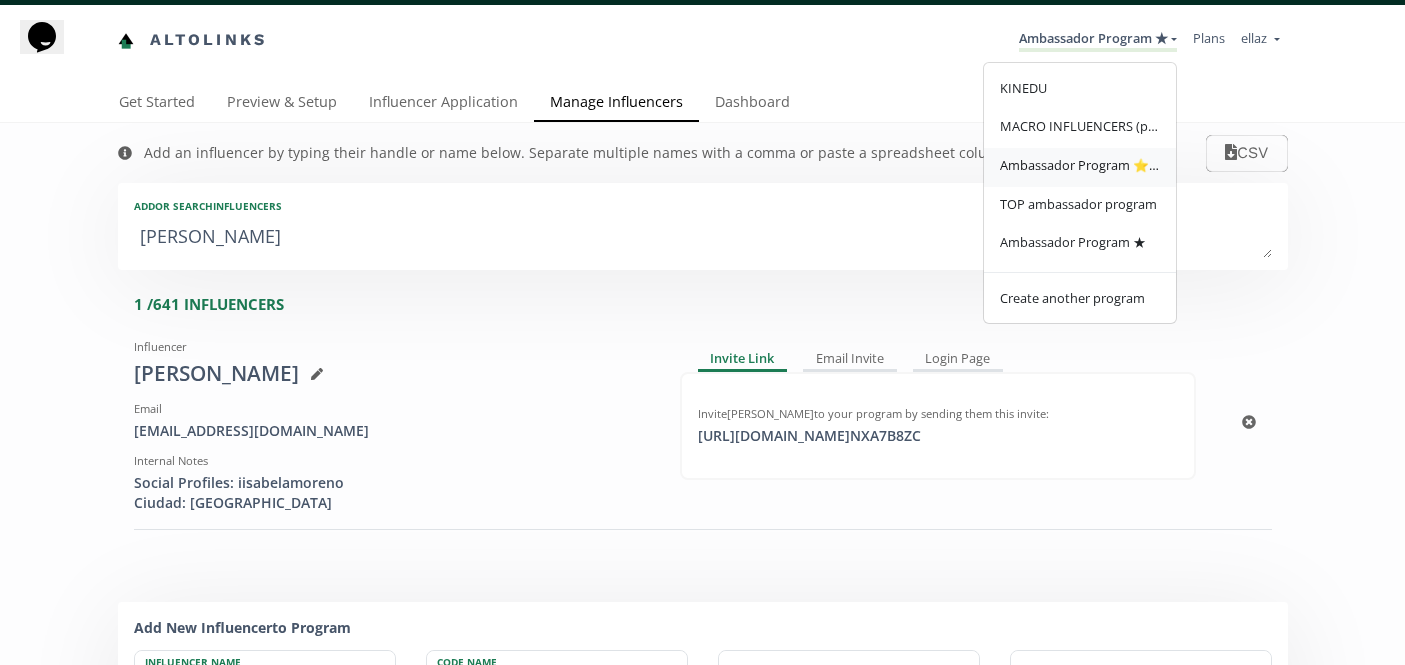 click on "Ambassador Program ⭐️⭐️" at bounding box center (1080, 165) 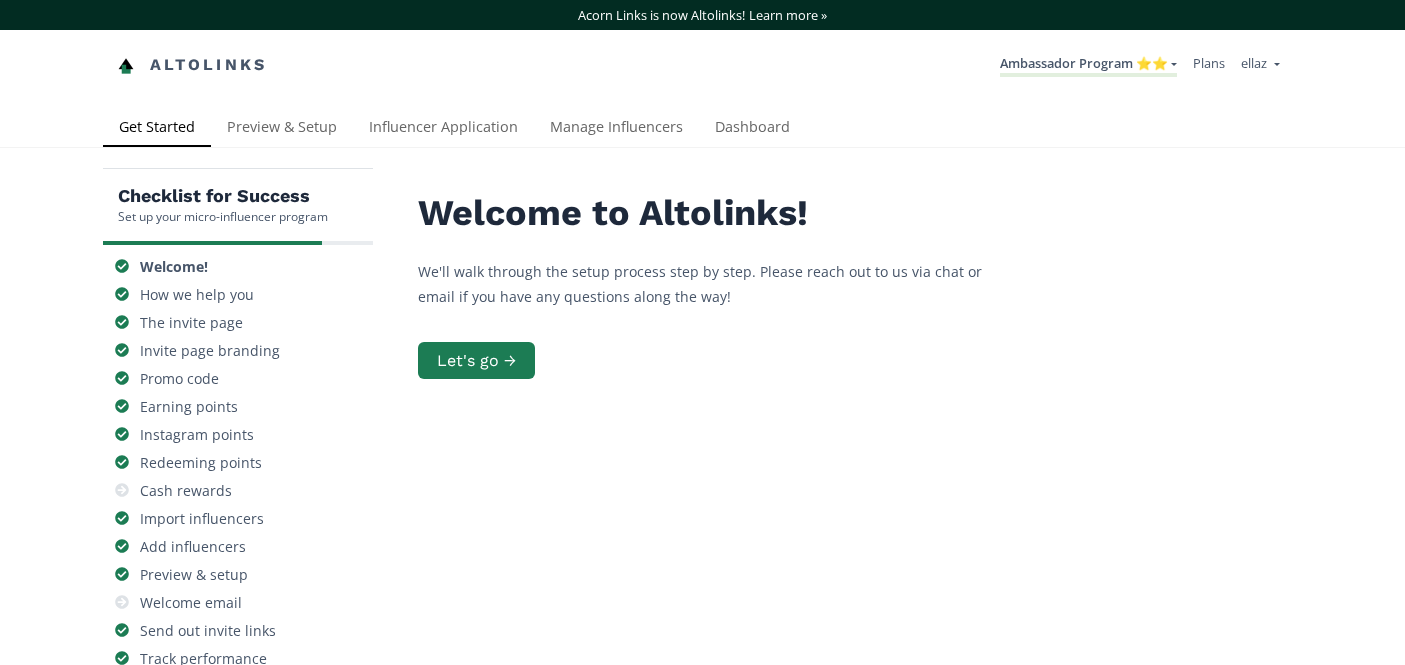 scroll, scrollTop: 0, scrollLeft: 0, axis: both 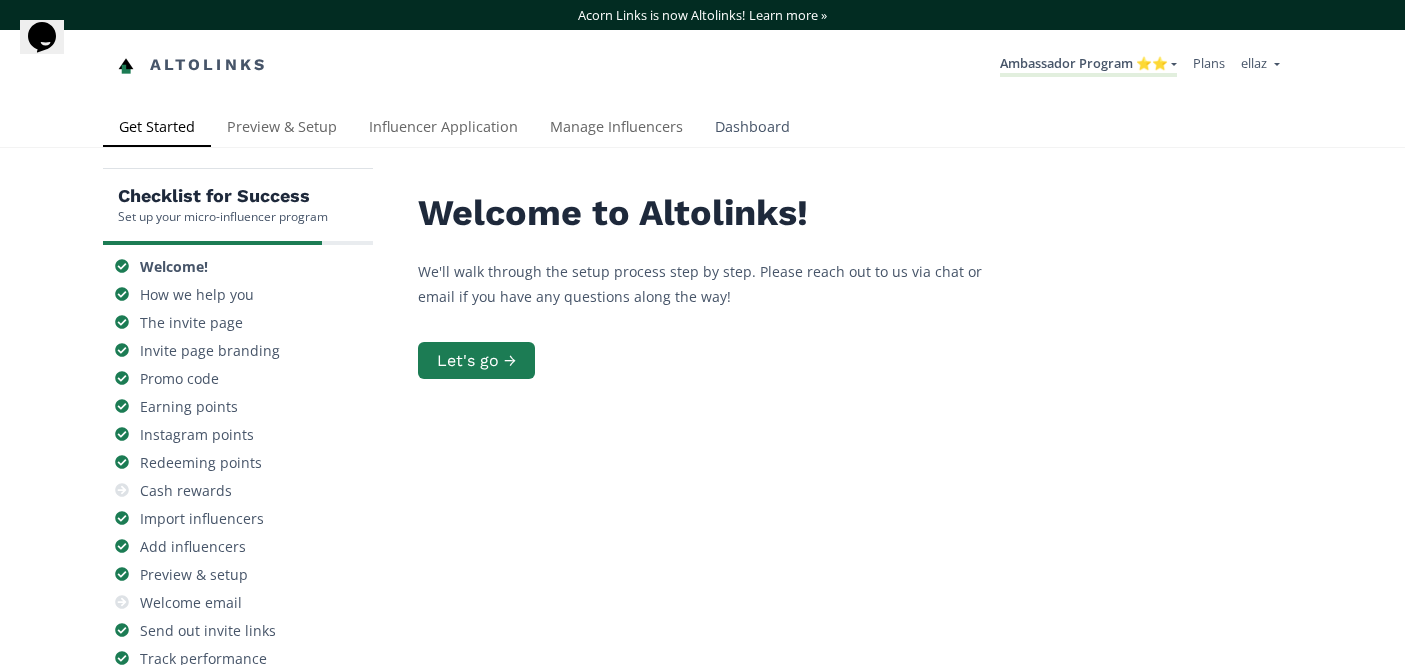 click on "Dashboard" at bounding box center (752, 129) 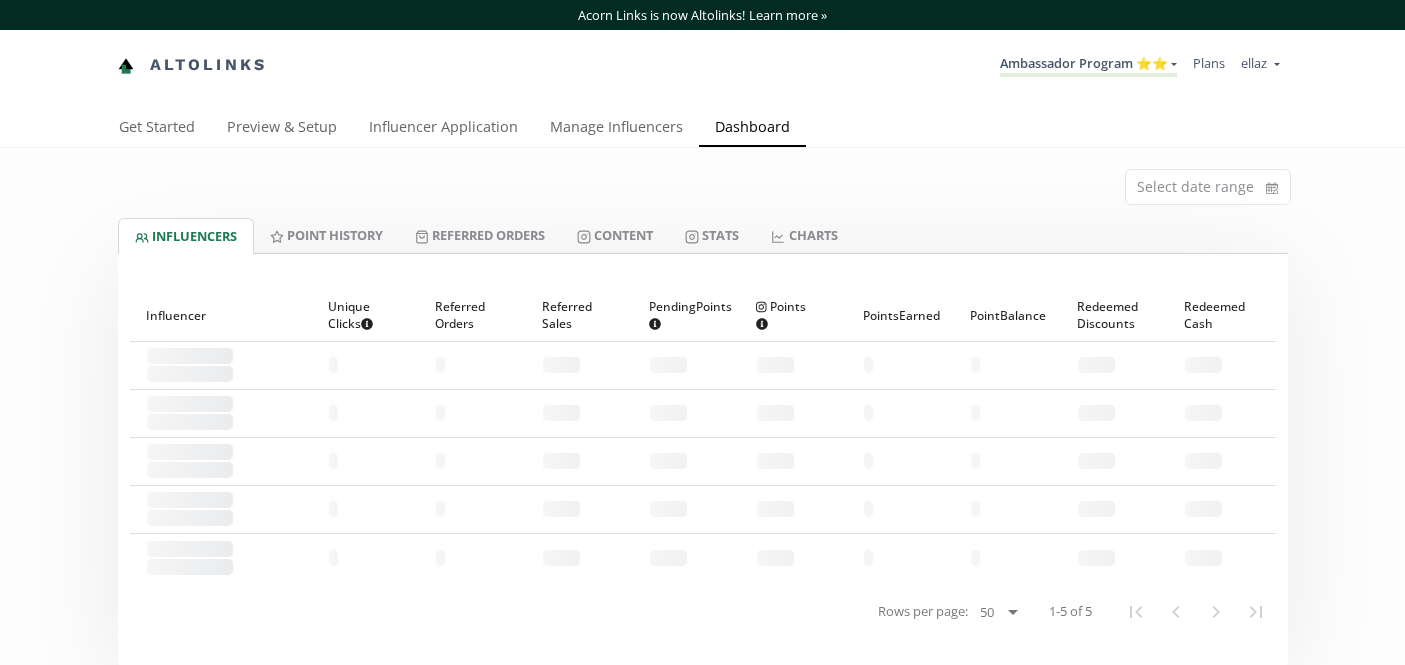 scroll, scrollTop: 0, scrollLeft: 0, axis: both 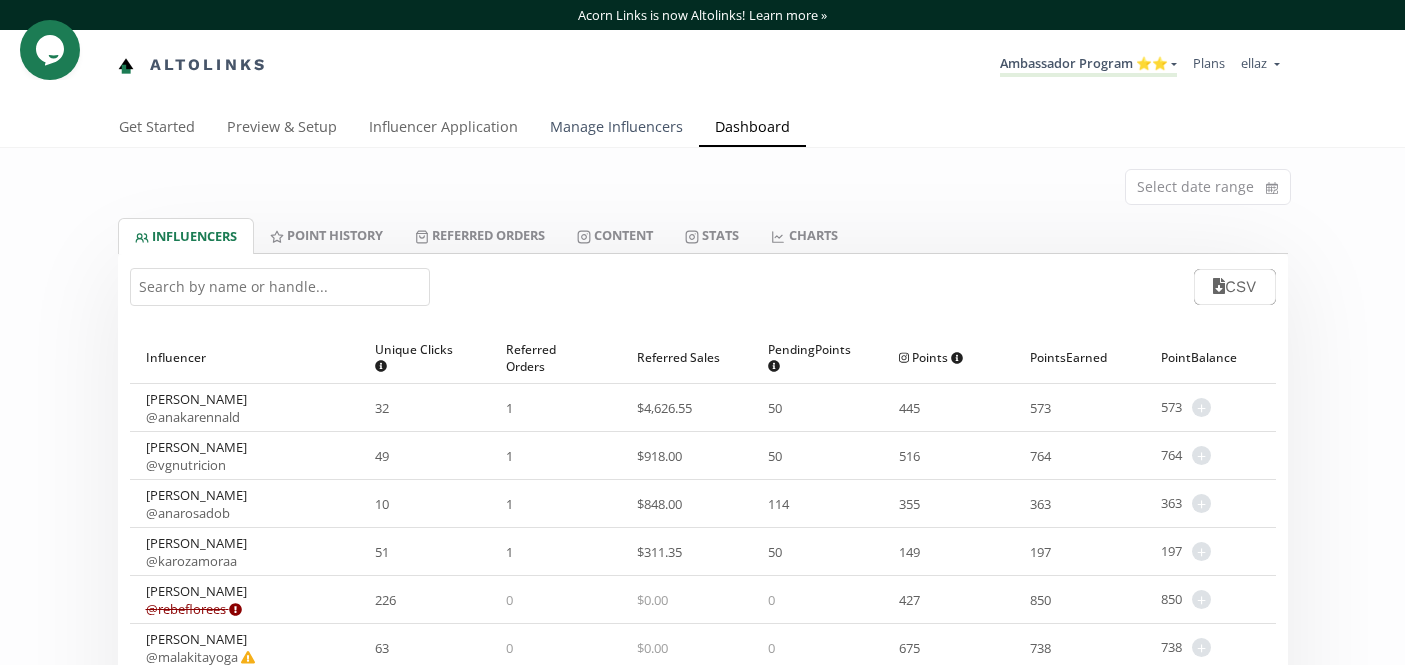 click on "Manage Influencers" at bounding box center (616, 129) 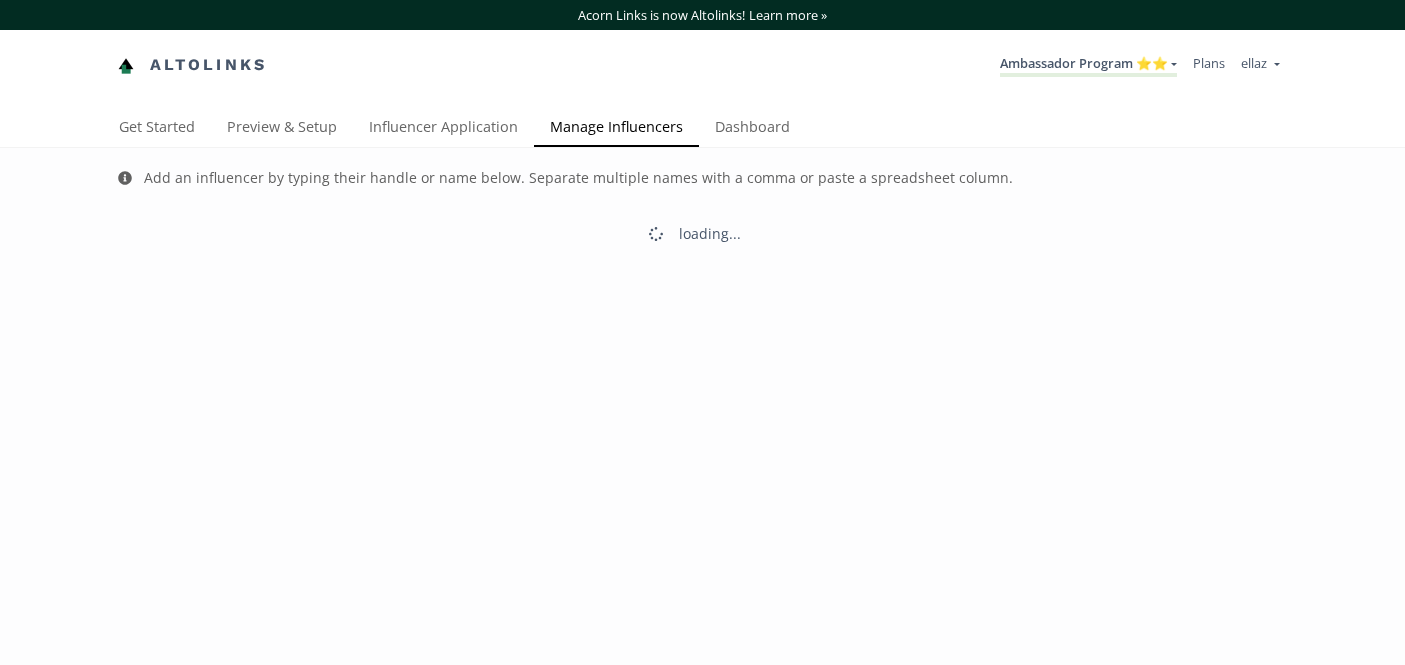 scroll, scrollTop: 0, scrollLeft: 0, axis: both 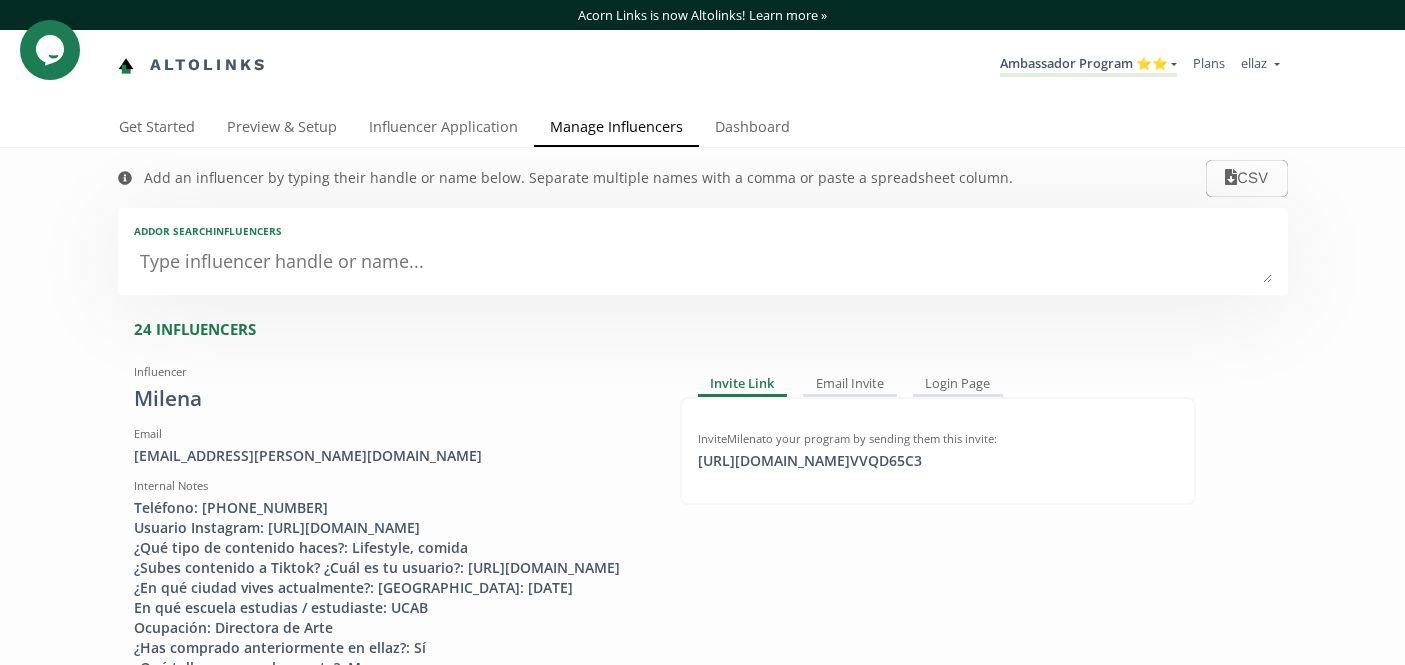 click on "Add  or search  INFLUENCERS" at bounding box center [703, 251] 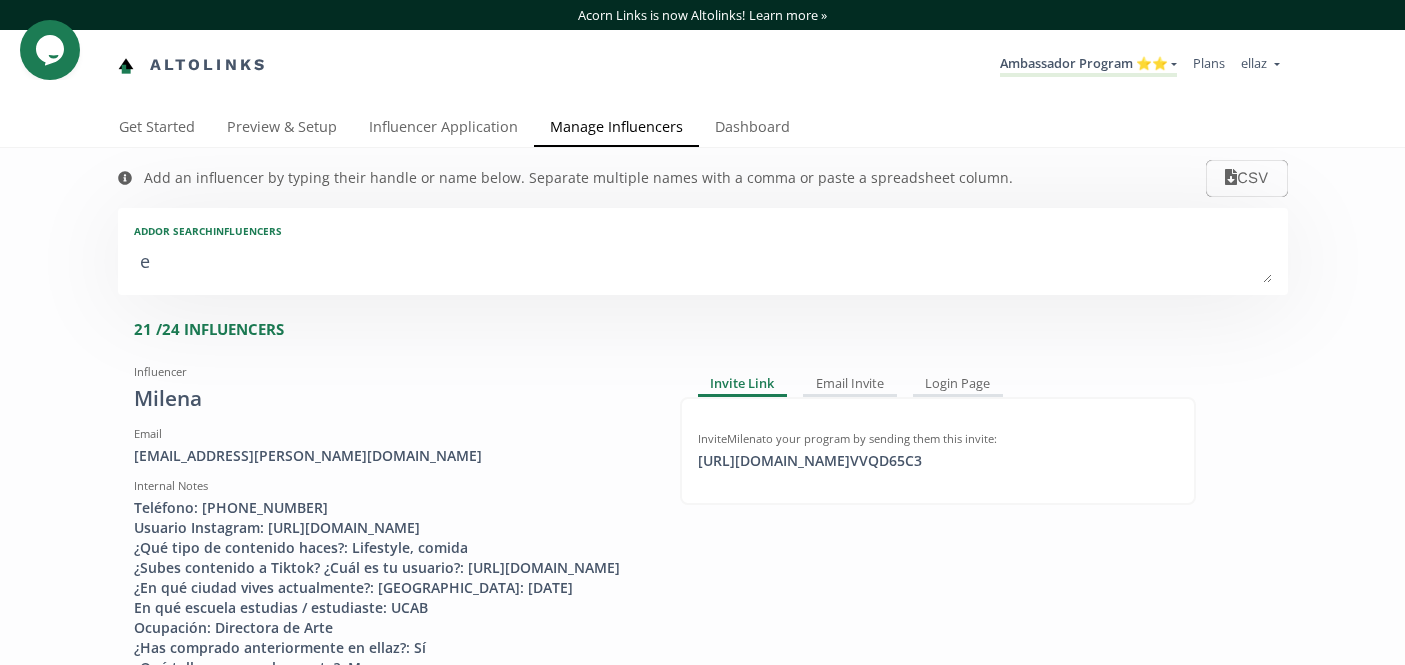 type on "ev" 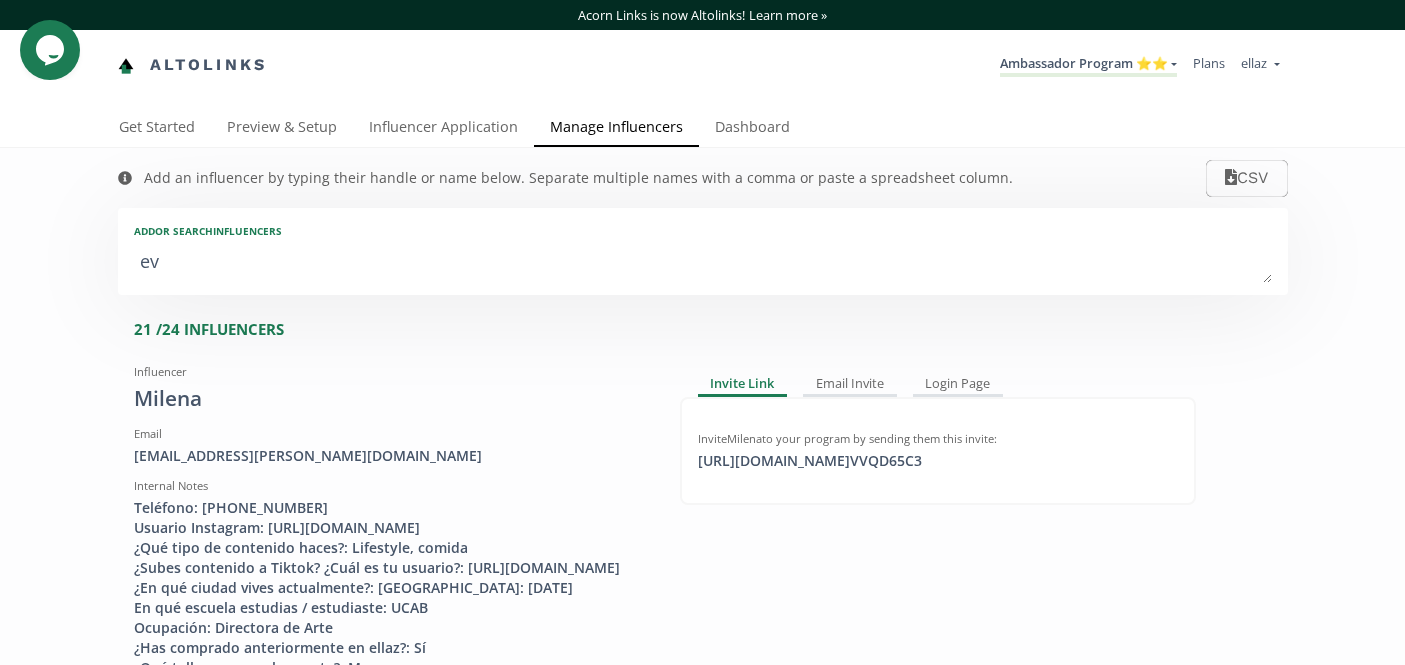 type on "eva" 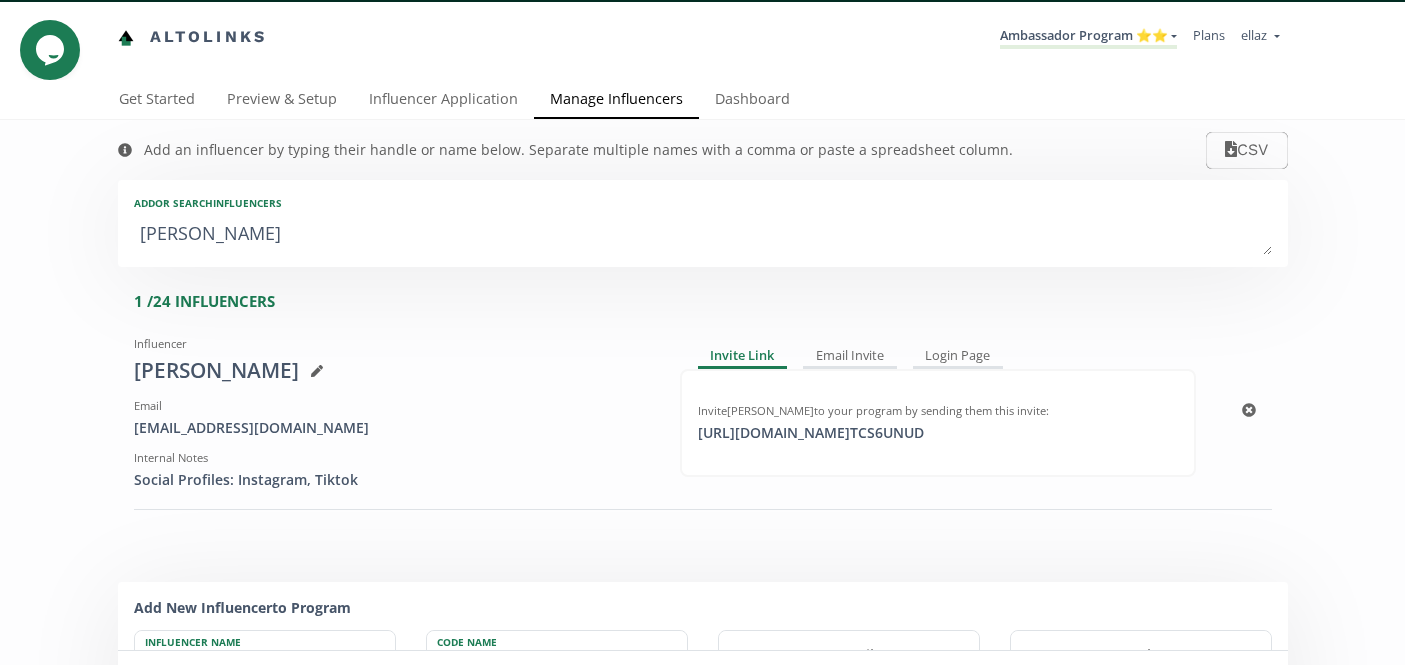 scroll, scrollTop: 47, scrollLeft: 0, axis: vertical 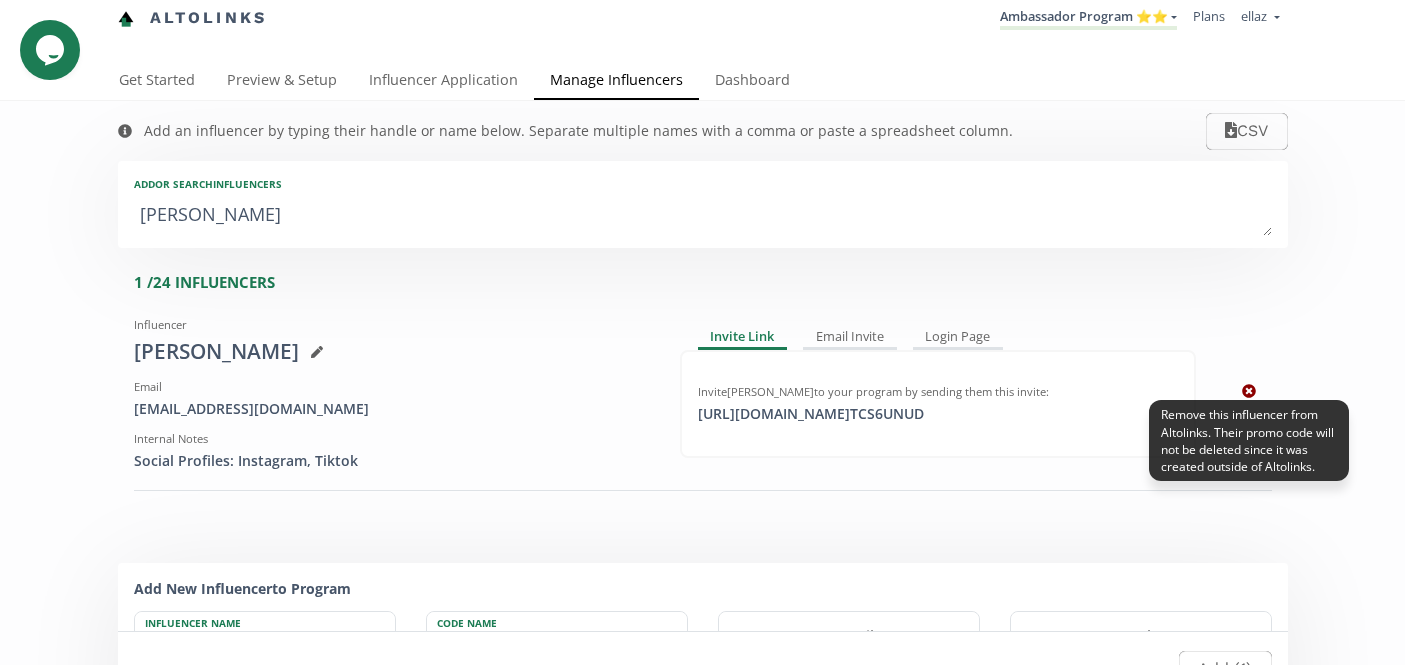 type on "[PERSON_NAME]" 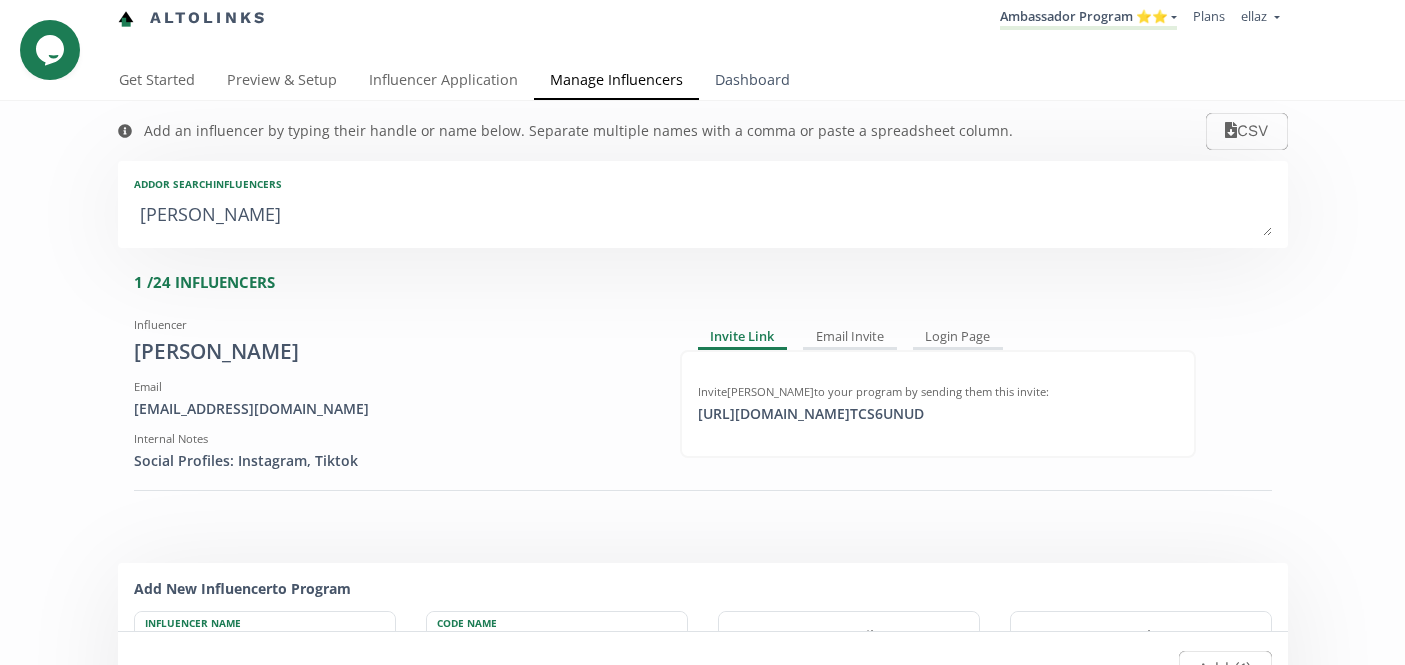 click on "Dashboard" at bounding box center (752, 82) 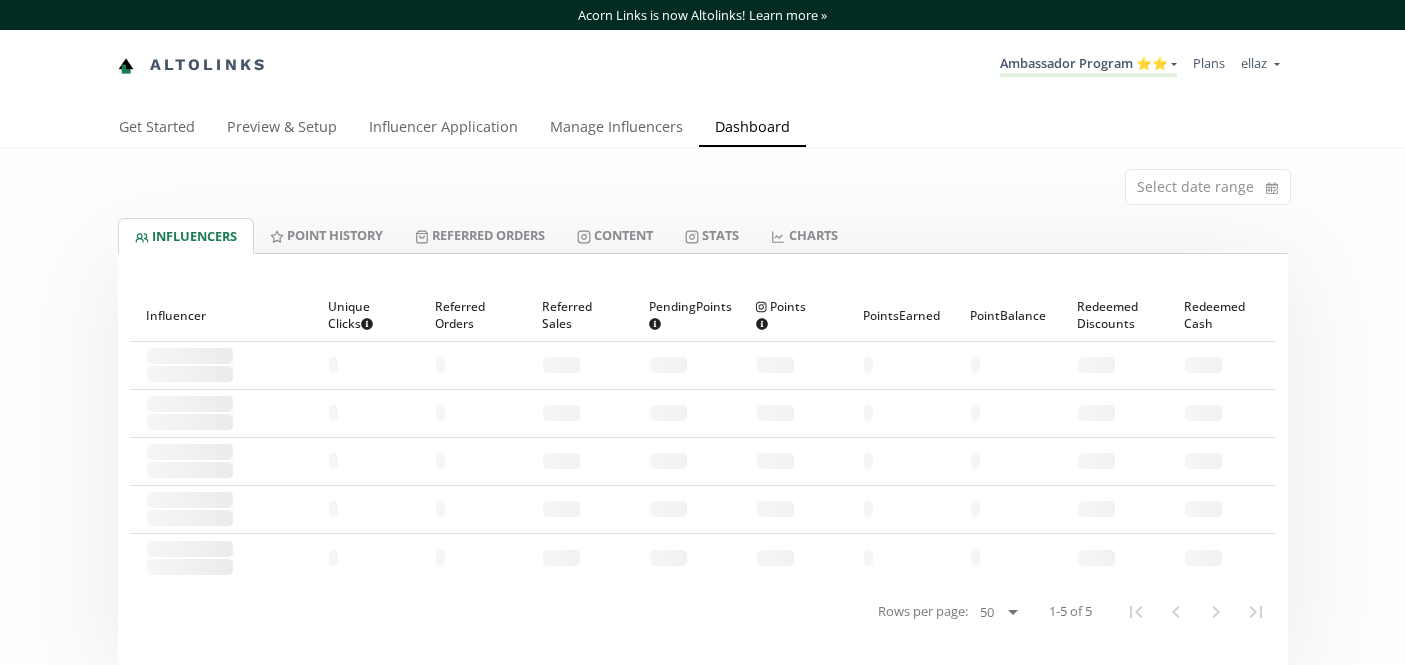 scroll, scrollTop: 0, scrollLeft: 0, axis: both 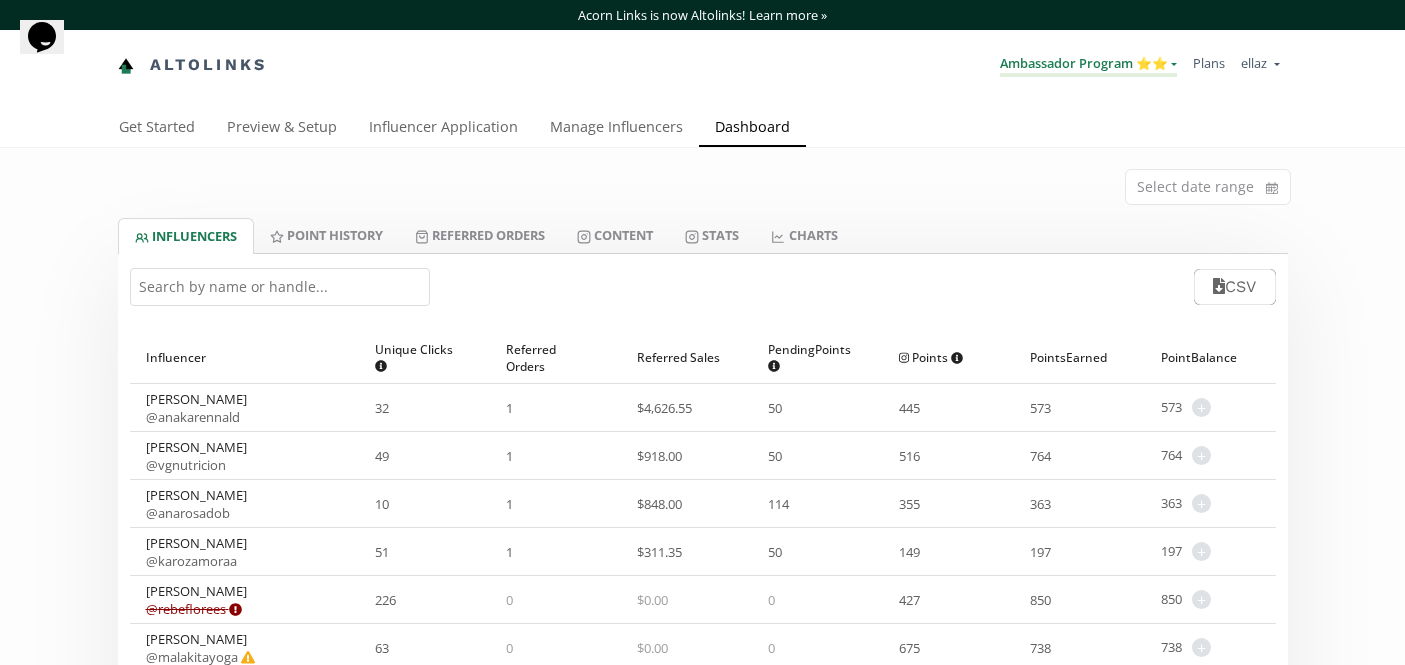 click on "Ambassador Program ⭐️⭐️" at bounding box center (1088, 65) 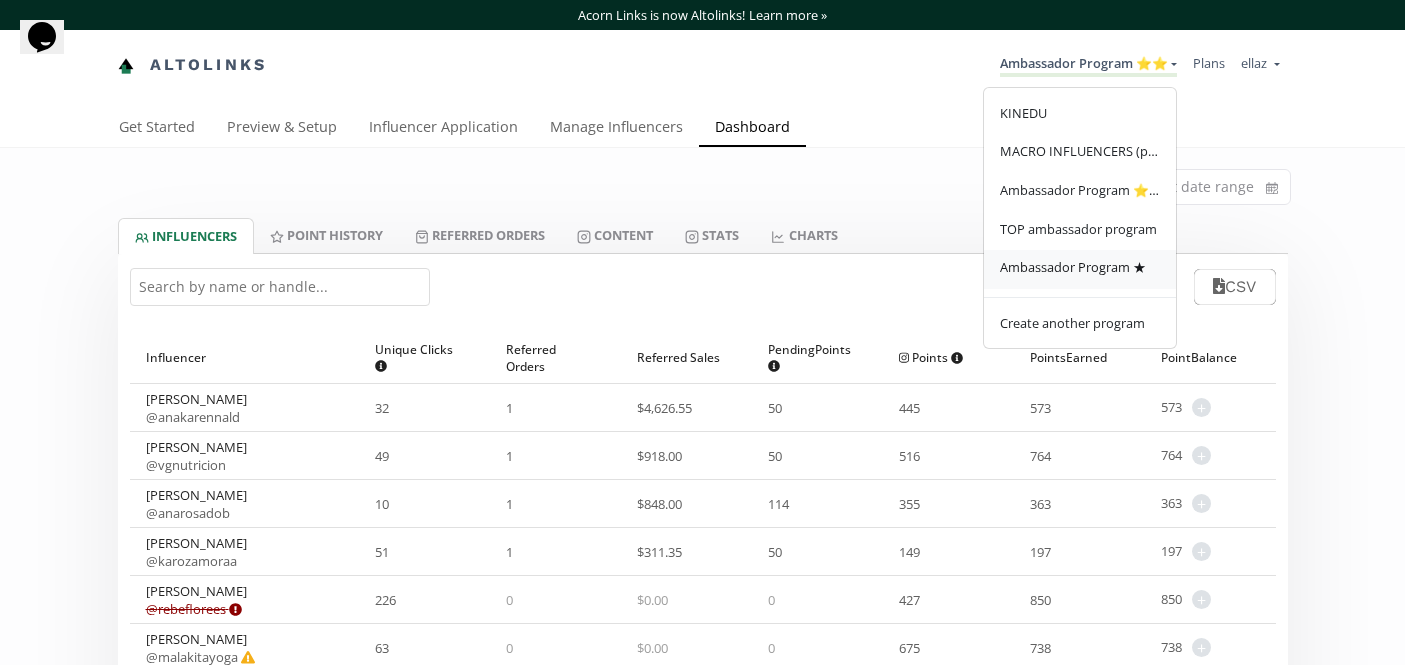 click on "Ambassador Program ★" at bounding box center (1073, 267) 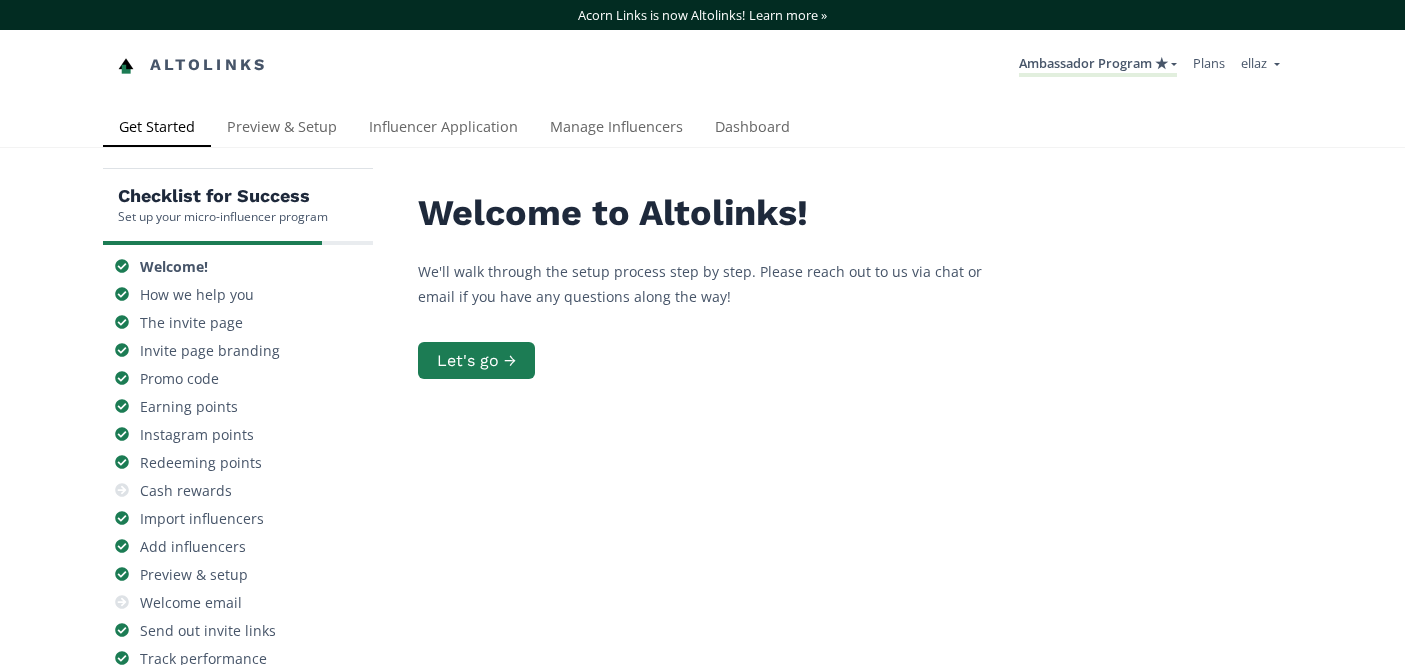 scroll, scrollTop: 0, scrollLeft: 0, axis: both 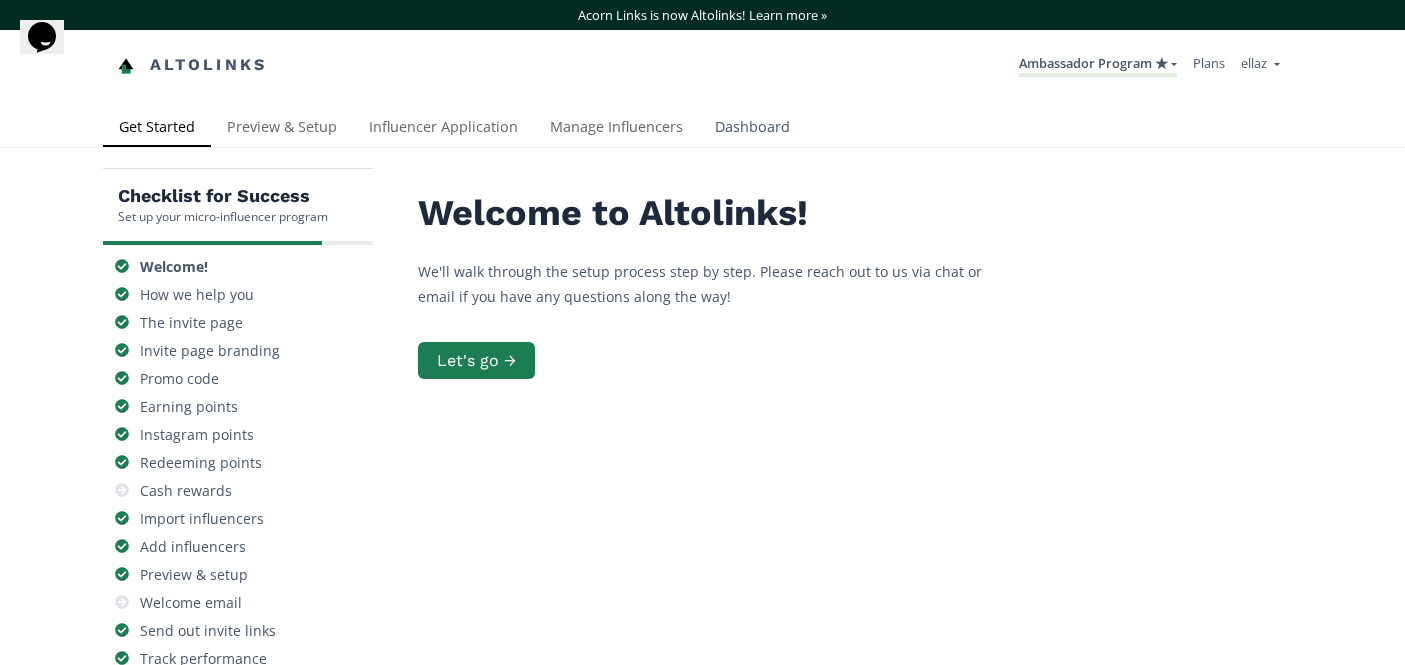 click on "Dashboard" at bounding box center [752, 129] 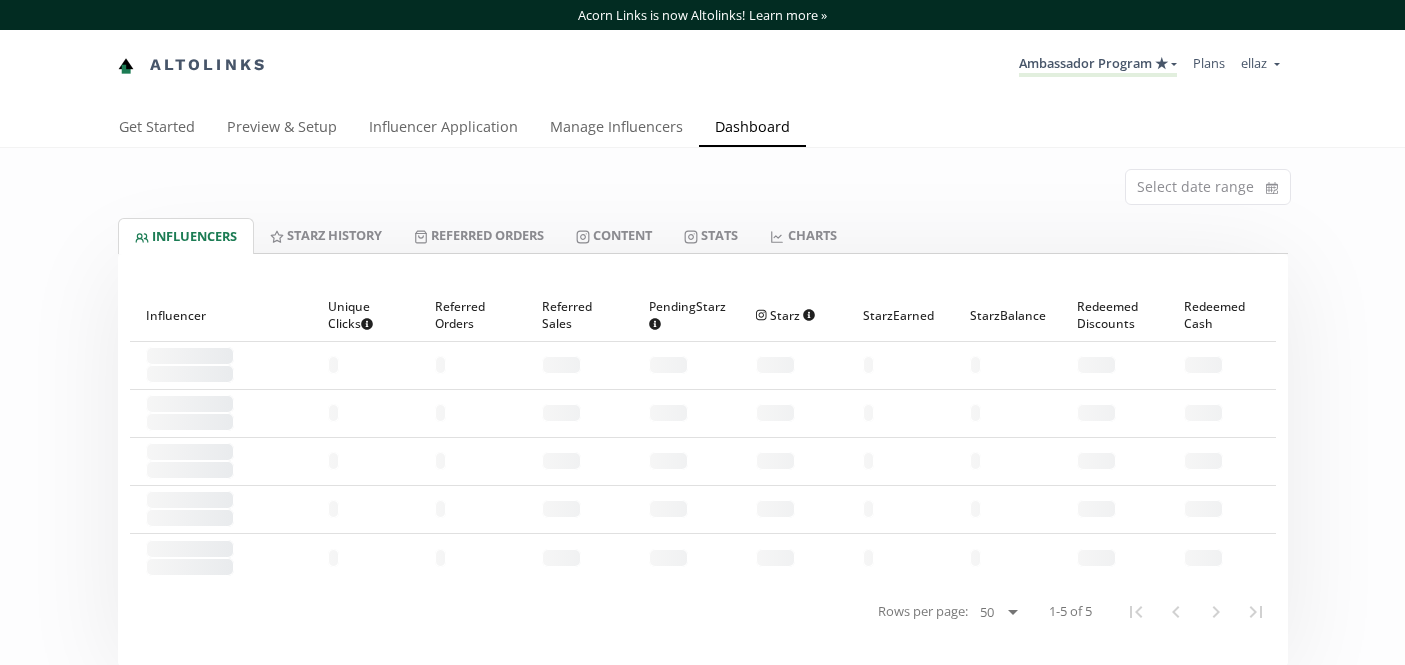 scroll, scrollTop: 0, scrollLeft: 0, axis: both 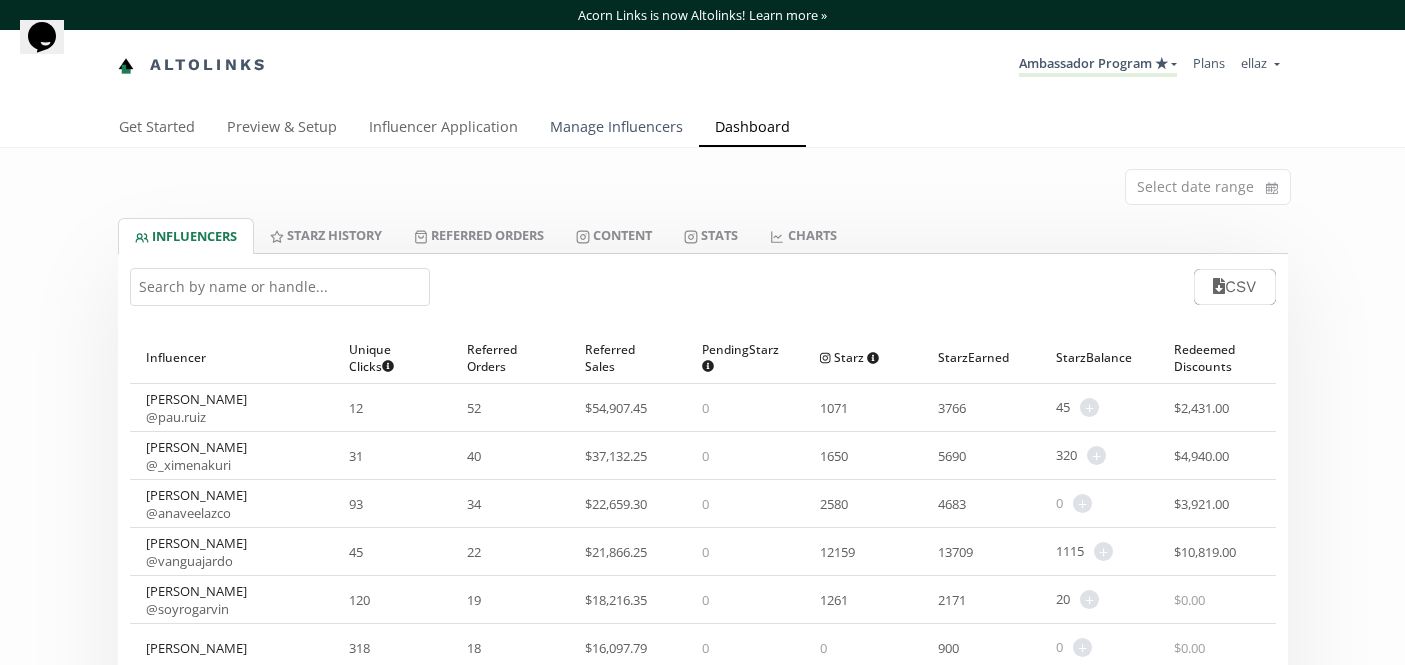 click on "Manage Influencers" at bounding box center (616, 129) 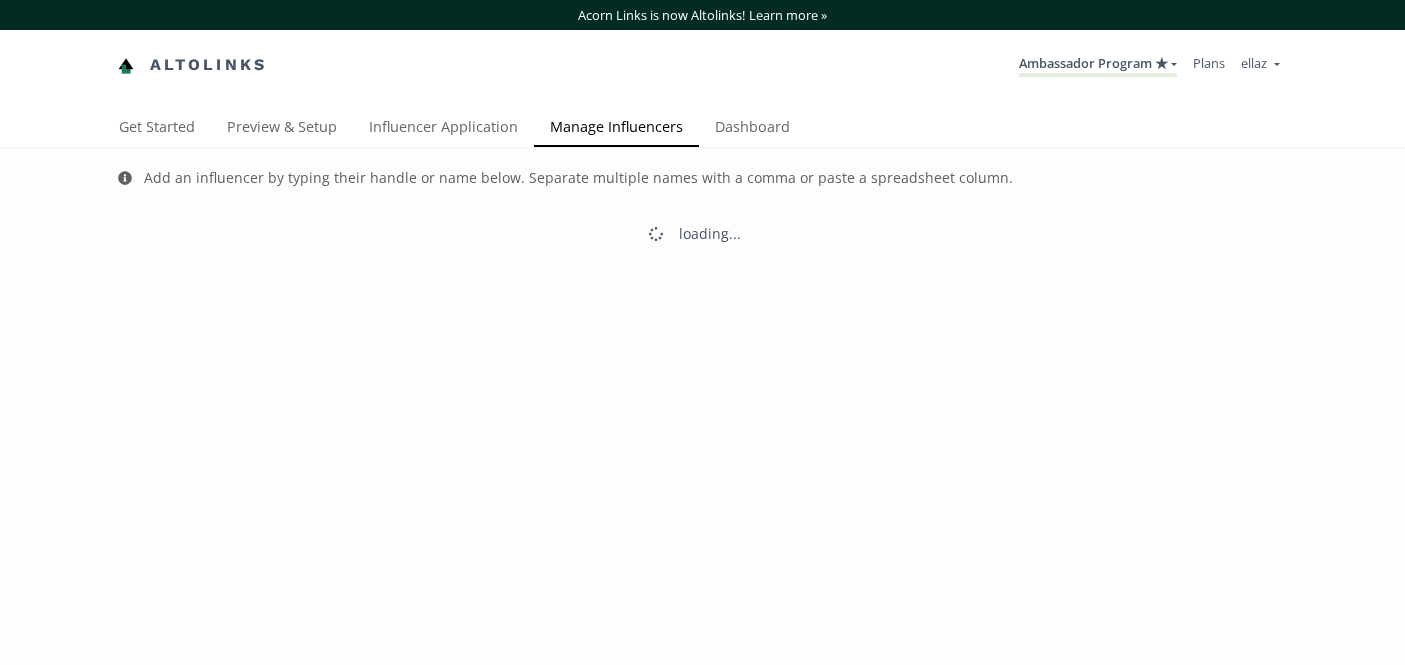 scroll, scrollTop: 0, scrollLeft: 0, axis: both 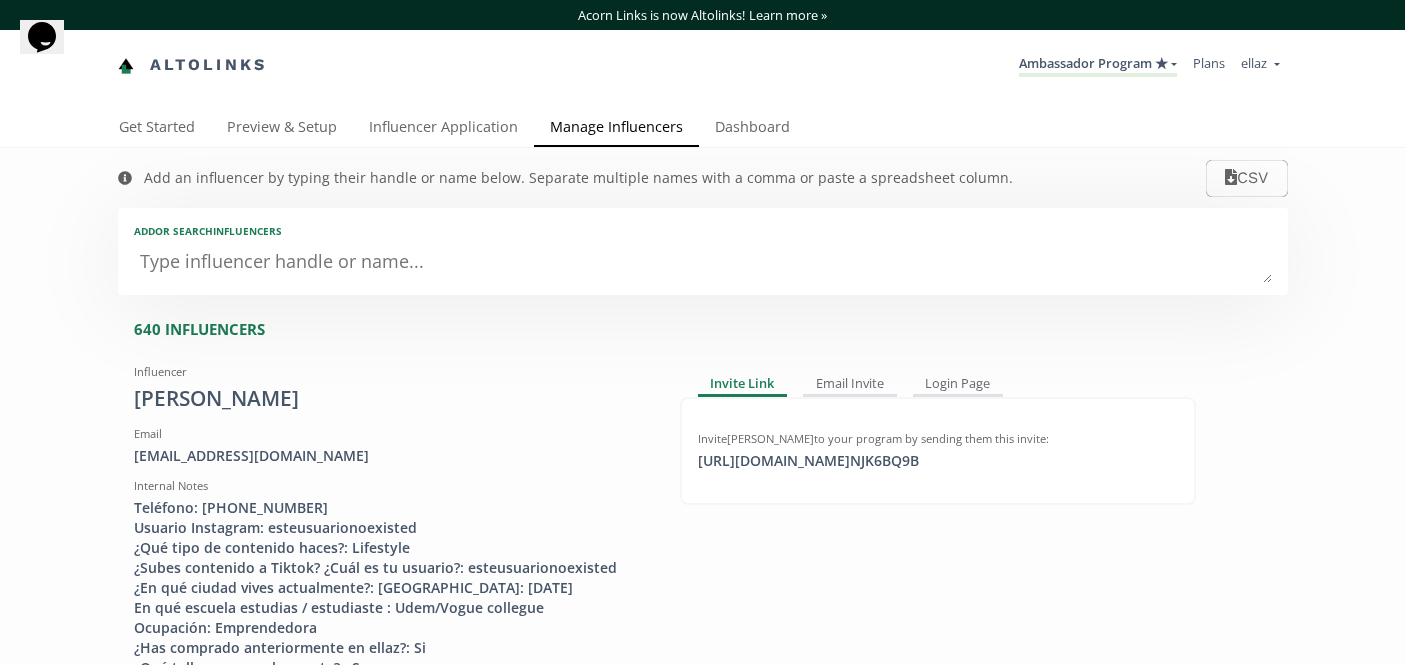 click at bounding box center [703, 263] 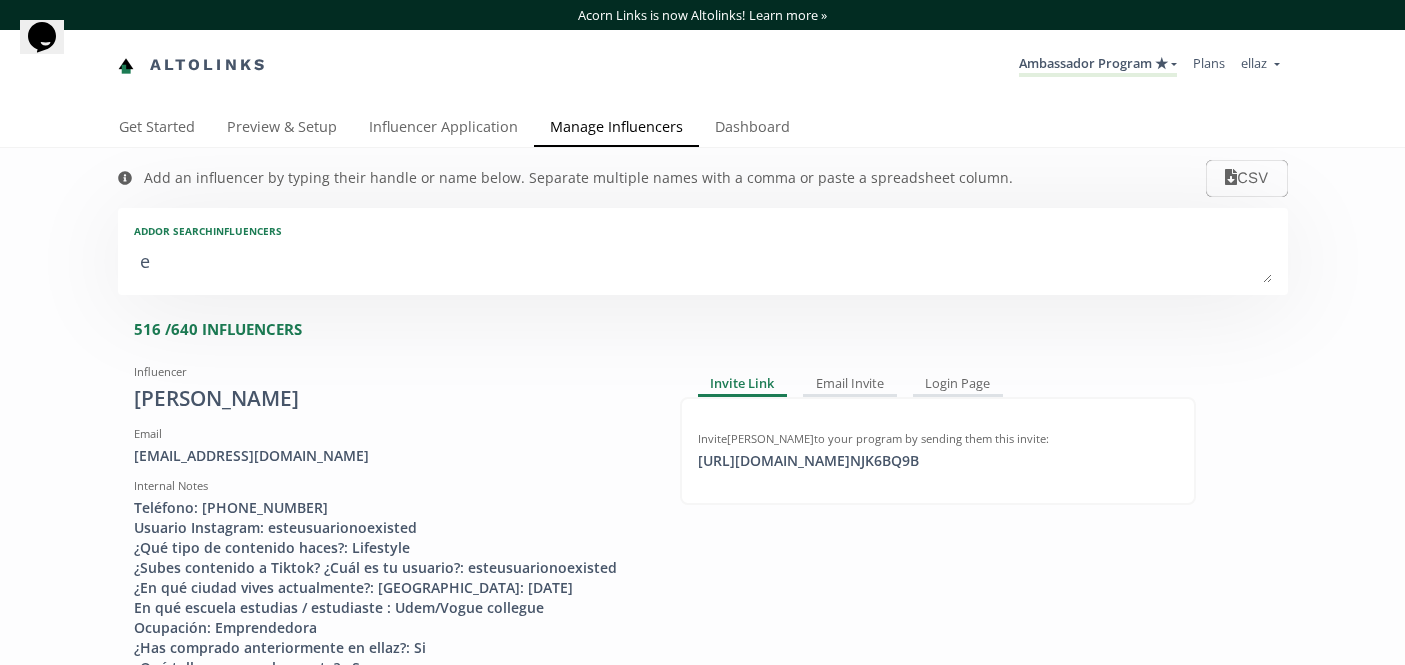 type on "ev" 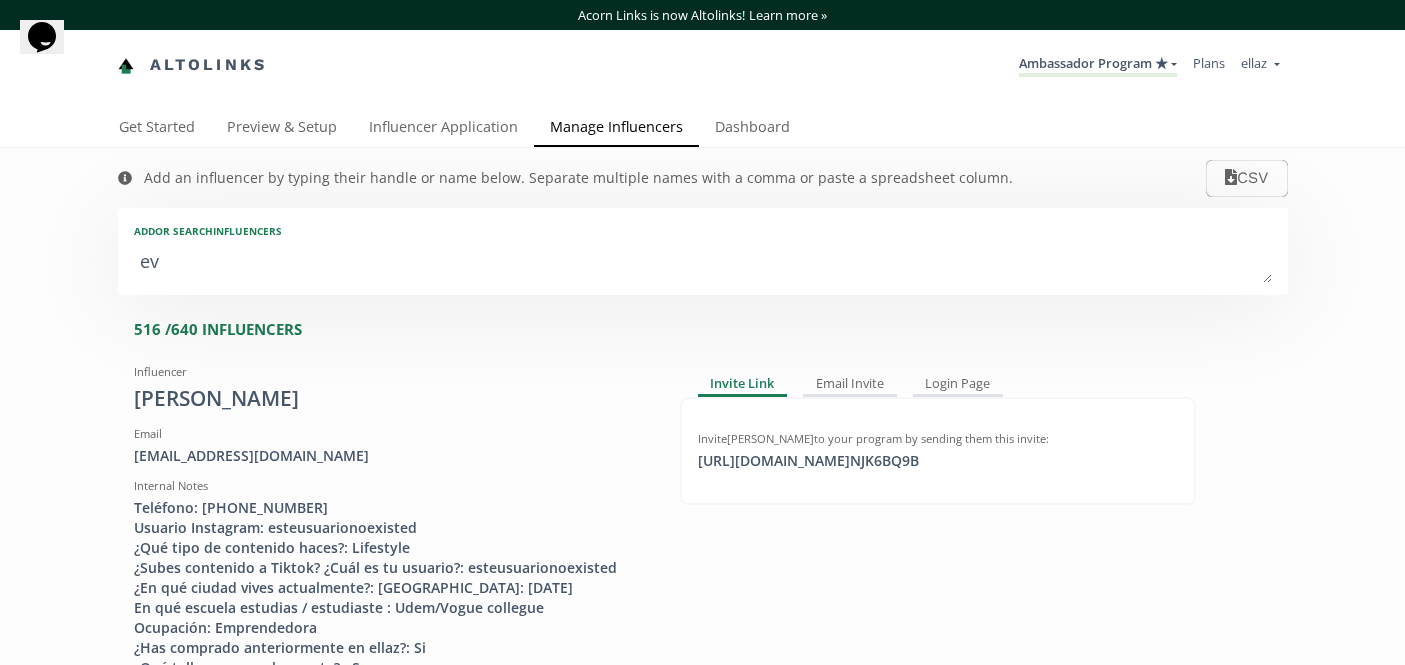 type on "[PERSON_NAME]" 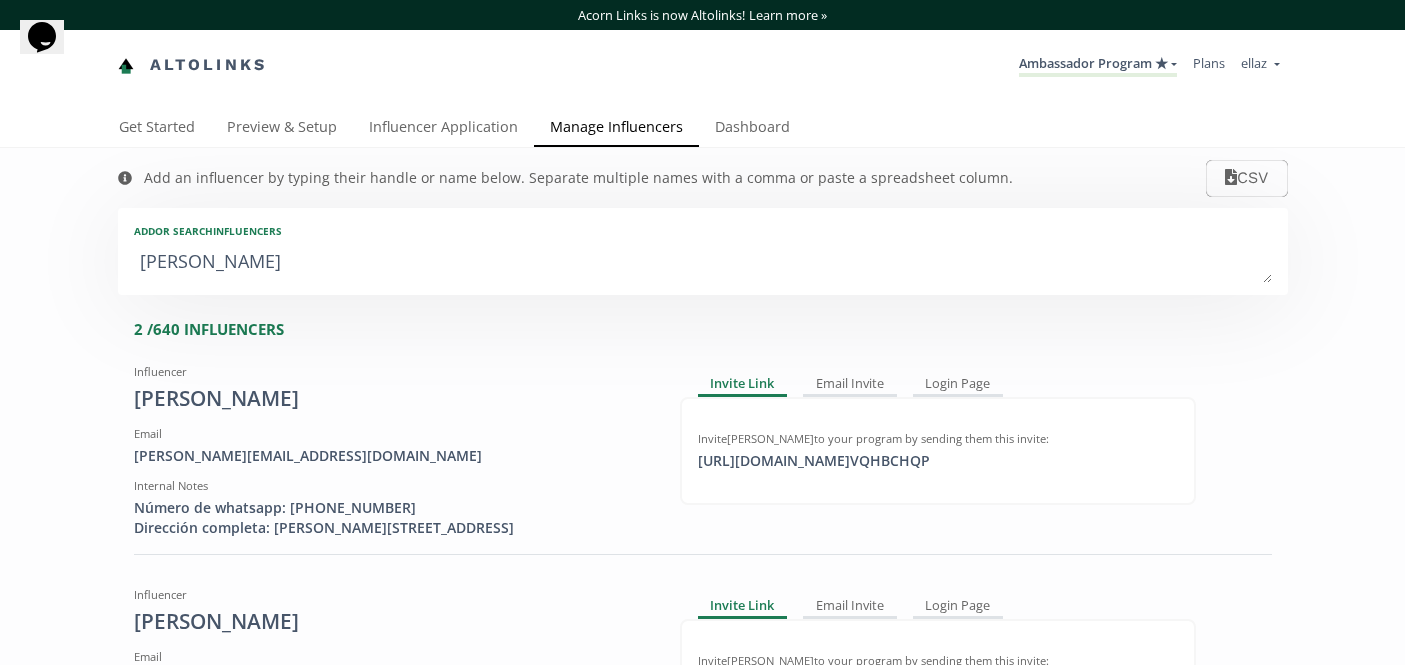 type on "[PERSON_NAME]" 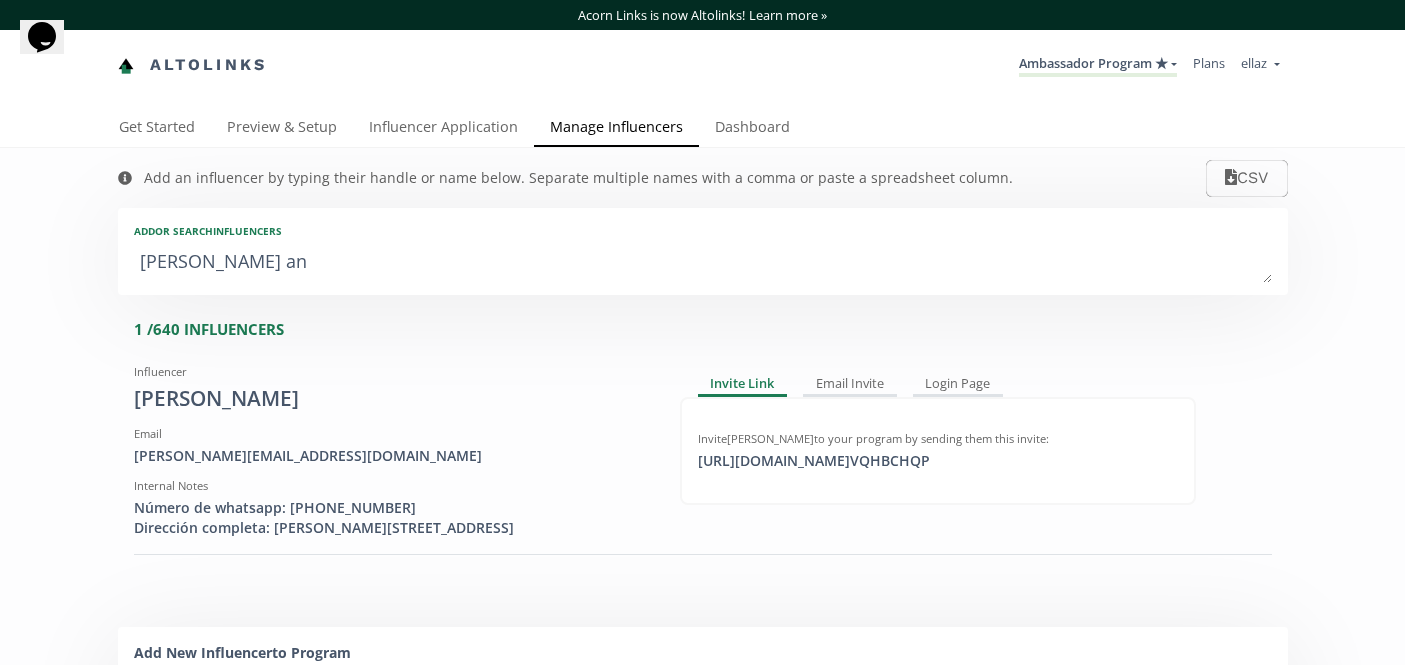 type on "[PERSON_NAME] an" 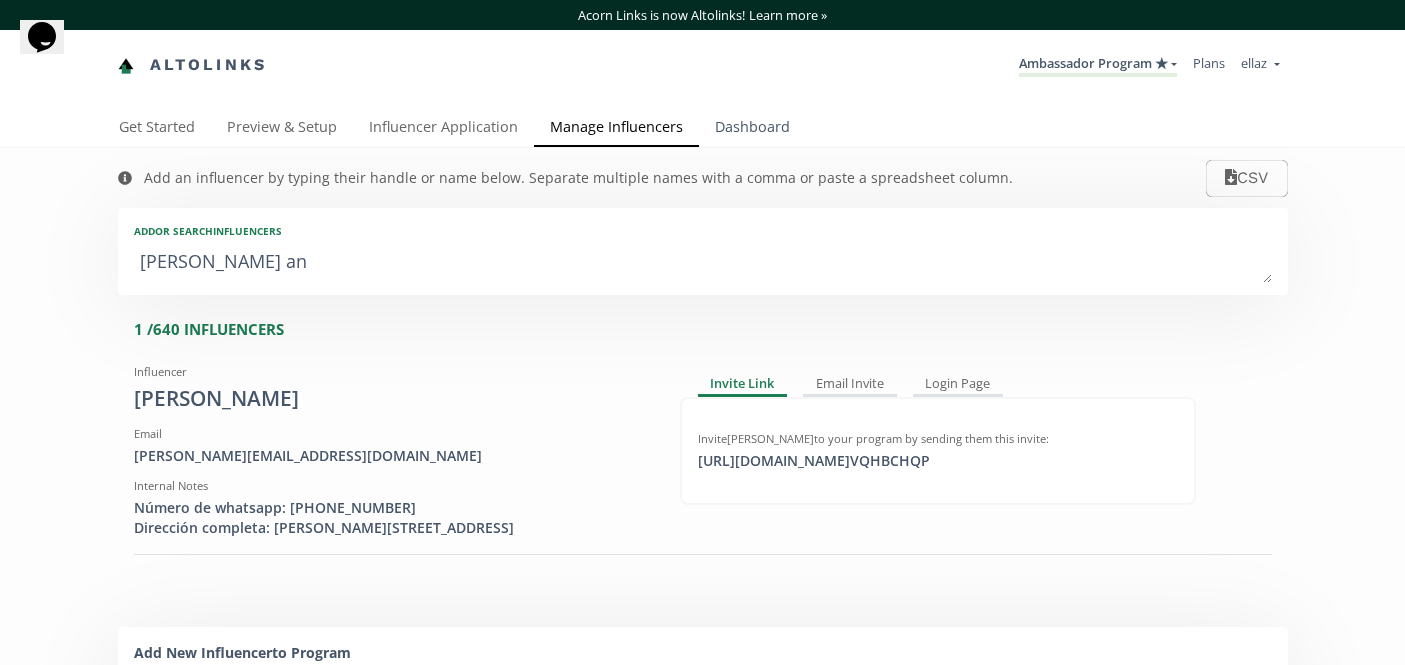 click on "Dashboard" at bounding box center (752, 129) 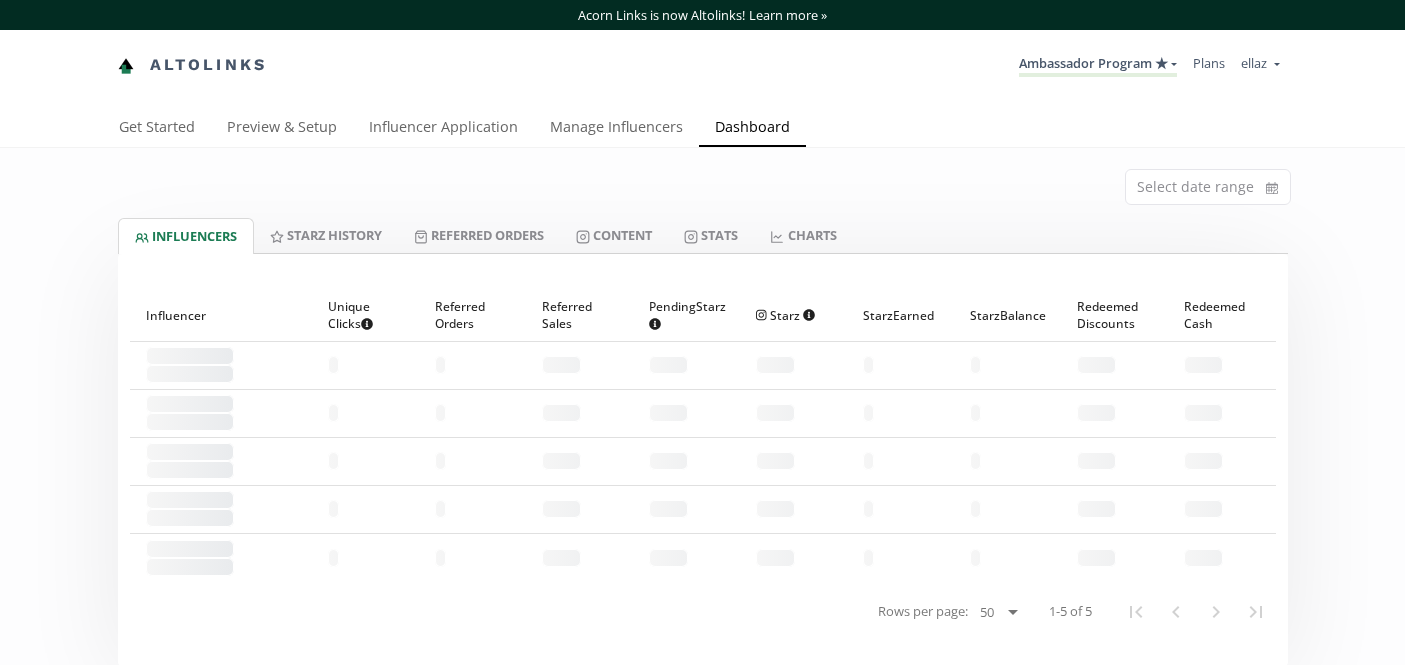 scroll, scrollTop: 0, scrollLeft: 0, axis: both 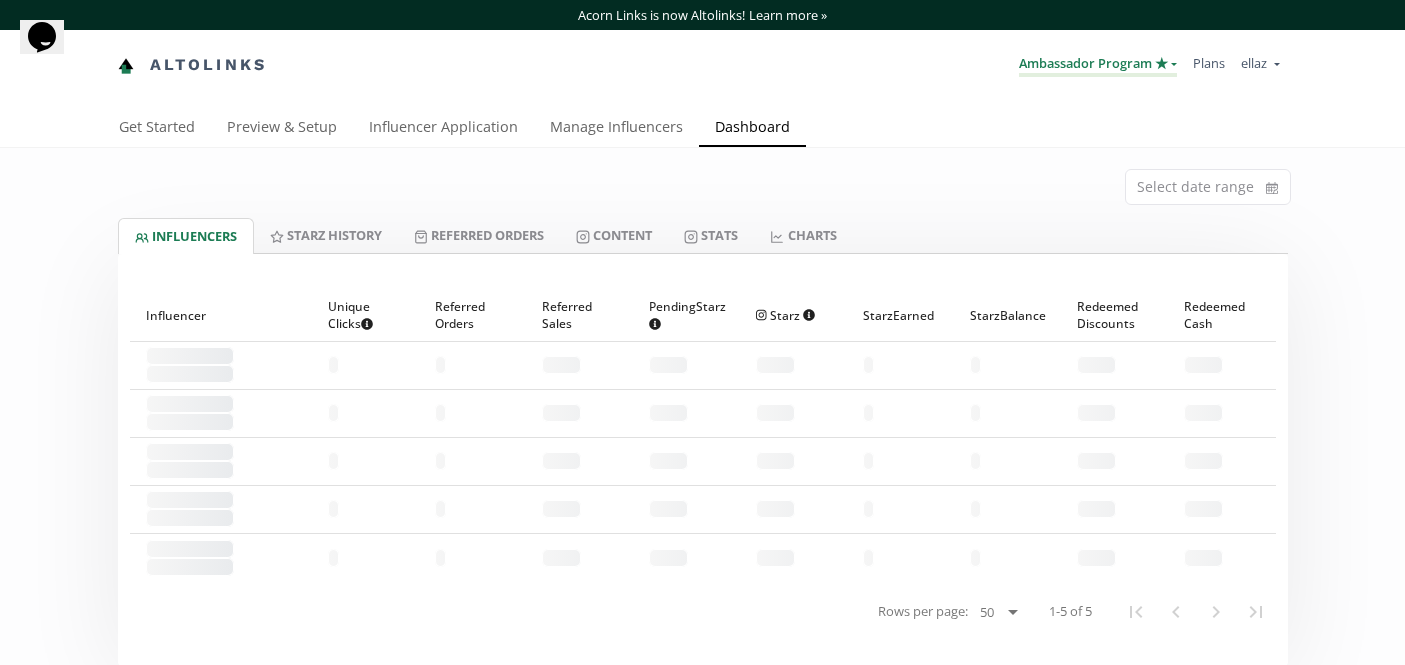 click on "Ambassador Program ★" at bounding box center [1098, 65] 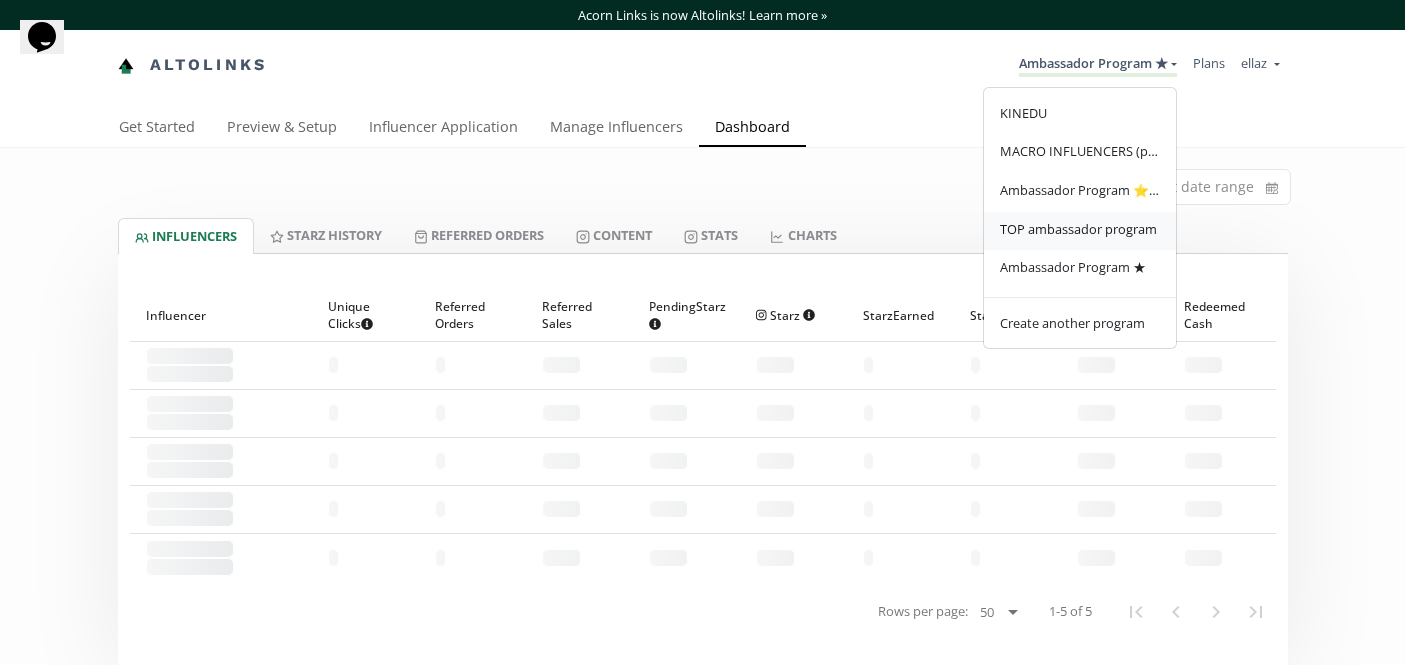 click on "TOP ambassador program" at bounding box center (1078, 229) 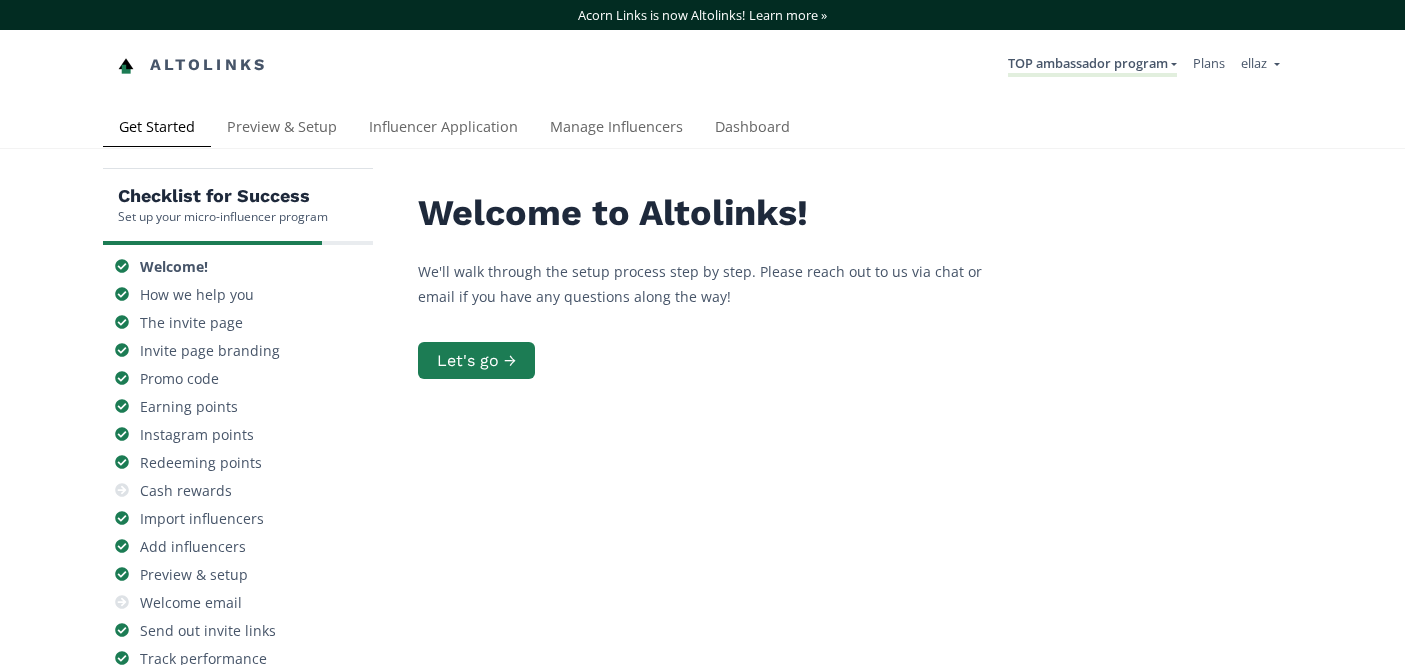 scroll, scrollTop: 0, scrollLeft: 0, axis: both 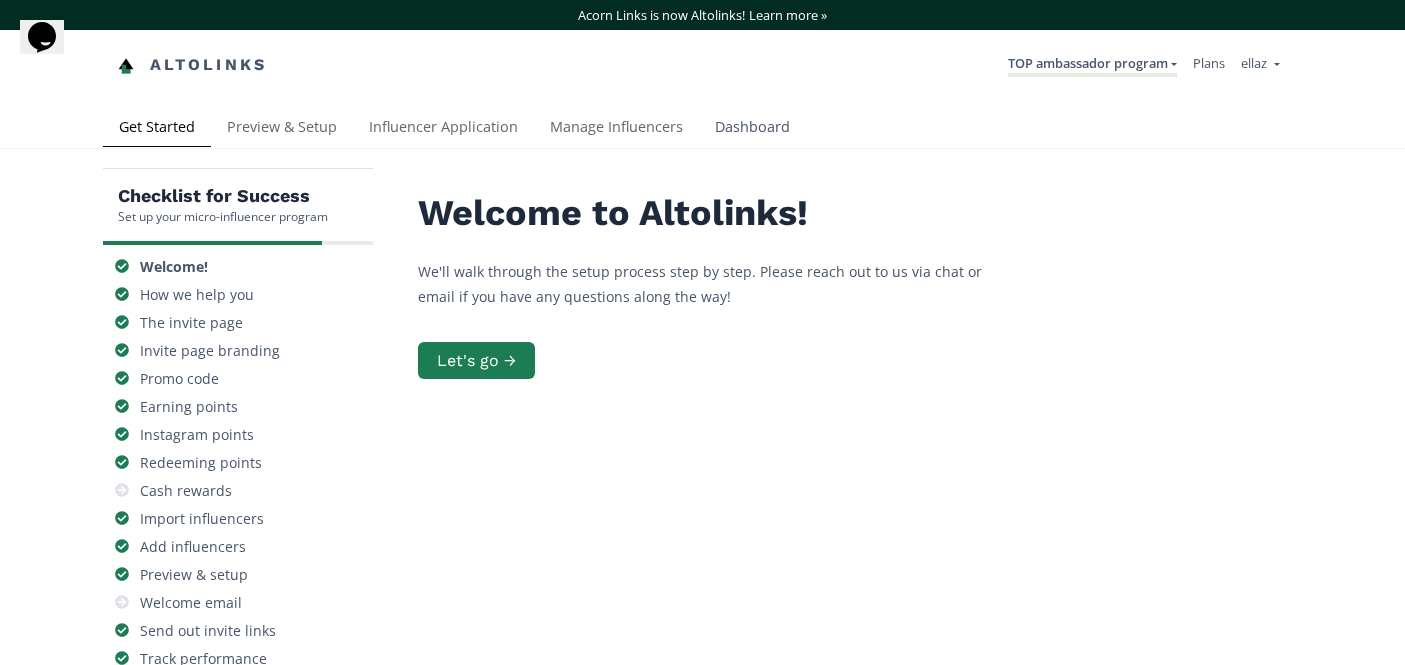click on "Dashboard" at bounding box center [752, 129] 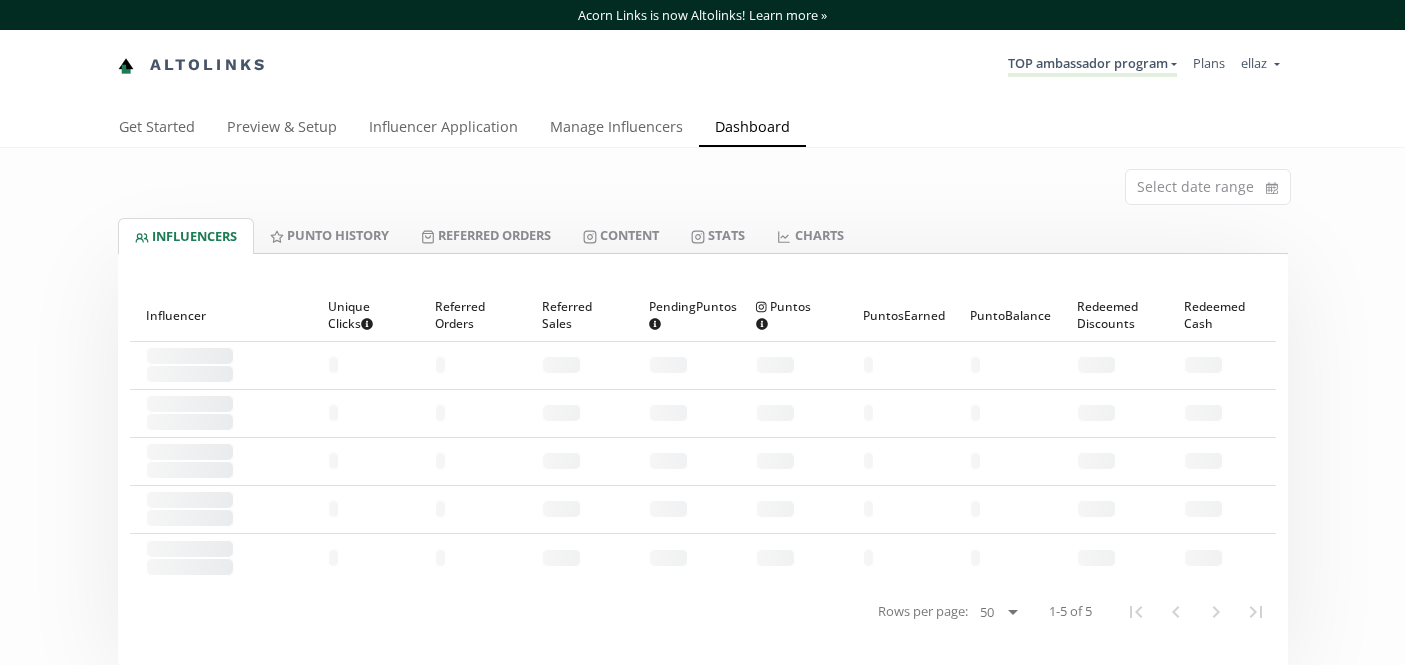 scroll, scrollTop: 0, scrollLeft: 0, axis: both 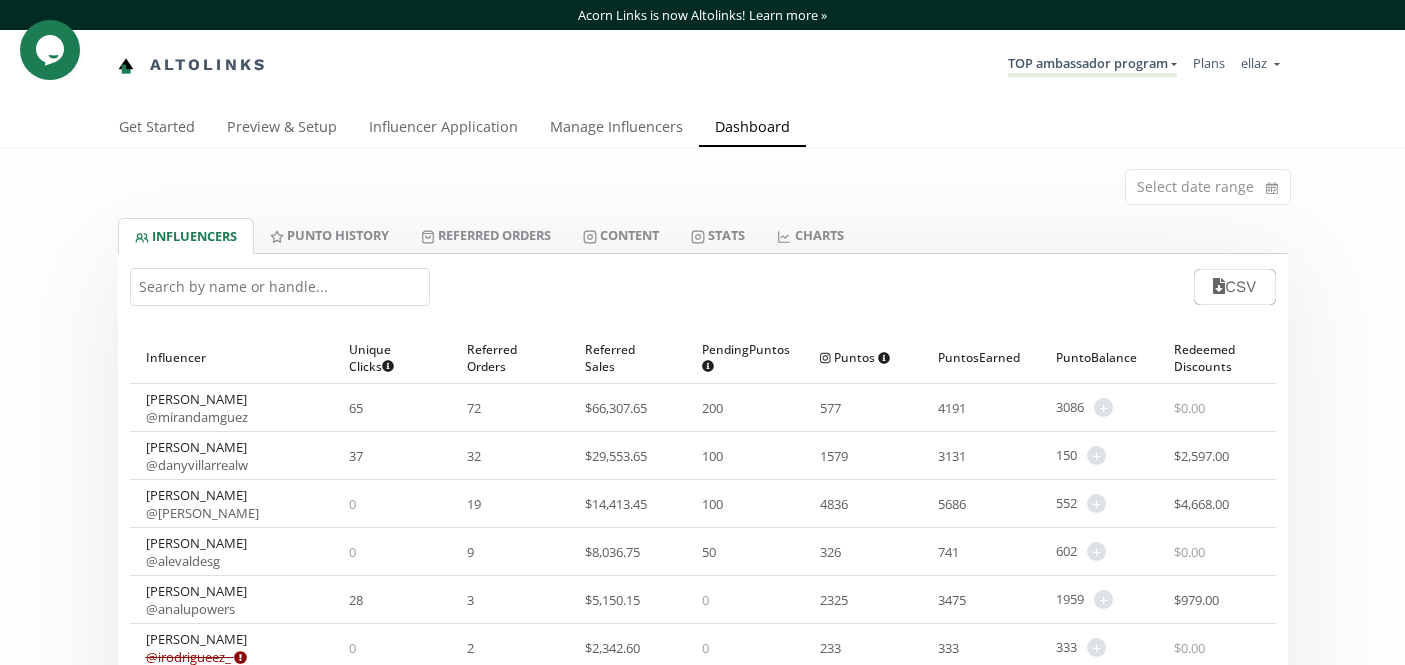 click at bounding box center (280, 287) 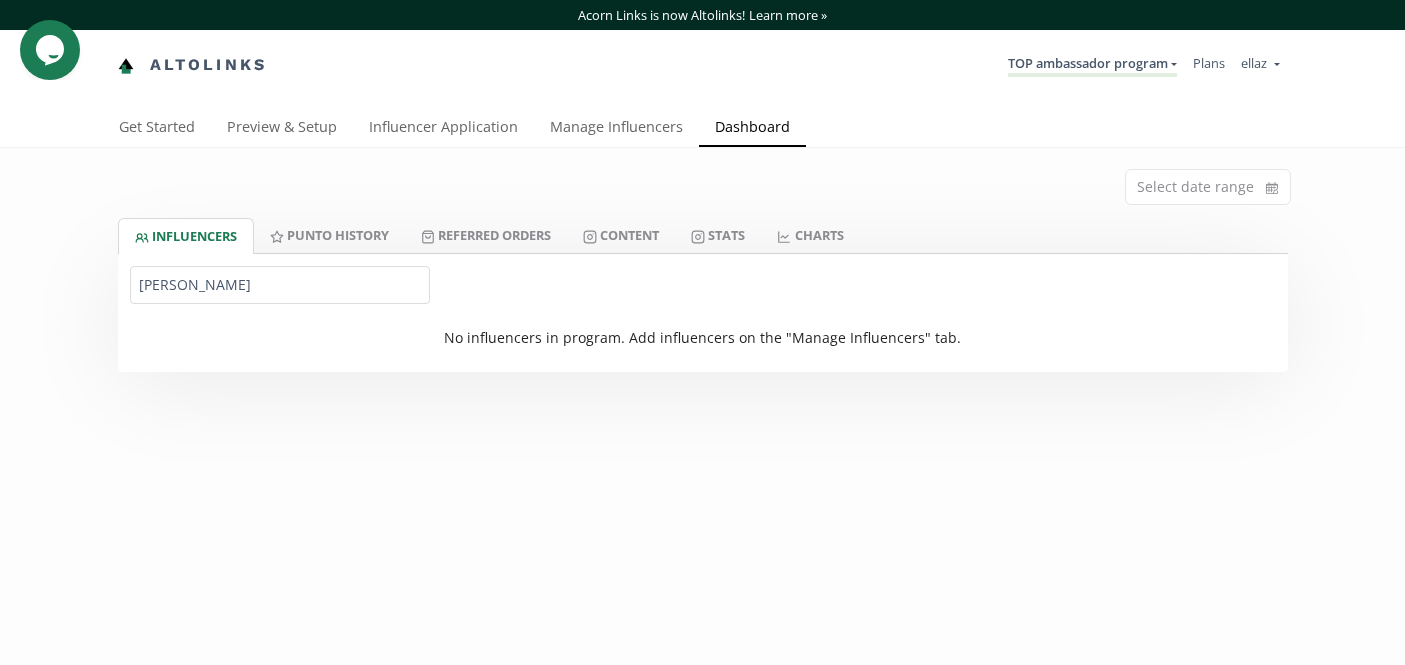 type on "Andrea Garcia" 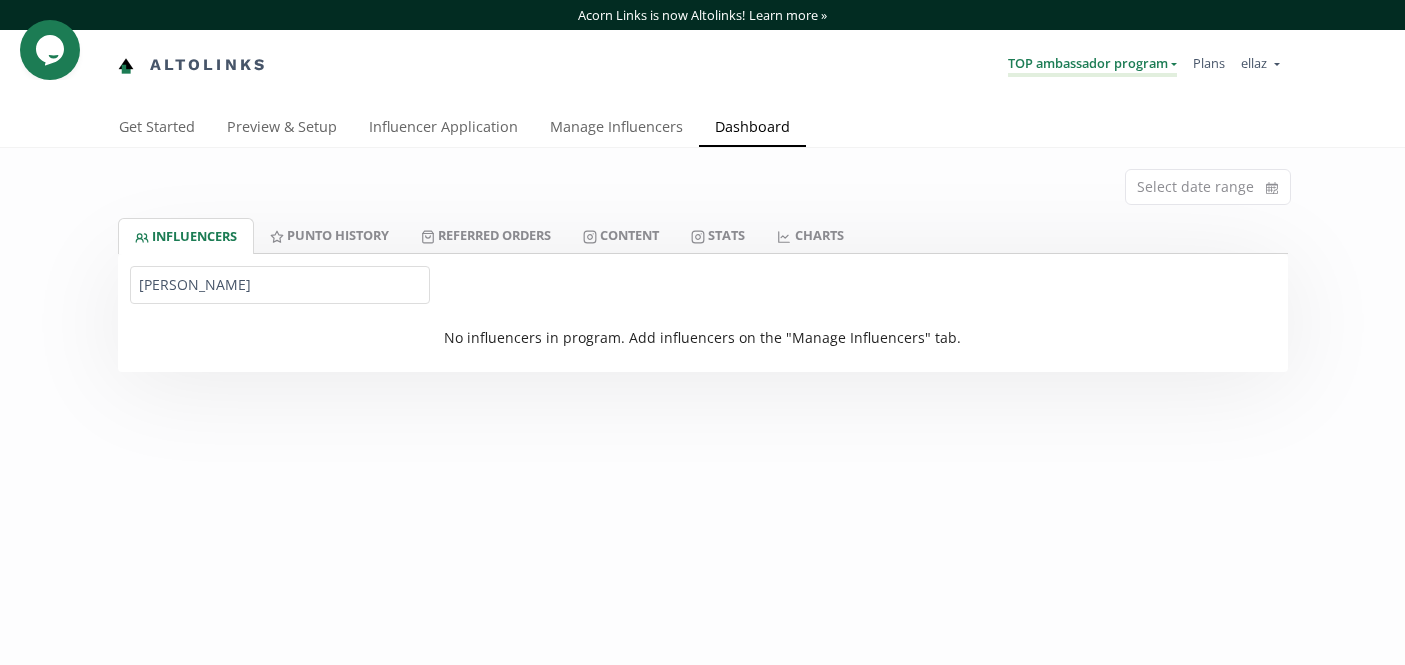 click on "TOP ambassador program" at bounding box center (1092, 65) 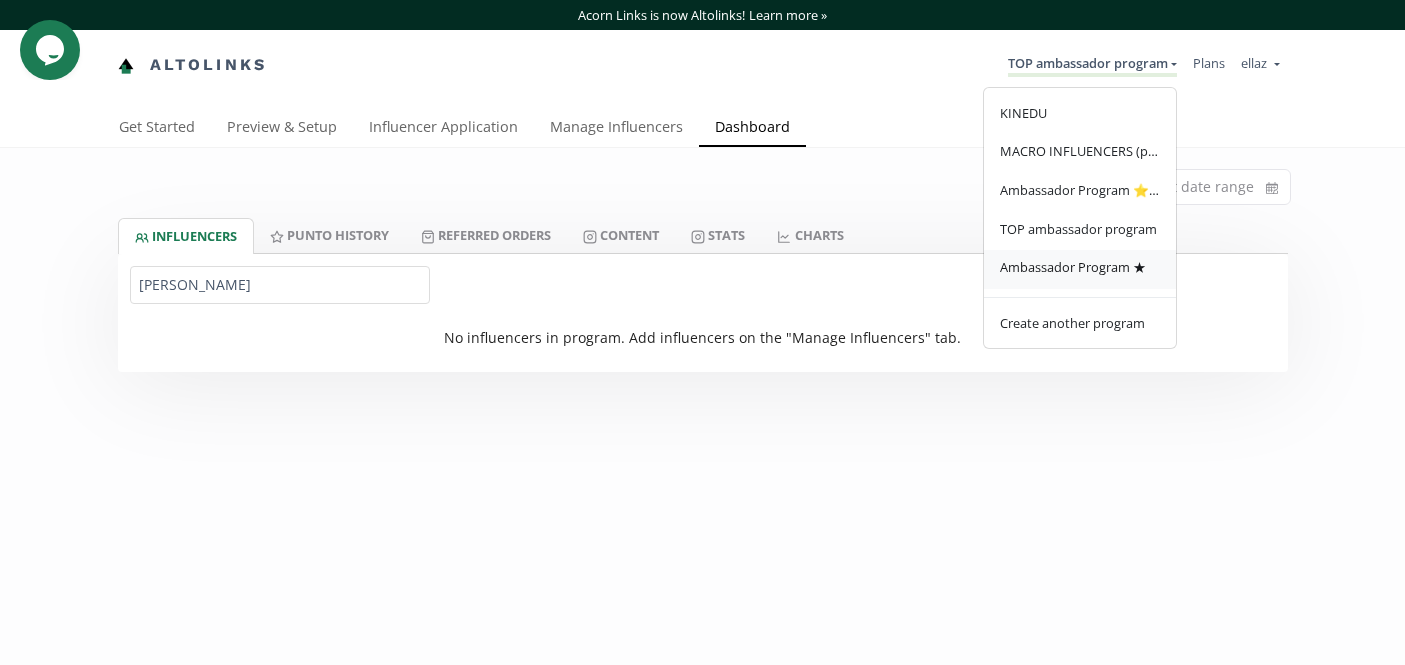 click on "Ambassador Program ★" at bounding box center (1080, 269) 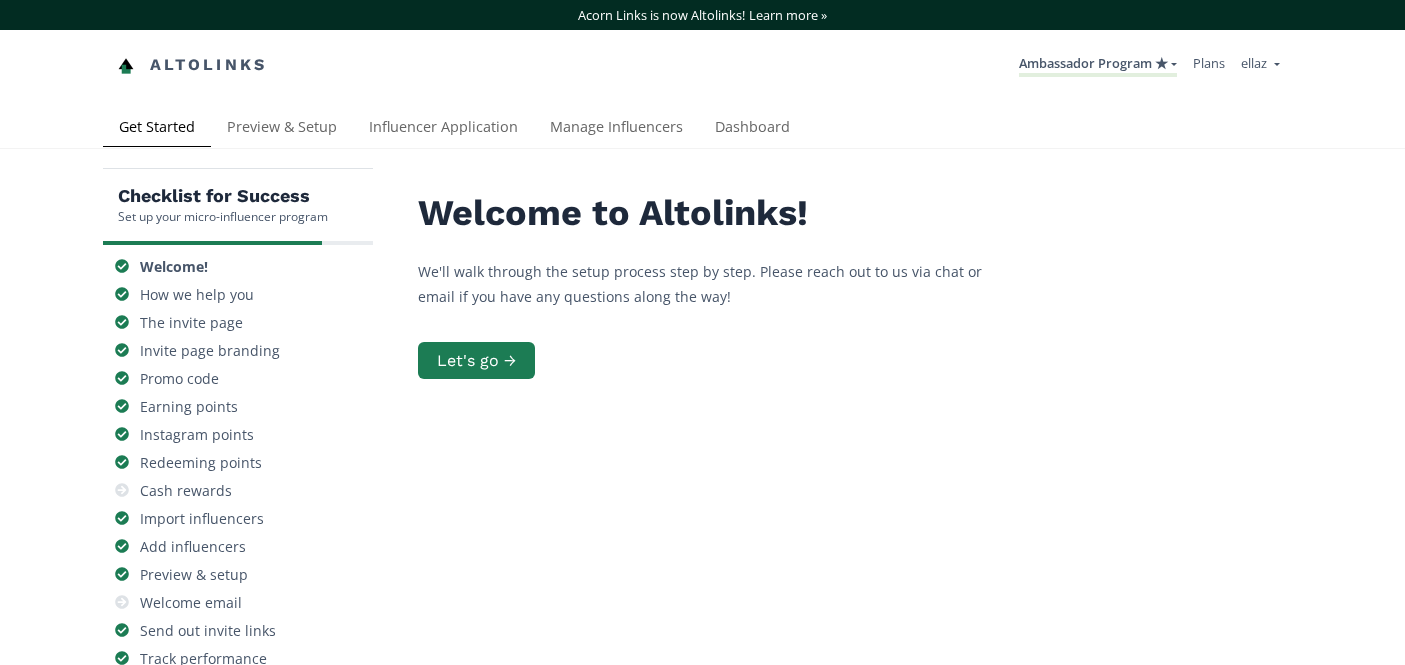 scroll, scrollTop: 0, scrollLeft: 0, axis: both 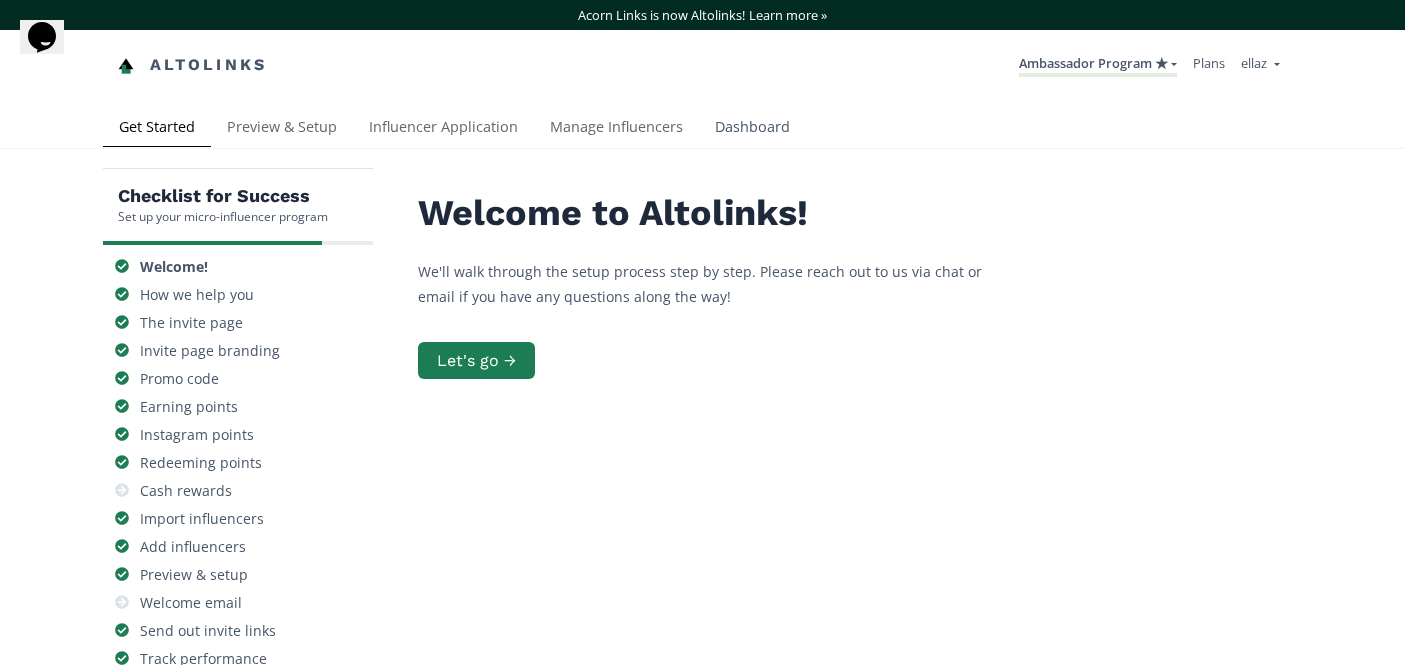 click on "Dashboard" at bounding box center [752, 129] 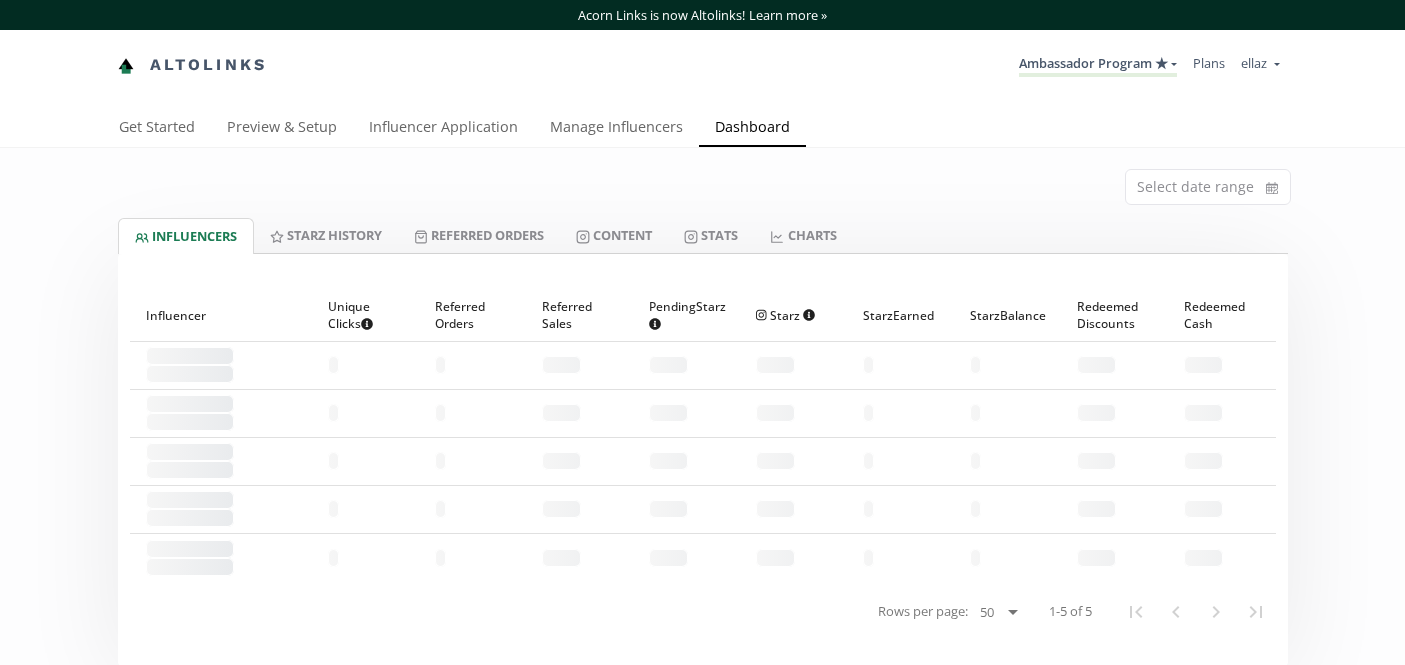 scroll, scrollTop: 0, scrollLeft: 0, axis: both 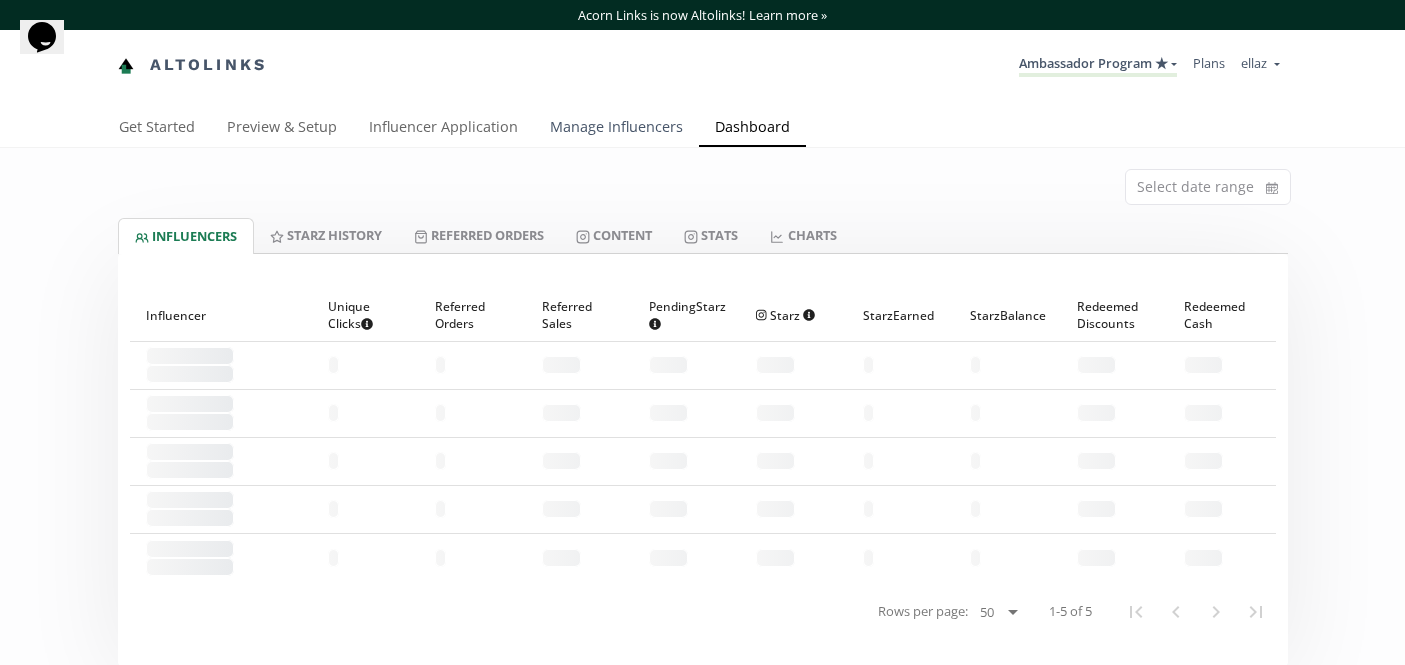 click on "Manage Influencers" at bounding box center [616, 129] 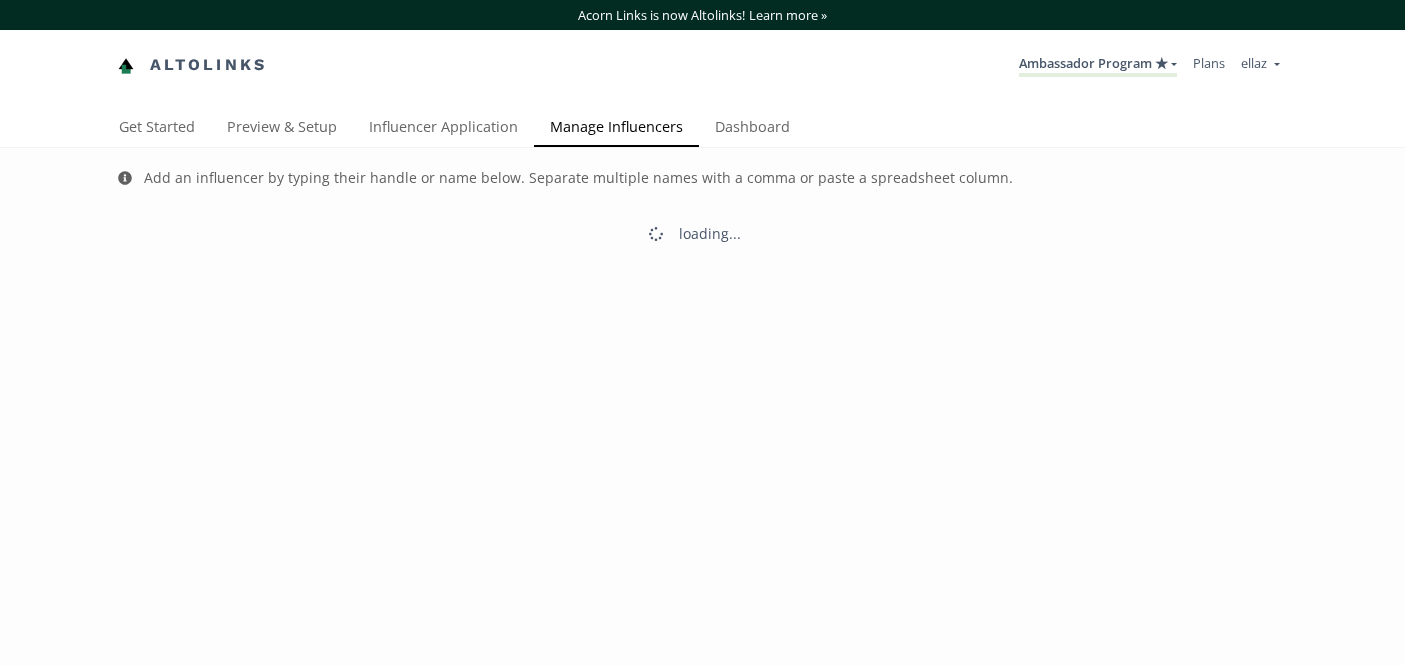 scroll, scrollTop: 0, scrollLeft: 0, axis: both 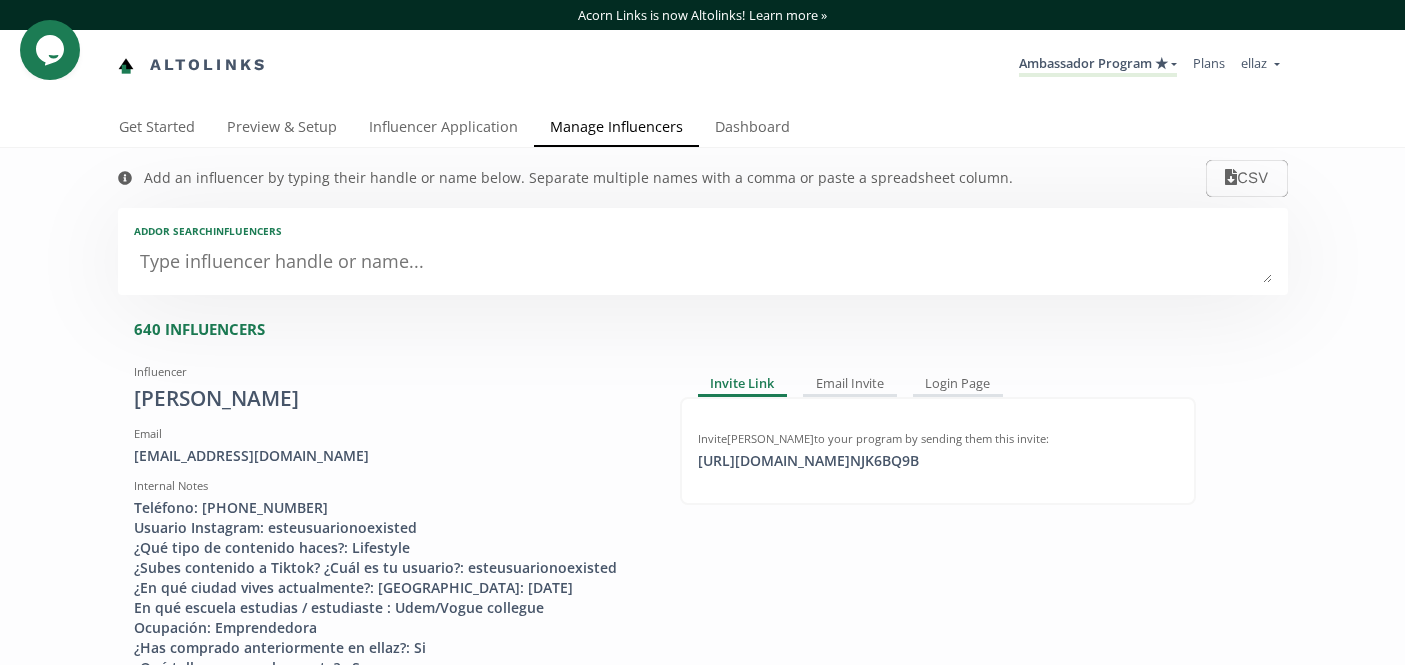 click at bounding box center [703, 263] 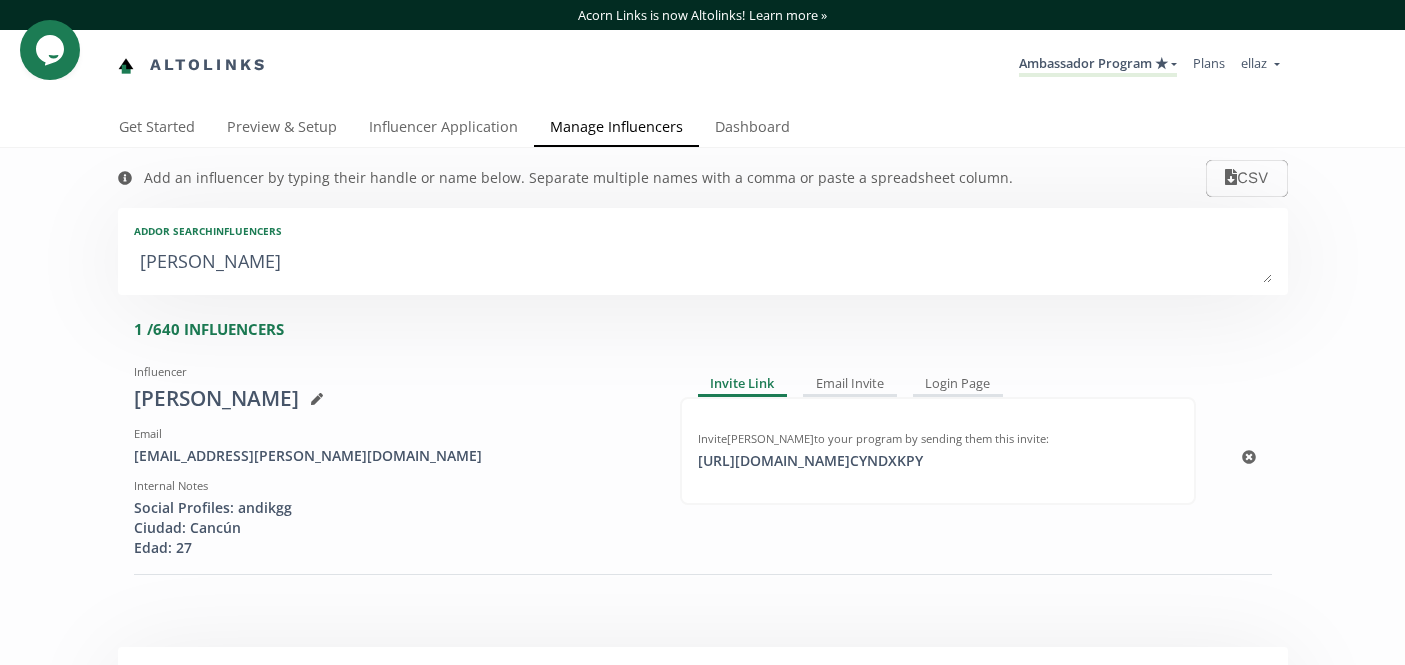 click on "Social Profiles: andikgg
Ciudad: Cancún
Edad: 27" at bounding box center (392, 528) 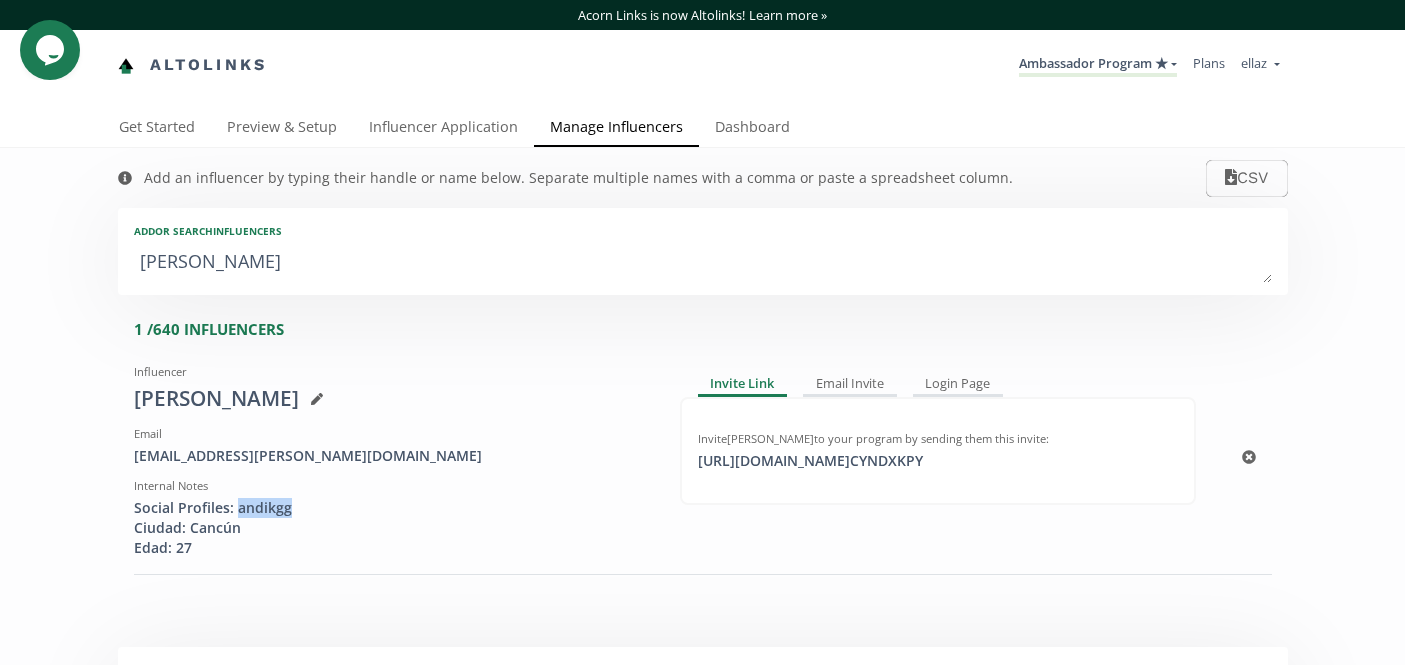 click on "Social Profiles: andikgg
Ciudad: Cancún
Edad: 27" at bounding box center [392, 528] 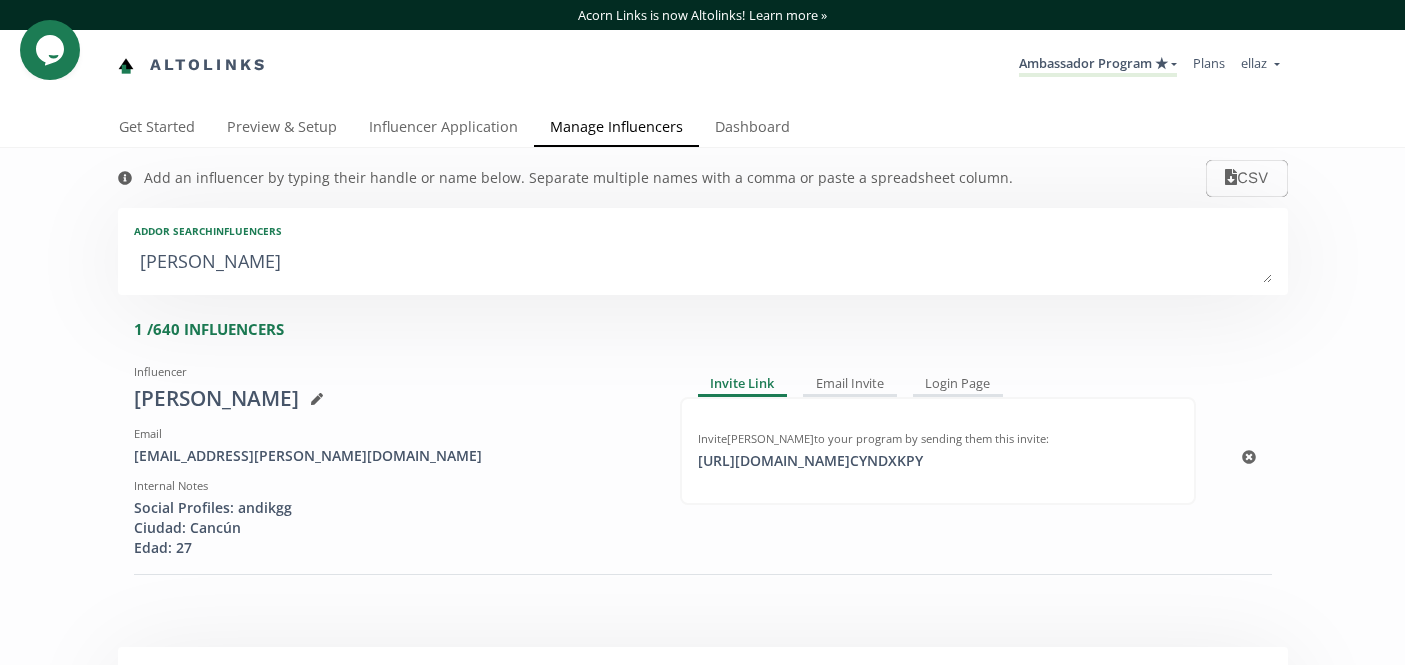 click on "gglz.andrea@gmail.com" at bounding box center (392, 456) 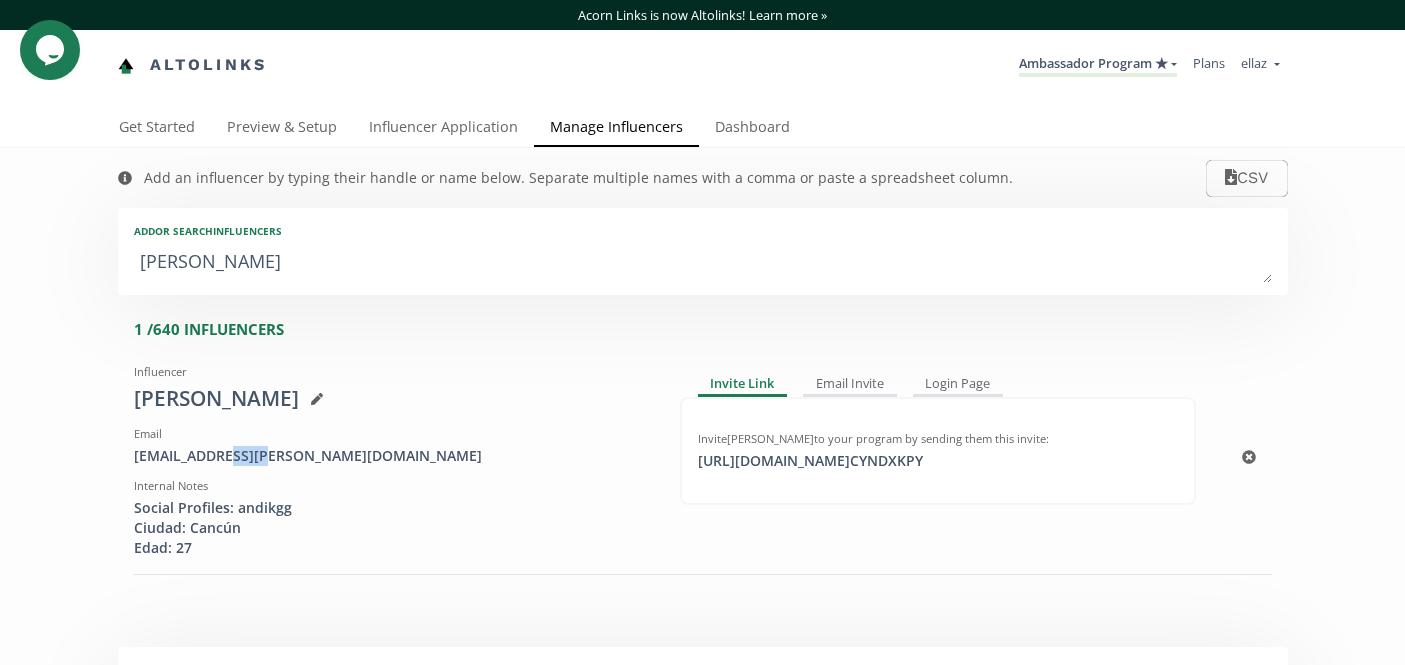 click on "gglz.andrea@gmail.com" at bounding box center (392, 456) 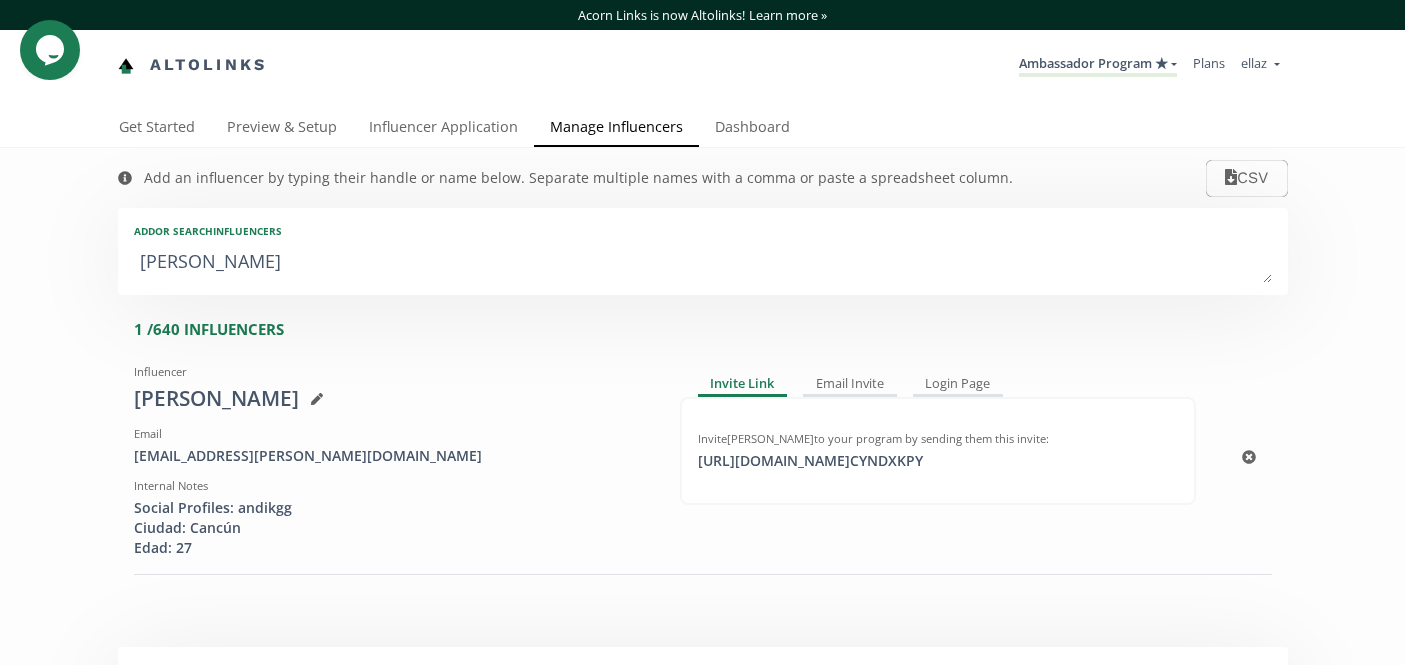 click on "Social Profiles: andikgg
Ciudad: Cancún
Edad: 27" at bounding box center (392, 528) 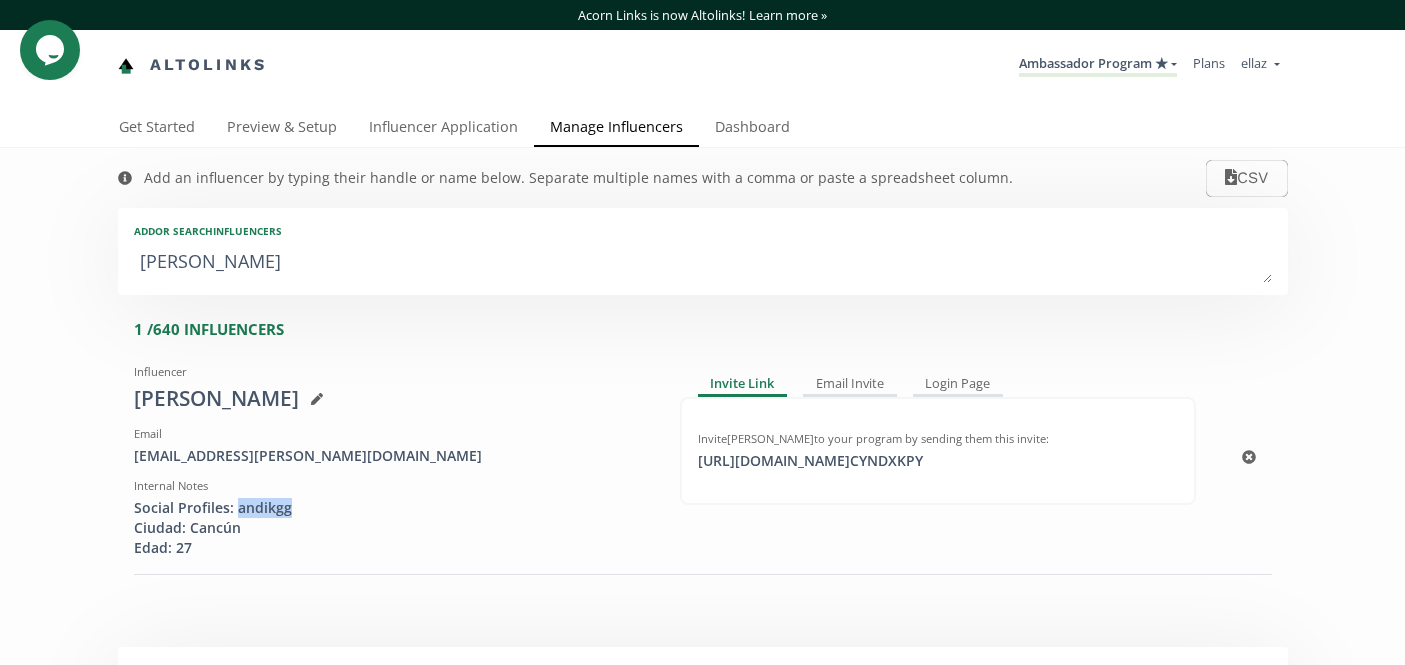 click on "Social Profiles: andikgg
Ciudad: Cancún
Edad: 27" at bounding box center (392, 528) 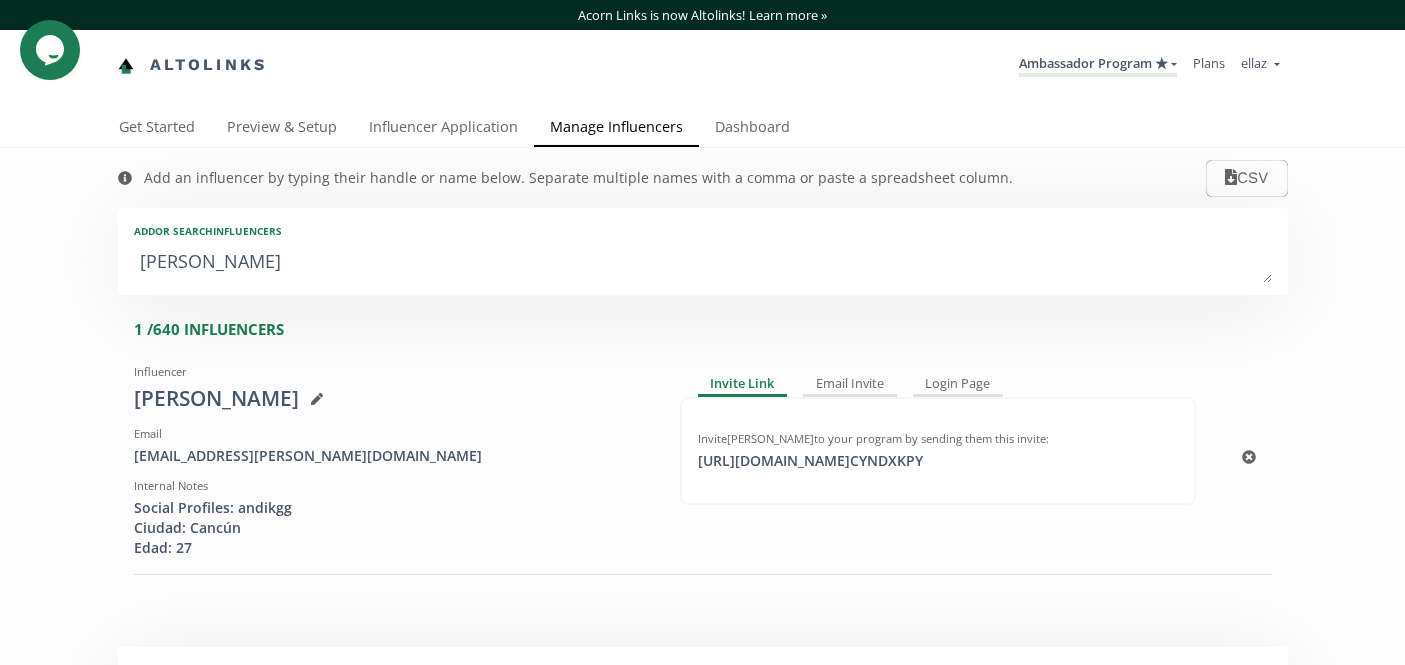 click on "Social Profiles: andikgg
Ciudad: Cancún
Edad: 27" at bounding box center [392, 528] 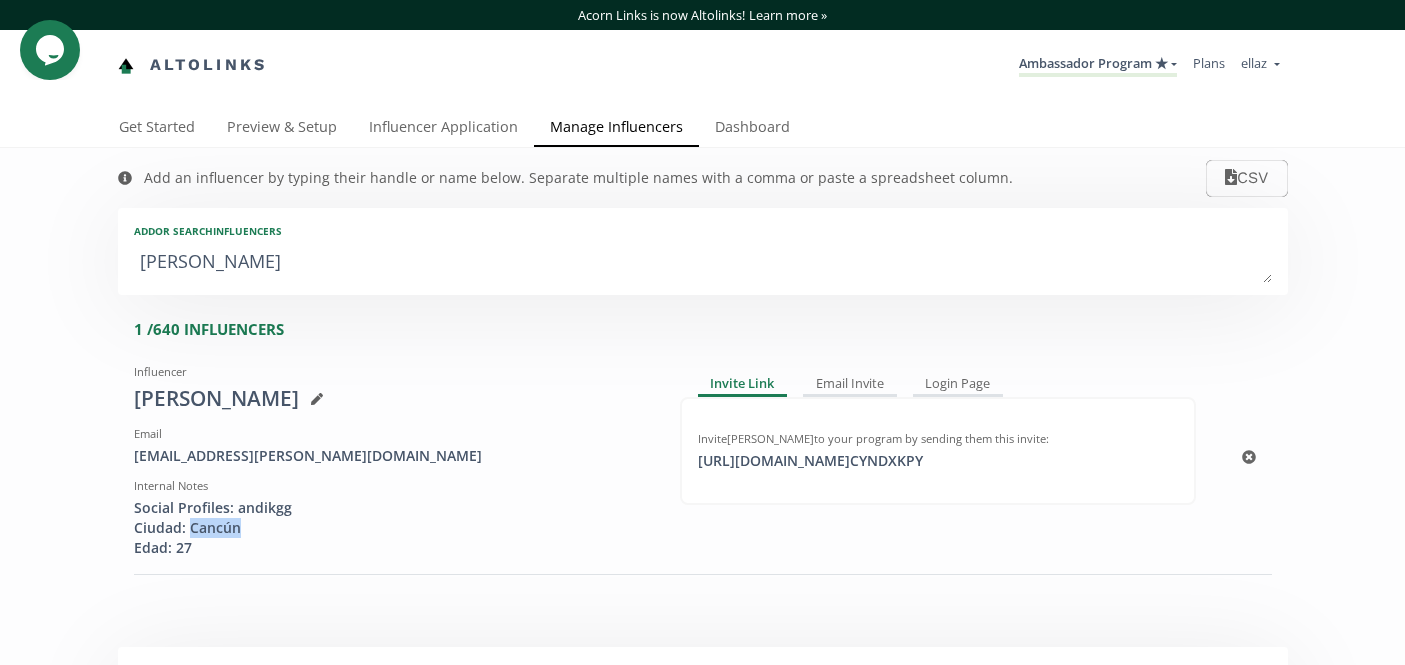 click on "Social Profiles: andikgg
Ciudad: Cancún
Edad: 27" at bounding box center [392, 528] 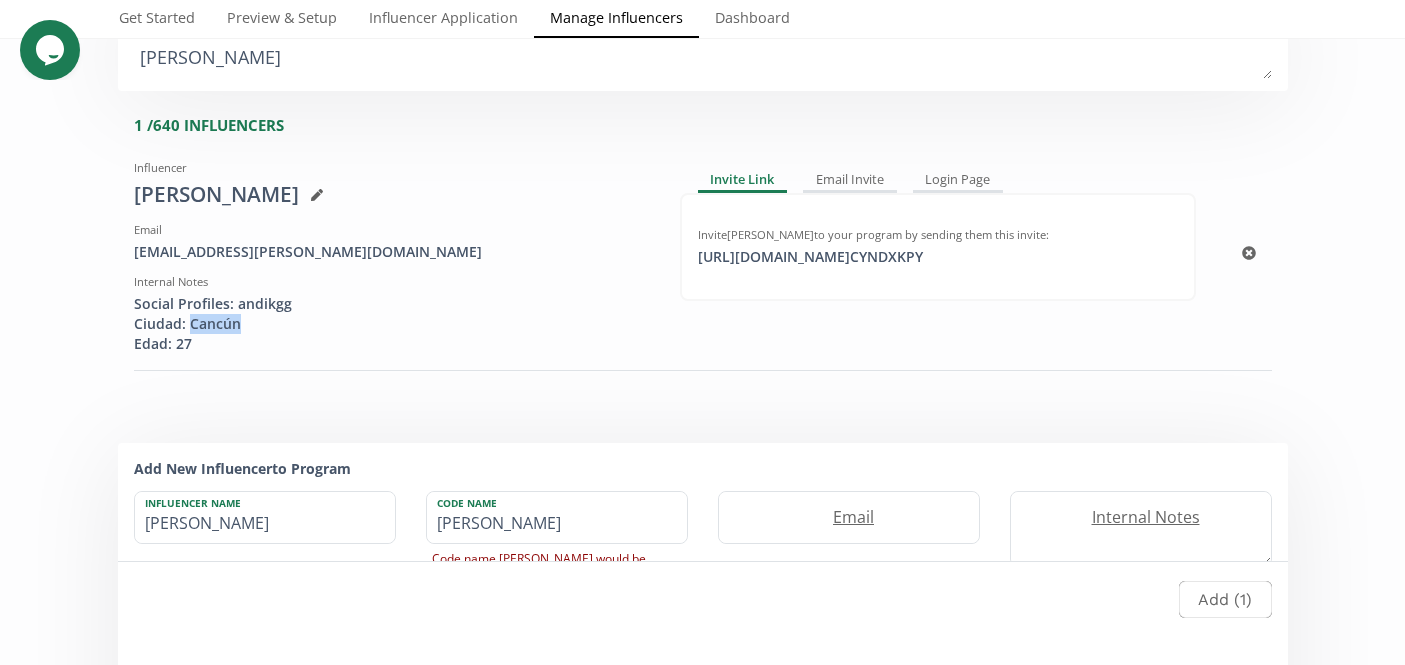 scroll, scrollTop: 0, scrollLeft: 0, axis: both 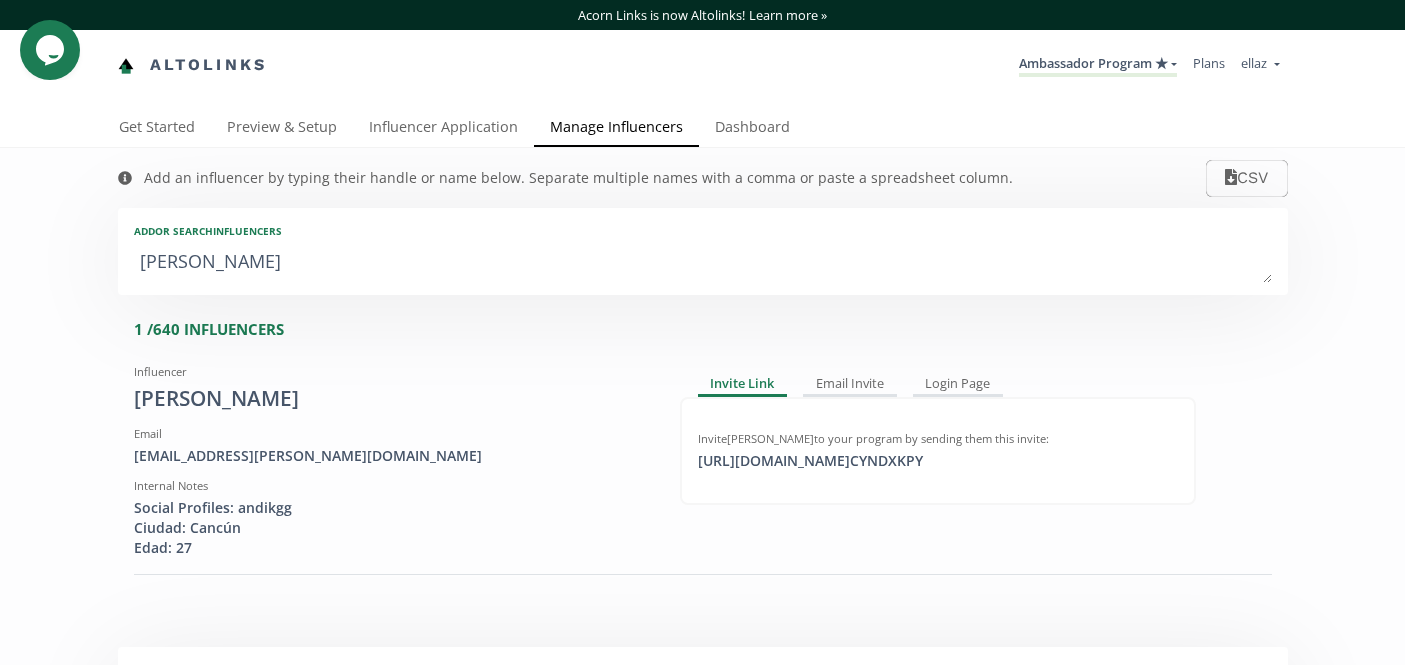 click on "Andrea Garcia" at bounding box center (703, 263) 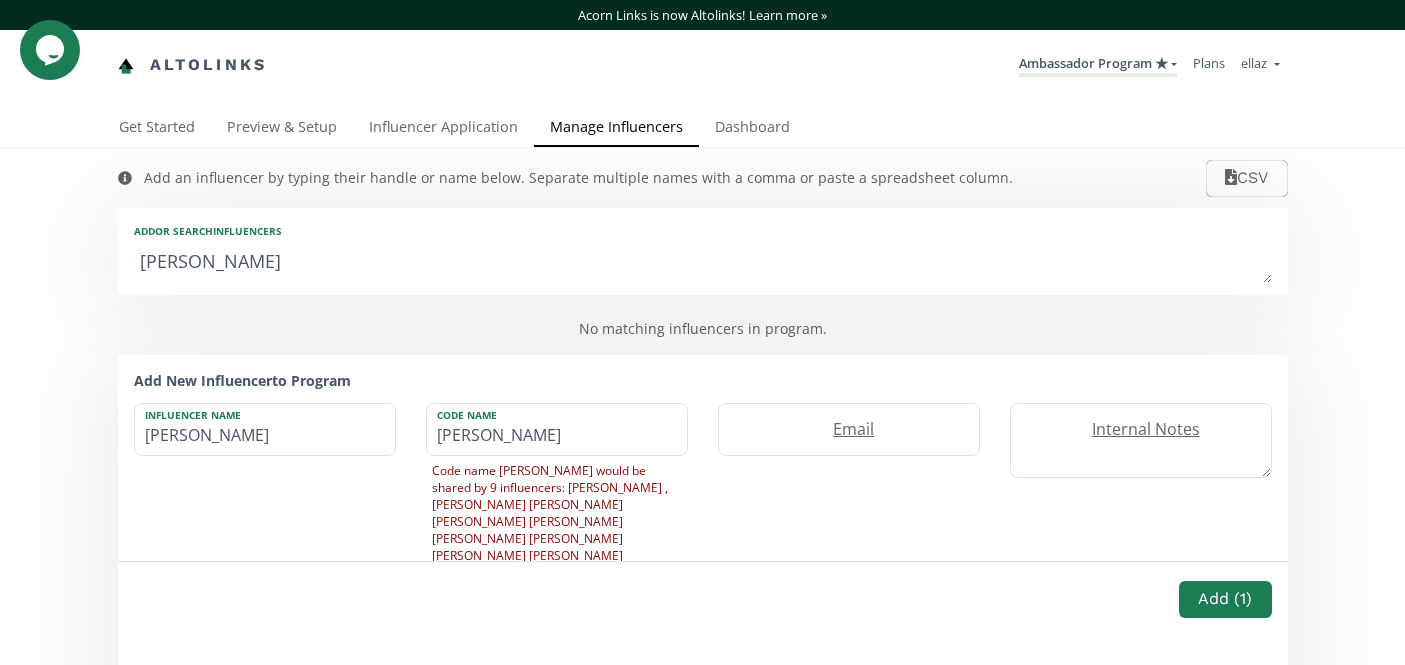 click on "Andrea GSofia Usabiagaarcia" at bounding box center (703, 263) 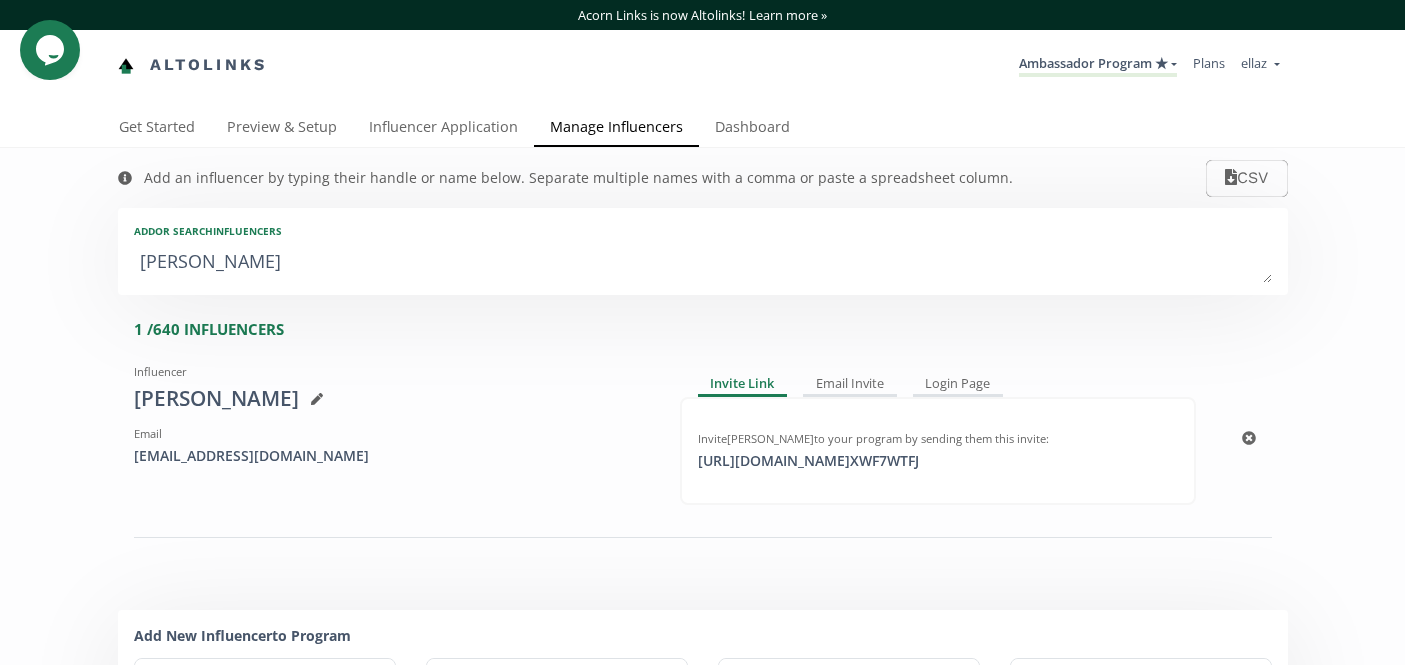 click on "susabiaga@icloud.com" at bounding box center (392, 456) 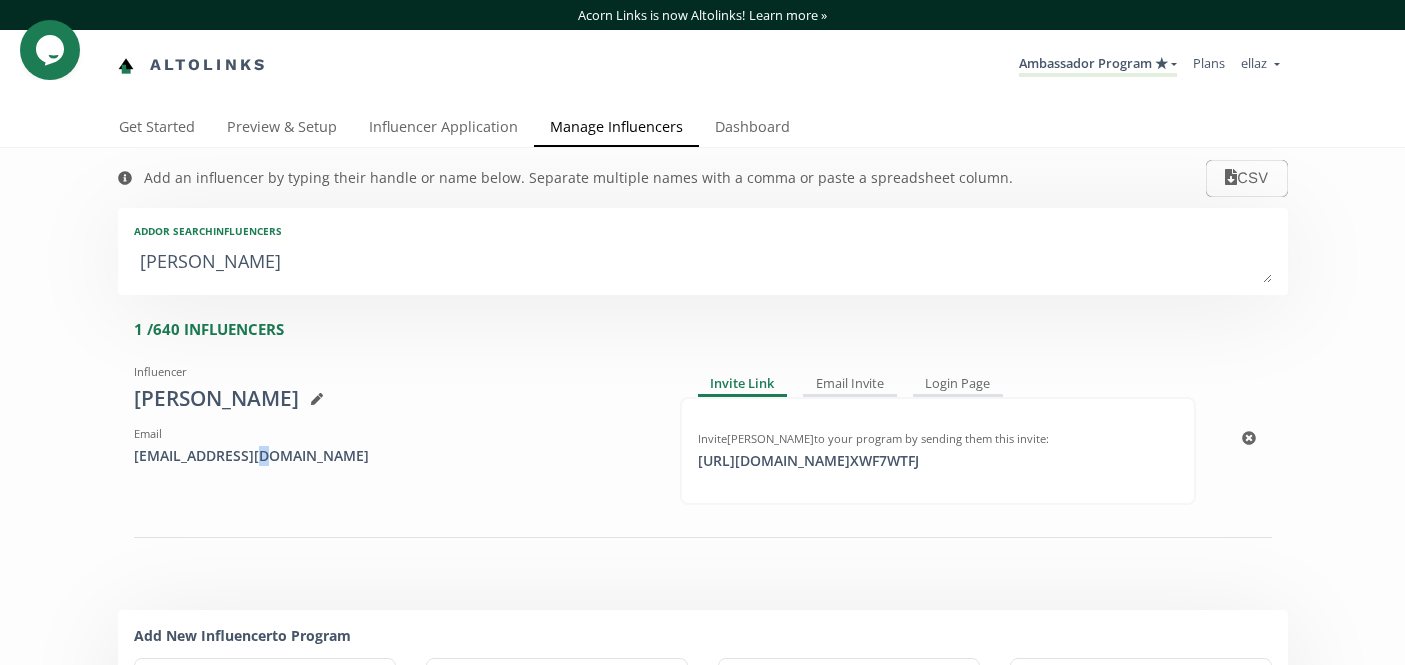 click on "susabiaga@icloud.com" at bounding box center [392, 456] 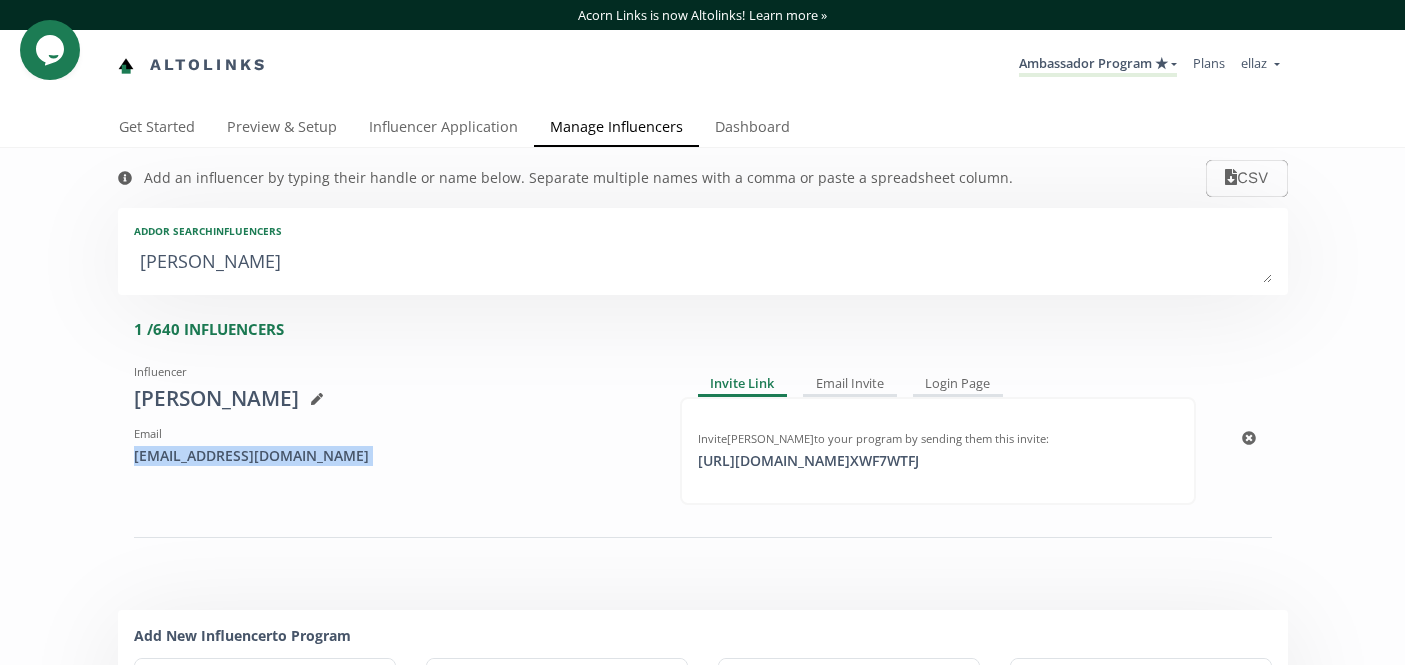 click on "susabiaga@icloud.com" at bounding box center [392, 456] 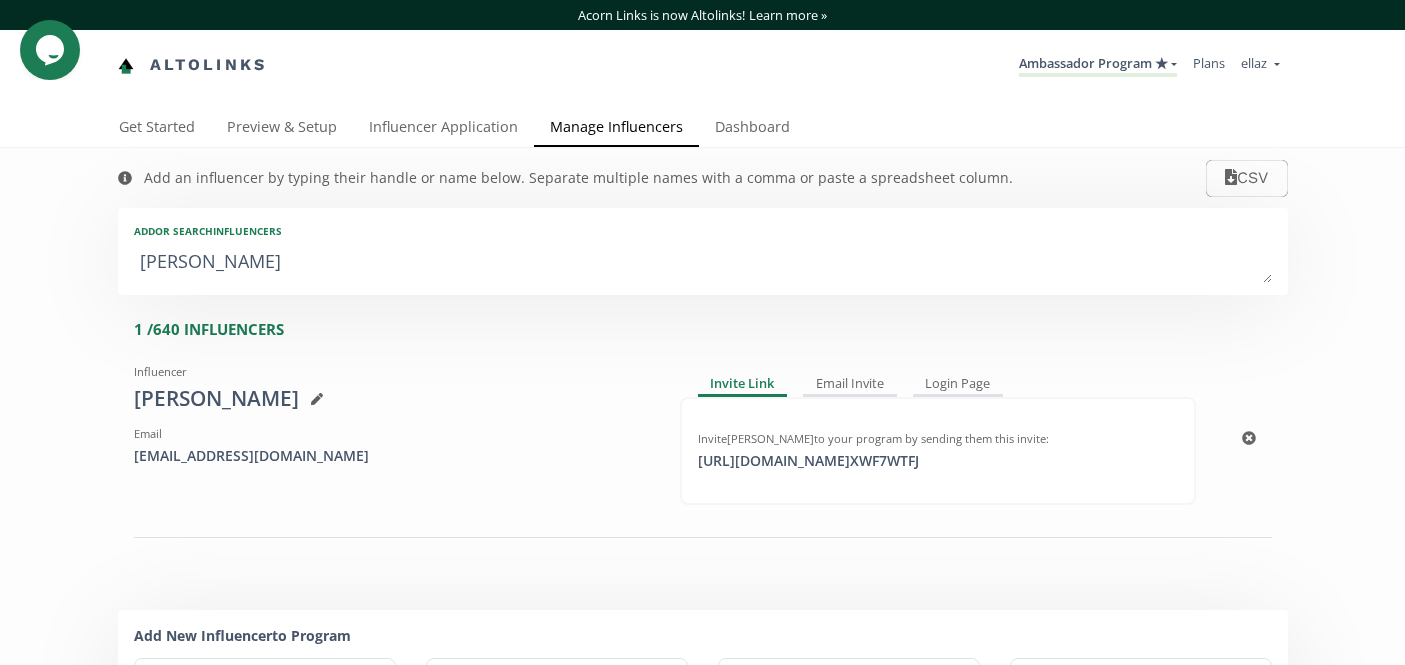 click on "susabiaga@icloud.com" at bounding box center [392, 456] 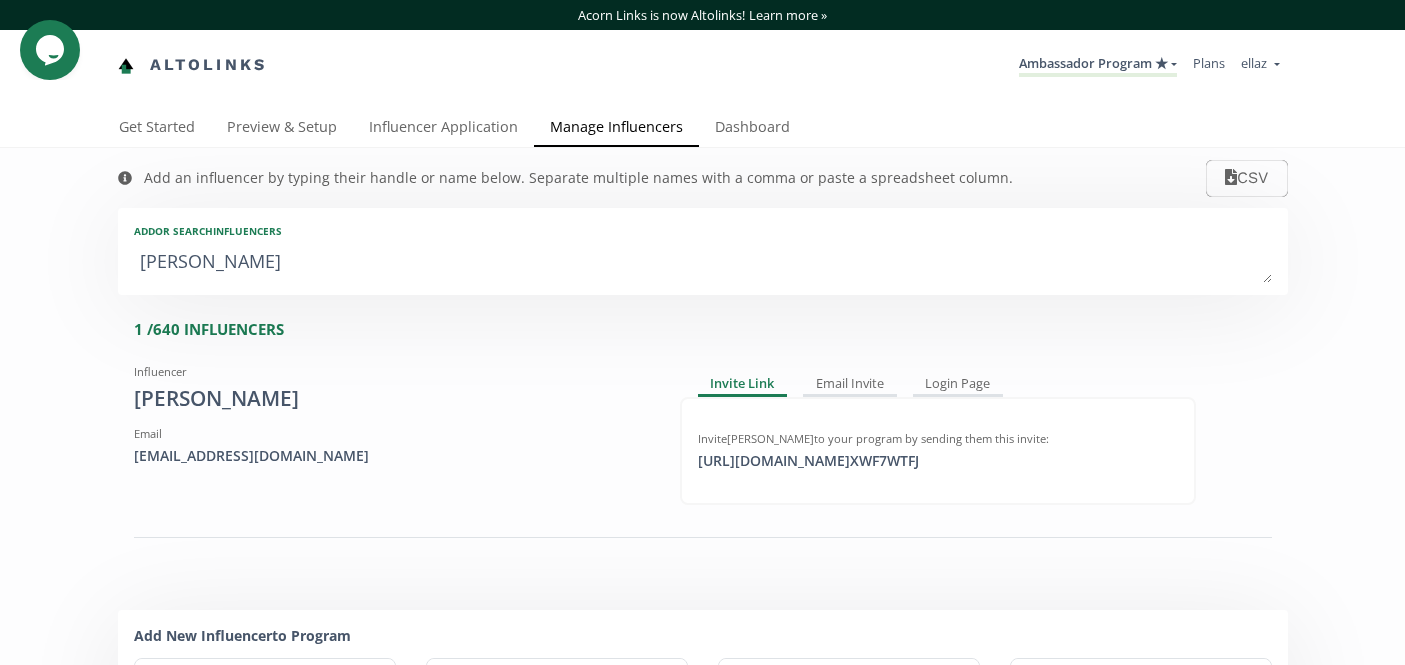 click on "Sofia Usabiaga" at bounding box center (703, 263) 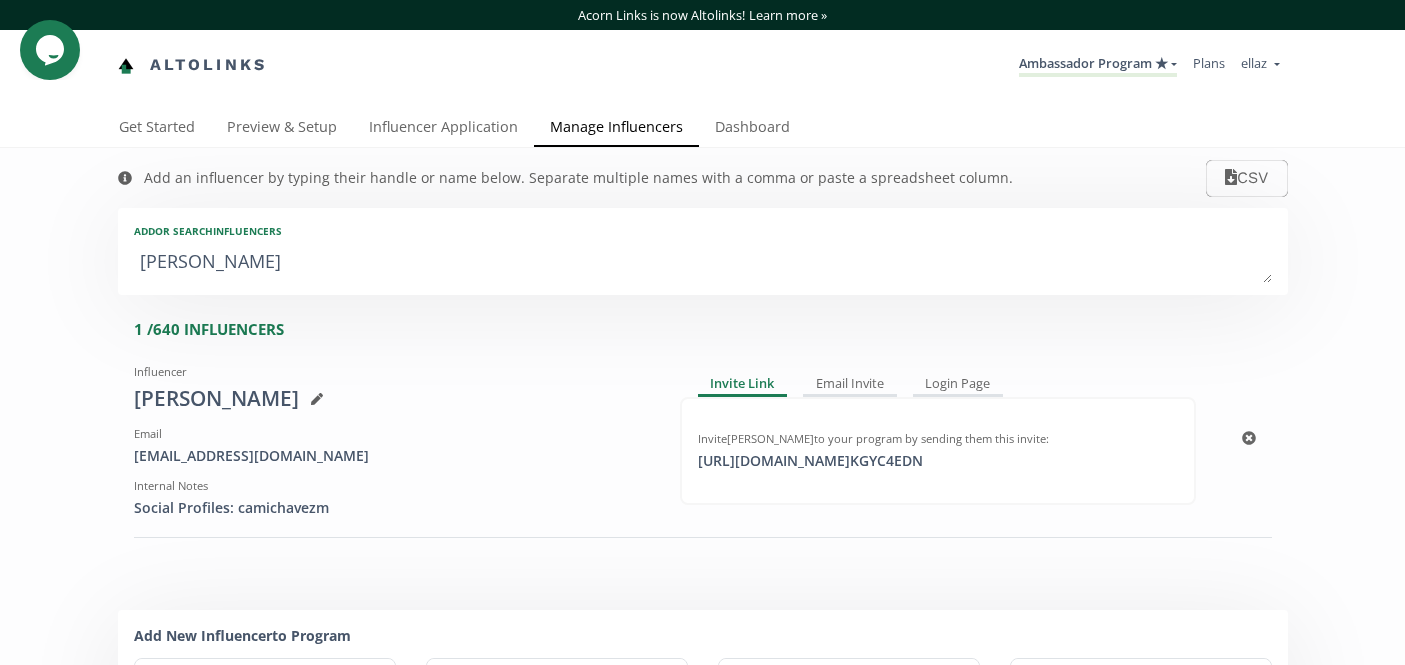 click on "Social Profiles: camichavezm" at bounding box center (392, 508) 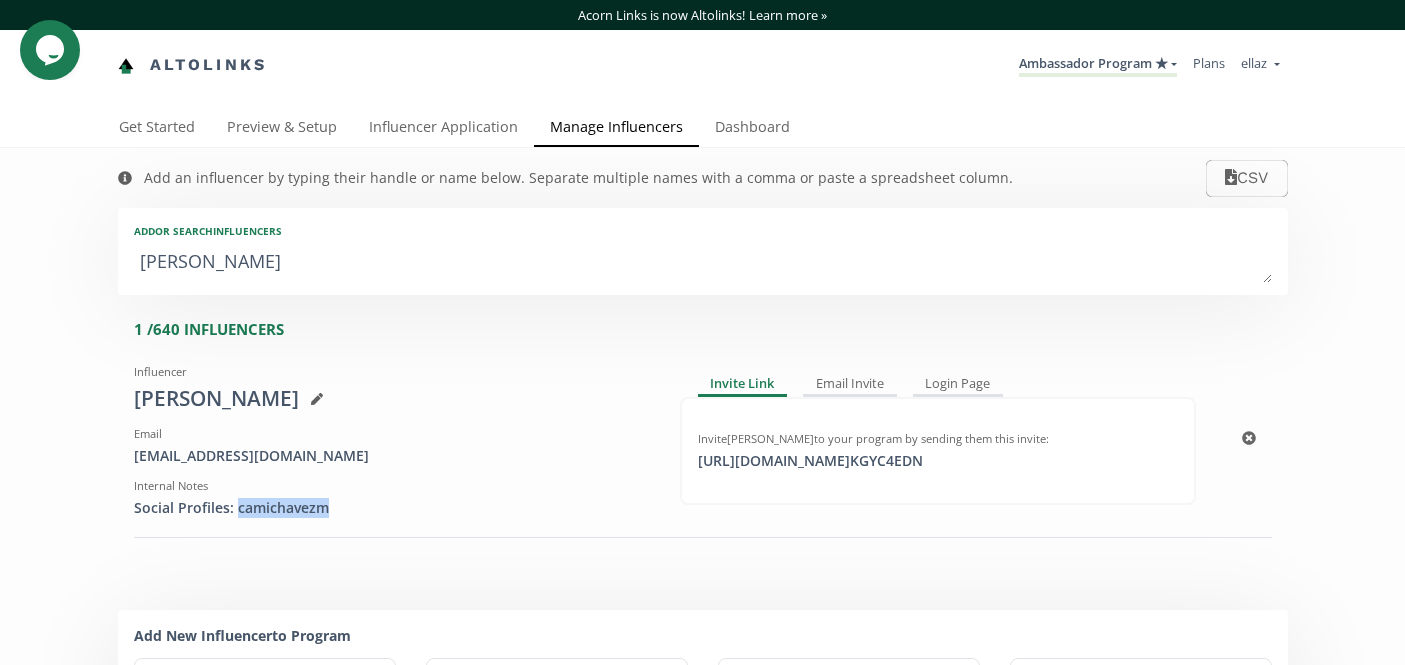 click on "Social Profiles: camichavezm" at bounding box center [392, 508] 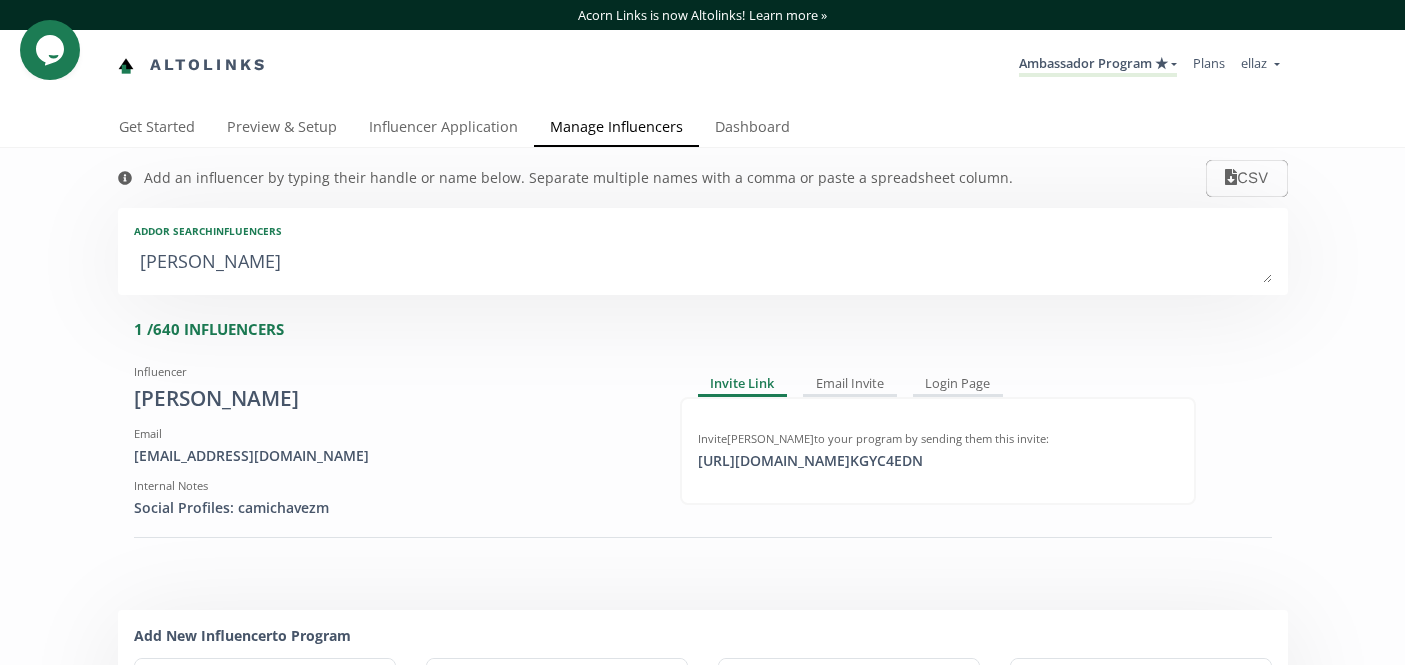 click on "Camila Chavez" at bounding box center (703, 263) 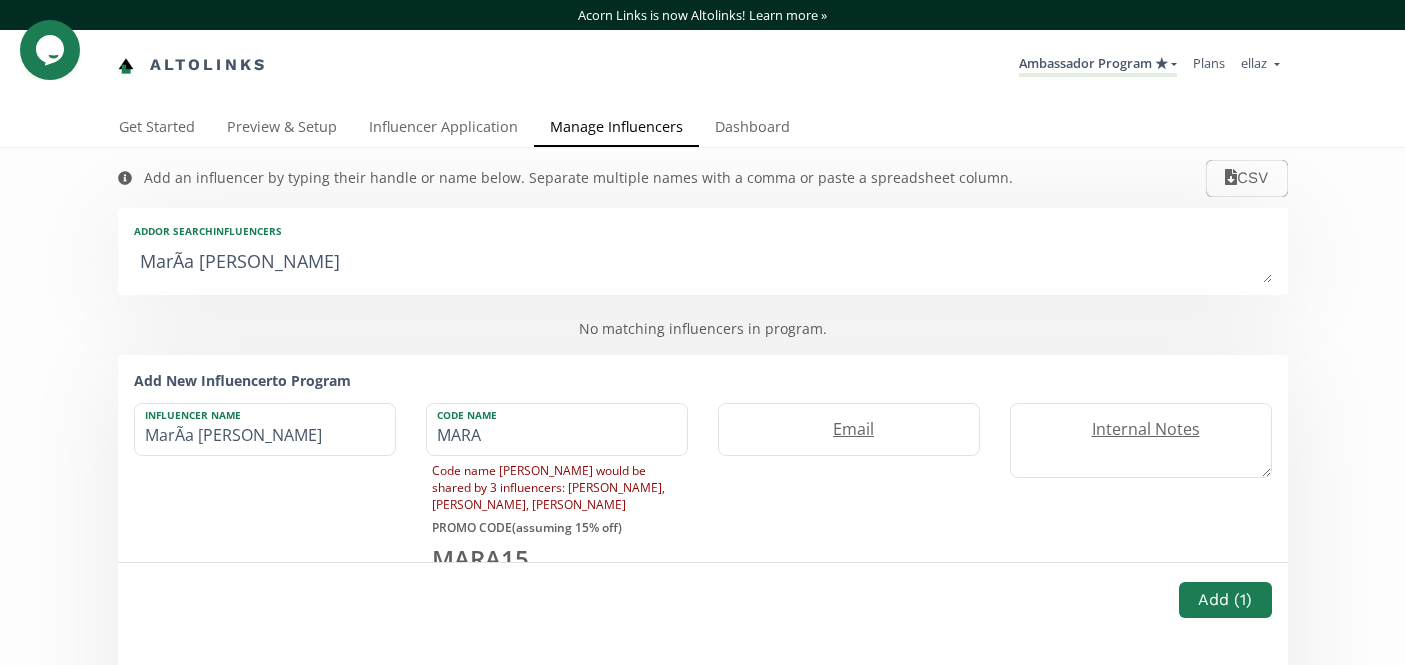 click on "MarÃ­a Fernanda MÃ¡rquez" at bounding box center (703, 263) 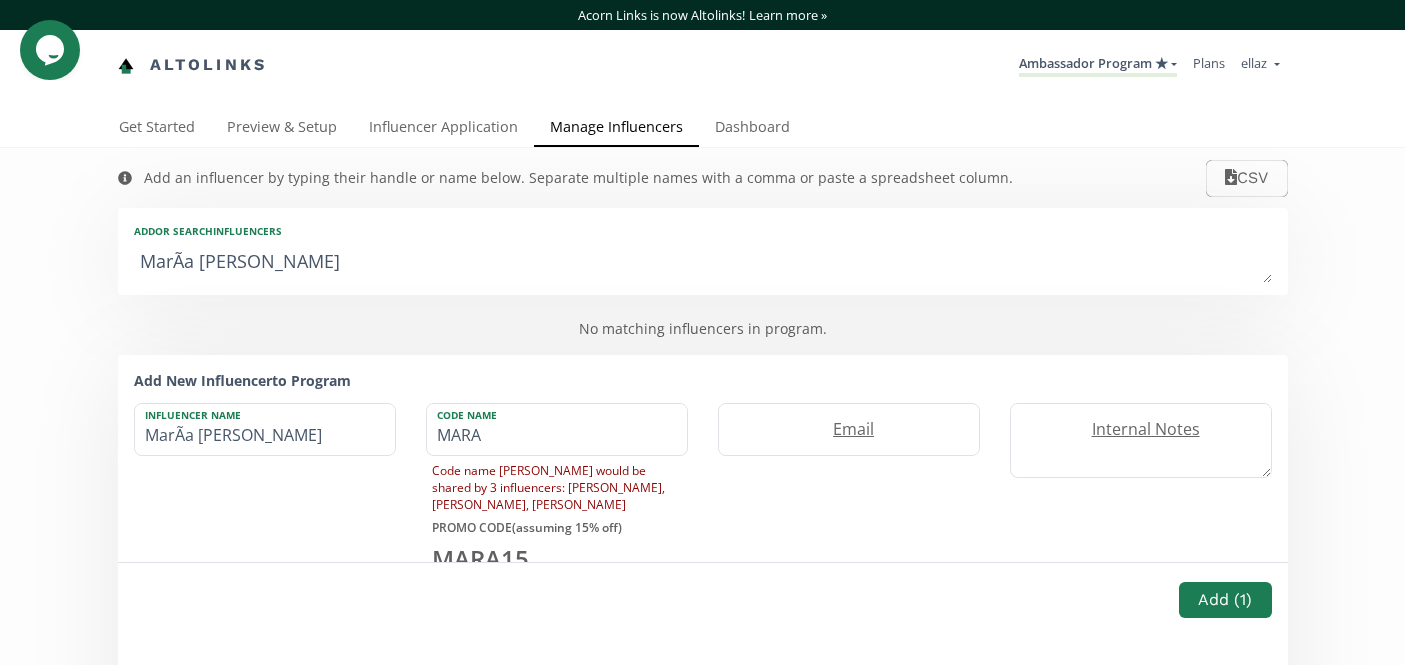 type on "MarÃa Fernanda MÃ¡rquez" 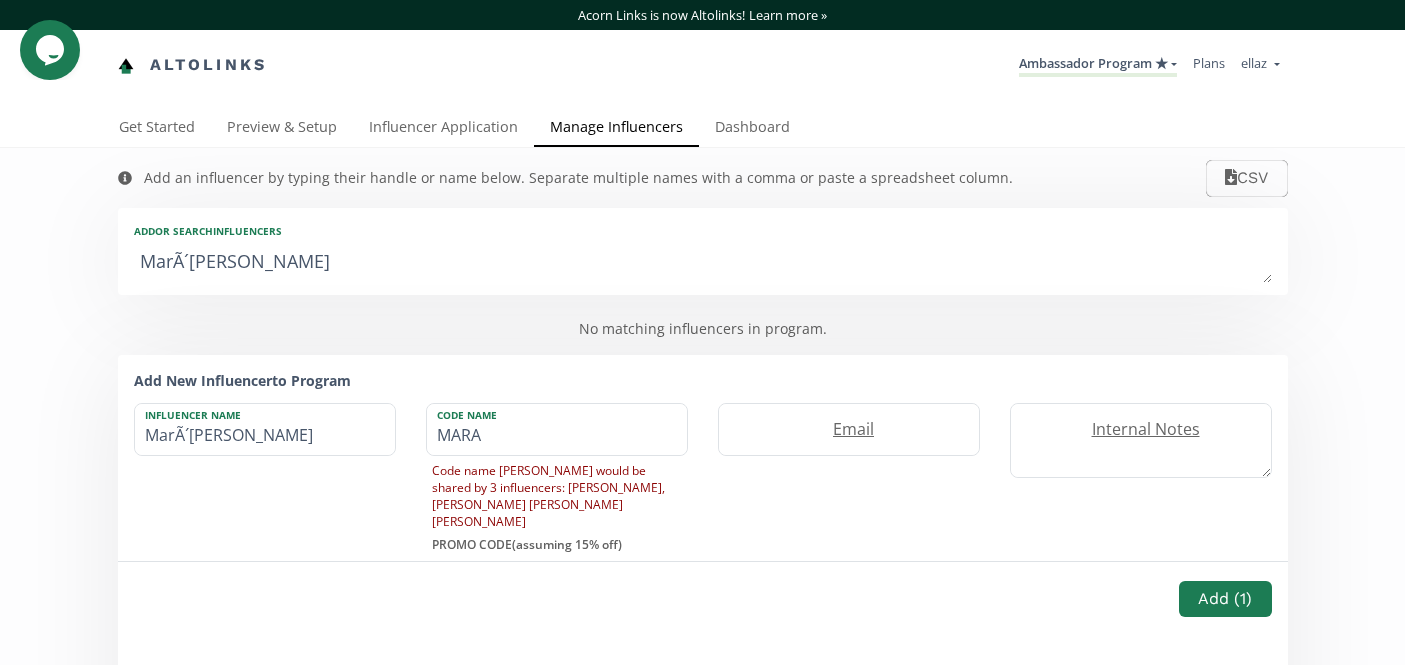 type on "MarÃía Fernanda MÃ¡rquez" 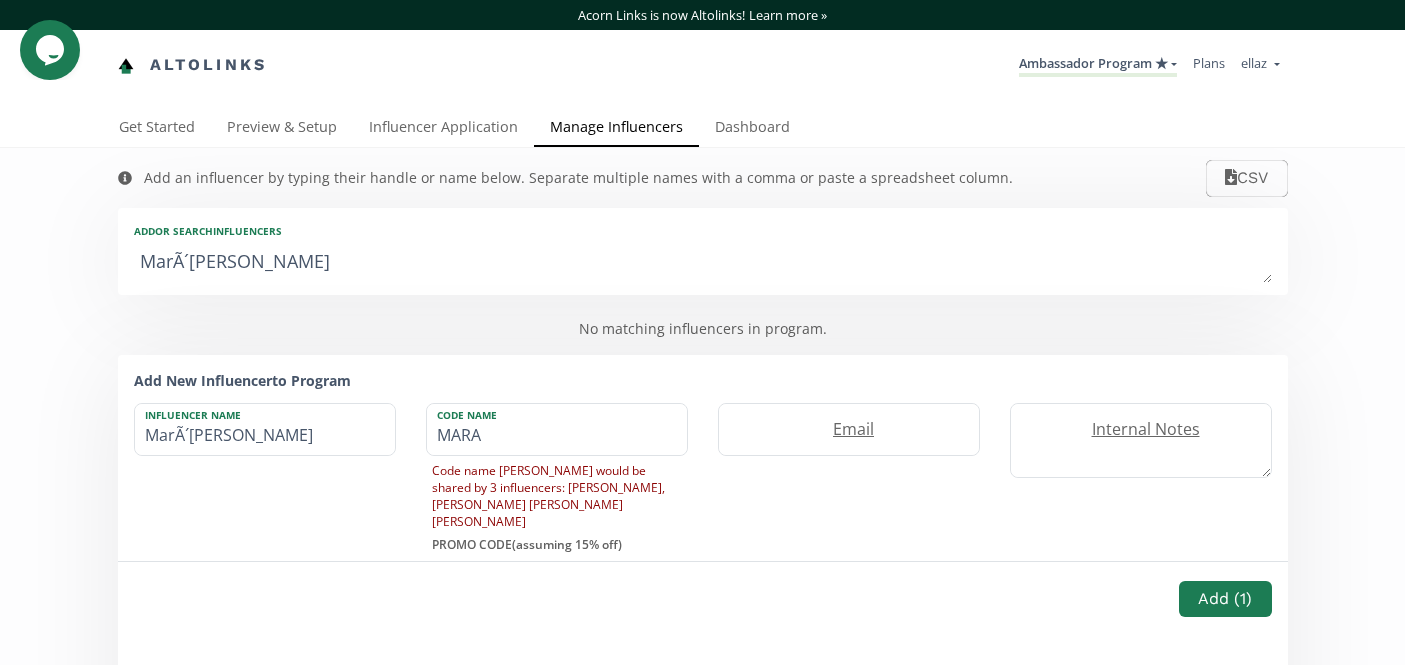 type on "MarÃía Fernanda MÃ¡rquez" 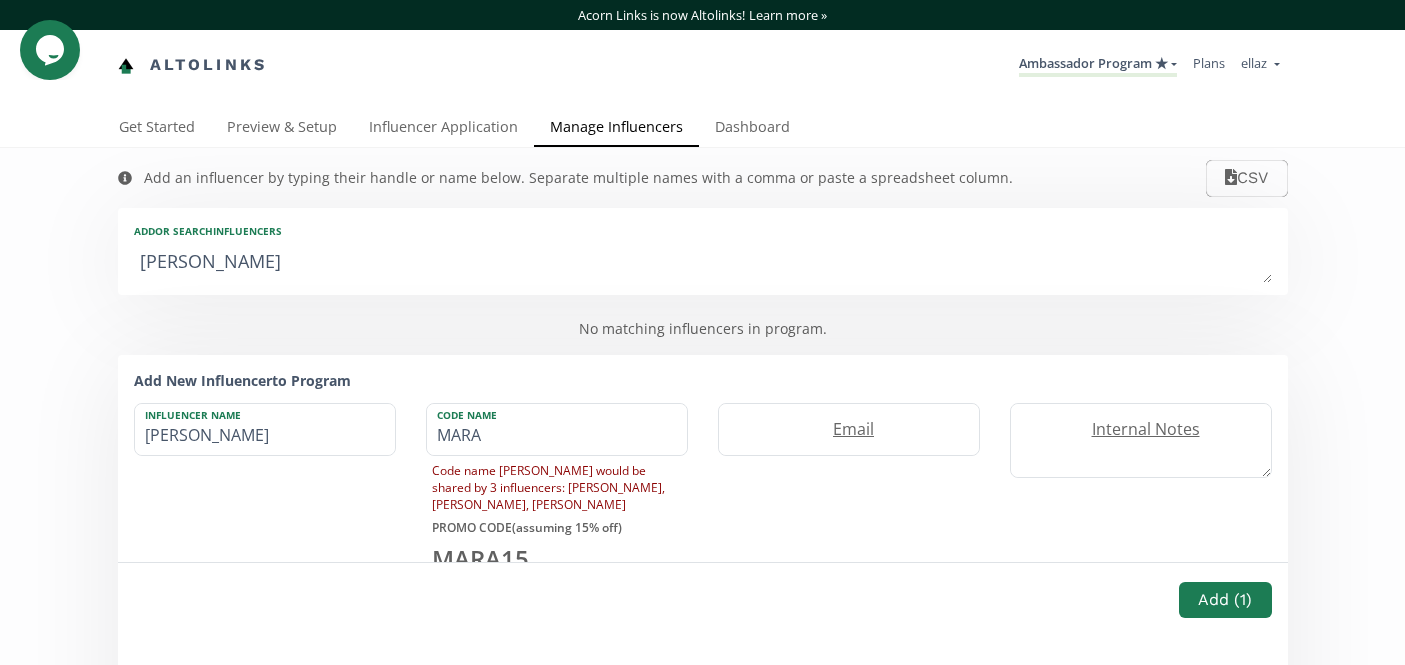 type on "MarÃíaa Fernanda MÃ¡rquez" 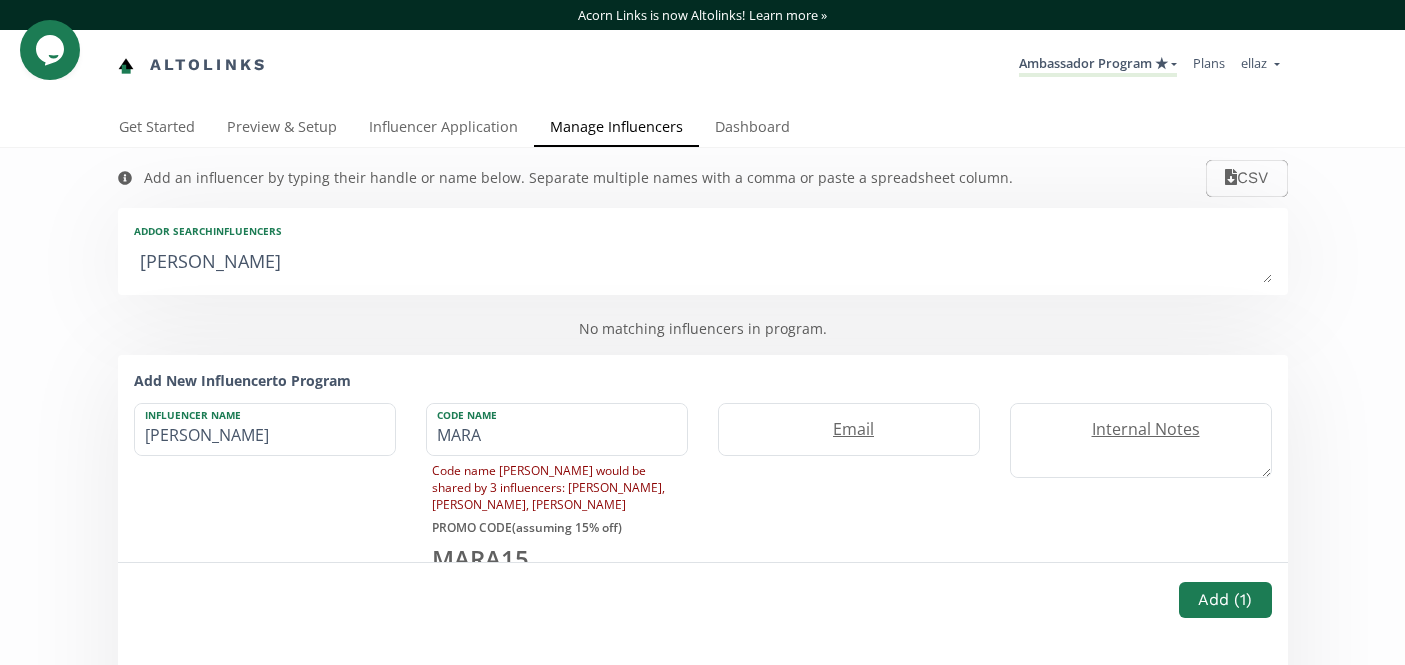 type on "MarÃíaa Fernanda MÃ¡rquez" 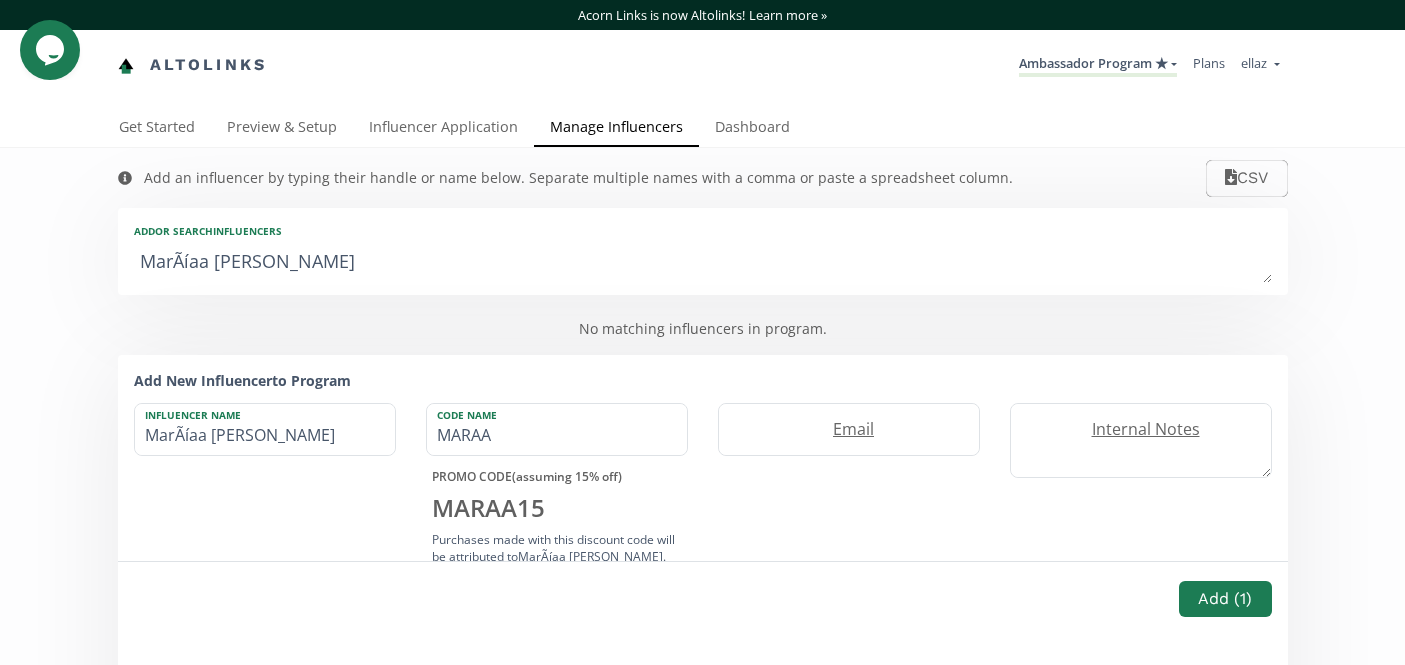 type on "MarÃía Fernanda MÃ¡rquez" 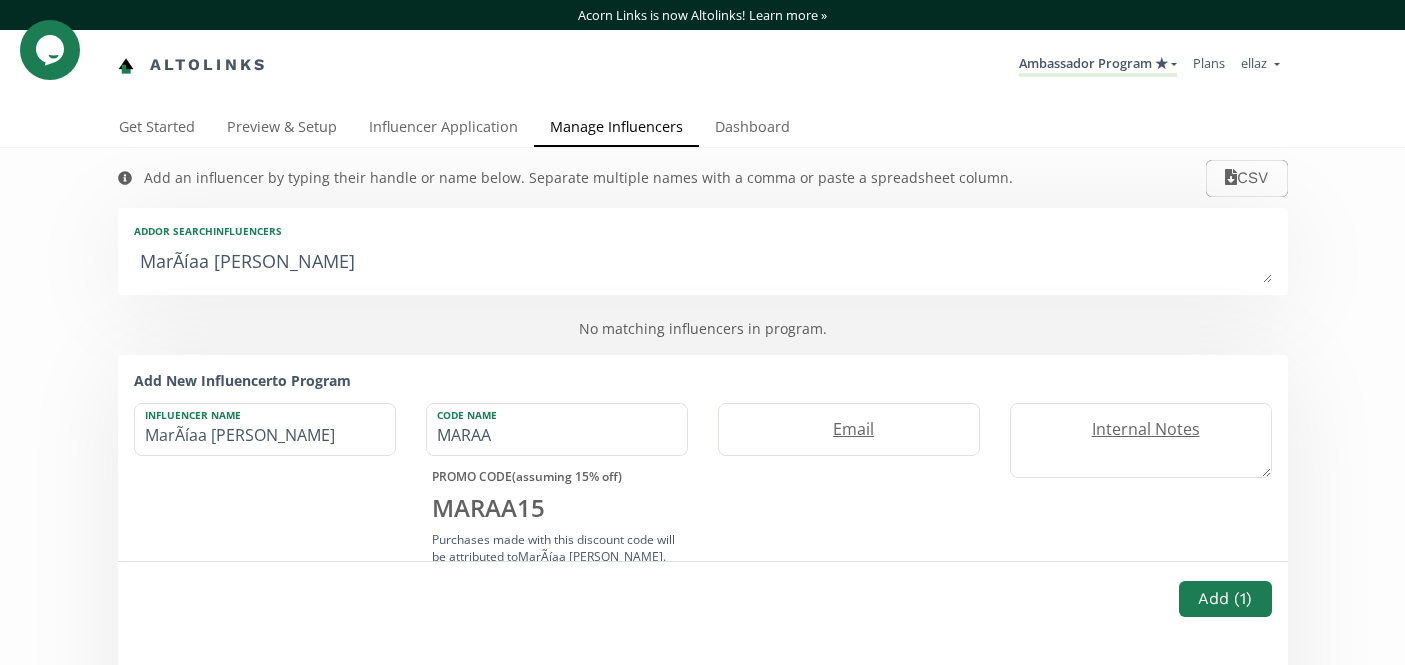 type on "MarÃía Fernanda MÃ¡rquez" 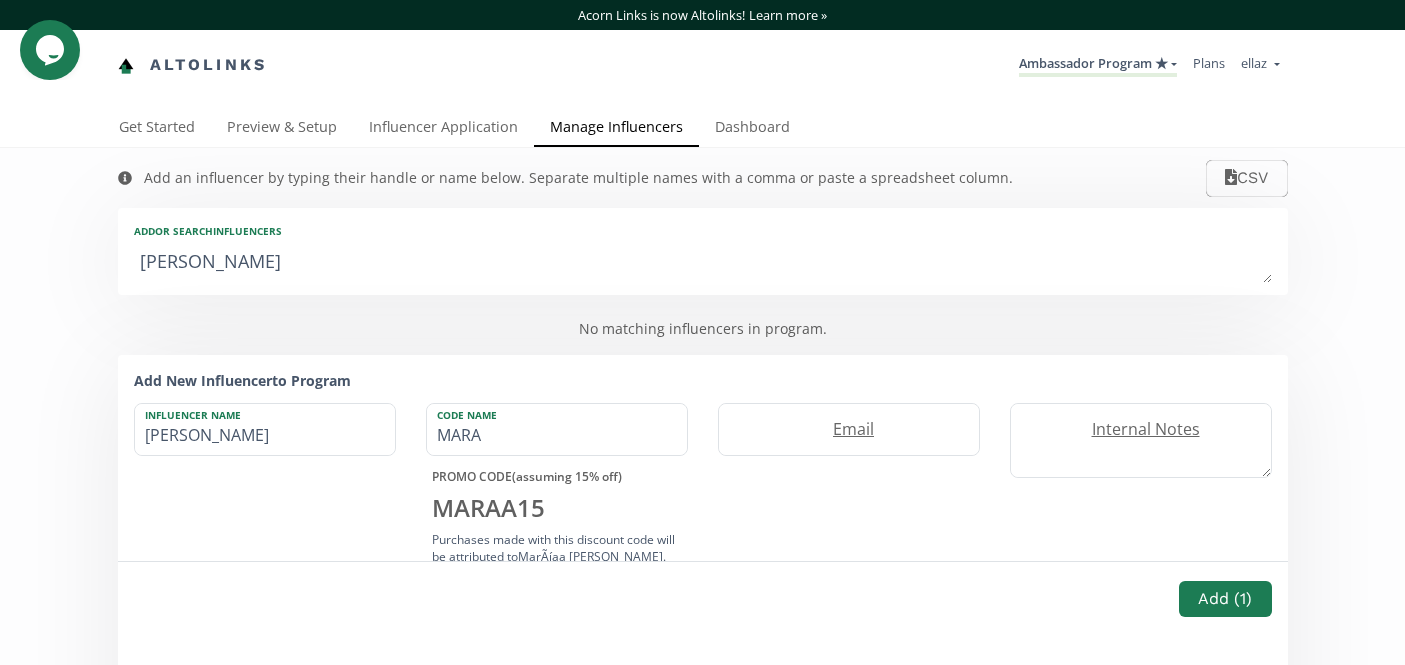 type on "MarÃa Fernanda MÃ¡rquez" 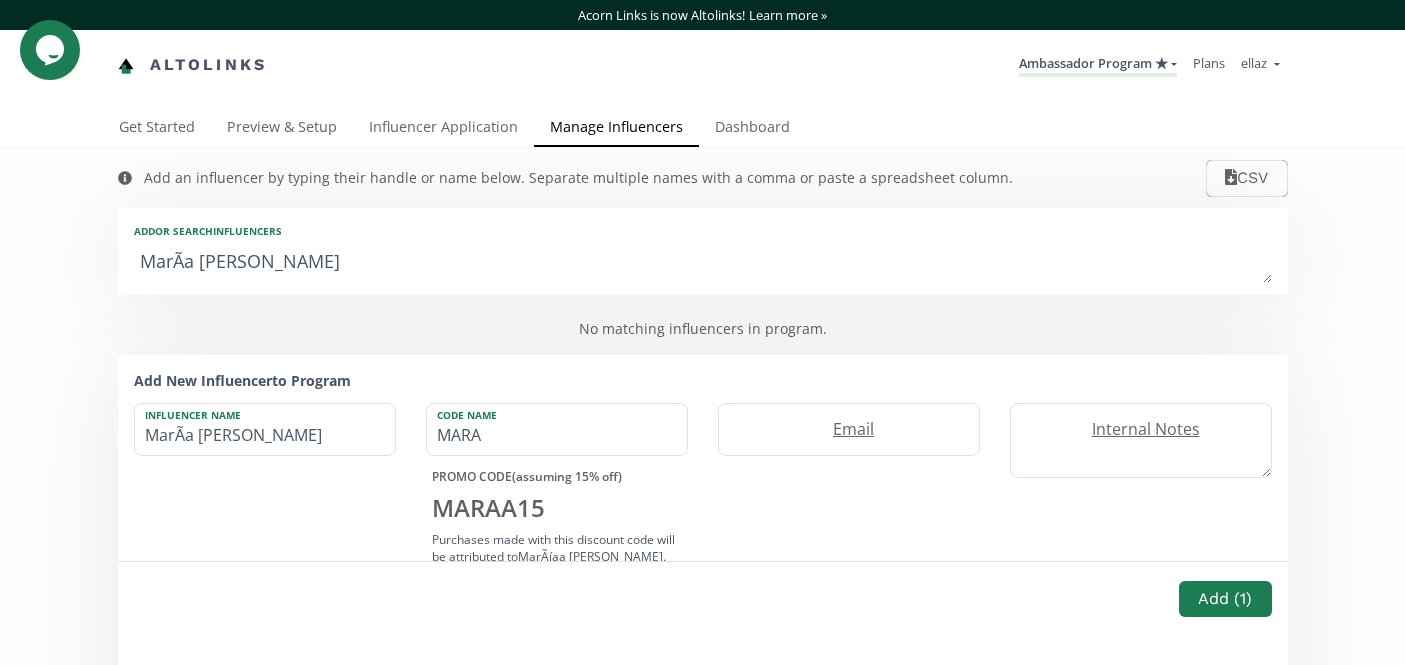 type on "Mara Fernanda MÃ¡rquez" 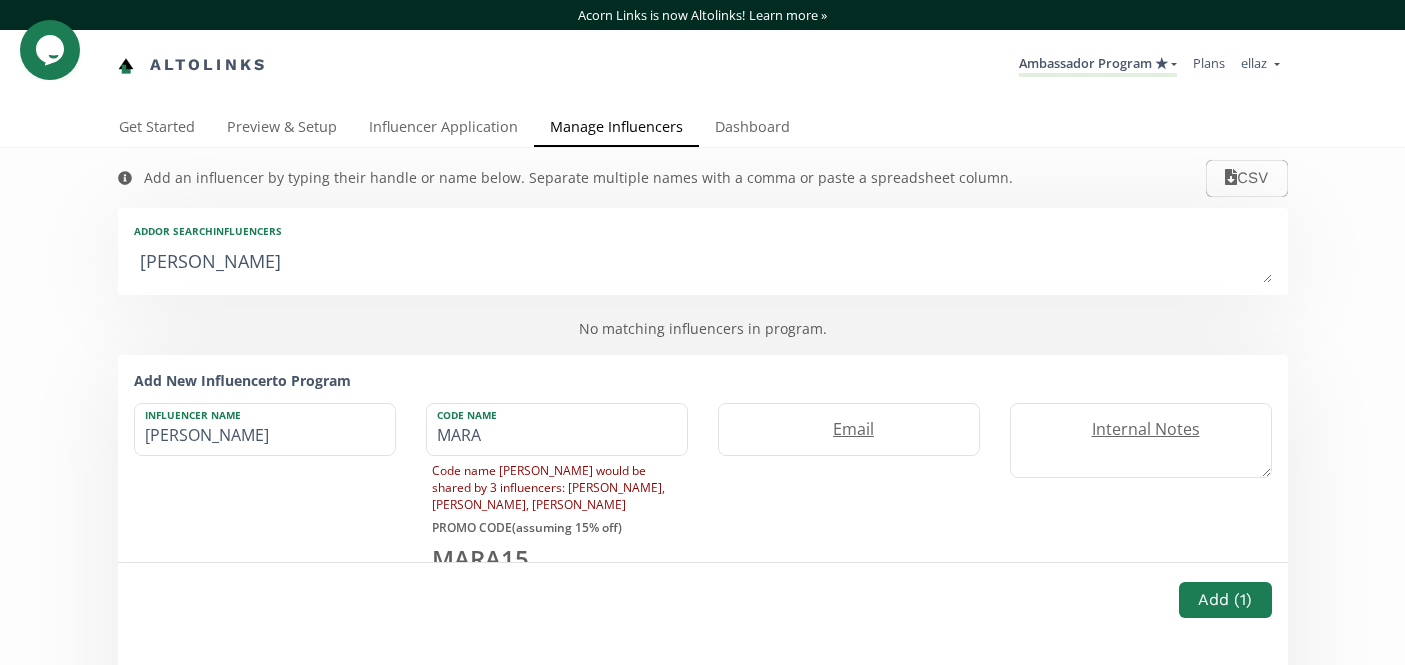 type on "Mar´a Fernanda MÃ¡rquez" 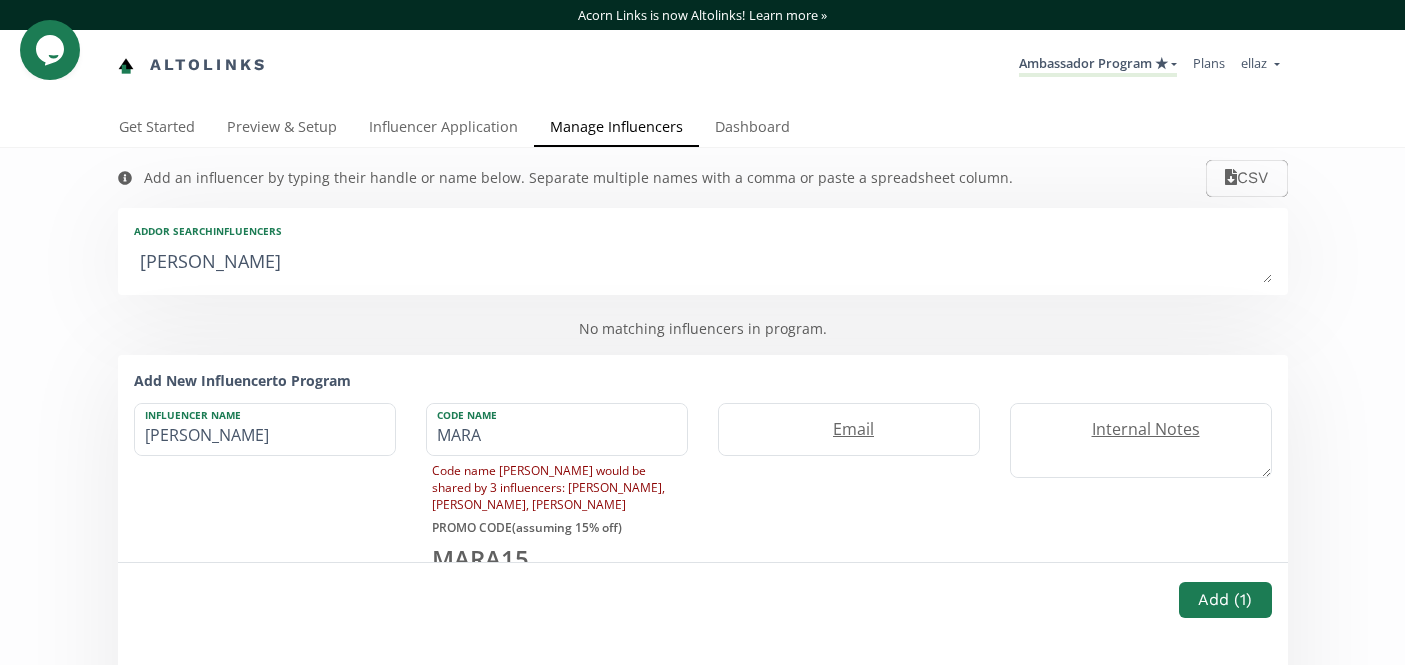 type on "Mar´a Fernanda MÃ¡rquez" 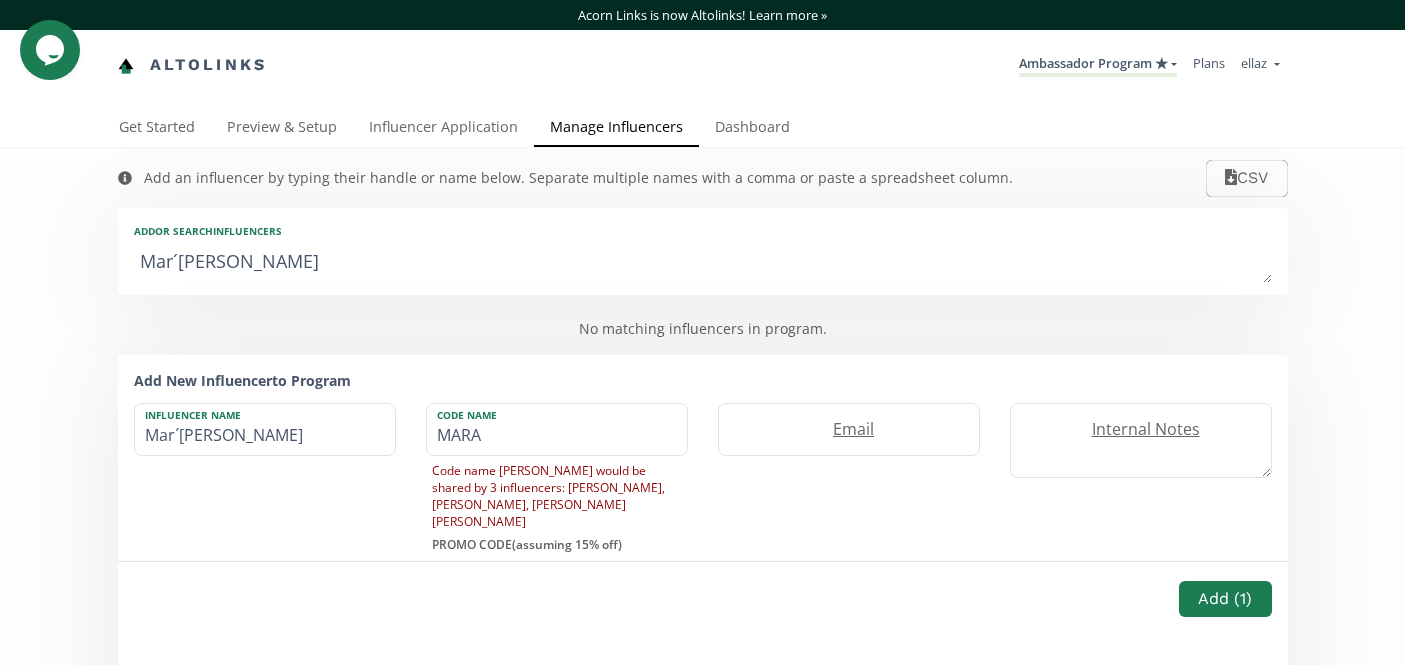 type on "María Fernanda MÃ¡rquez" 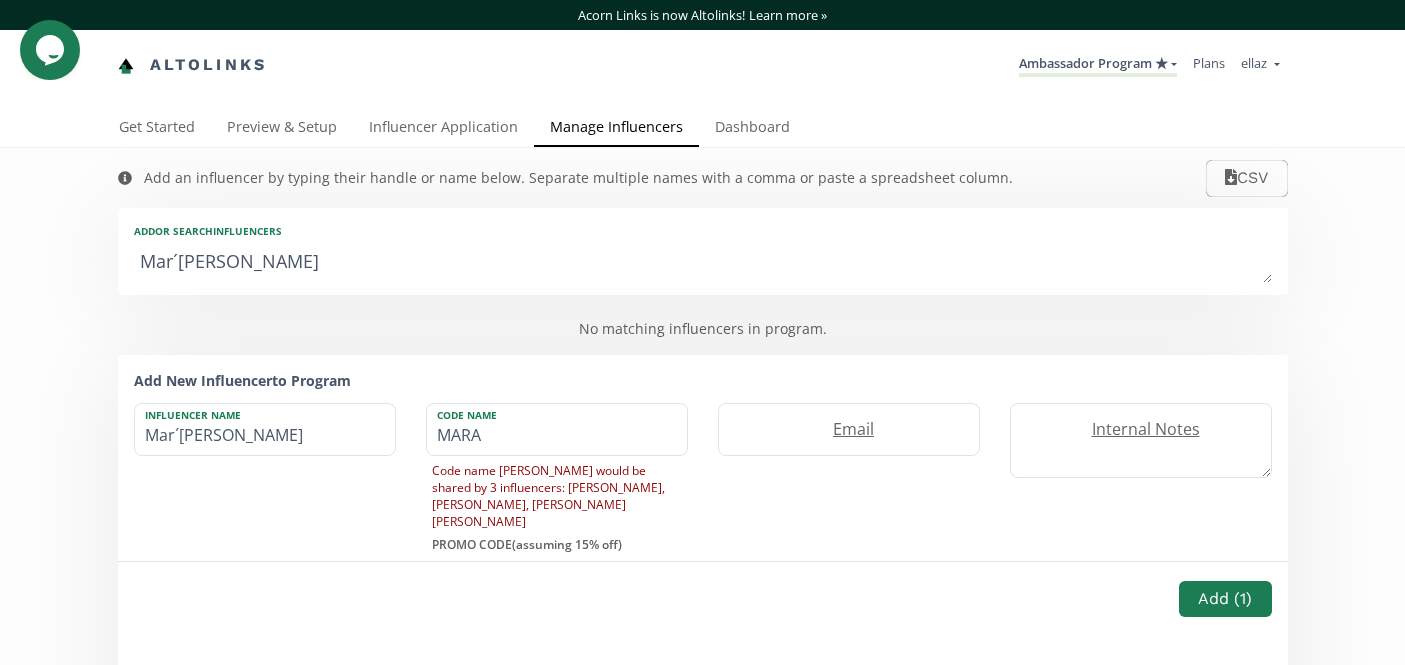 type on "María Fernanda MÃ¡rquez" 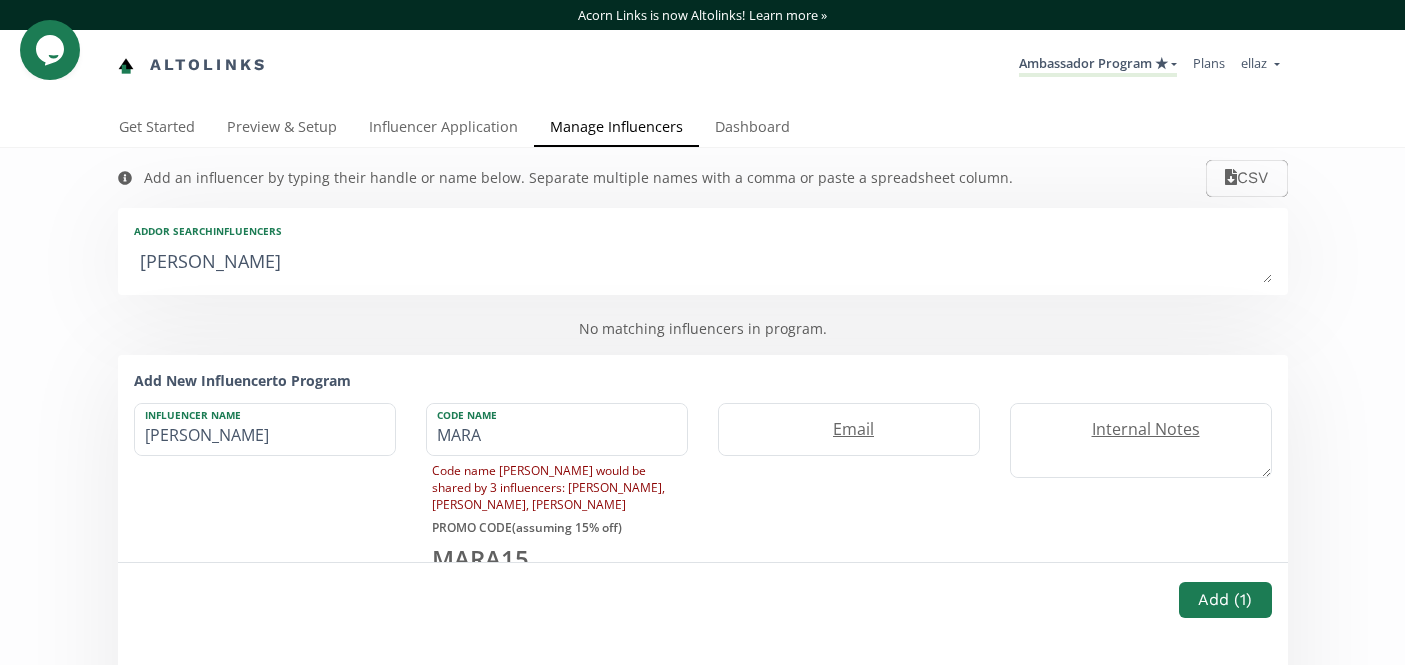 click on "María Fernanda MÃ¡rquez" at bounding box center (703, 263) 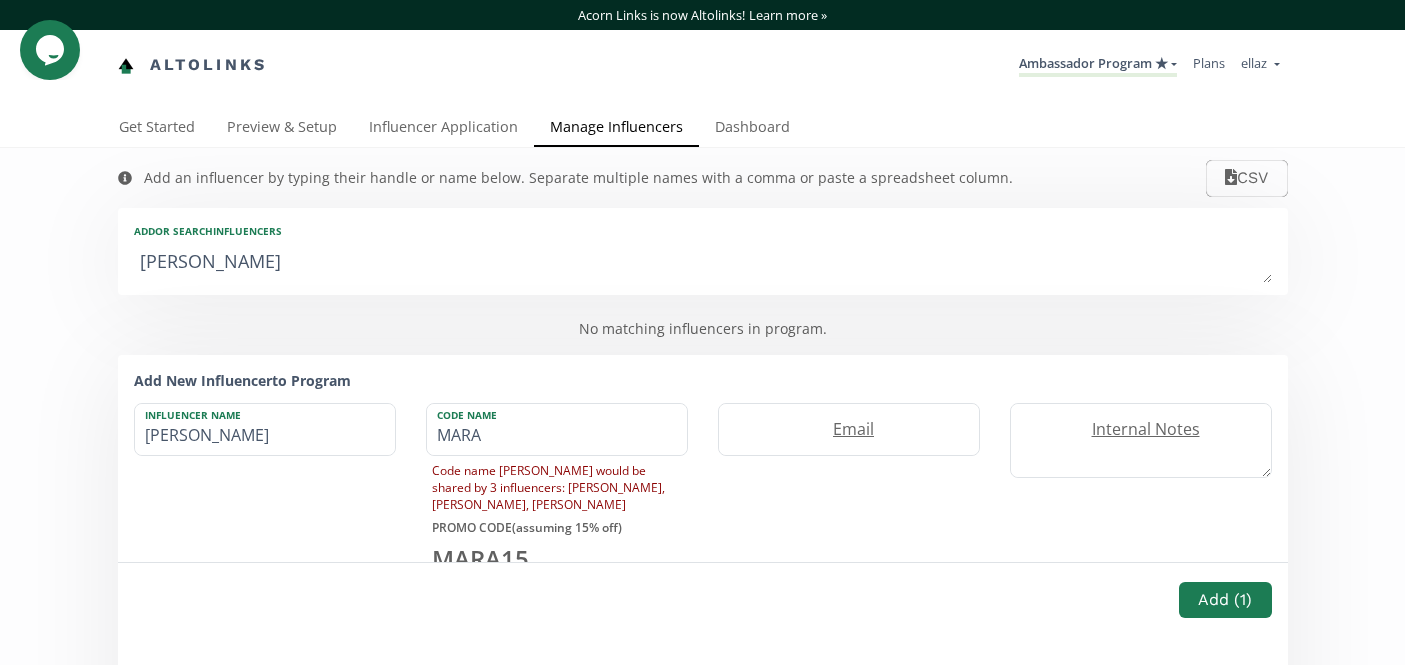 type on "María Fernanda MÃ¡rque" 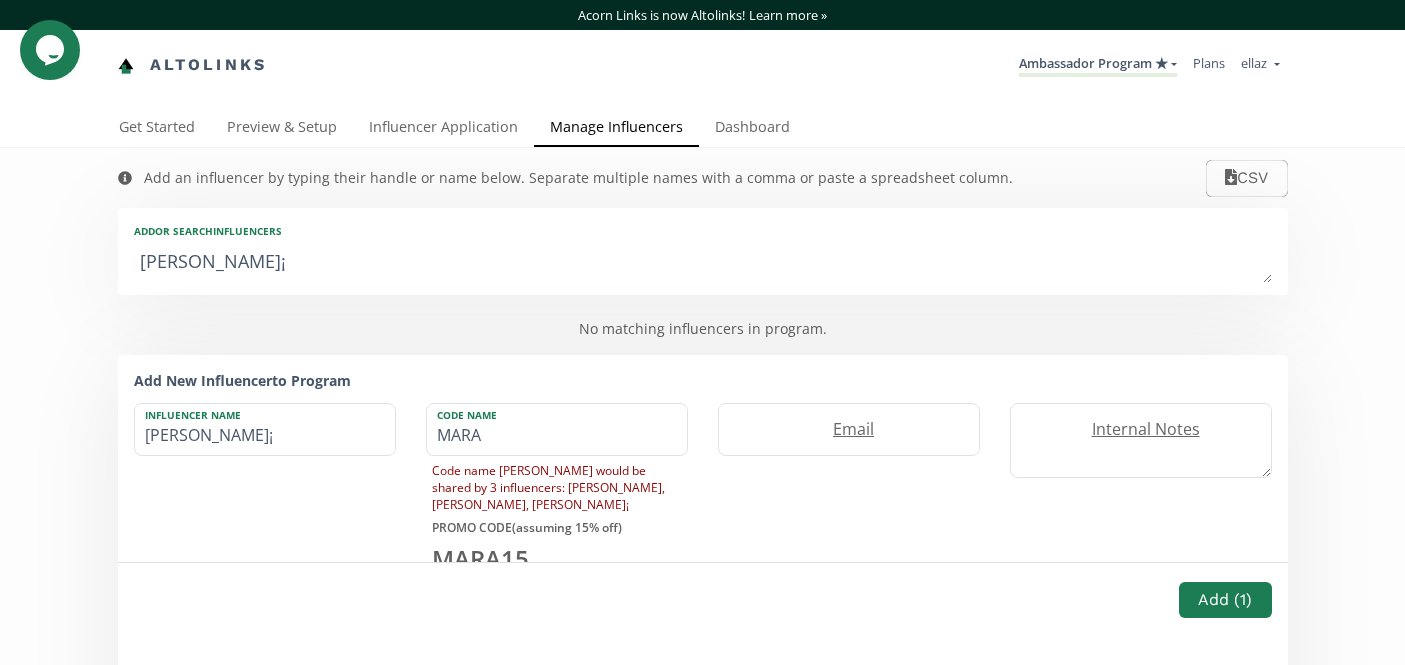 type on "María Fernanda MÃ" 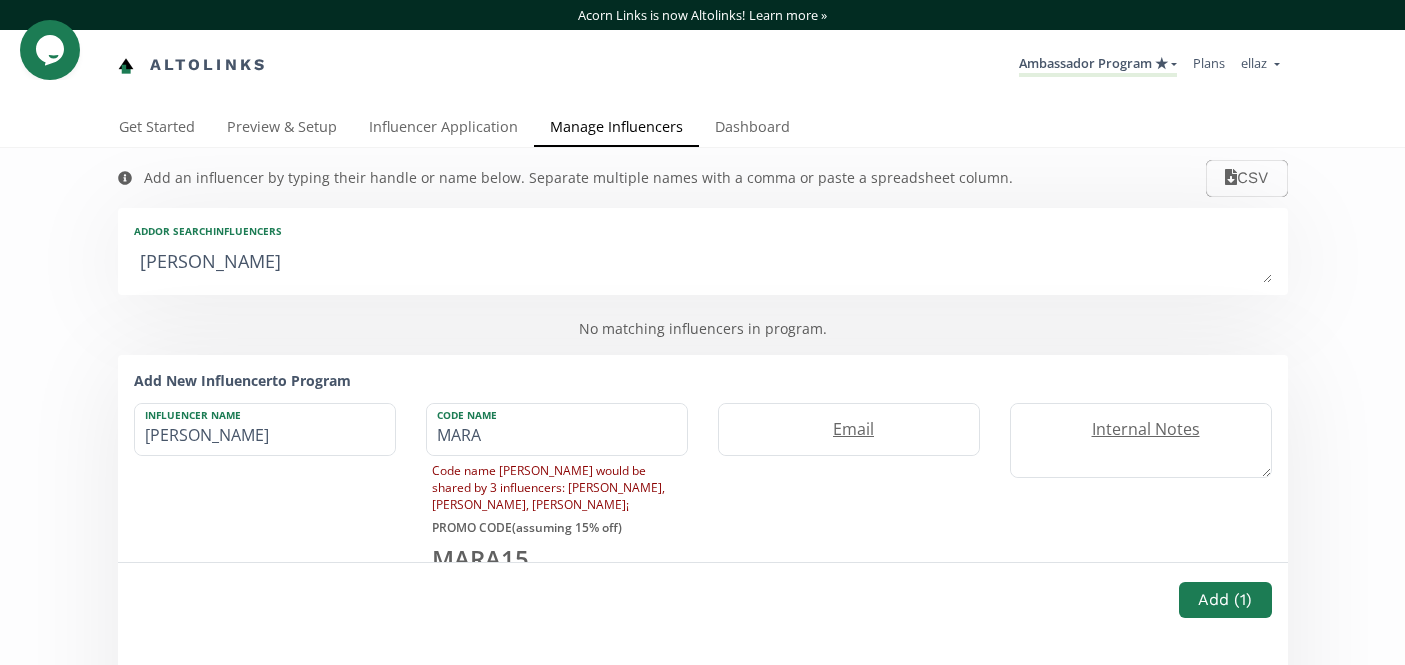 type on "María Fernanda M" 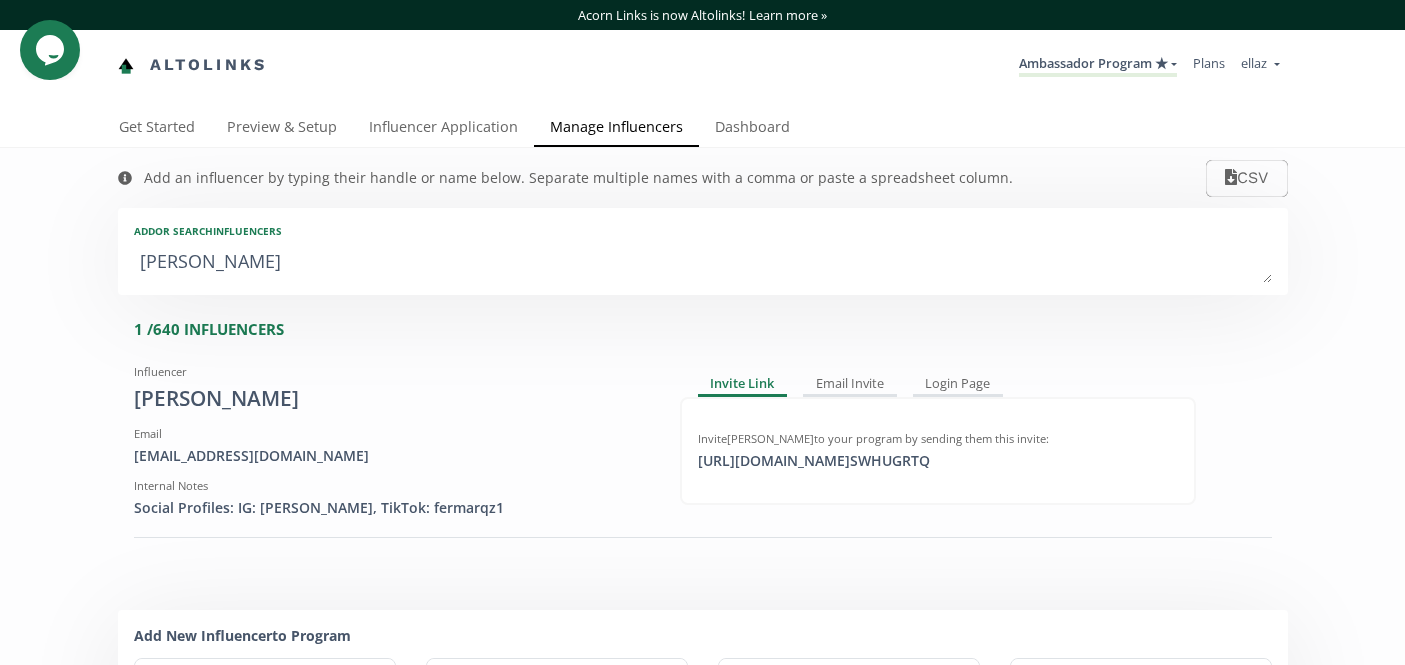 type on "María Fernanda" 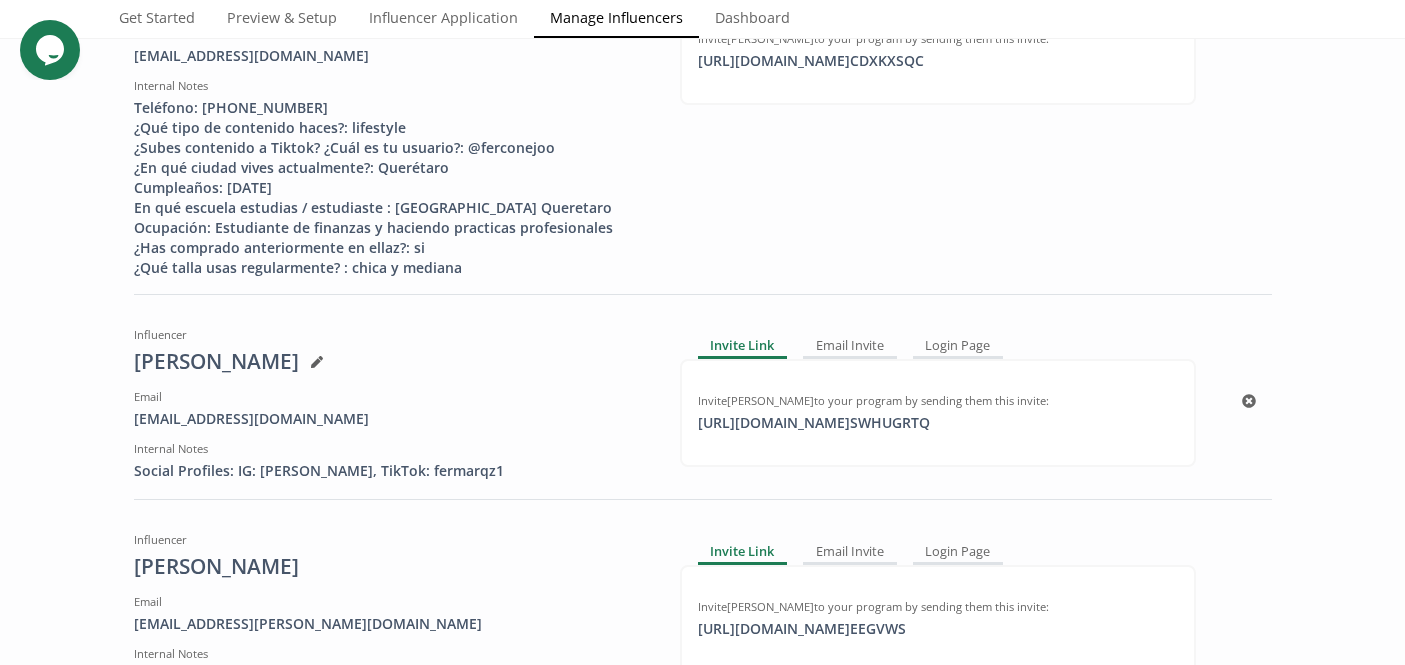scroll, scrollTop: 401, scrollLeft: 0, axis: vertical 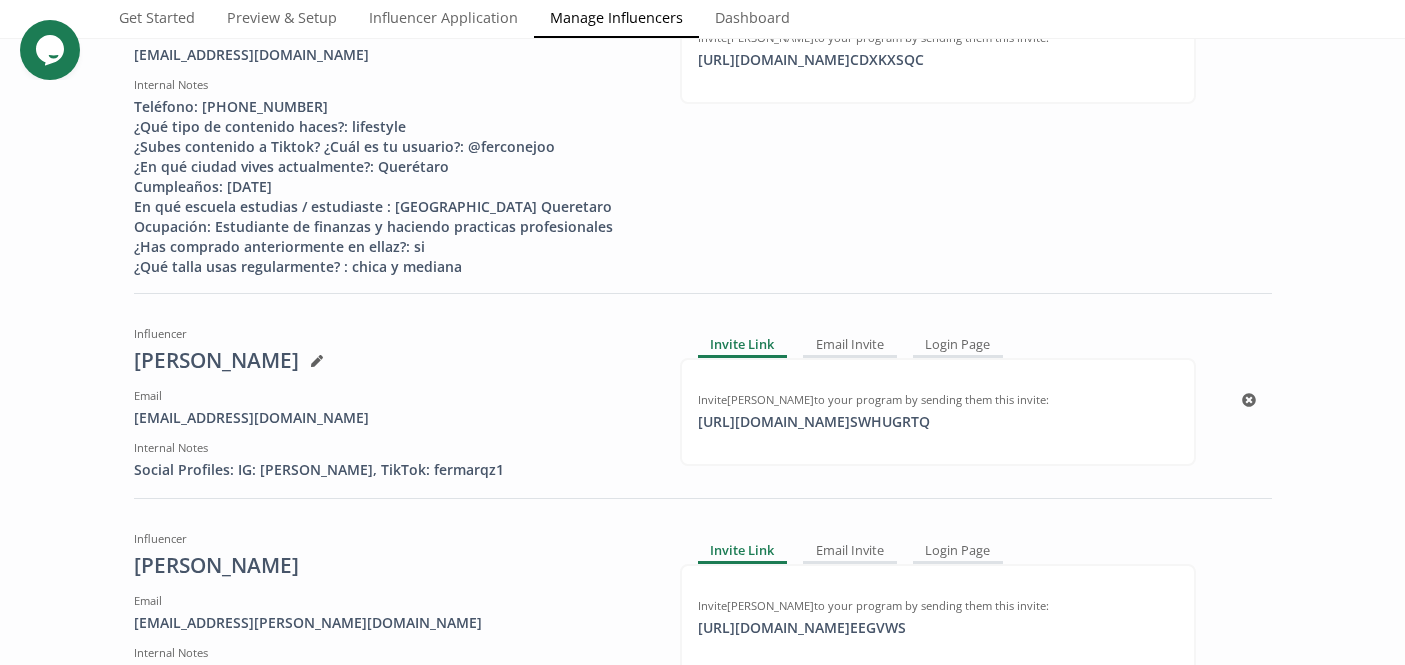 click on "Social Profiles: IG: fermarqz, TikTok: fermarqz1" at bounding box center [392, 470] 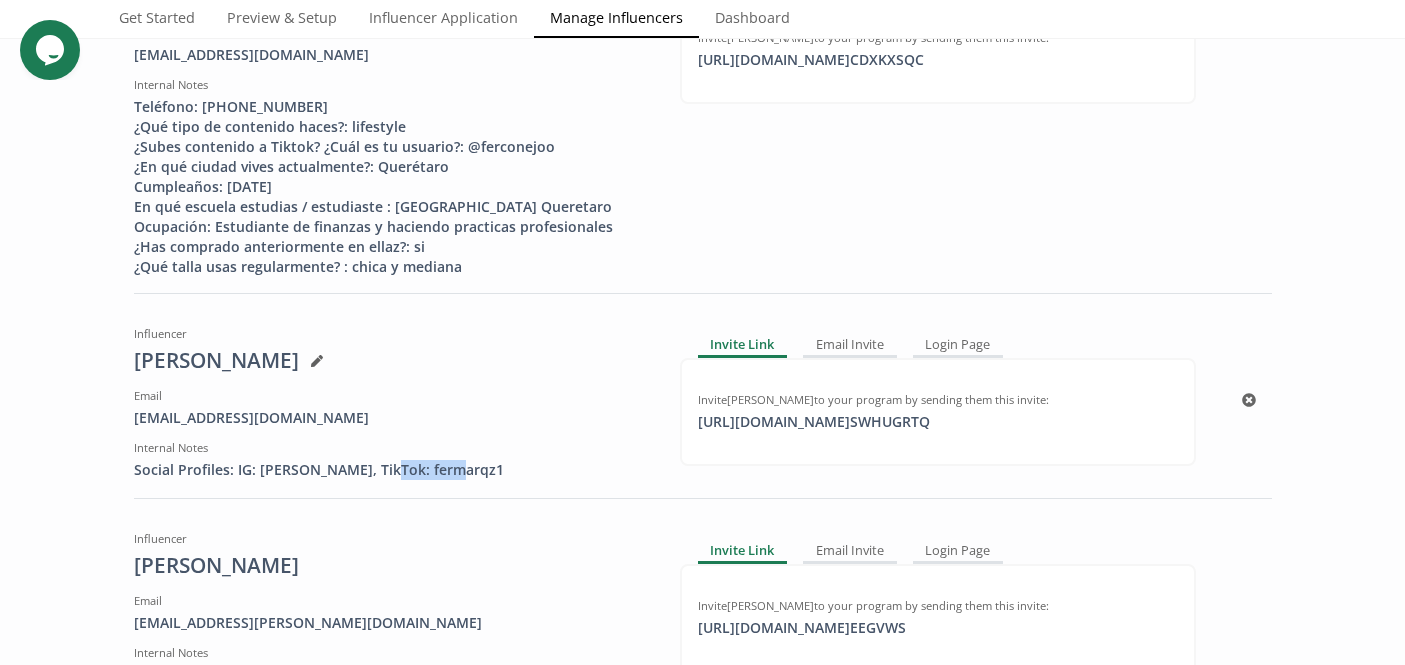 click on "Social Profiles: IG: fermarqz, TikTok: fermarqz1" at bounding box center [392, 470] 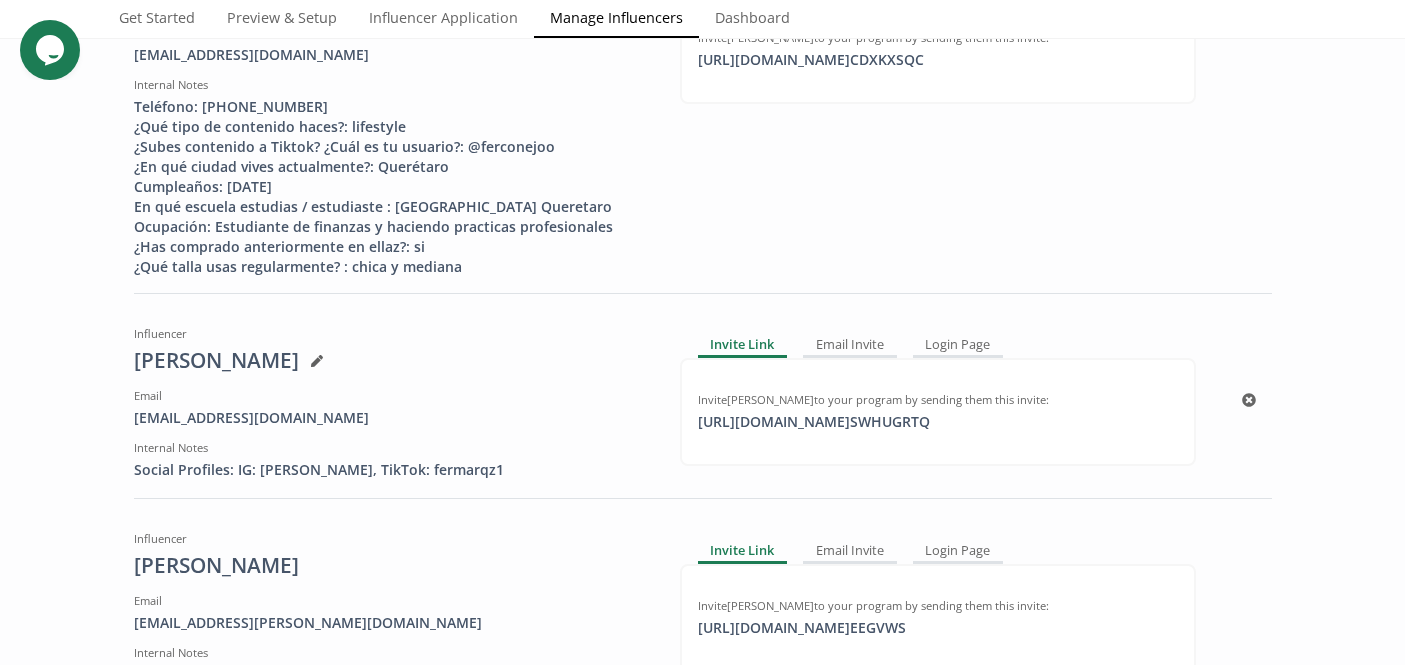 click on "Social Profiles: IG: fermarqz, TikTok: fermarqz1" at bounding box center (392, 470) 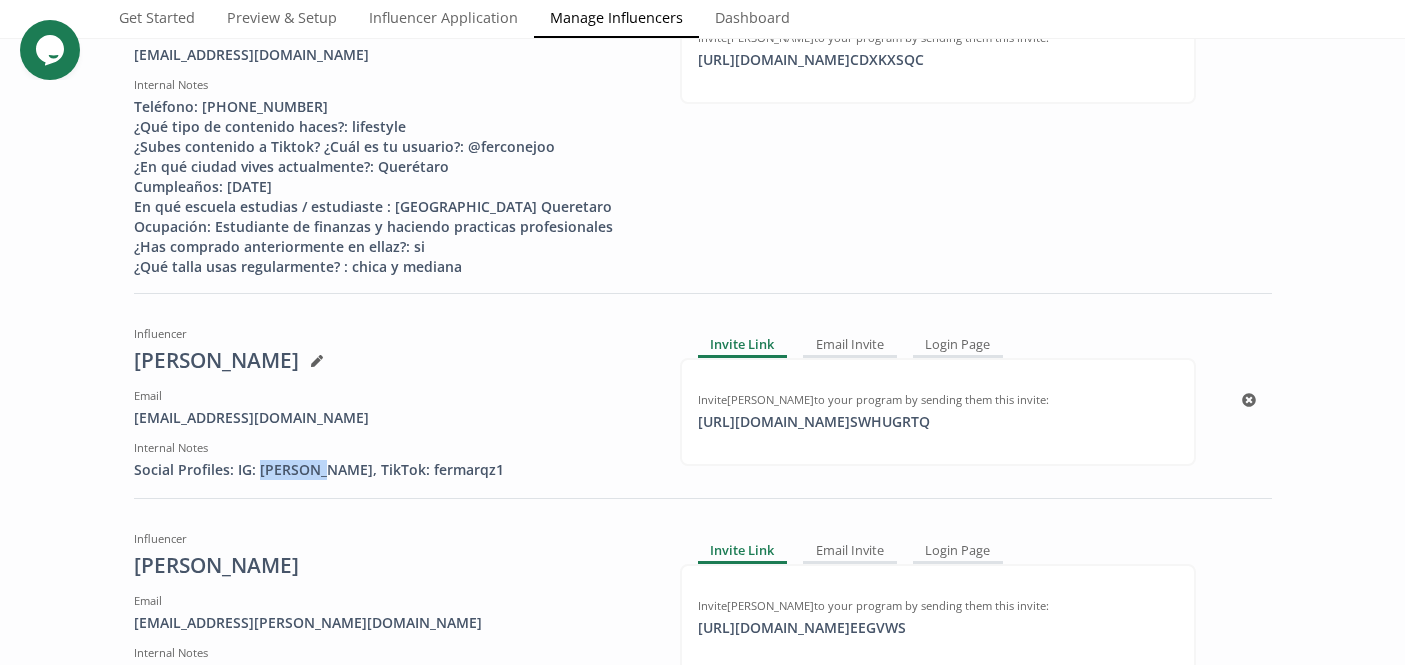 click on "Social Profiles: IG: fermarqz, TikTok: fermarqz1" at bounding box center (392, 470) 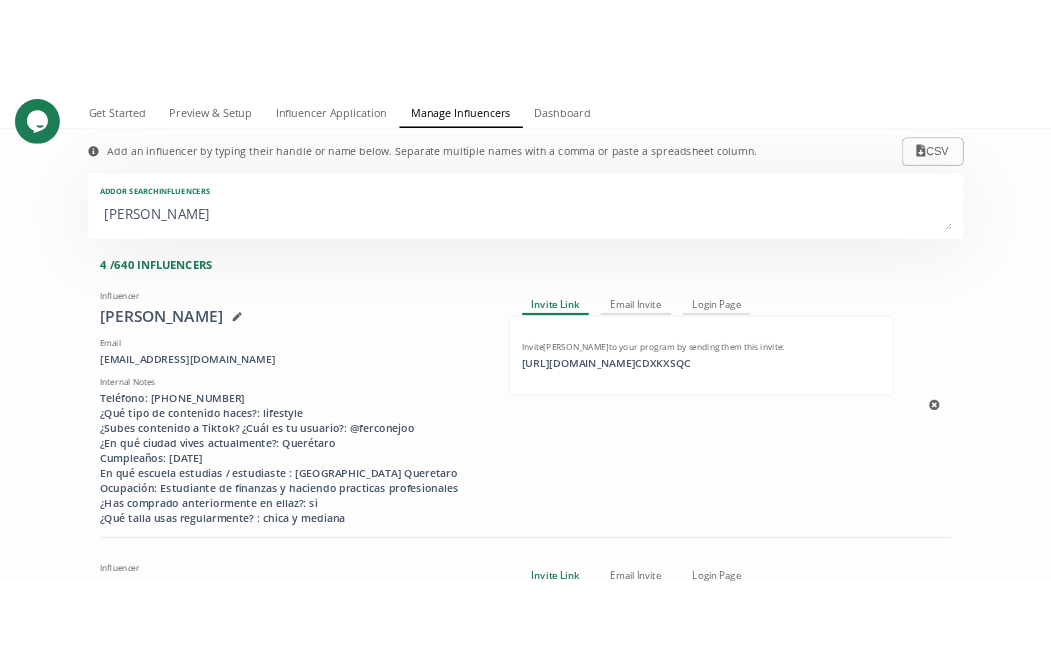 scroll, scrollTop: 0, scrollLeft: 0, axis: both 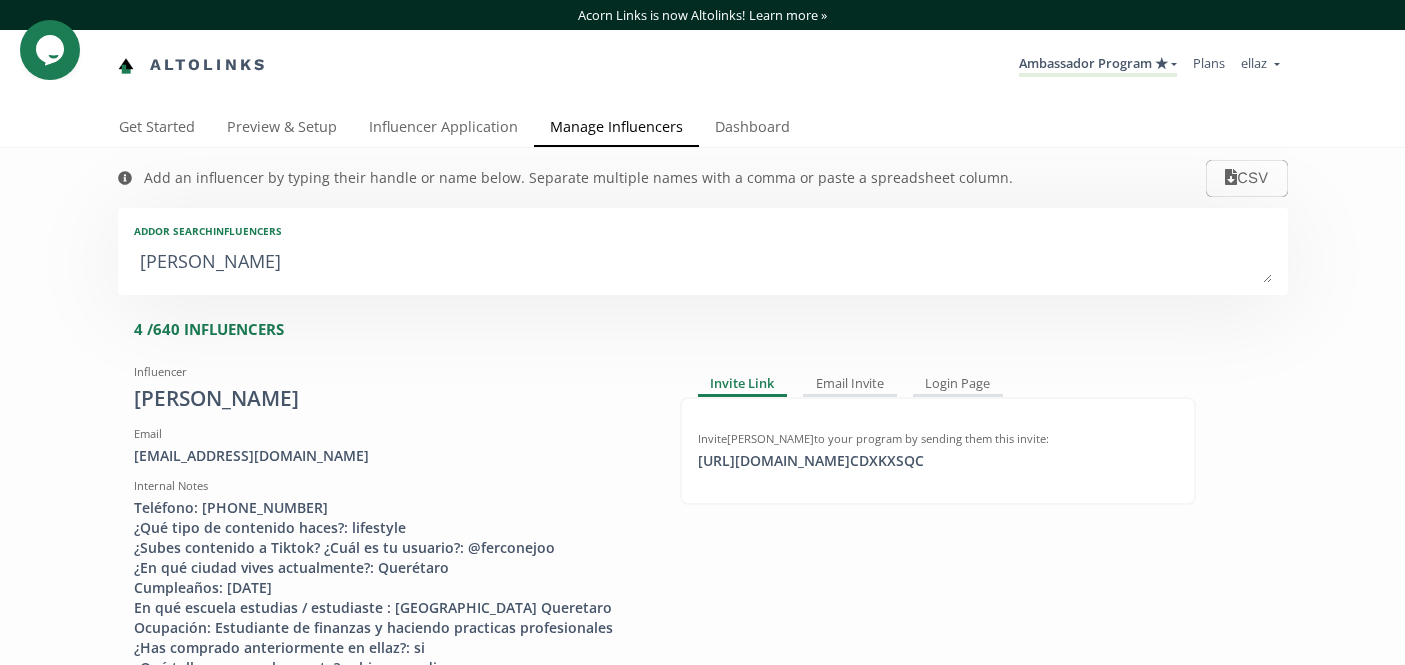 click on "María Fernanda" at bounding box center (703, 263) 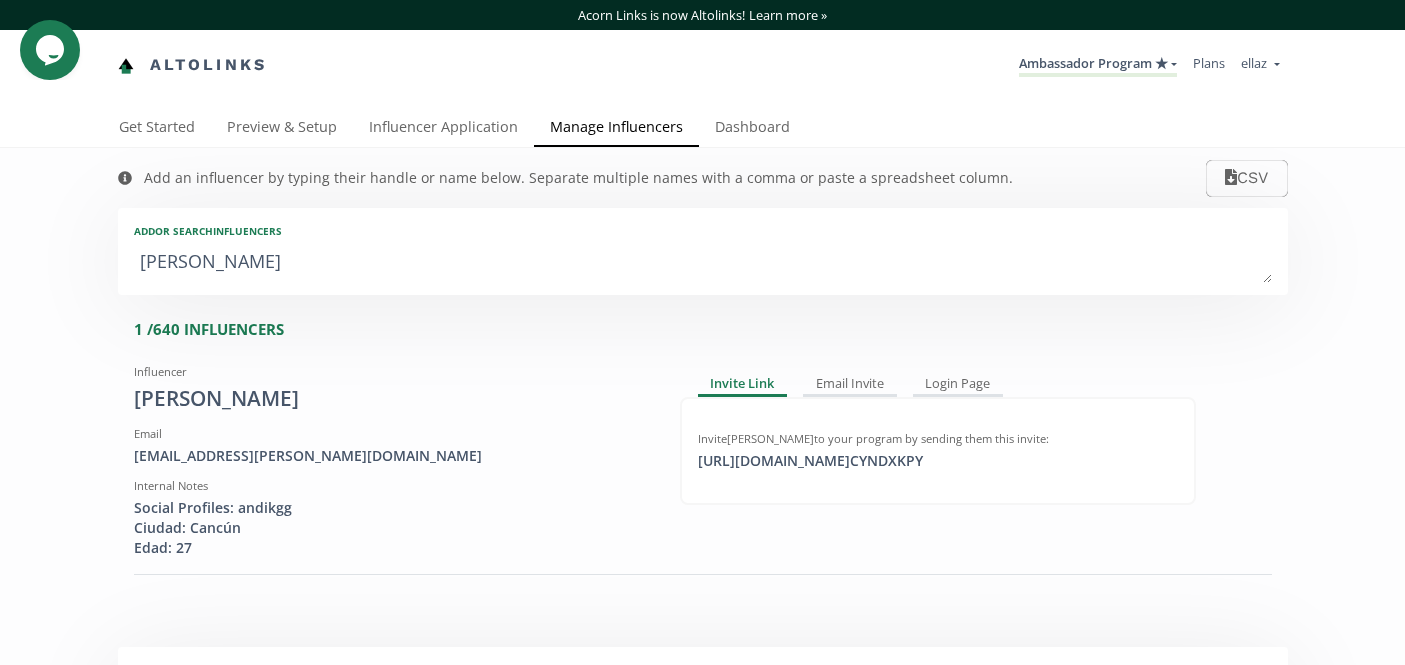 type on "Andrea Garciaa" 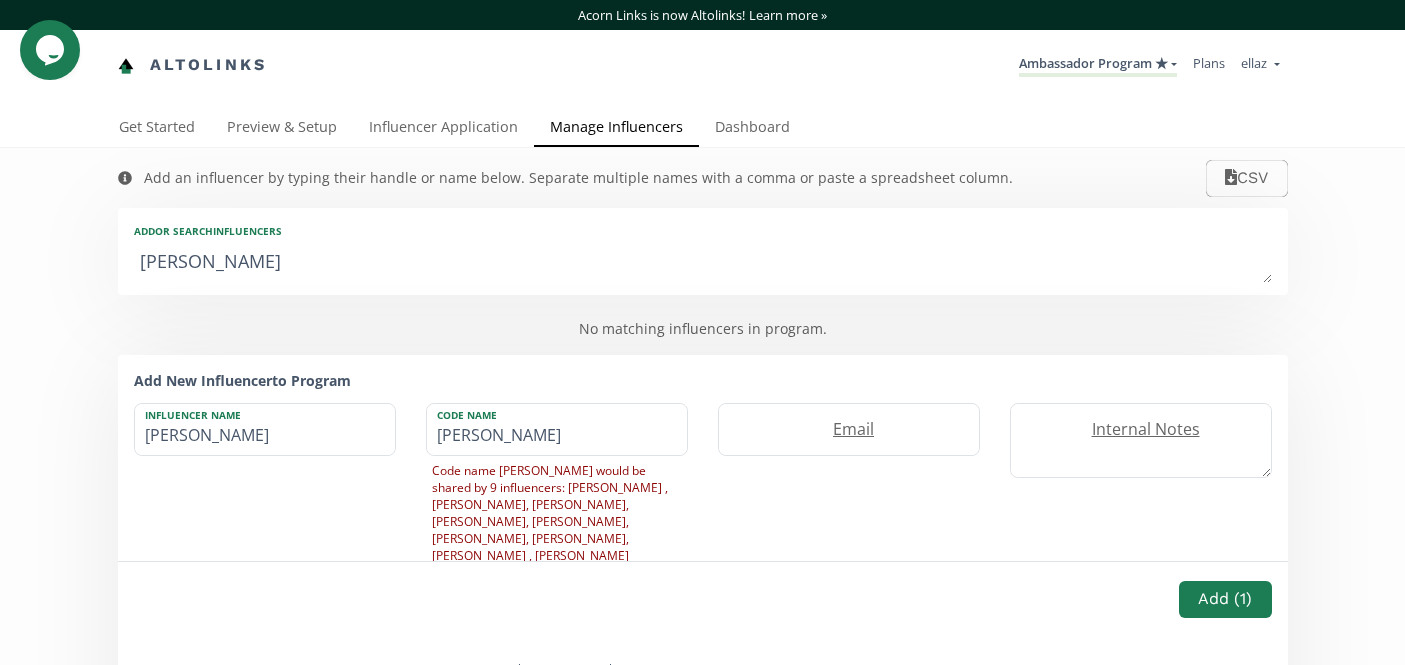 type on "Andrea Garcia" 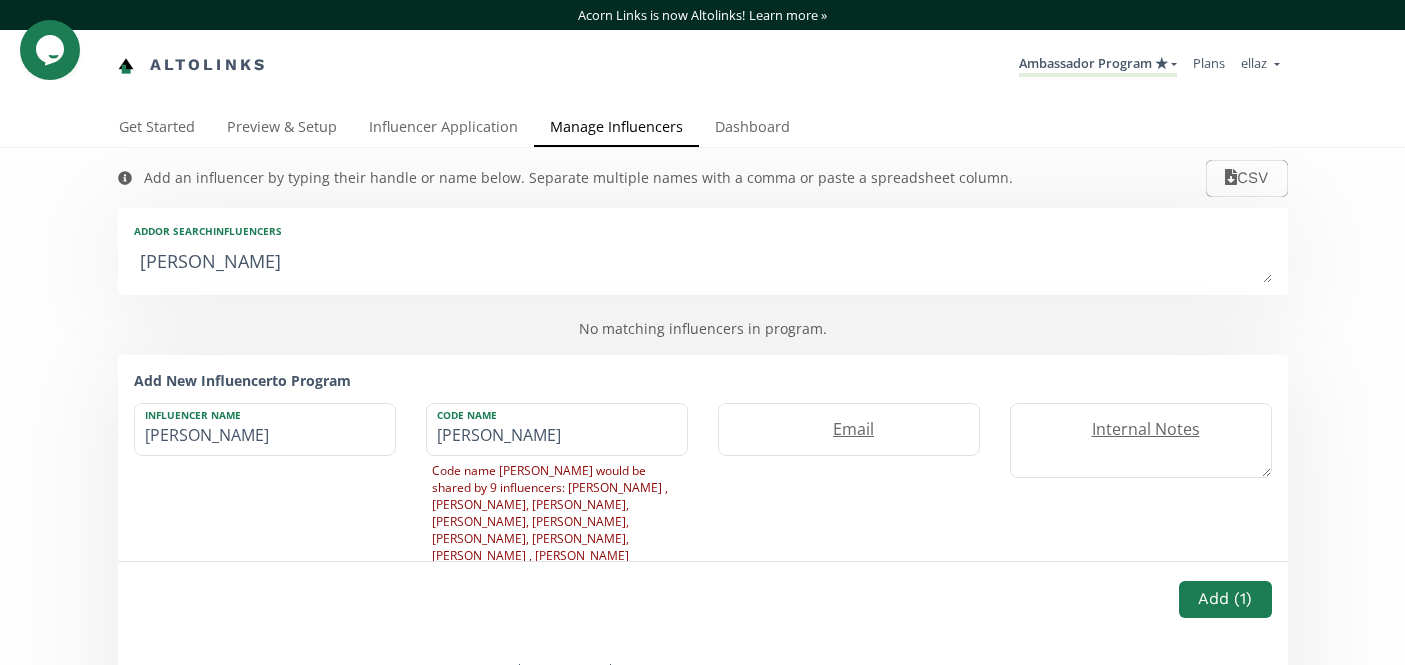 type on "Andrea Garcia" 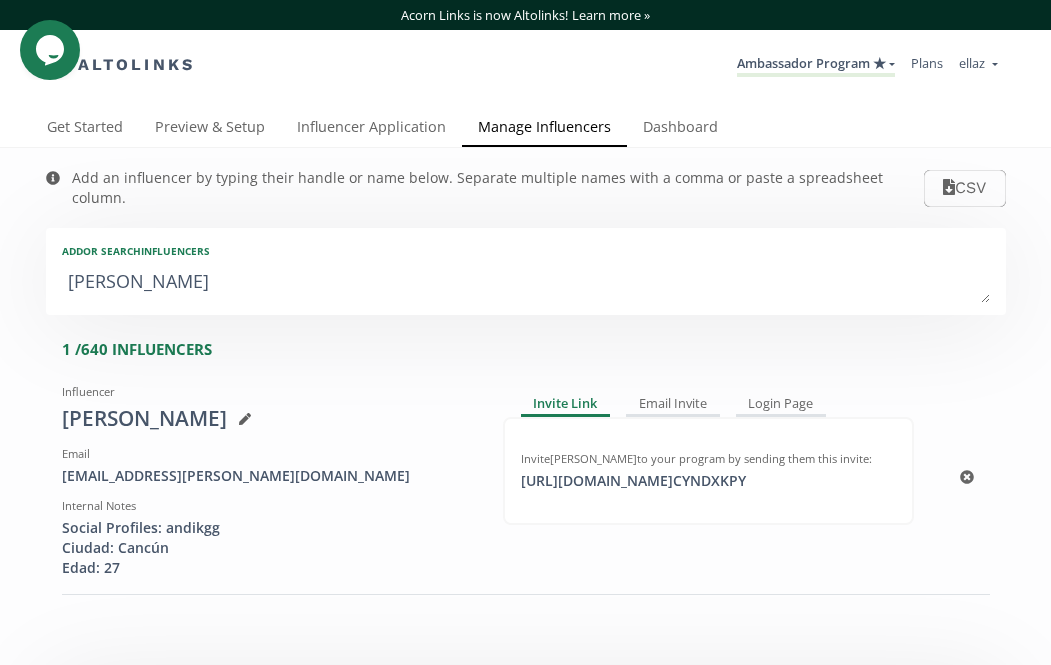 click on "Social Profiles: andikgg
Ciudad: Cancún
Edad: 27" at bounding box center [267, 548] 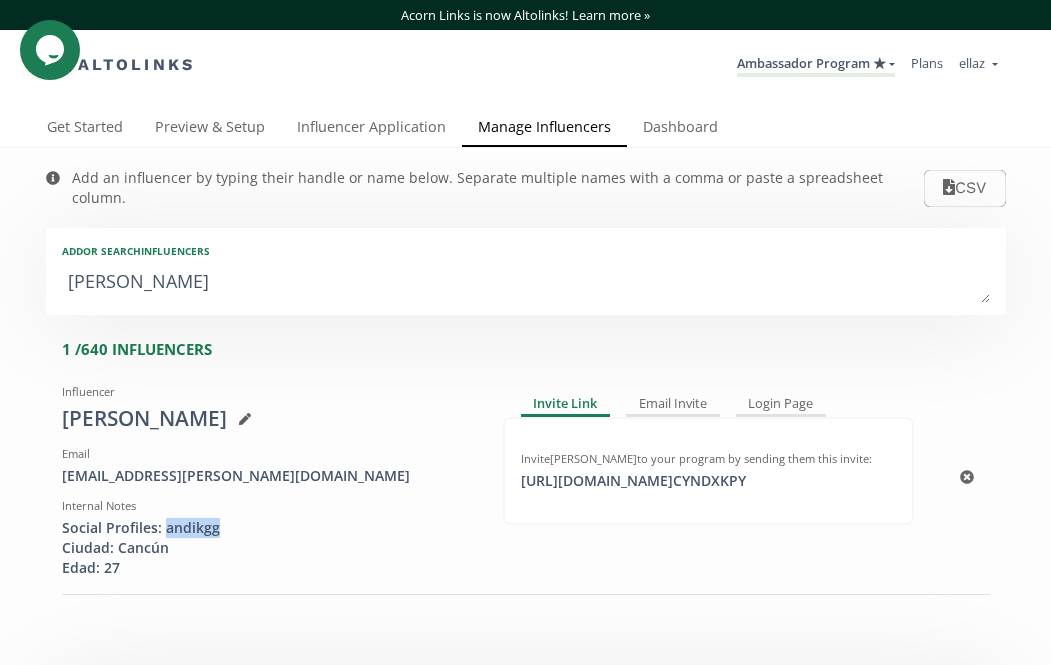 click on "Social Profiles: andikgg
Ciudad: Cancún
Edad: 27" at bounding box center [267, 548] 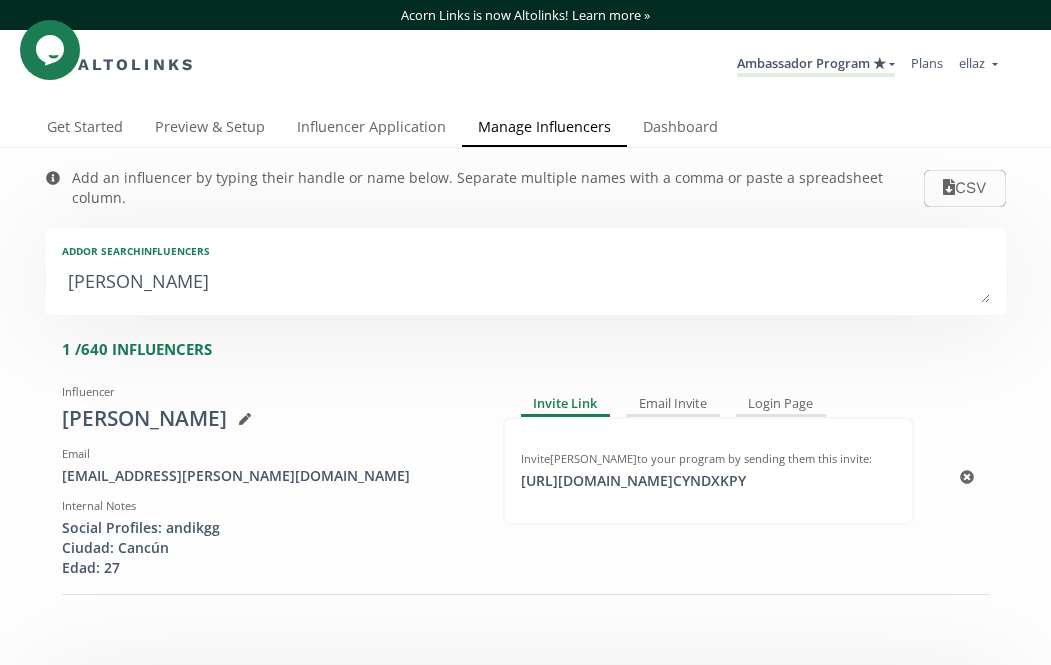 click on "Social Profiles: andikgg
Ciudad: Cancún
Edad: 27" at bounding box center [267, 548] 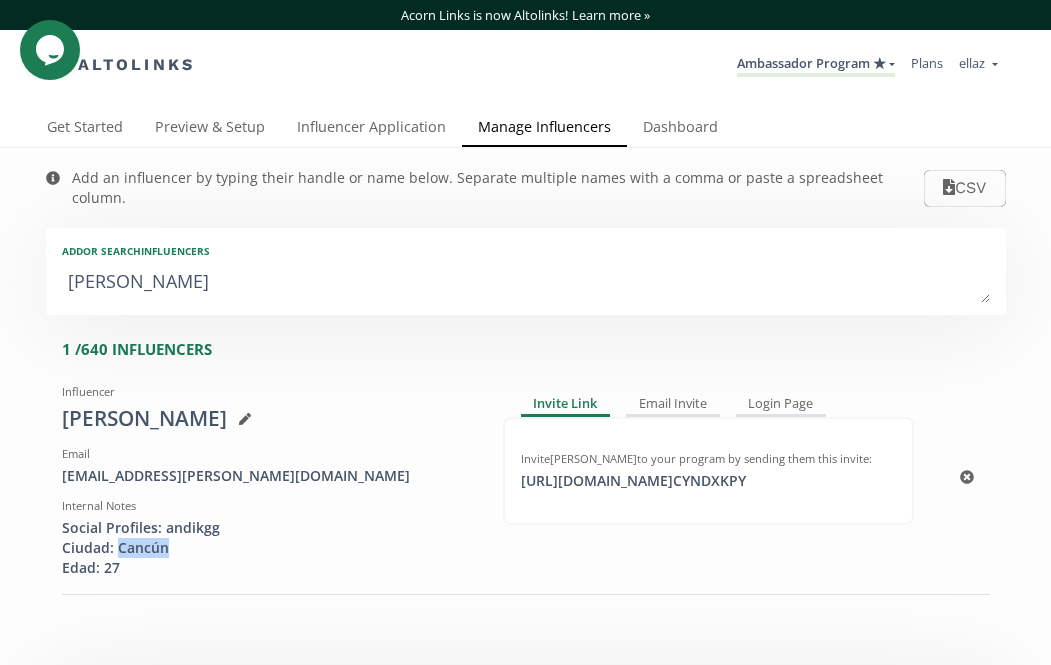 click on "Social Profiles: andikgg
Ciudad: Cancún
Edad: 27" at bounding box center (267, 548) 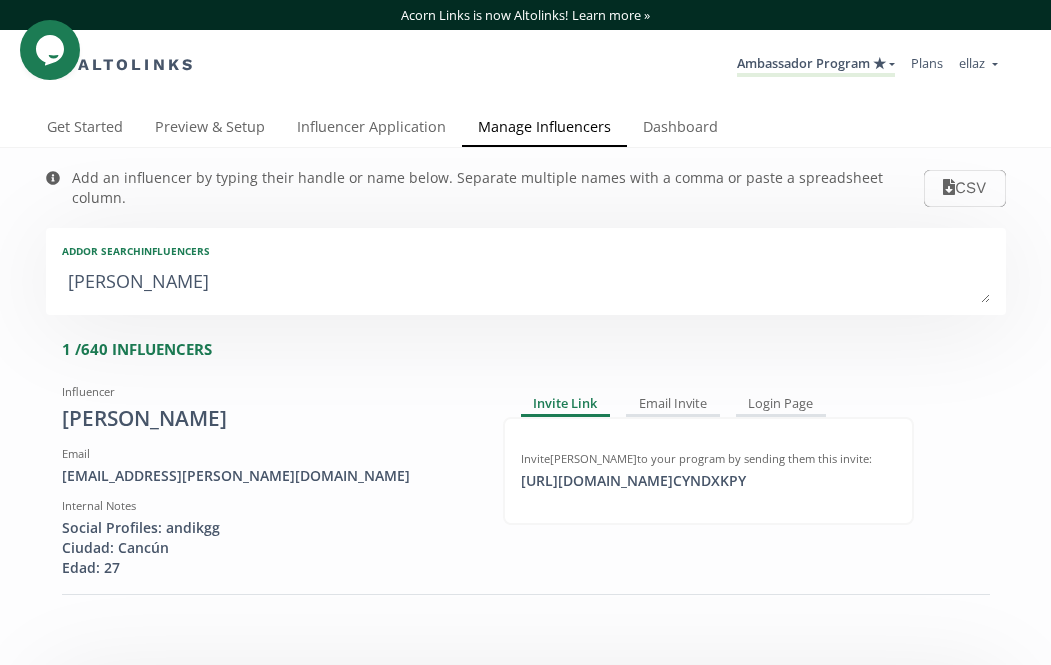 click on "Andrea Garcia" at bounding box center [526, 283] 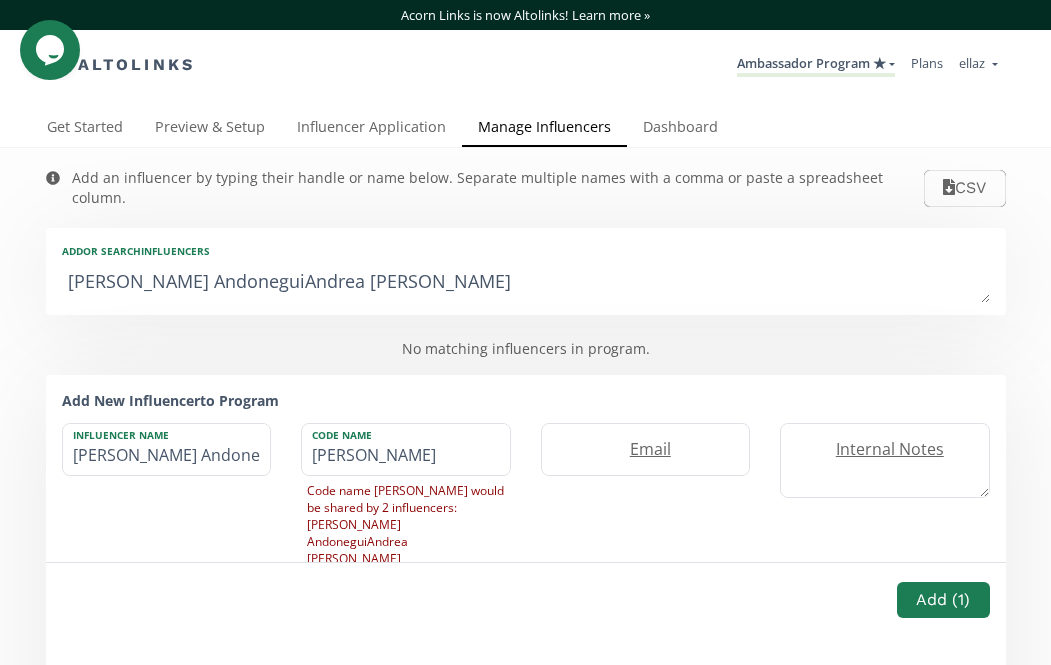 click on "Rebeca AndoneguiAndrea Garcia" at bounding box center (526, 283) 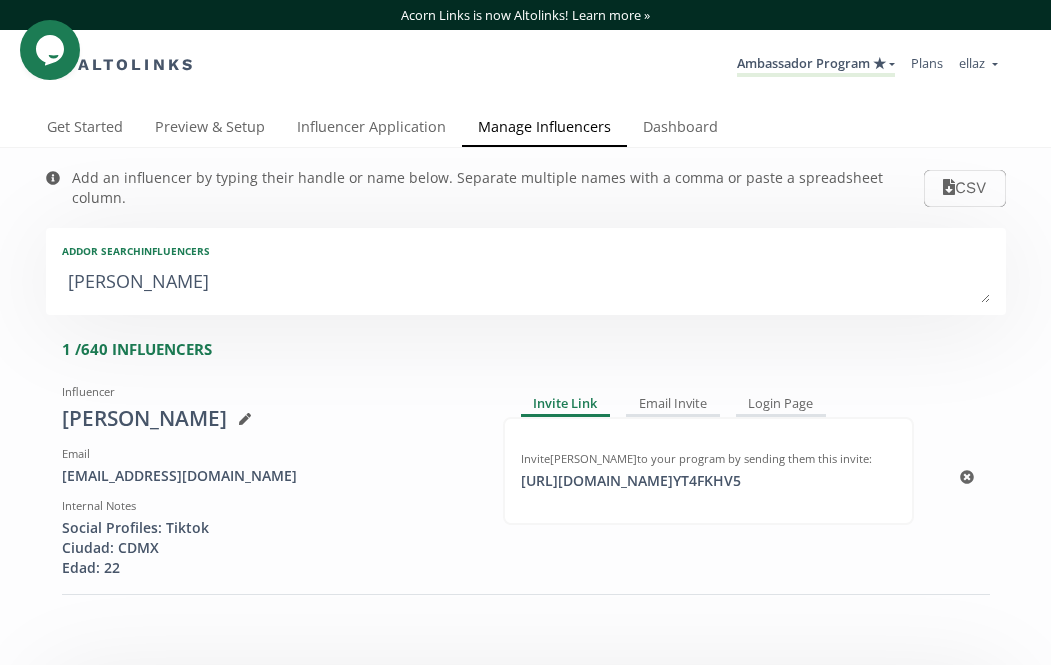 click on "Internal Notes" at bounding box center (267, 506) 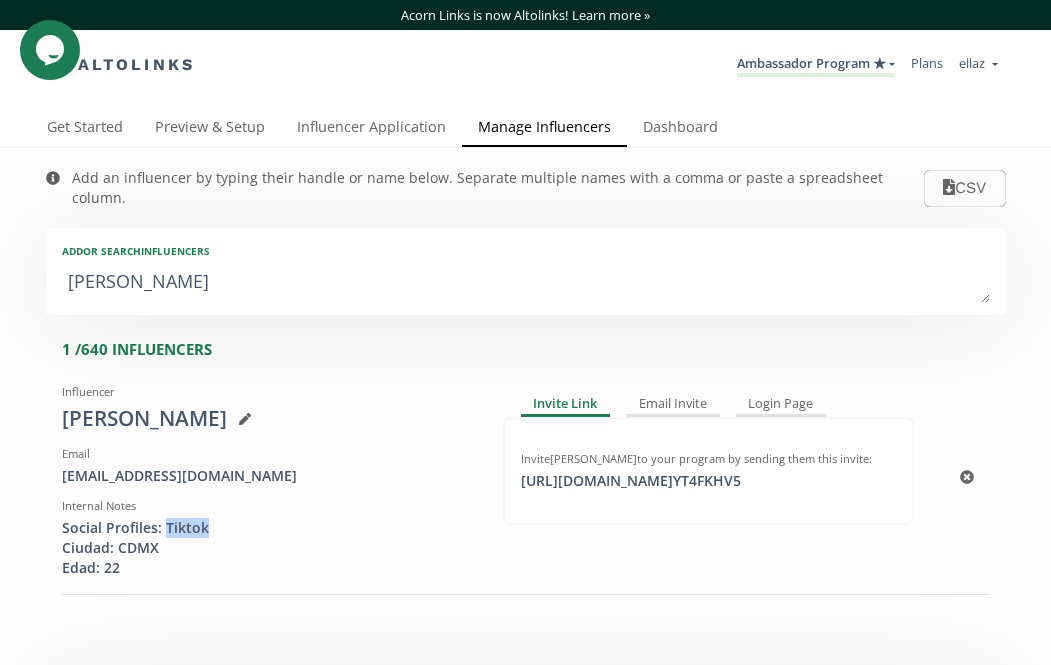 click on "Social Profiles: Tiktok
Ciudad: CDMX
Edad: 22" at bounding box center [267, 548] 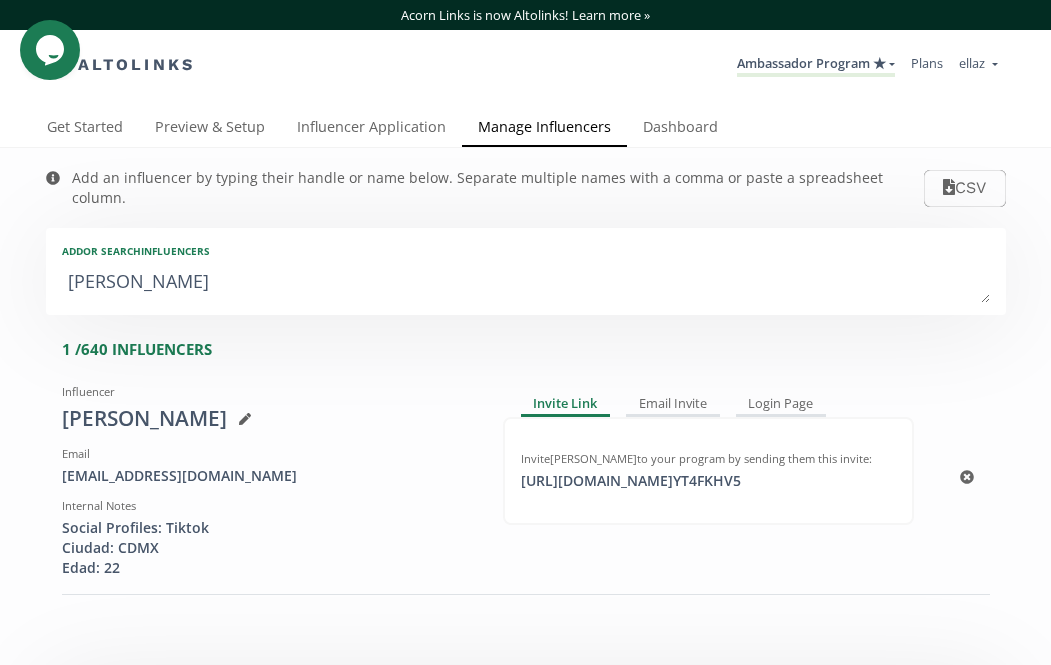 click on "Social Profiles: Tiktok
Ciudad: CDMX
Edad: 22" at bounding box center (267, 548) 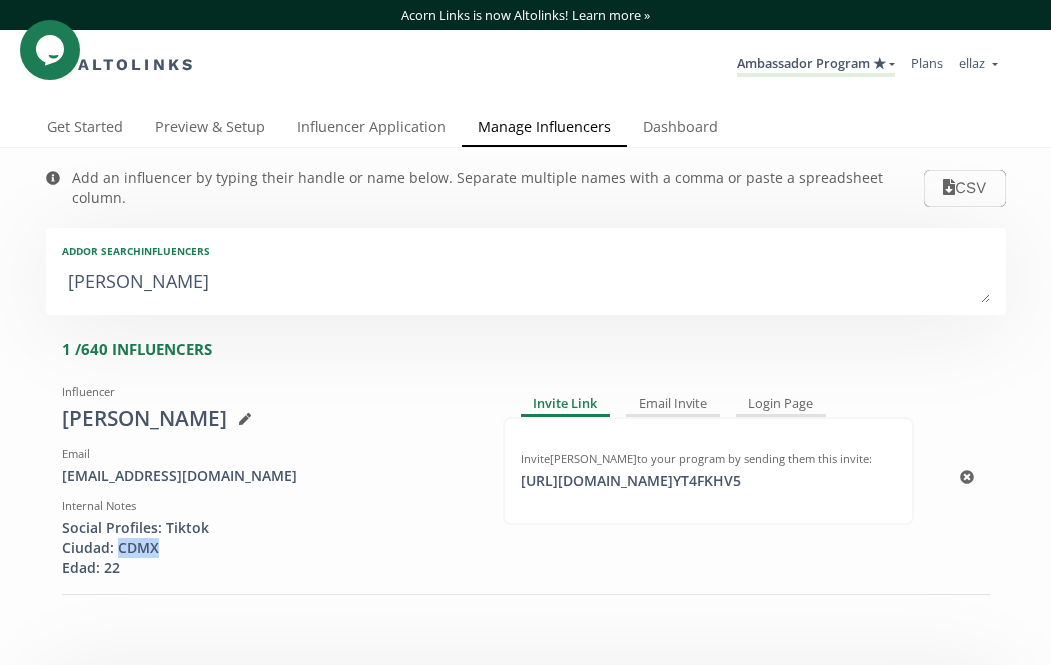 click on "Social Profiles: Tiktok
Ciudad: CDMX
Edad: 22" at bounding box center (267, 548) 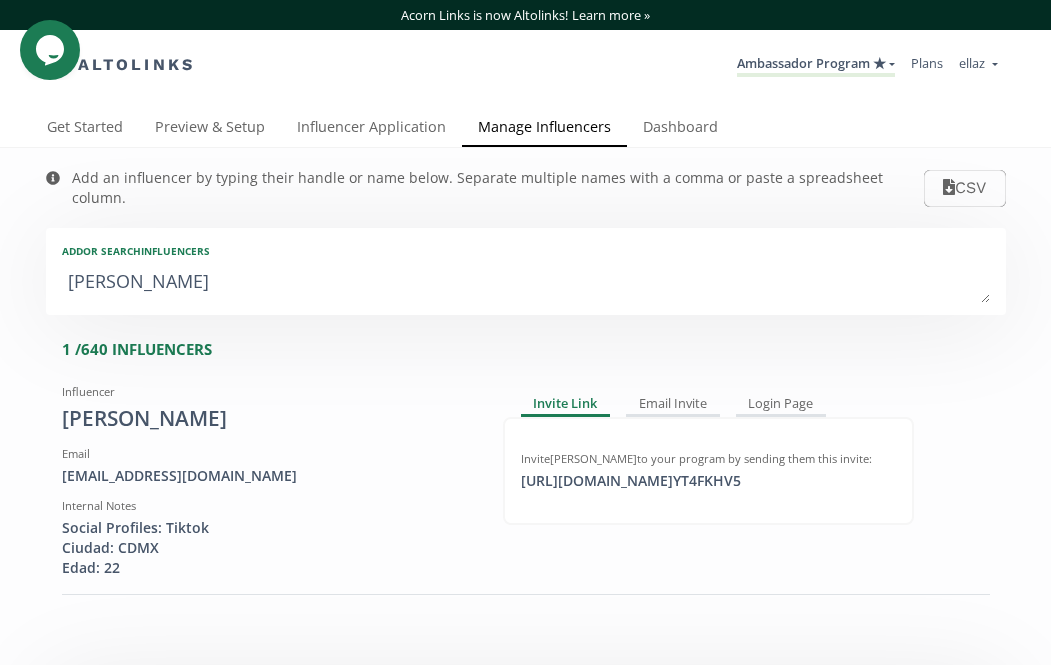 click on "Rebeca Andonegui" at bounding box center (526, 283) 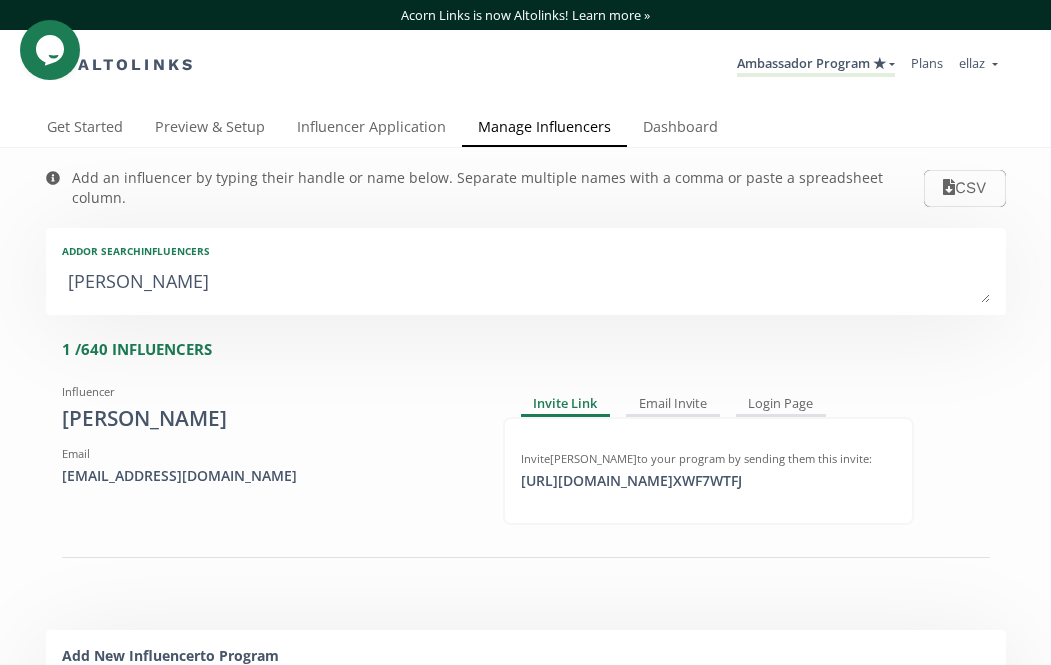 click on "Sofia Usabiaga" at bounding box center [526, 283] 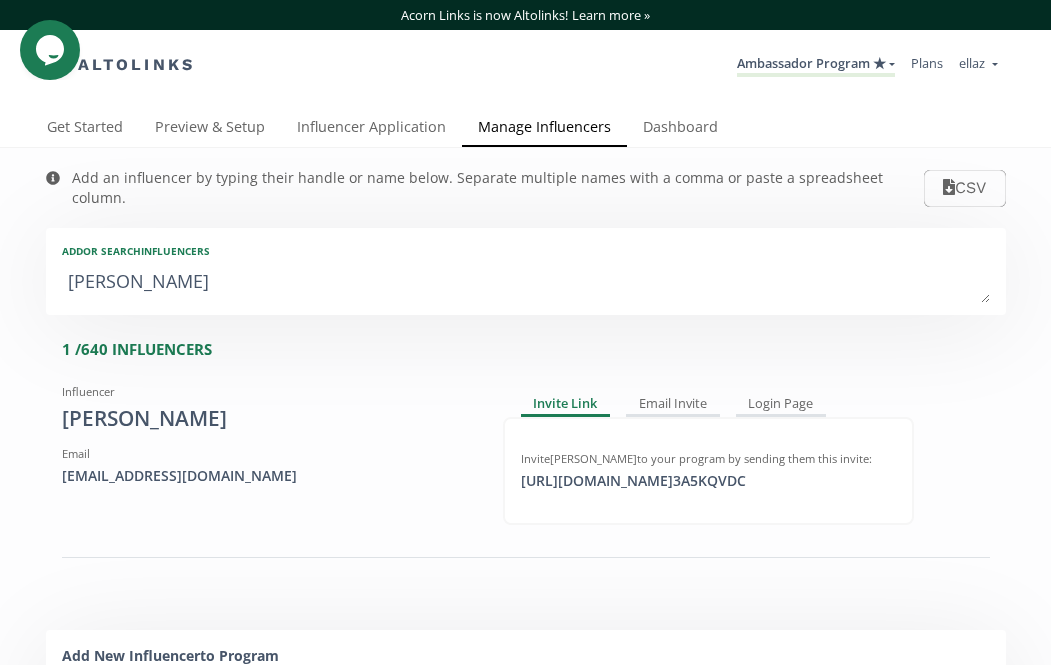 click on "Linda Rivera" at bounding box center [526, 283] 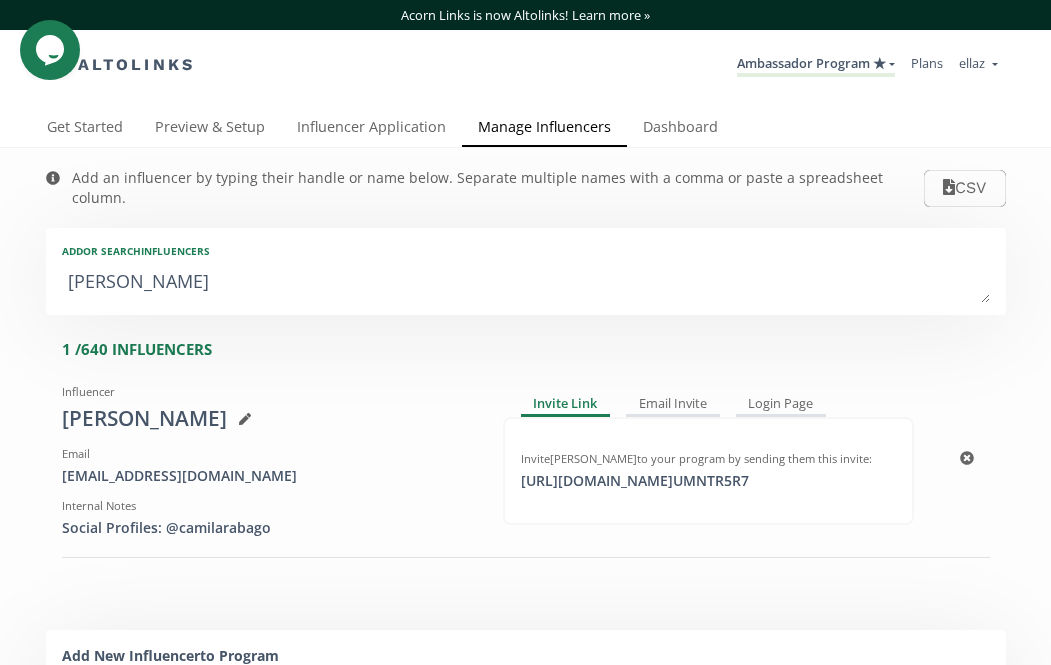 click on "Internal Notes Social Profiles: @camilarabago" at bounding box center (267, 518) 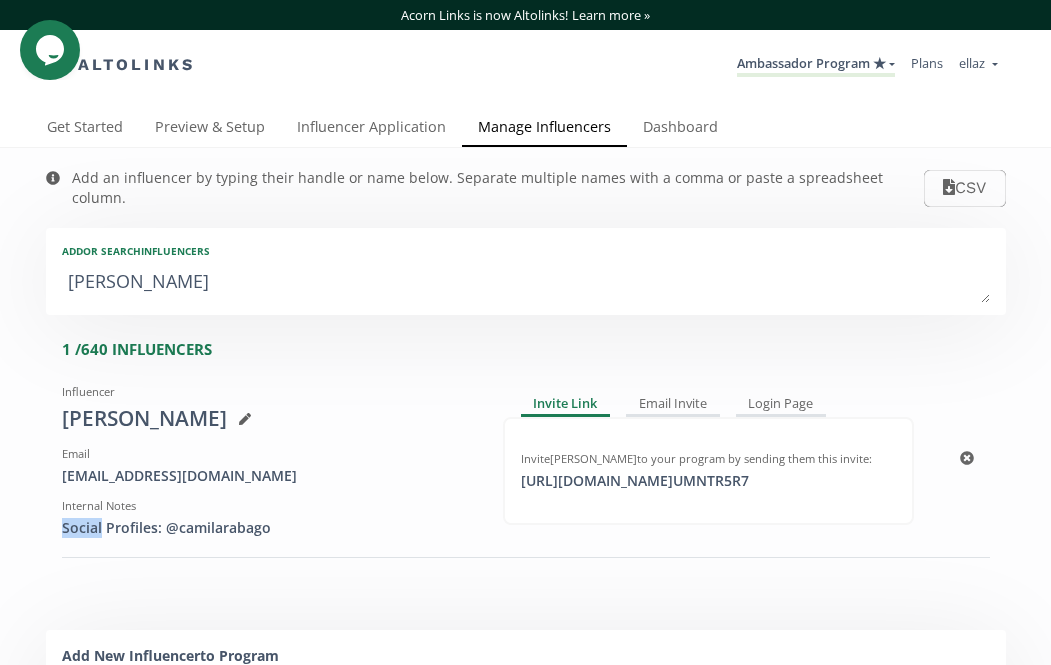 click on "Internal Notes Social Profiles: @camilarabago" at bounding box center [267, 518] 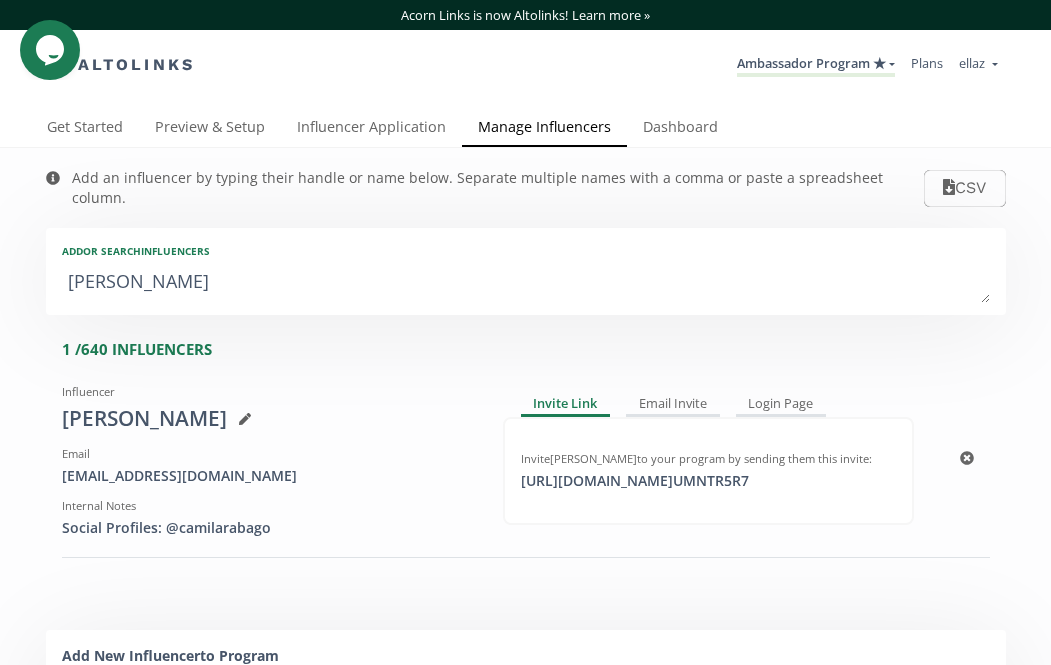 click on "Social Profiles: @camilarabago" at bounding box center [267, 528] 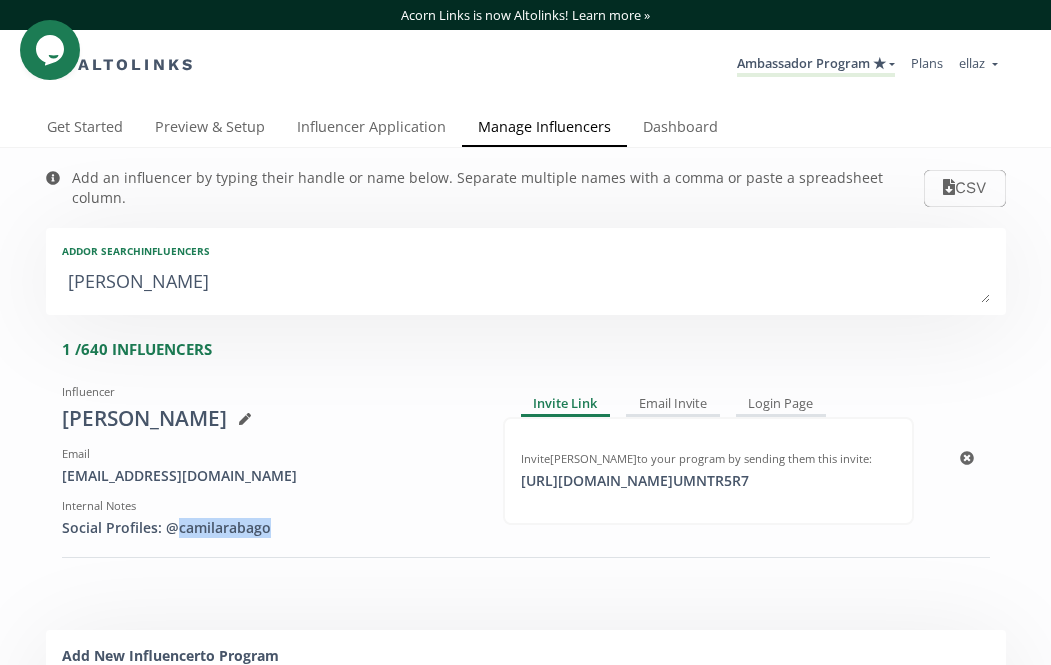 click on "Social Profiles: @camilarabago" at bounding box center [267, 528] 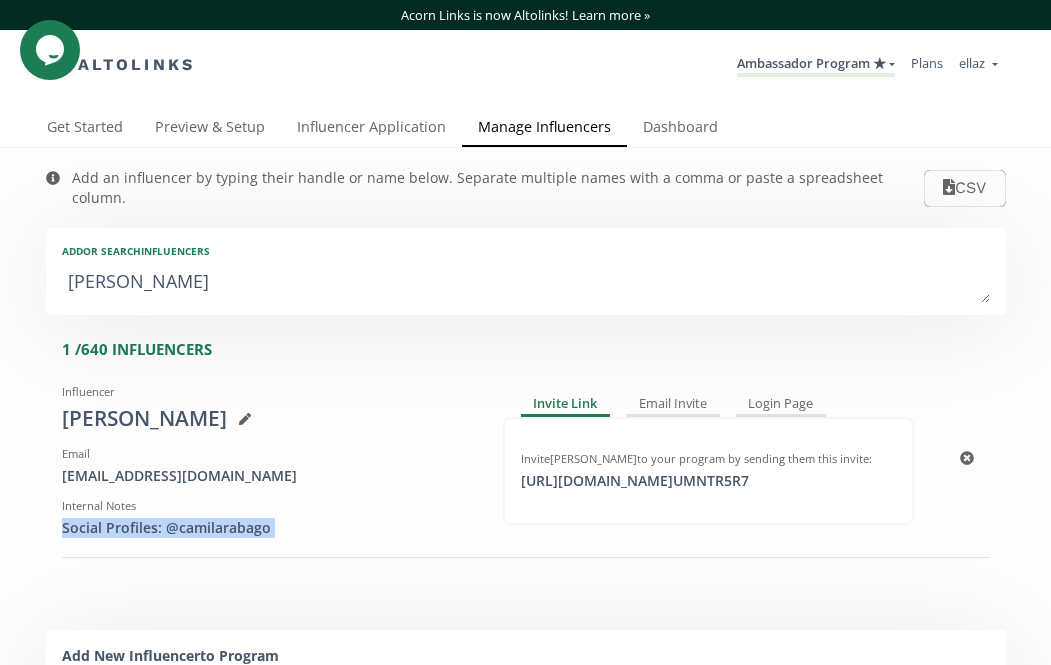 click on "Social Profiles: @camilarabago" at bounding box center [267, 528] 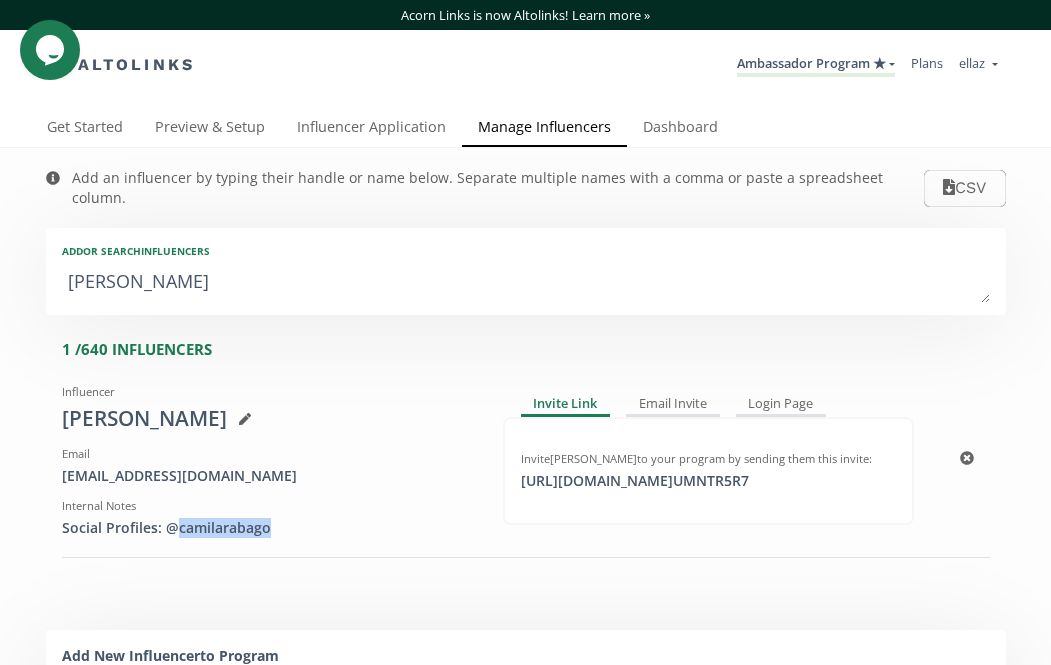 click on "Social Profiles: @camilarabago" at bounding box center [267, 528] 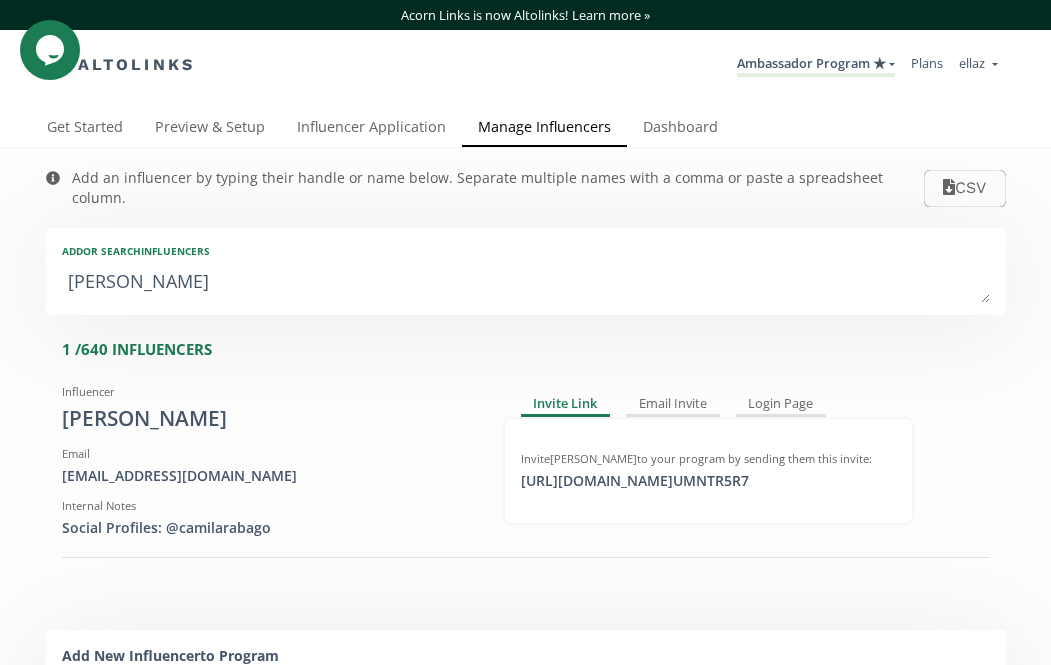 click on "Add an influencer by typing their handle or name below. Separate multiple names with a comma or paste a spreadsheet column.  CSV     Add  or search  INFLUENCERS   Camila Rabago 1 /  640   INFLUENCERS Influencer Camila Rabago Email rabagocamila@gmail.com Internal Notes Social Profiles: @camilarabago Invite Link Email Invite Login Page Invite  Camila Rabago  to your program by sending them this invite: https://app.altolinks.com/invite/ UMNTR5R7 click to copy Remove this influencer from Altolinks. Their promo code will not be deleted since it was created outside of Altolinks. Add New Influencer  to Program Influencer Name Camila Rabago Code Name CAMILA
Code name CAMILA would be shared by 7 influencers: Camila Lozano, Camila Rodríguez , Camila Castelazo, Camila Rabago, Camila Chavez, Camila Monroy, Camila Rabago PROMO CODE  (assuming 15% off) CAMILA 15 Purchases made with this discount code will be attributed to  Camila Rabago . Email Internal Notes Add ( 1 )" at bounding box center [525, 665] 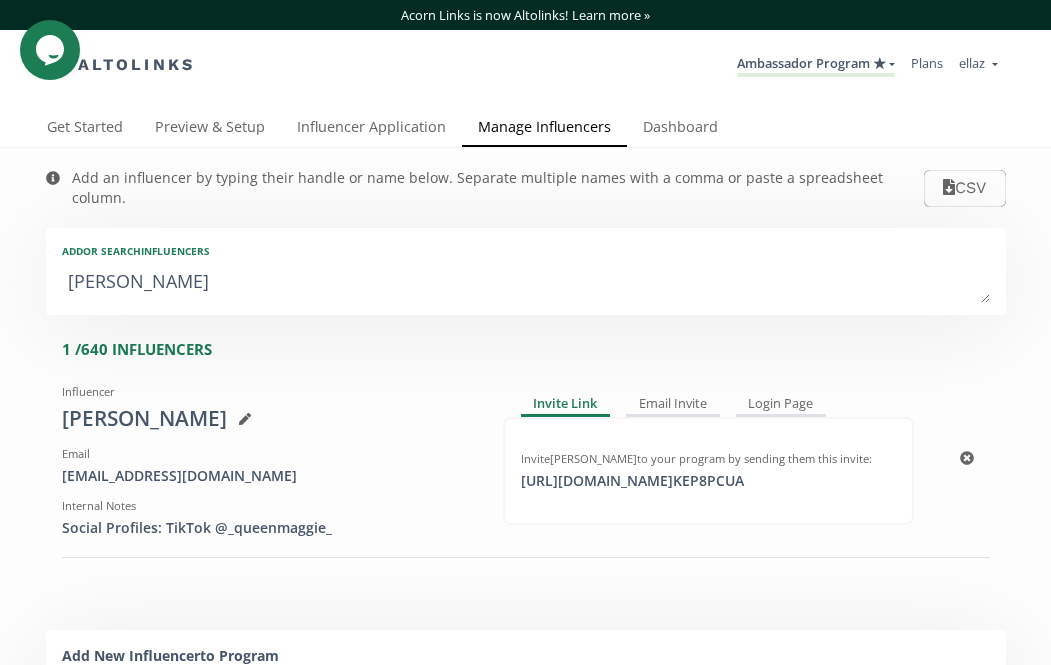 scroll, scrollTop: 10, scrollLeft: 0, axis: vertical 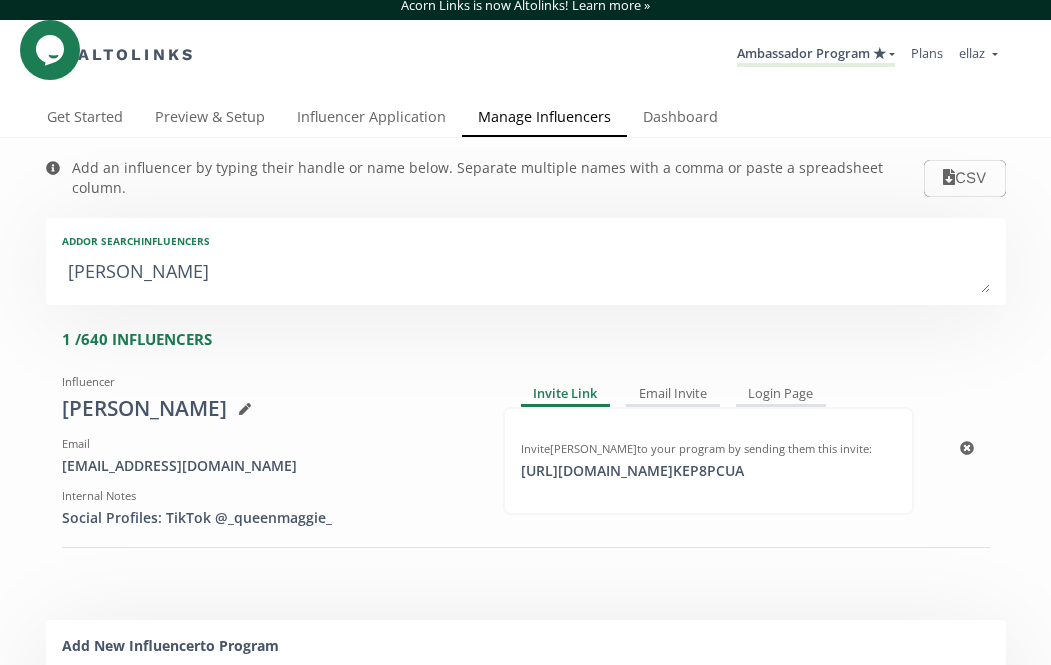 click on "Social Profiles: TikTok @_queenmaggie_" at bounding box center (267, 518) 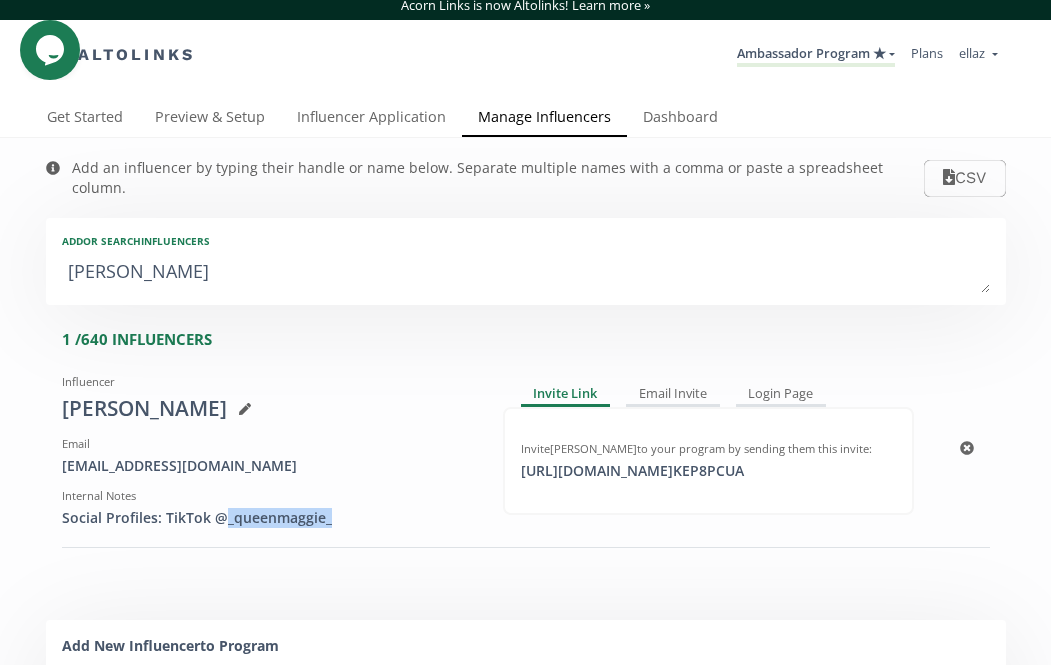 click on "Social Profiles: TikTok @_queenmaggie_" at bounding box center [267, 518] 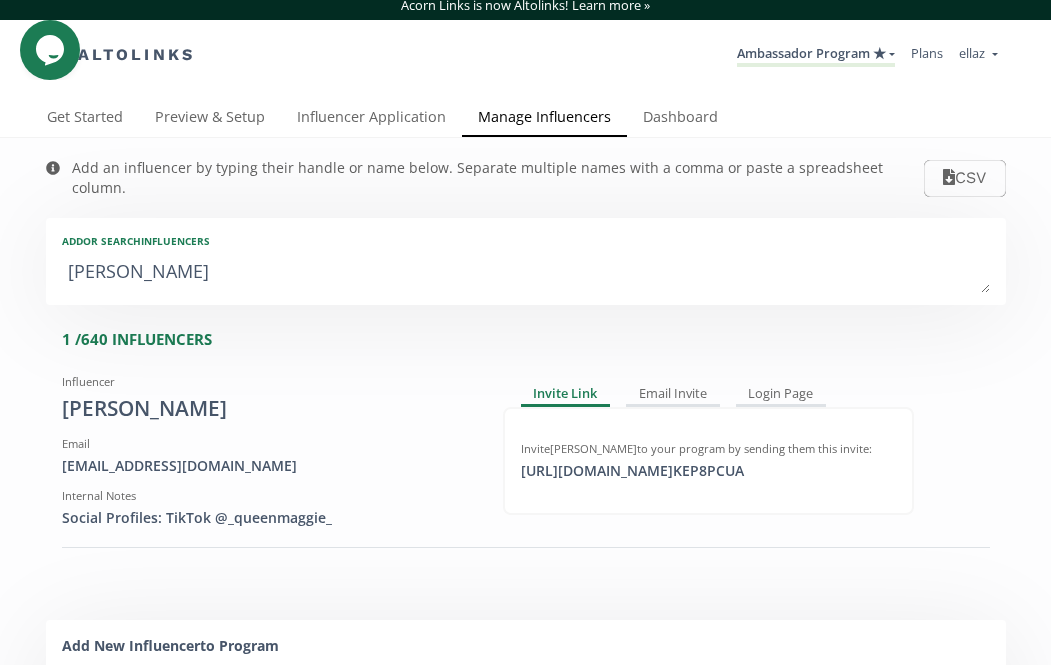 click on "Add an influencer by typing their handle or name below. Separate multiple names with a comma or paste a spreadsheet column.  CSV     Add  or search  INFLUENCERS   Maria Martinez Guerra 1 /  640   INFLUENCERS Influencer Maria Martinez Guerra Email mariamtzg@gmail.com Internal Notes Social Profiles: TikTok @_queenmaggie_ Invite Link Email Invite Login Page Invite  Maria Martinez Guerra  to your program by sending them this invite: https://app.altolinks.com/invite/ KEP8PCUA click to copy Remove this influencer from Altolinks. Their promo code will not be deleted since it was created outside of Altolinks. Add New Influencer  to Program Influencer Name Maria Martinez Guerra Code Name MARIA
Code name MARIA would be shared by 6 influencers: Maria Paula Moya, Maria Fernanda Baena Diaz, Maria Di Lasso, Maria Martinez Guerra, Maria Gracia, Maria Martinez Guerra PROMO CODE  (assuming 15% off) MARIA 15 Purchases made with this discount code will be attributed to  Maria Martinez Guerra . Email Internal Notes Add ( 1 )" at bounding box center (525, 672) 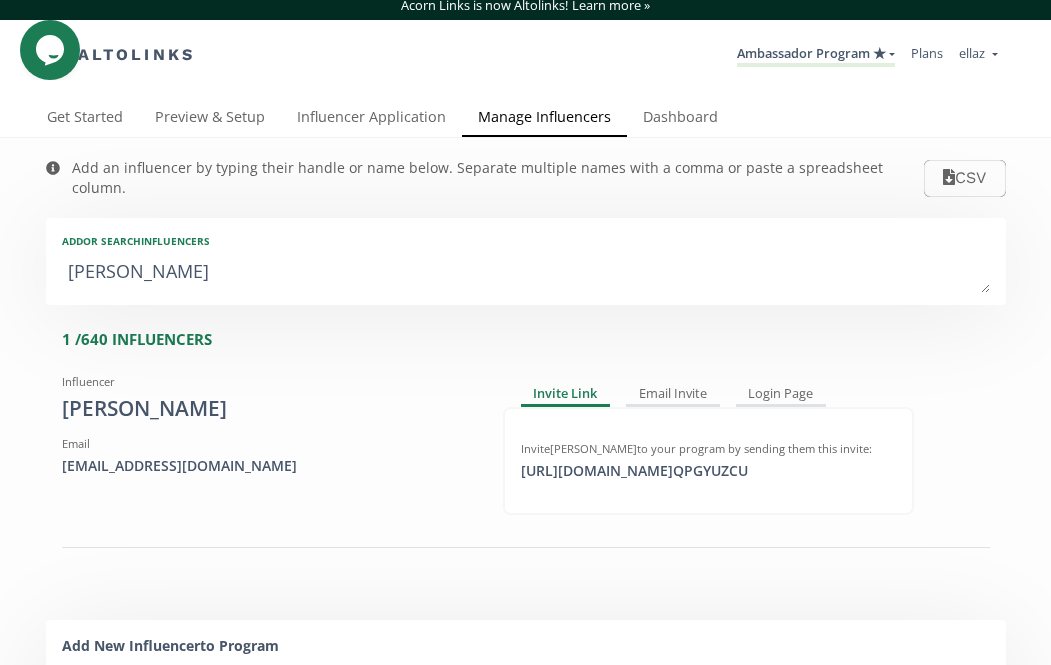 click on "Add an influencer by typing their handle or name below. Separate multiple names with a comma or paste a spreadsheet column.  CSV     Add  or search  INFLUENCERS   Cristina Lobera 1 /  640   INFLUENCERS Influencer Cristina Lobera Email cristinalobera9@gmail.com Invite Link Email Invite Login Page Invite  Cristina Lobera  to your program by sending them this invite: https://app.altolinks.com/invite/ QPGYUZCU click to copy Remove this influencer from Altolinks. Their promo code will not be deleted since it was created outside of Altolinks. Add New Influencer  to Program Influencer Name Cristina Lobera Code Name CRISTINA
Code name CRISTINA would be shared by 3 influencers: Cristina Fernandez, Cristina Lobera, Cristina Lobera PROMO CODE  (assuming 15% off) CRISTINA 15 Purchases made with this discount code will be attributed to  Cristina Lobera . Email Internal Notes Add ( 1 )" at bounding box center [525, 655] 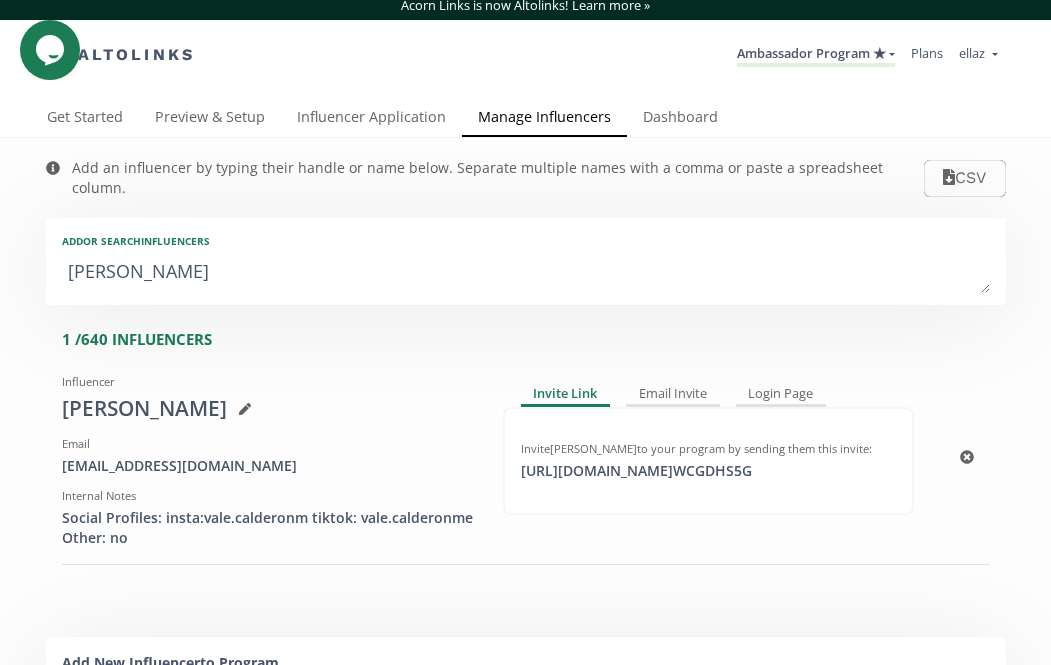 drag, startPoint x: 358, startPoint y: 495, endPoint x: 490, endPoint y: 495, distance: 132 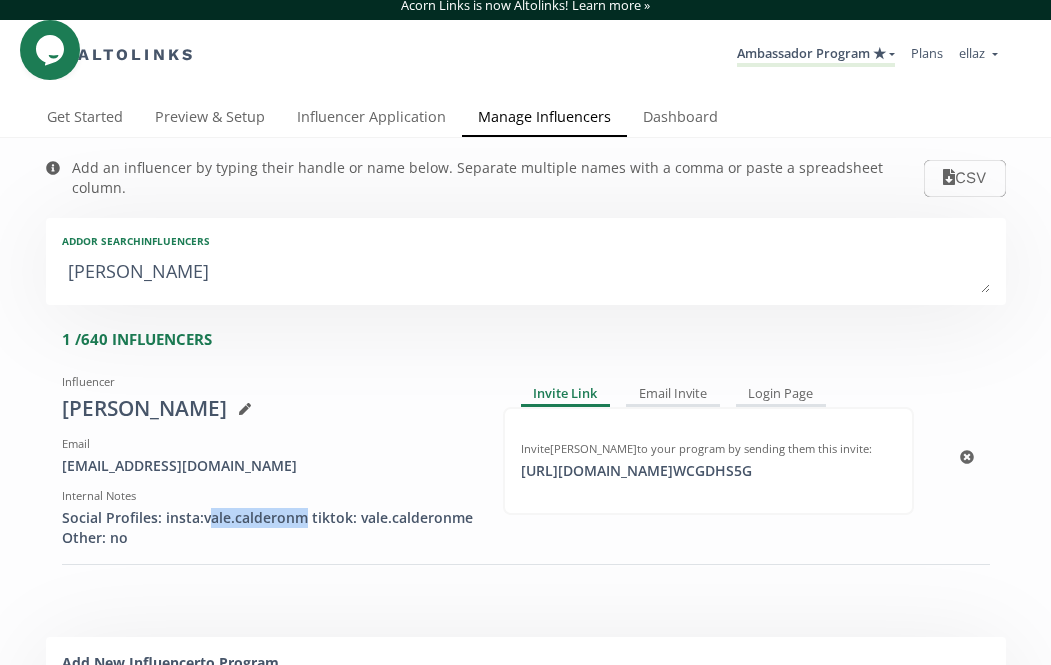 drag, startPoint x: 303, startPoint y: 497, endPoint x: 204, endPoint y: 494, distance: 99.04544 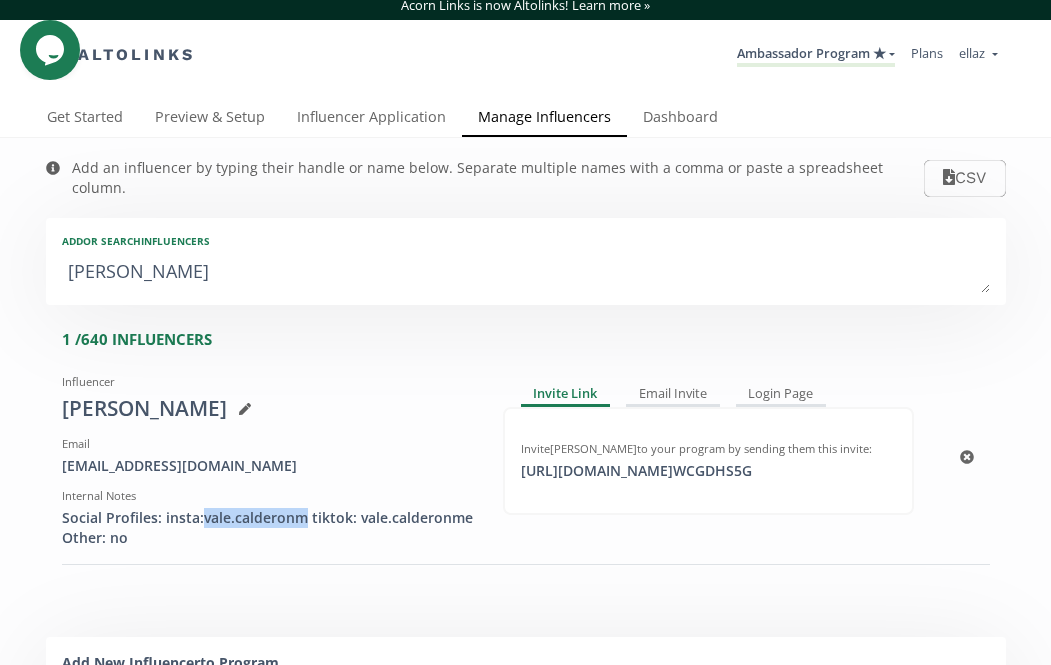 drag, startPoint x: 201, startPoint y: 494, endPoint x: 299, endPoint y: 500, distance: 98.1835 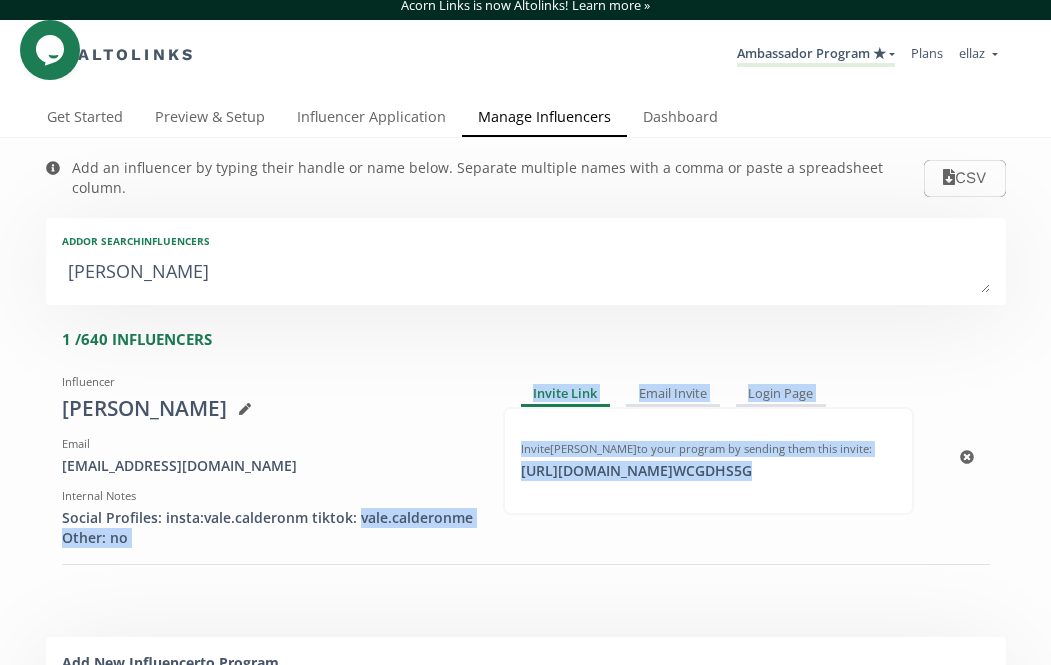 drag, startPoint x: 354, startPoint y: 497, endPoint x: 507, endPoint y: 497, distance: 153 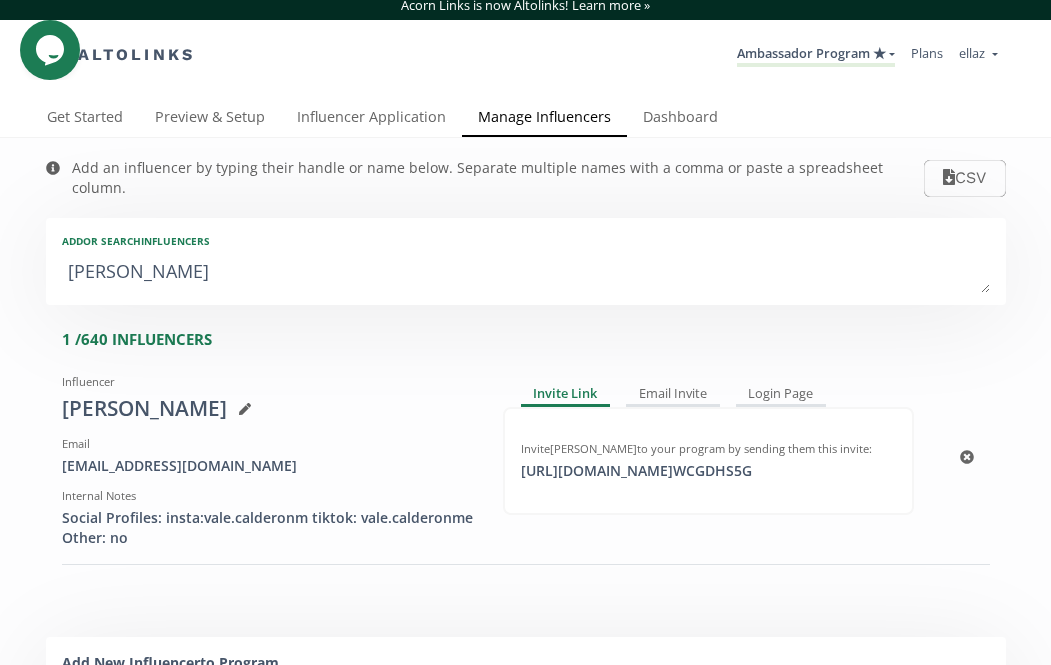 click on "Social Profiles: insta:vale.calderonm tiktok: vale.calderonme
Other: no" at bounding box center [267, 528] 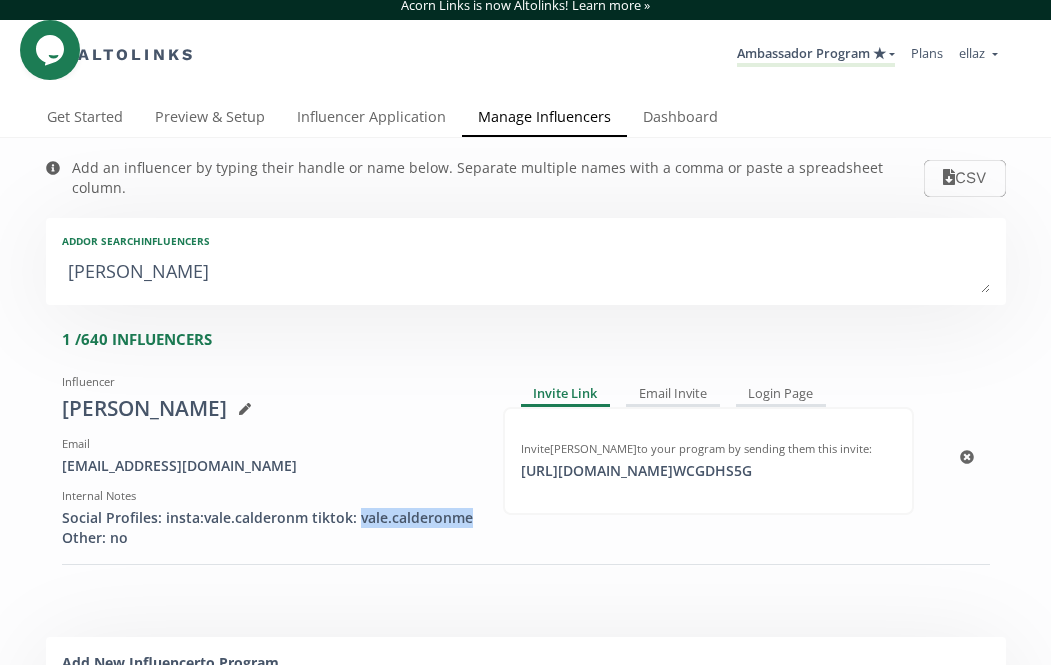 drag, startPoint x: 478, startPoint y: 500, endPoint x: 357, endPoint y: 499, distance: 121.004135 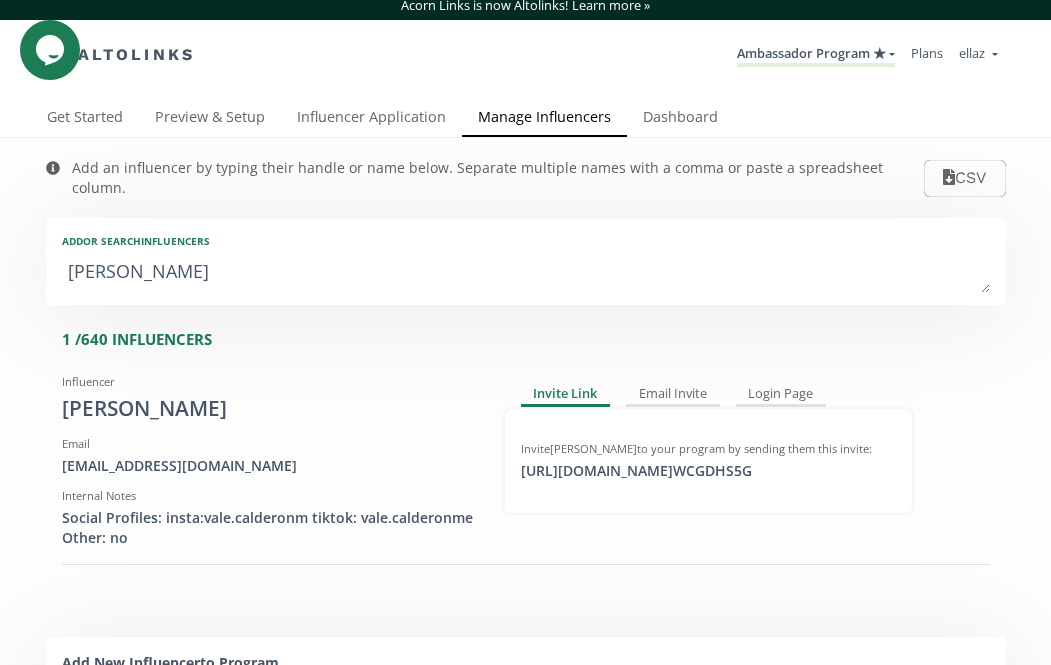 click on "Valeria Calderon" at bounding box center (526, 273) 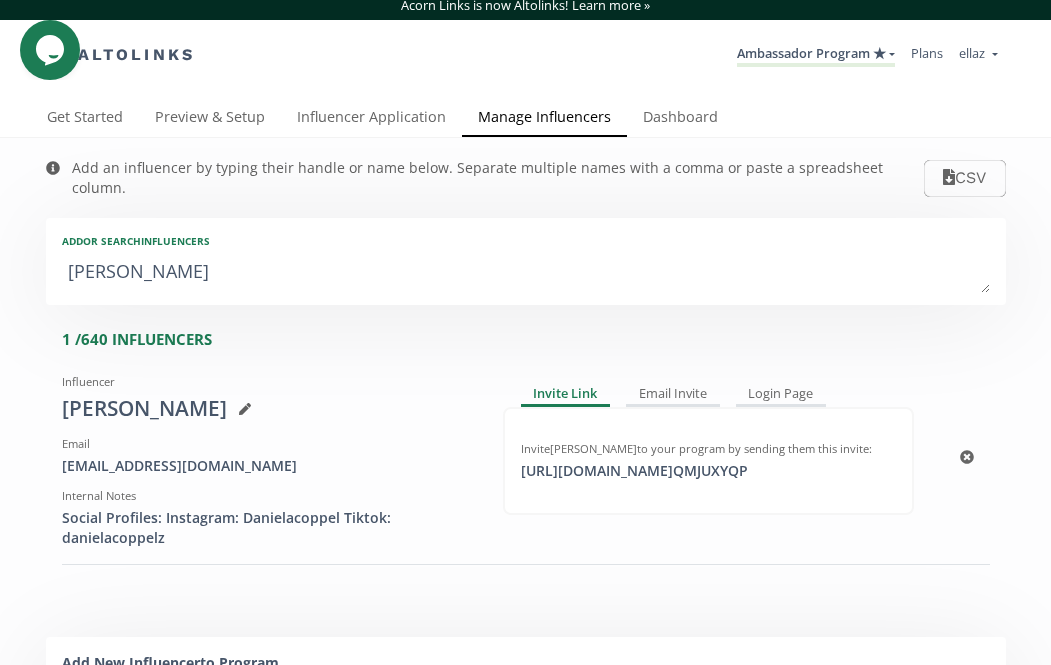 click on "Social Profiles: Instagram: Danielacoppel Tiktok: danielacoppelz" at bounding box center [267, 528] 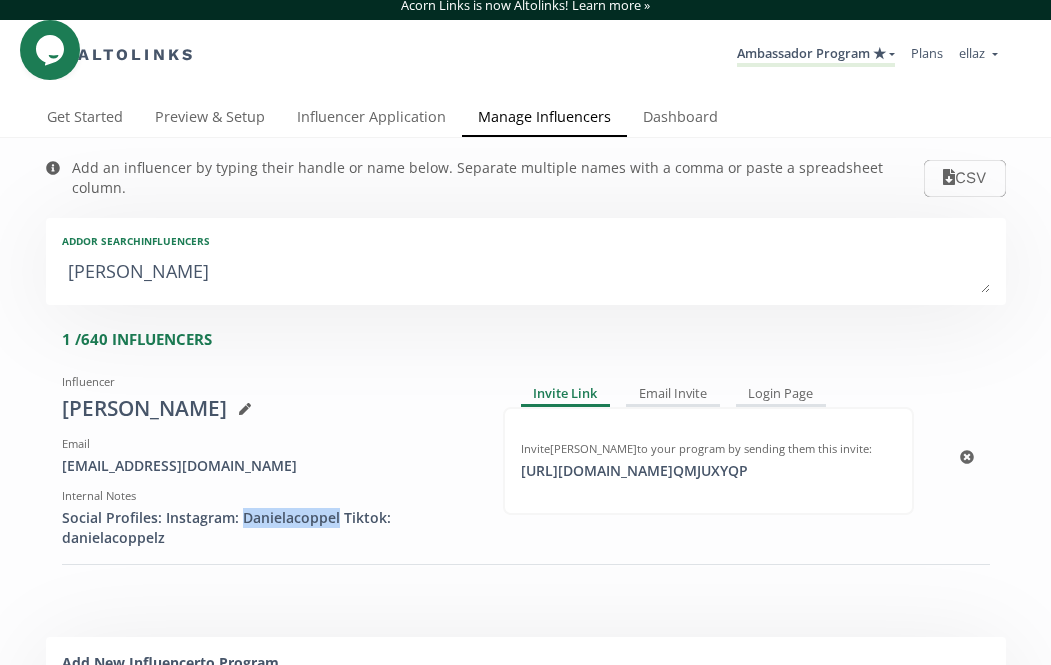 click on "Social Profiles: Instagram: Danielacoppel Tiktok: danielacoppelz" at bounding box center [267, 528] 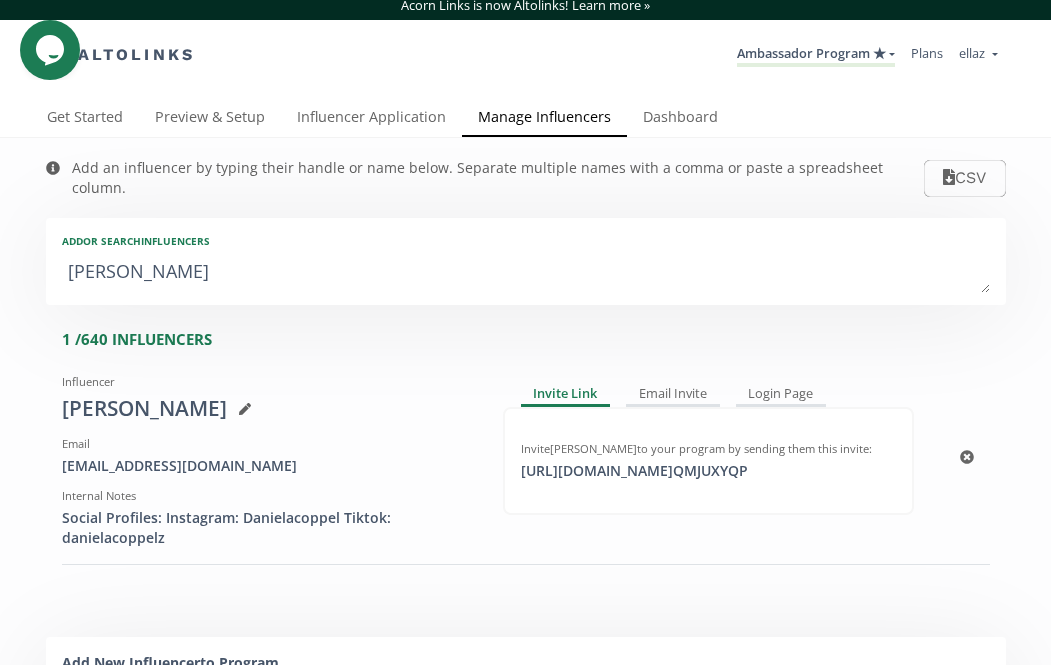 click on "Social Profiles: Instagram: Danielacoppel Tiktok: danielacoppelz" at bounding box center (267, 528) 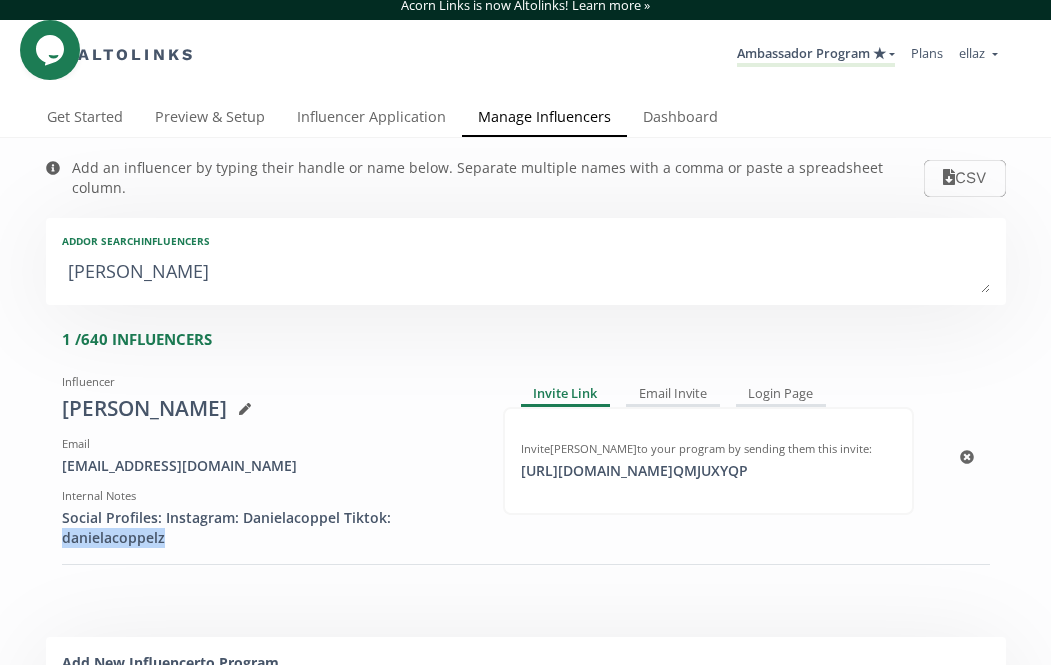 click on "Social Profiles: Instagram: Danielacoppel Tiktok: danielacoppelz" at bounding box center [267, 528] 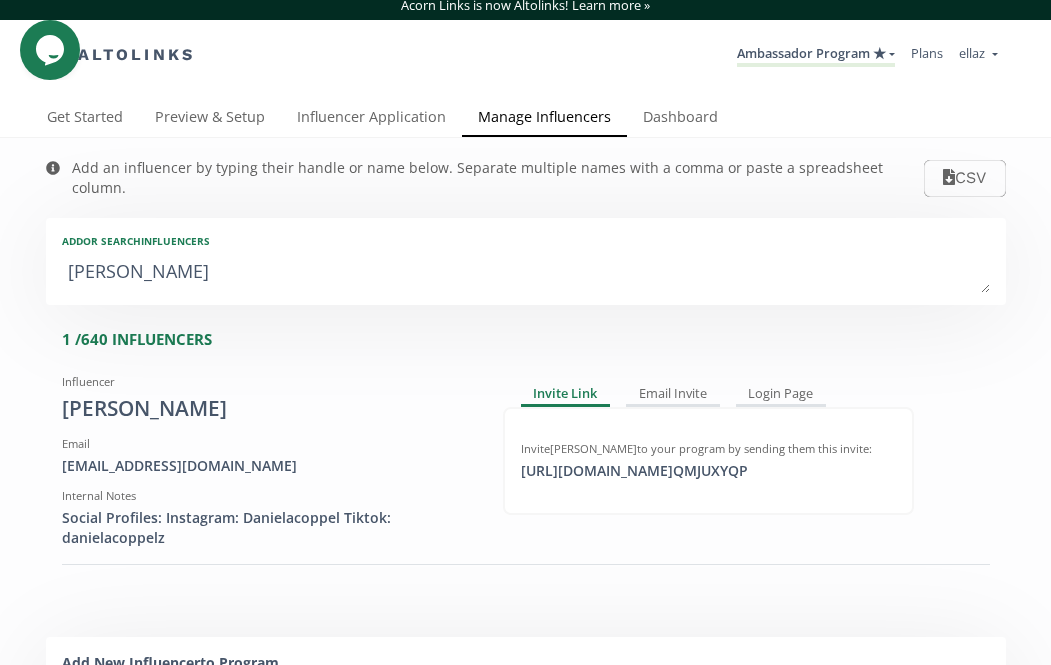 click on "Daniela coppel" at bounding box center [526, 273] 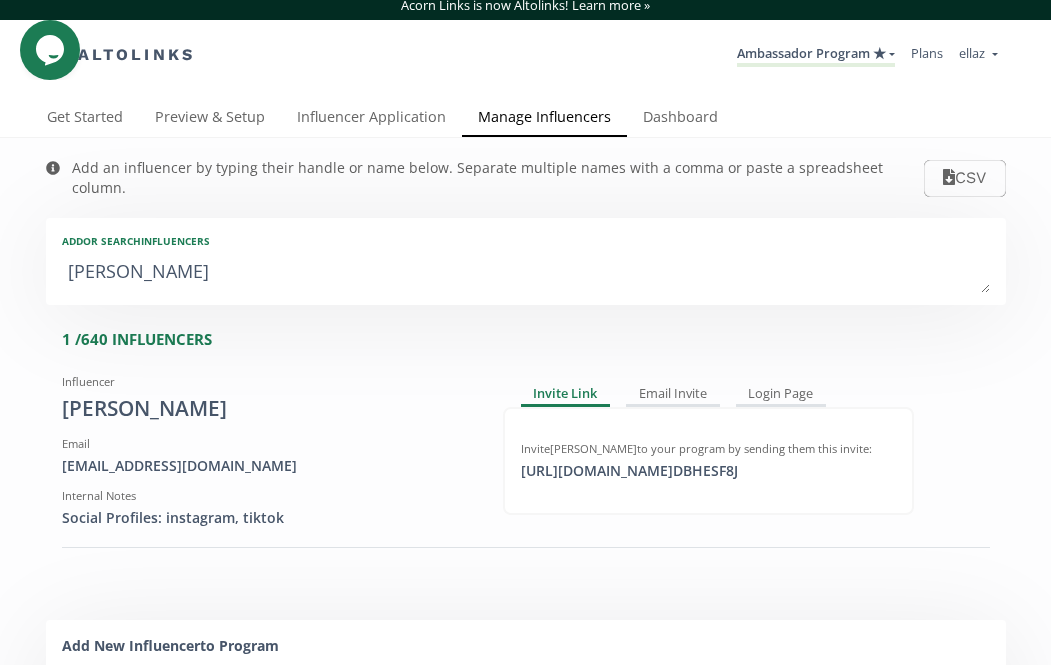 click on "Luci Bermudez" at bounding box center [526, 273] 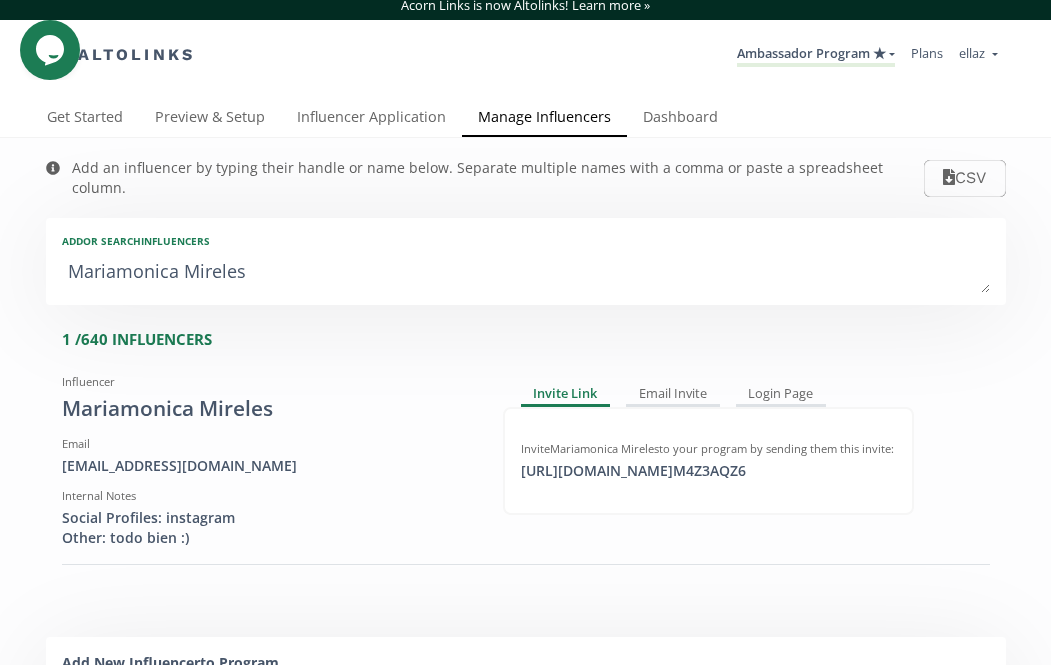 click on "Mariamonica Mireles" at bounding box center [526, 273] 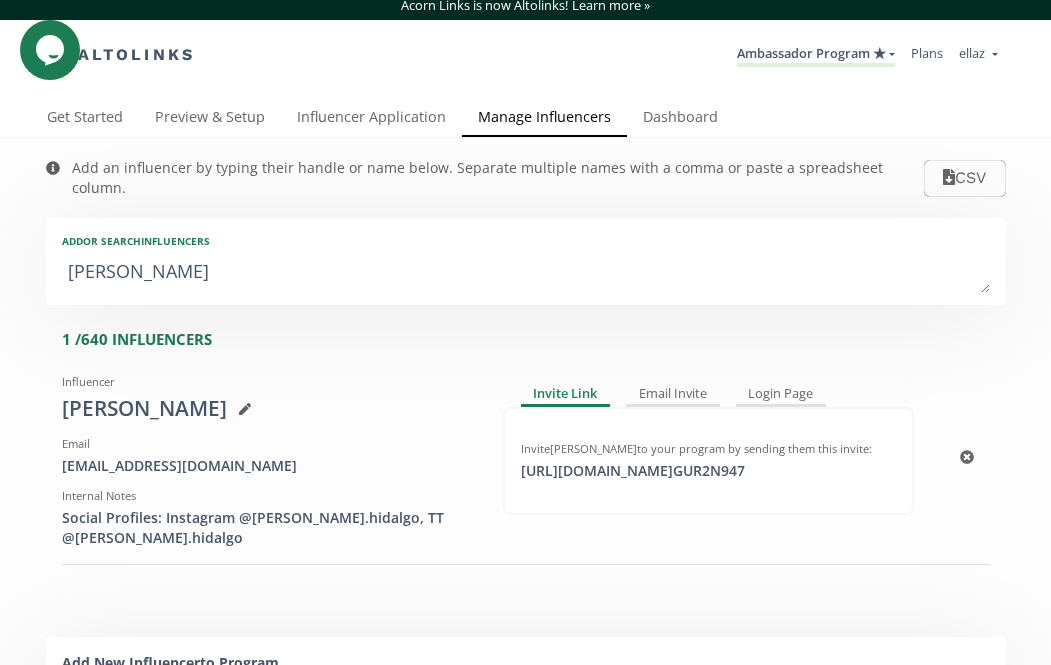 click on "Social Profiles: Instagram @katia.hidalgo, TT @katia.hidalgo" at bounding box center (267, 528) 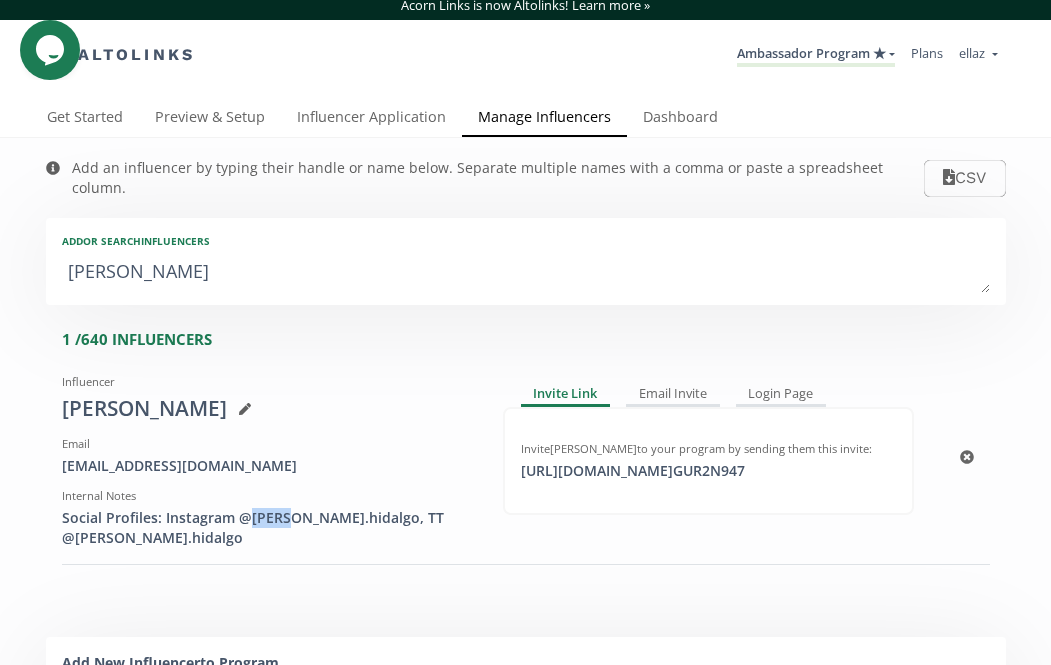 click on "Social Profiles: Instagram @katia.hidalgo, TT @katia.hidalgo" at bounding box center (267, 528) 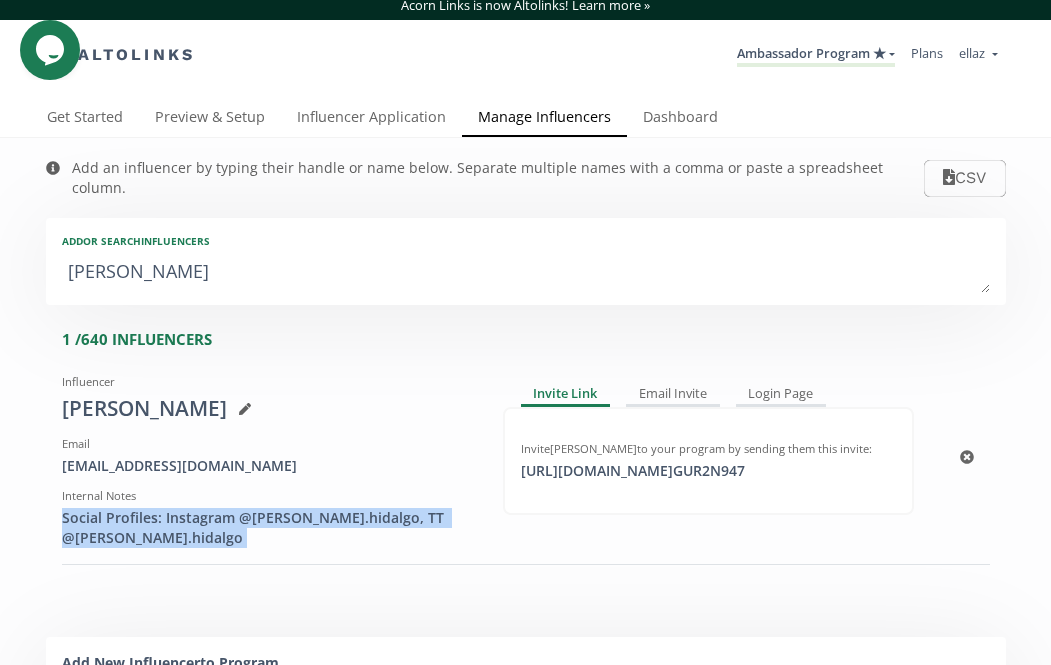 click on "Social Profiles: Instagram @katia.hidalgo, TT @katia.hidalgo" at bounding box center (267, 528) 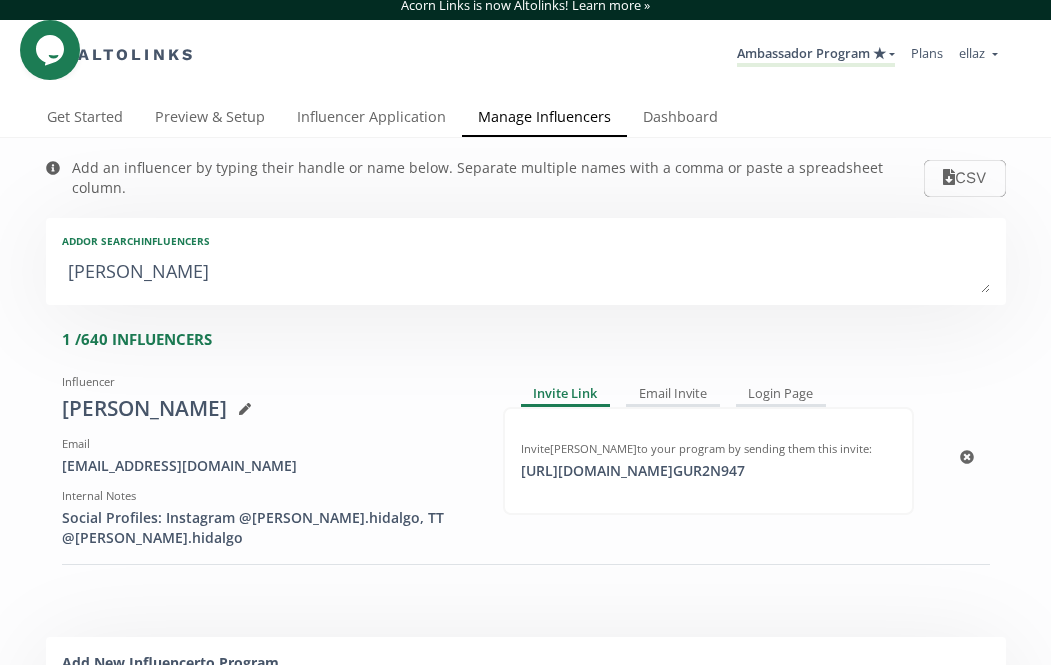 click on "Social Profiles: Instagram @katia.hidalgo, TT @katia.hidalgo" at bounding box center (267, 528) 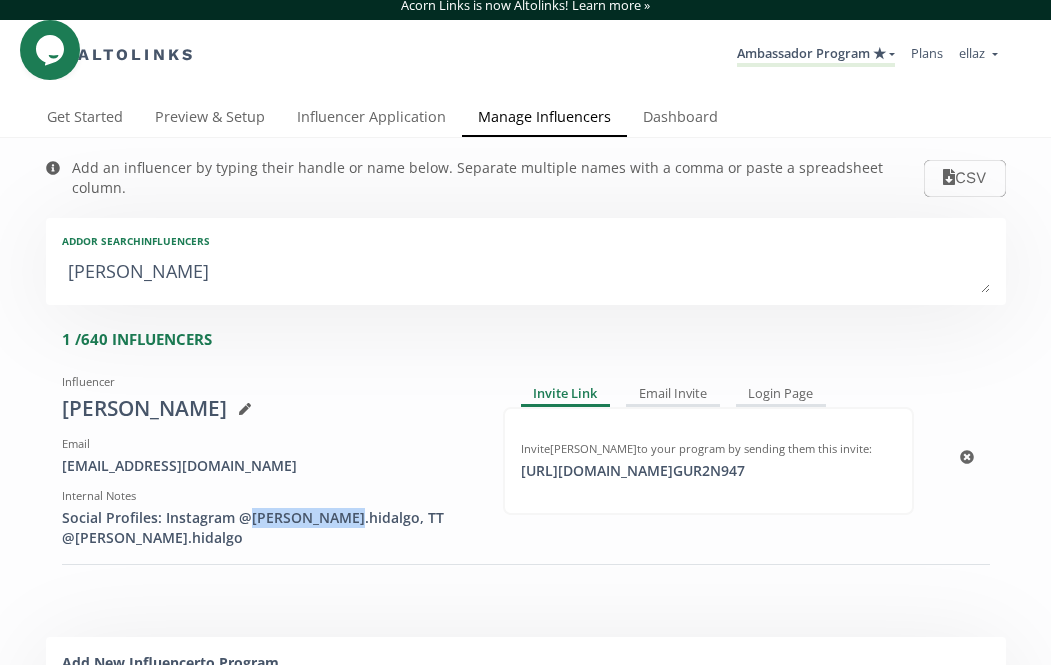 drag, startPoint x: 334, startPoint y: 498, endPoint x: 246, endPoint y: 494, distance: 88.09086 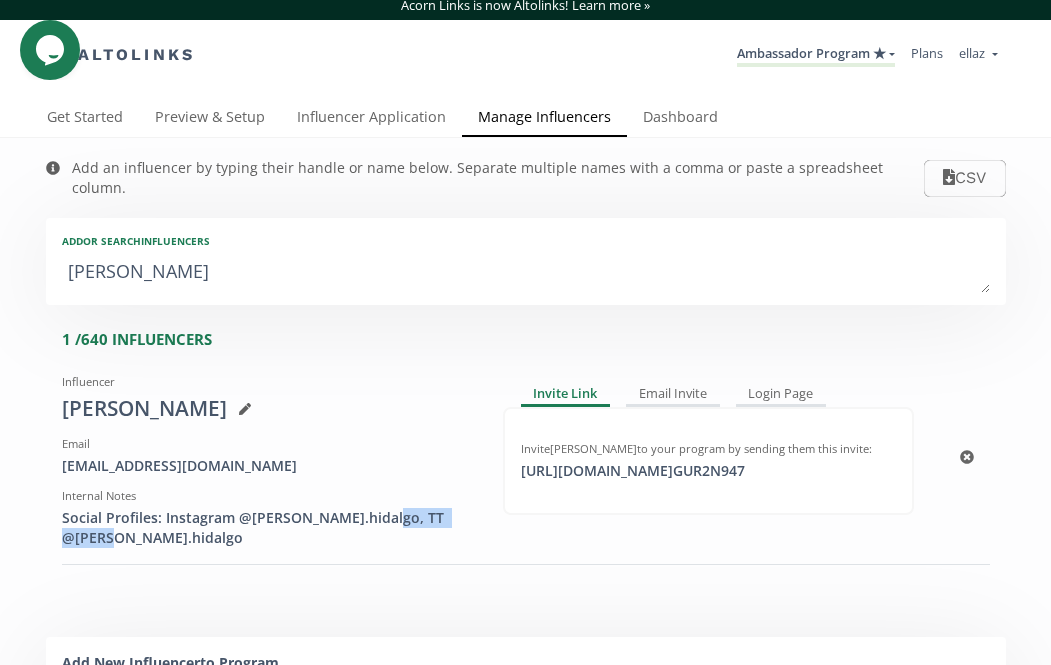 drag, startPoint x: 465, startPoint y: 495, endPoint x: 375, endPoint y: 493, distance: 90.02222 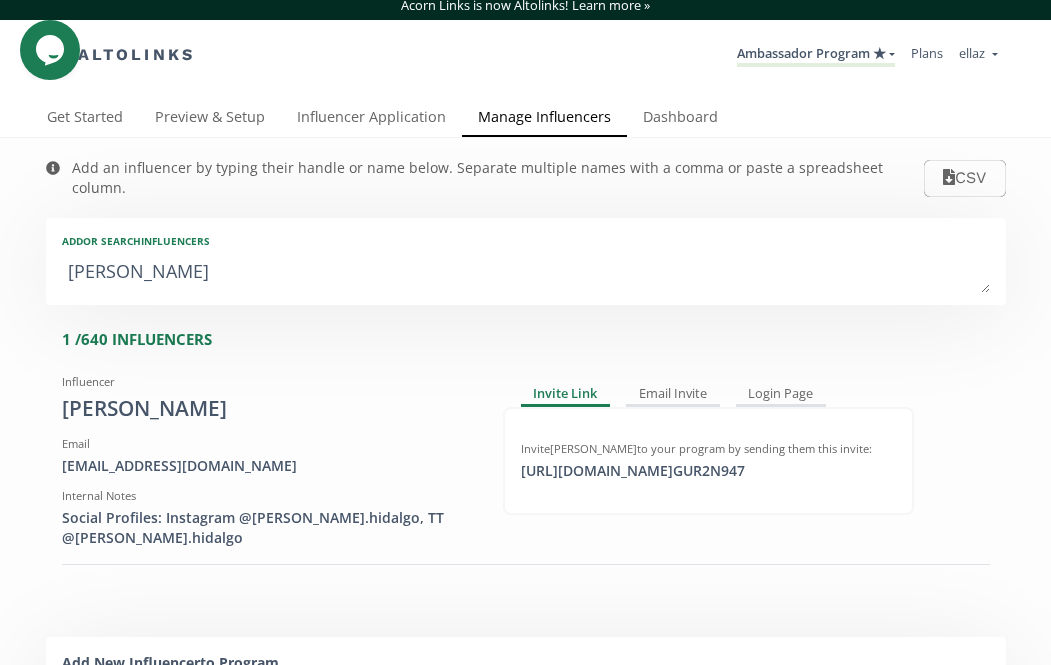 click on "Katia Hidalgo" at bounding box center [526, 273] 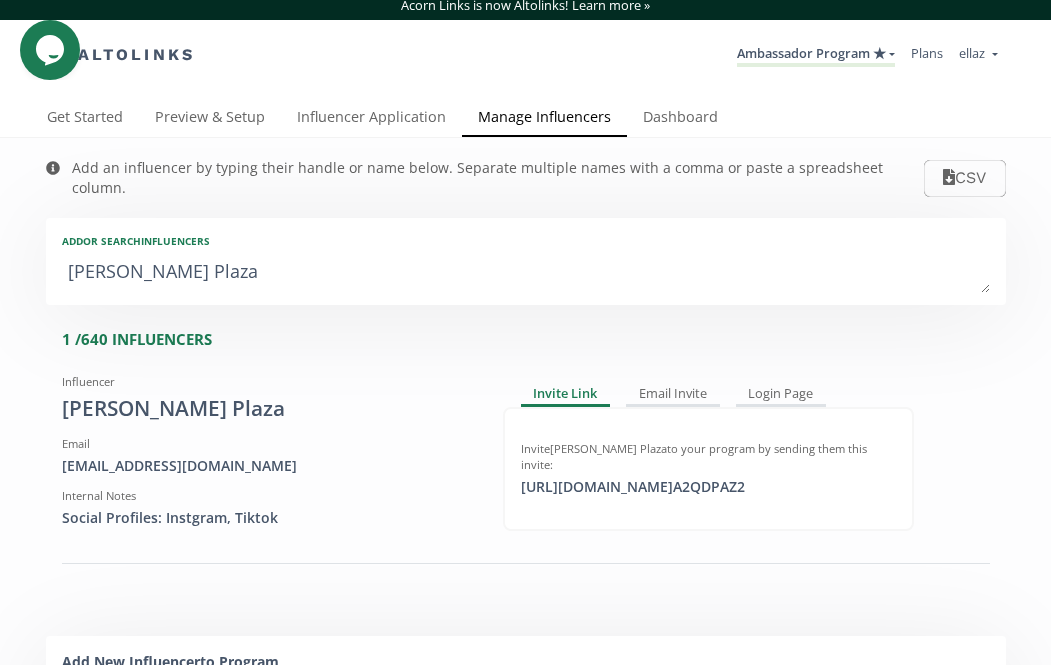 click on "Nicole Calero Plaza" at bounding box center (526, 273) 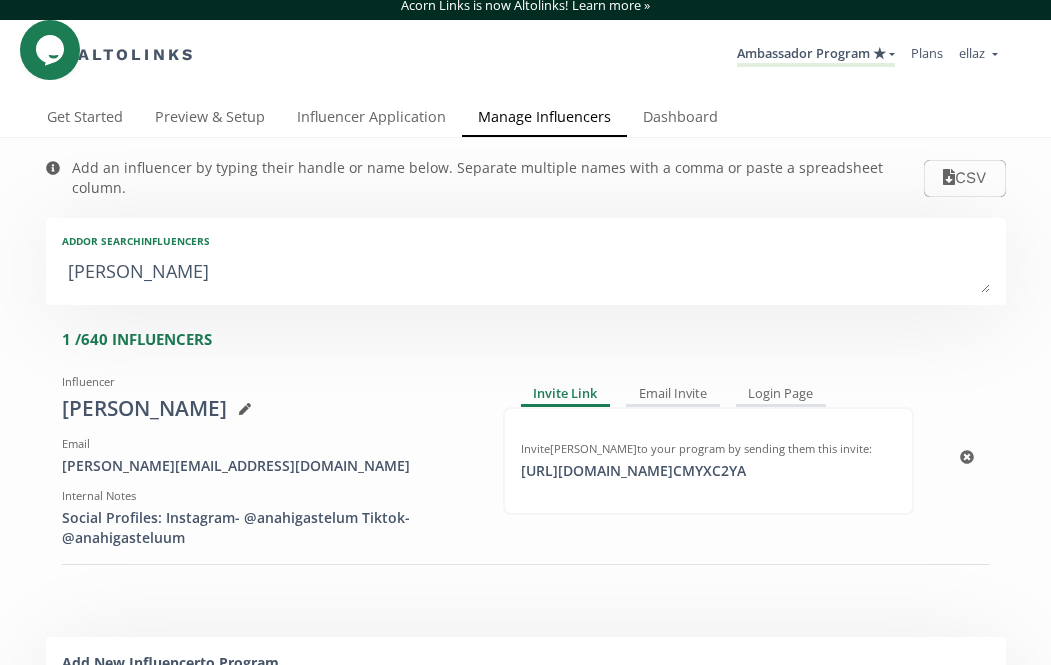 click on "Social Profiles: Instagram- @anahigastelum Tiktok- @anahigasteluum" at bounding box center [267, 528] 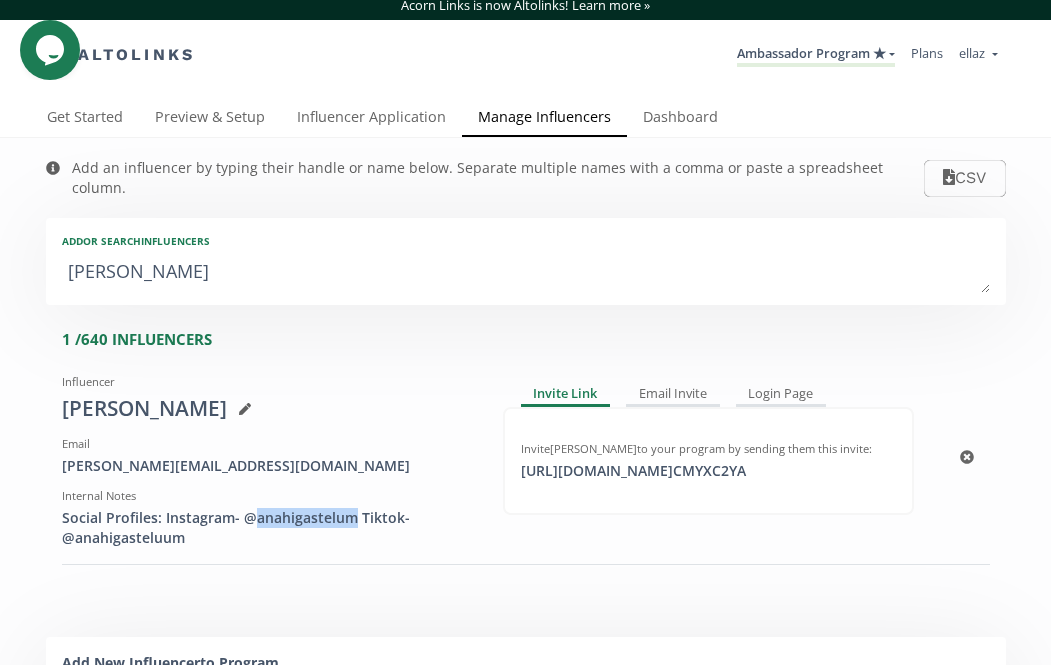 click on "Social Profiles: Instagram- @anahigastelum Tiktok- @anahigasteluum" at bounding box center (267, 528) 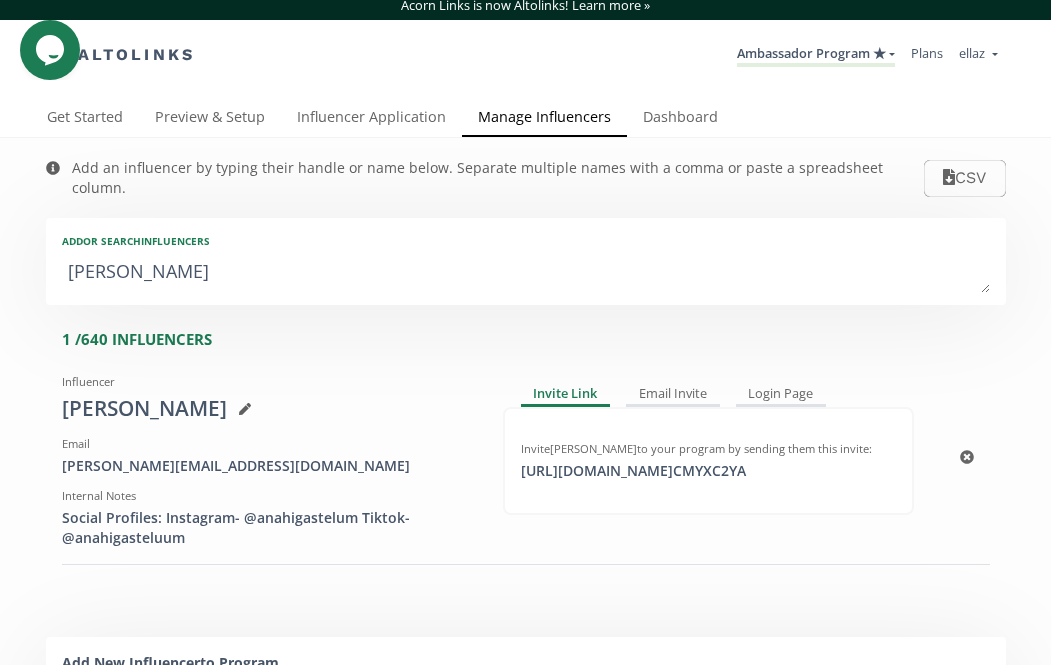 click on "Social Profiles: Instagram- @anahigastelum Tiktok- @anahigasteluum" at bounding box center (267, 528) 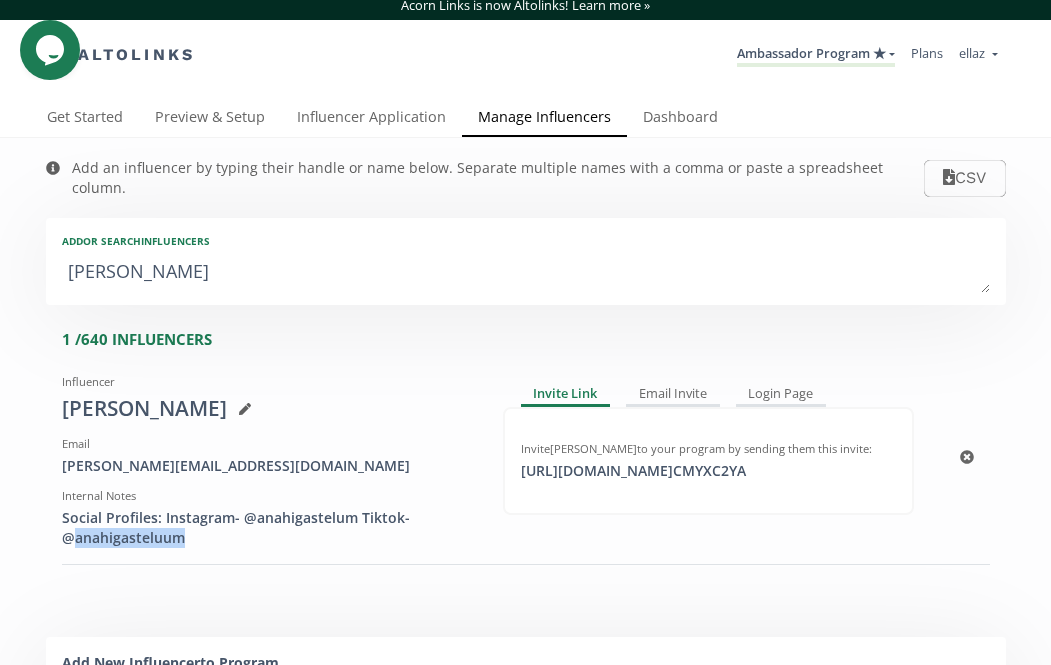 click on "Social Profiles: Instagram- @anahigastelum Tiktok- @anahigasteluum" at bounding box center (267, 528) 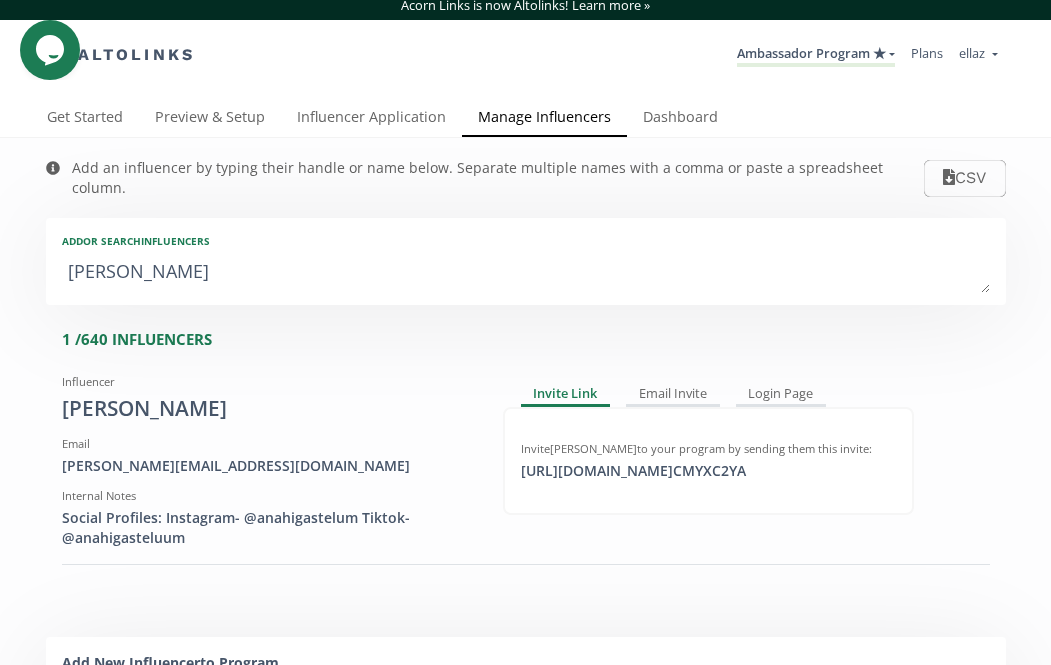 click on "Anahi Gastelum" at bounding box center [526, 273] 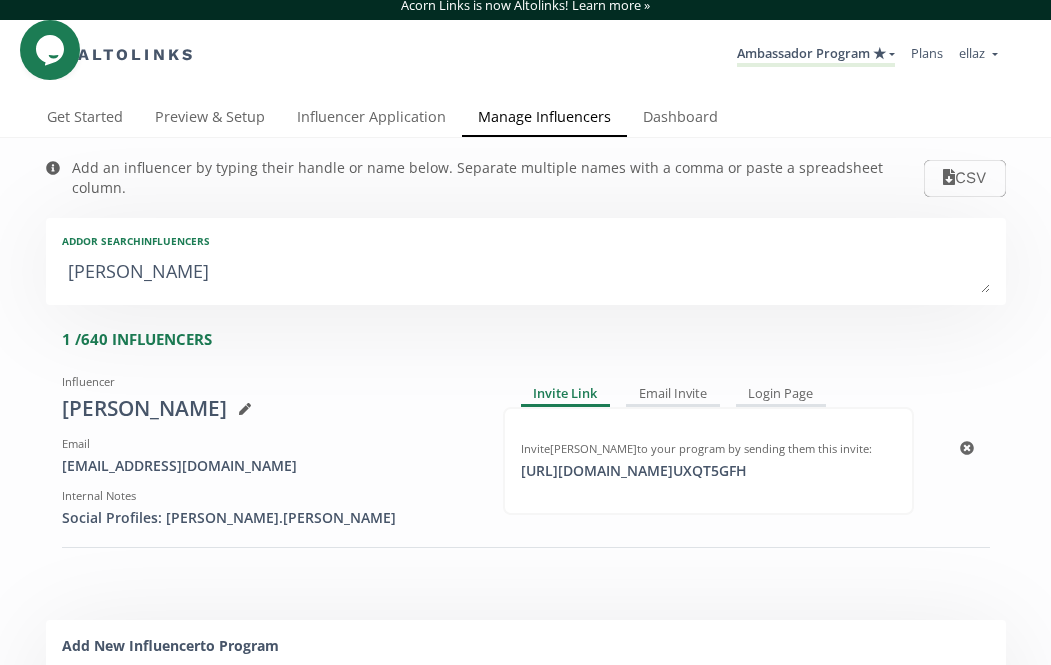 click on "Social Profiles: renata.tello" at bounding box center (267, 518) 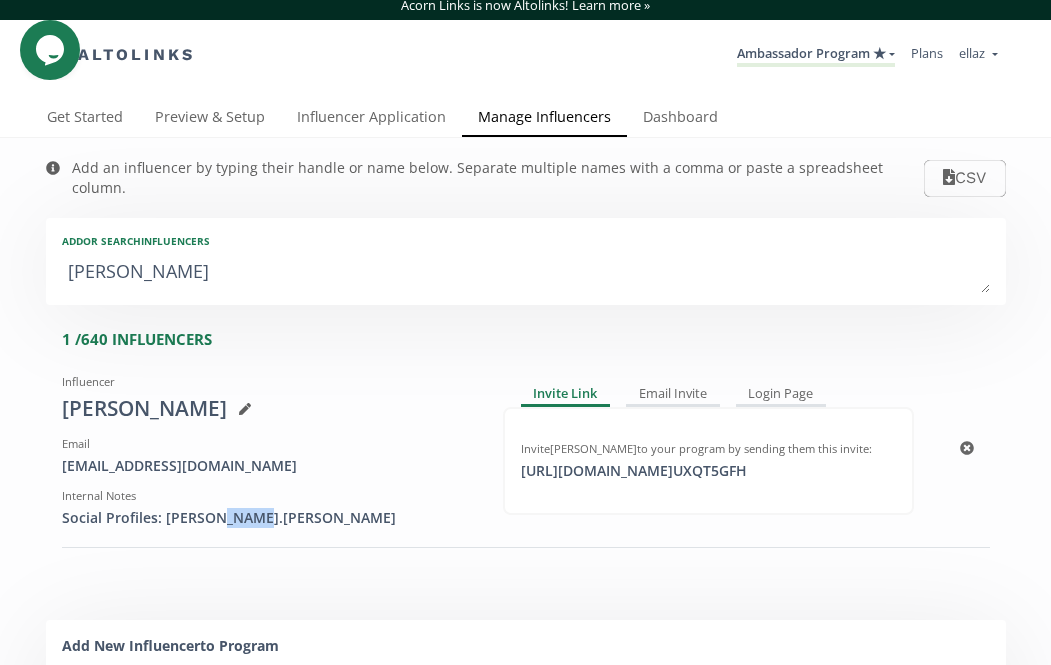 click on "Social Profiles: renata.tello" at bounding box center [267, 518] 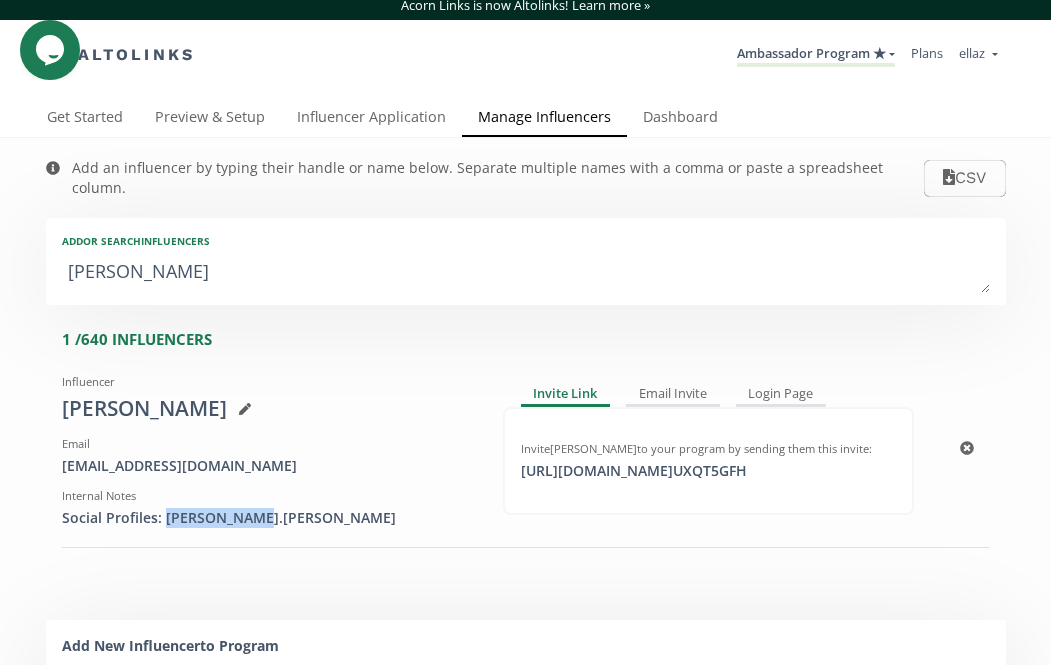 drag, startPoint x: 161, startPoint y: 493, endPoint x: 292, endPoint y: 493, distance: 131 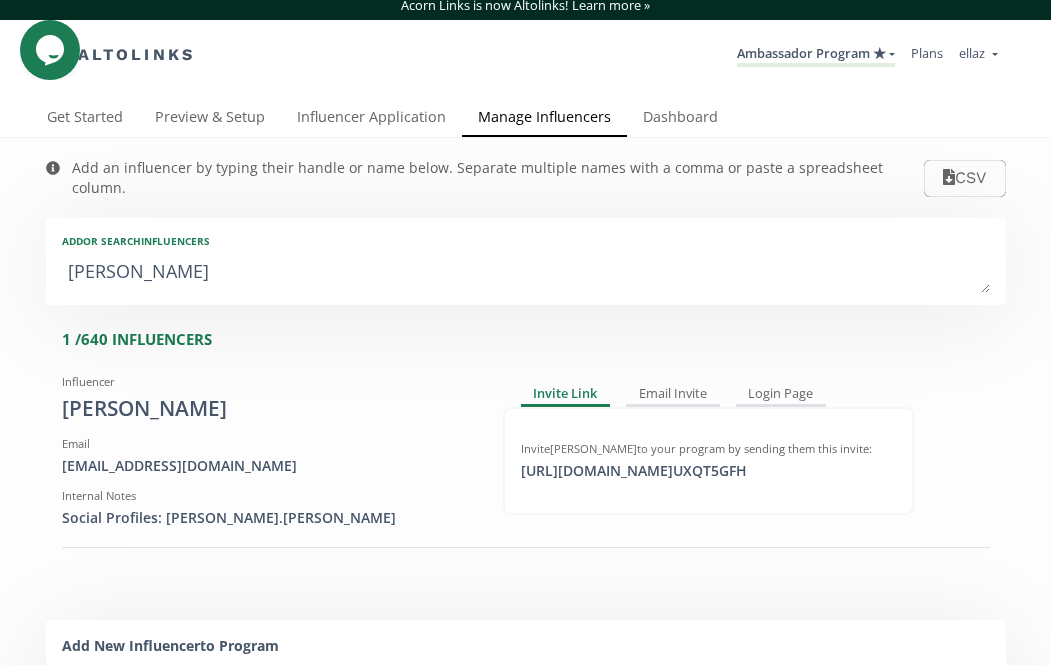 click on "Renata Tello" at bounding box center [526, 273] 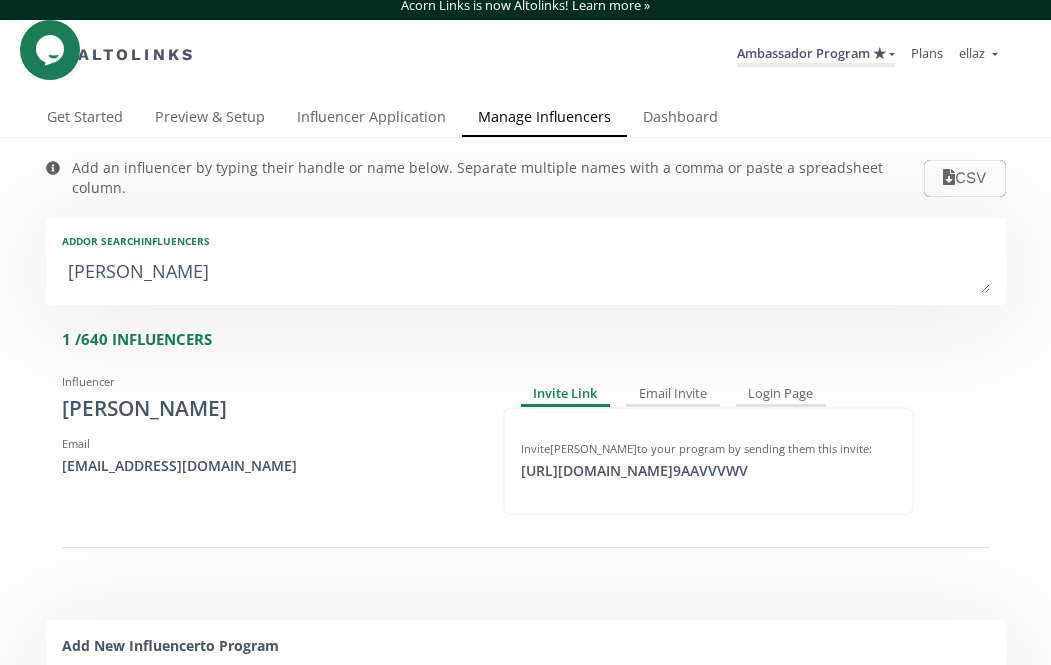 click on "Paulina Rosas" at bounding box center (526, 273) 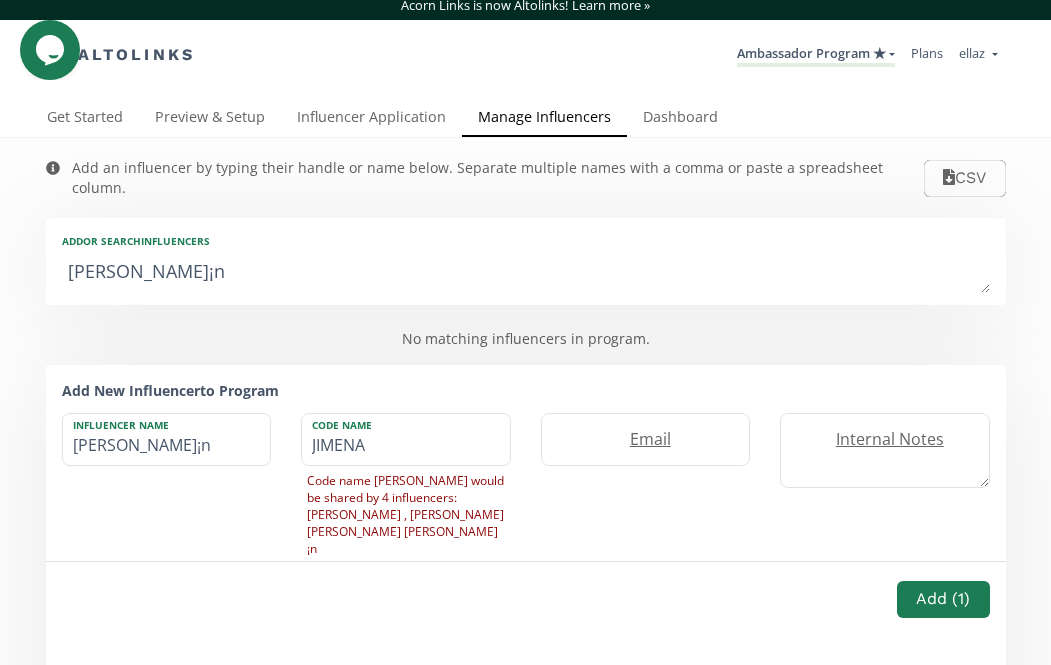 click on "Jimena GalÃ¡n" at bounding box center [526, 273] 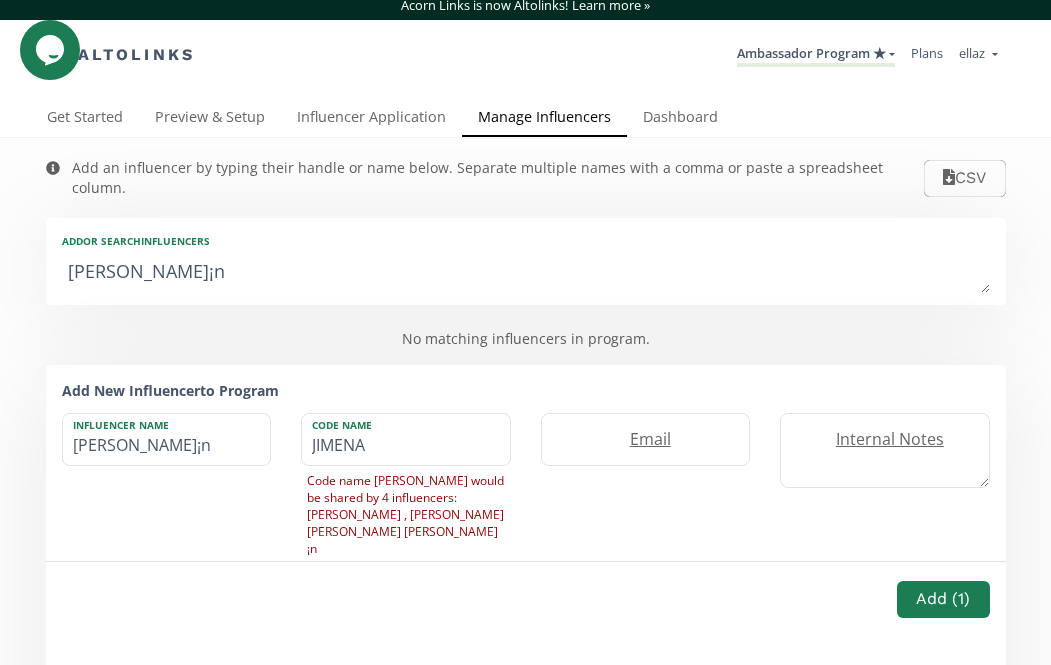 type on "Jimena GalÃn" 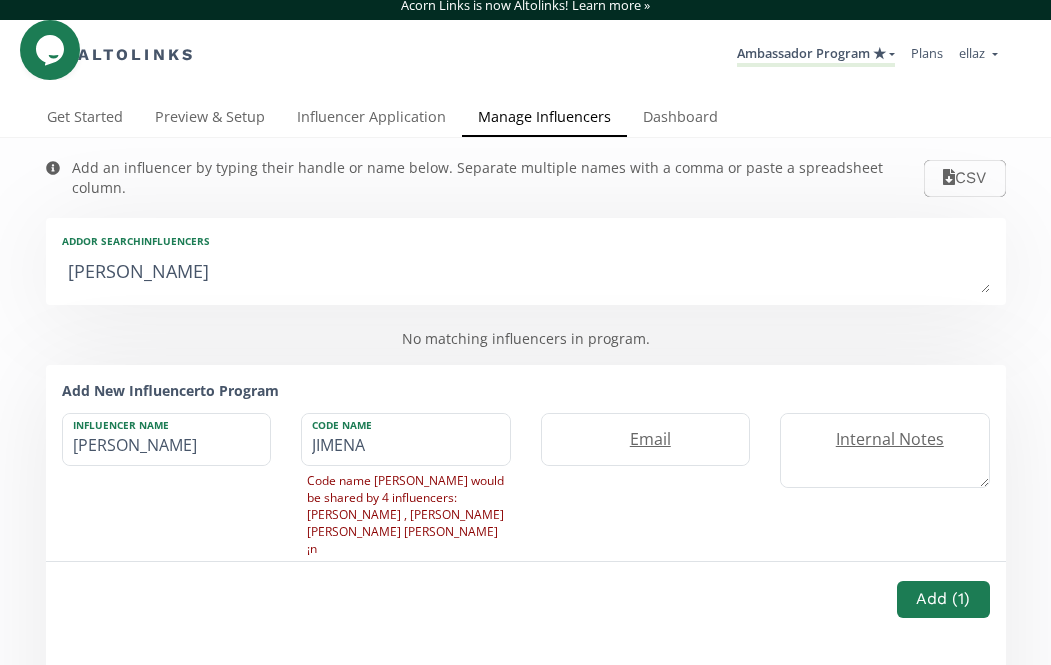 type on "Jimena Galn" 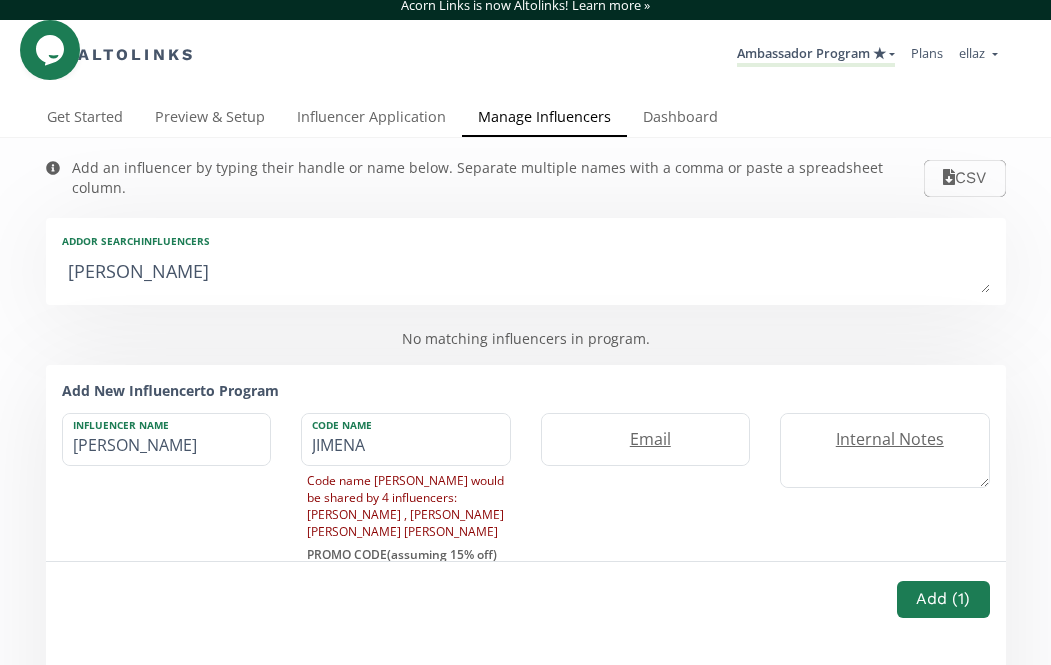 type on "Jimena Gan" 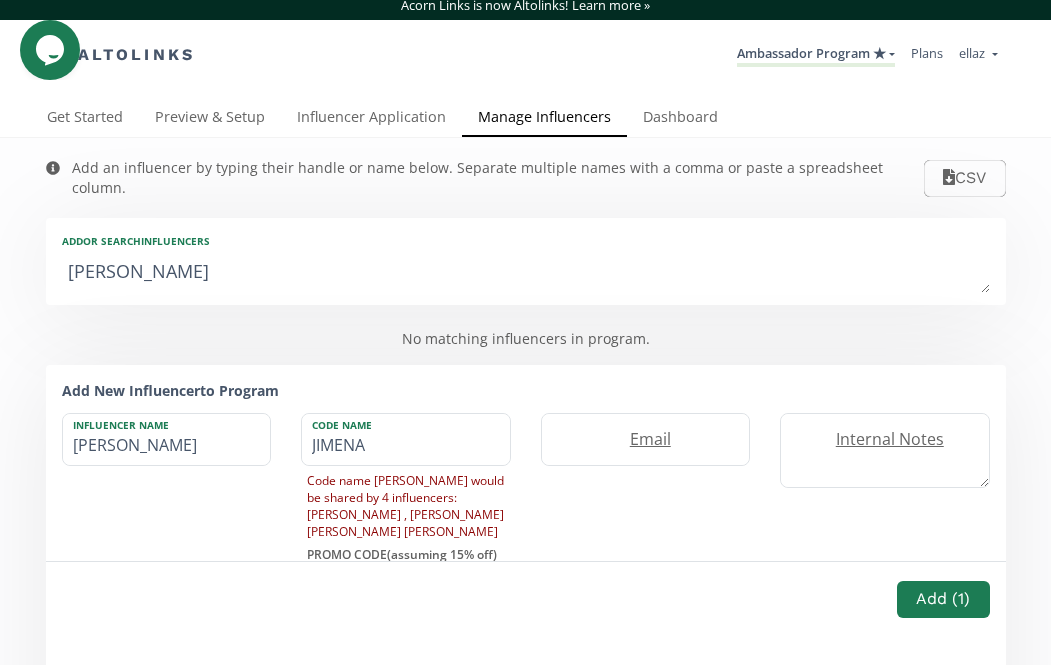 type on "Jimena Gan" 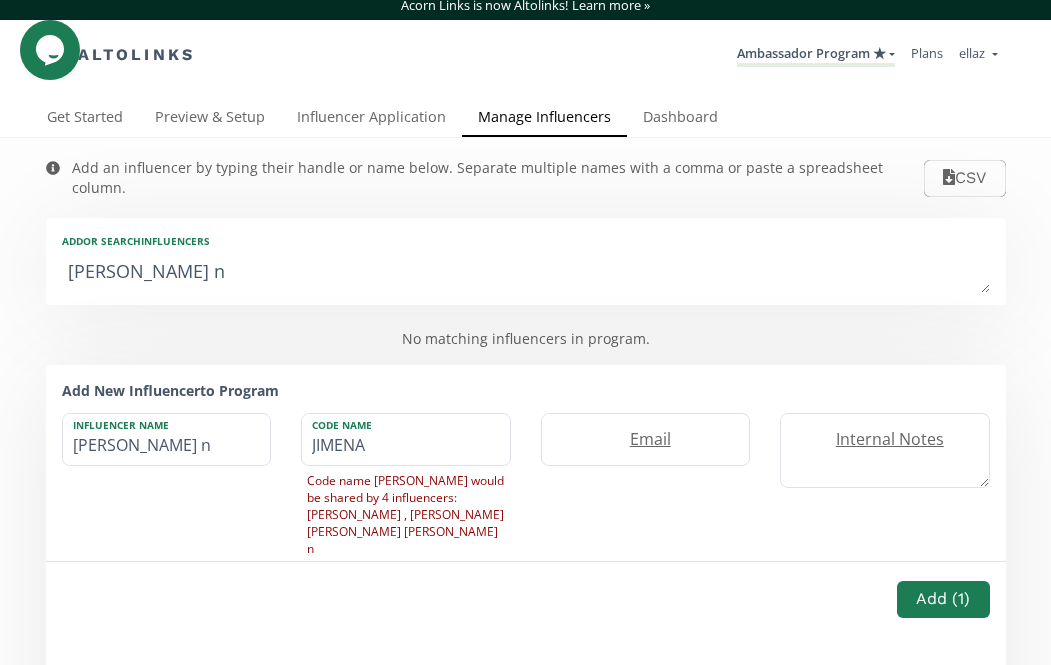 type on "Jimena" 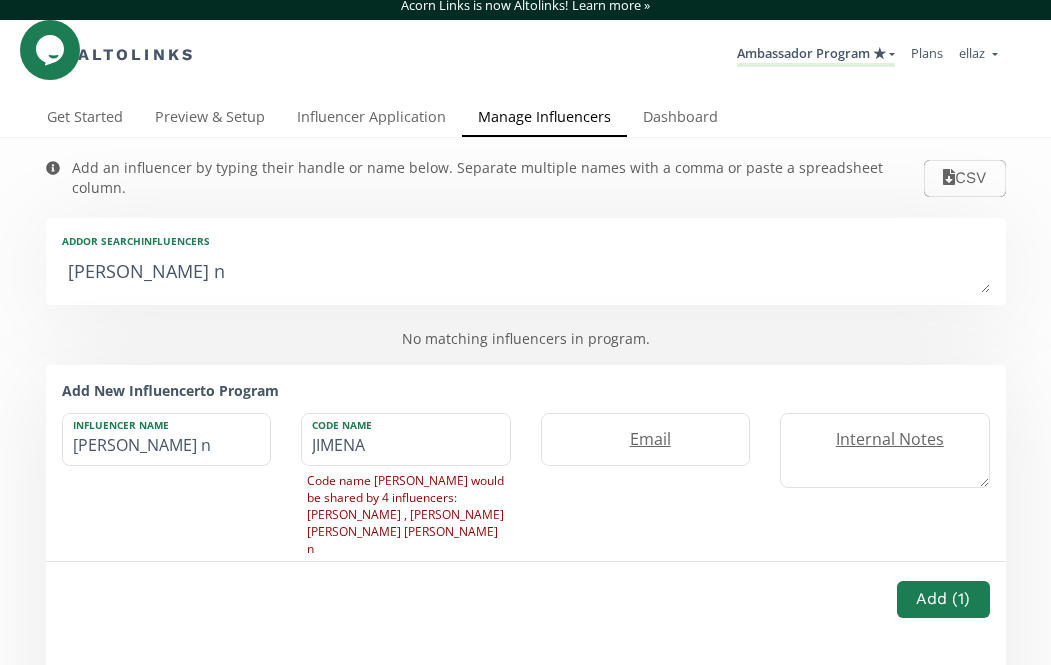 type on "Jimena" 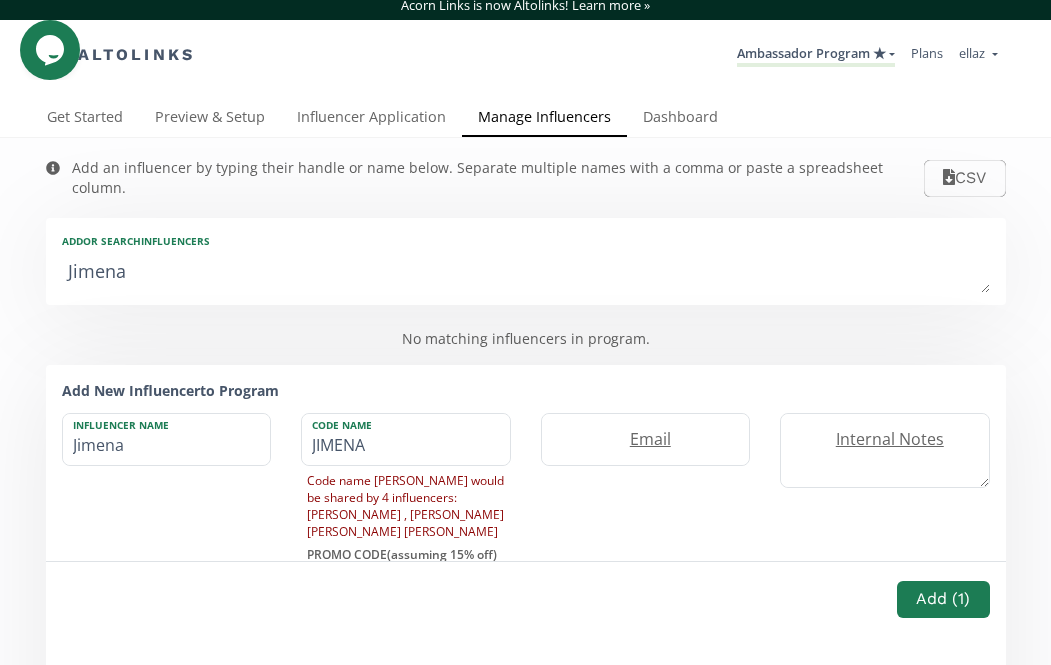 type on "Jimena G" 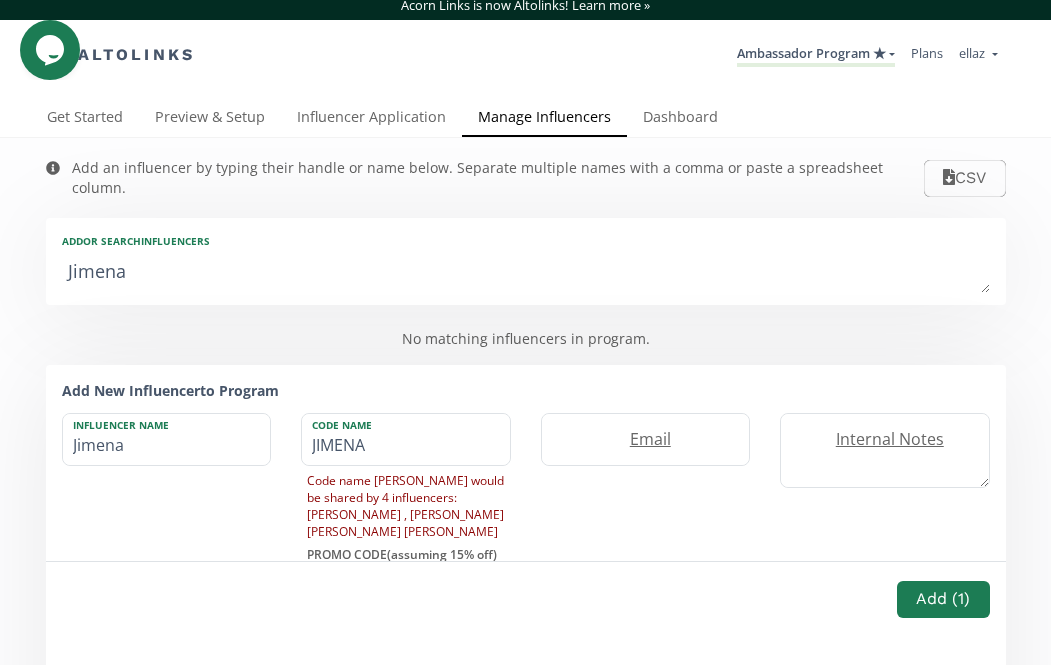 type on "Jimena G" 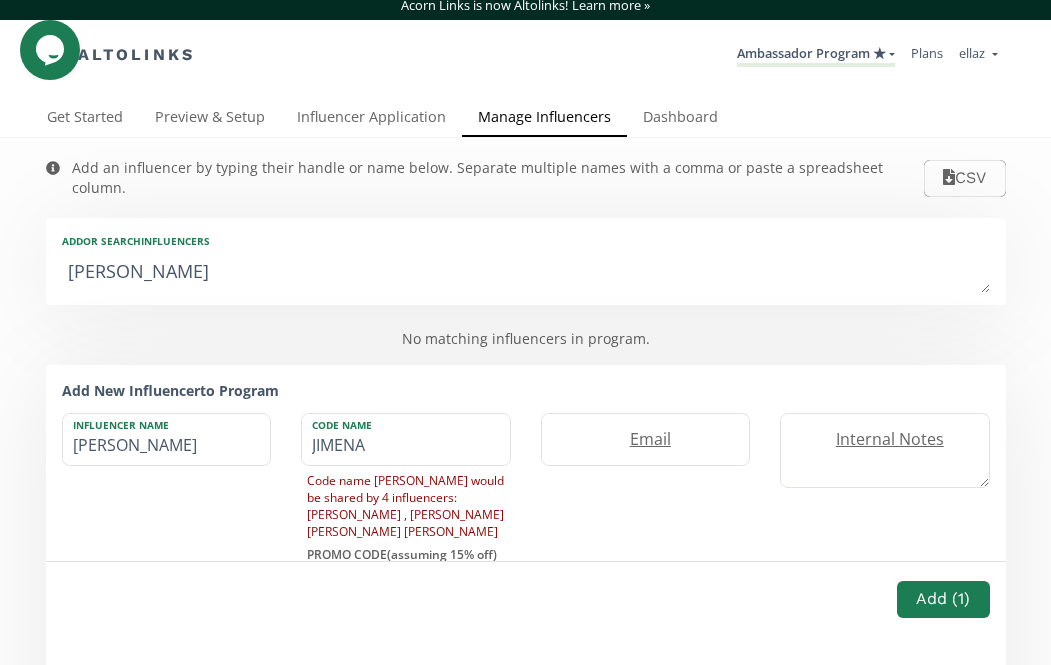 type on "Jimena" 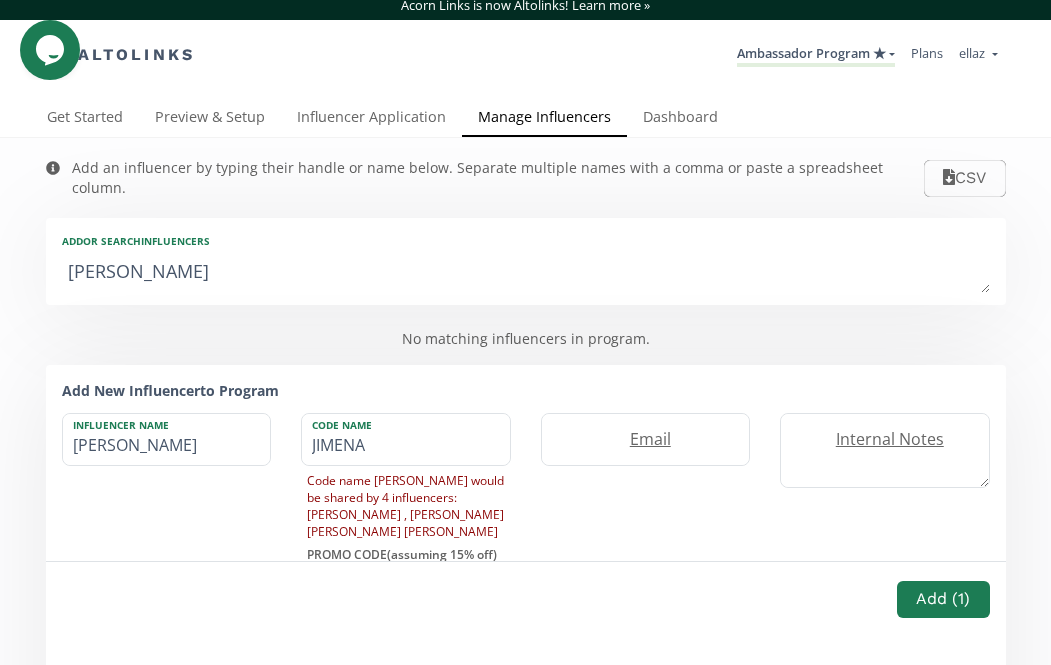 type on "Jimena" 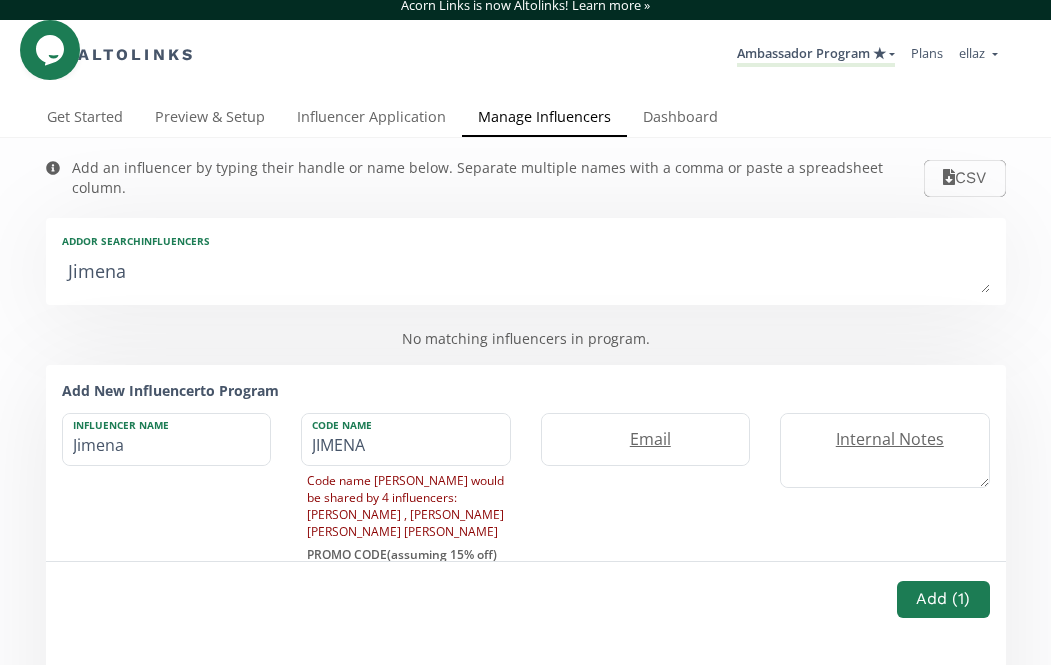 type on "Jimena g" 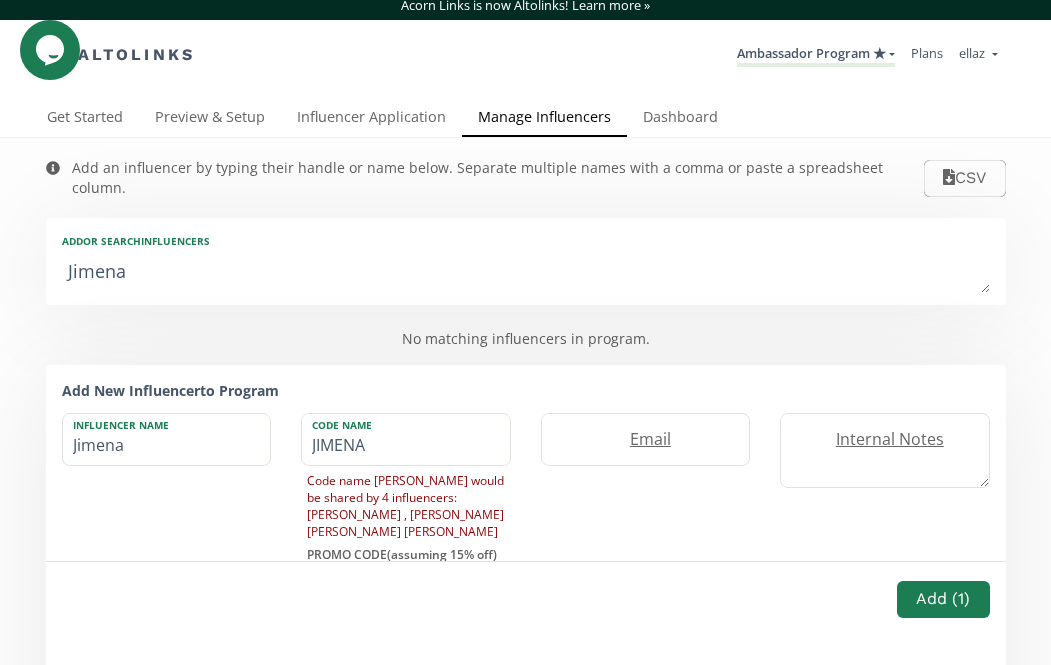 type on "Jimena g" 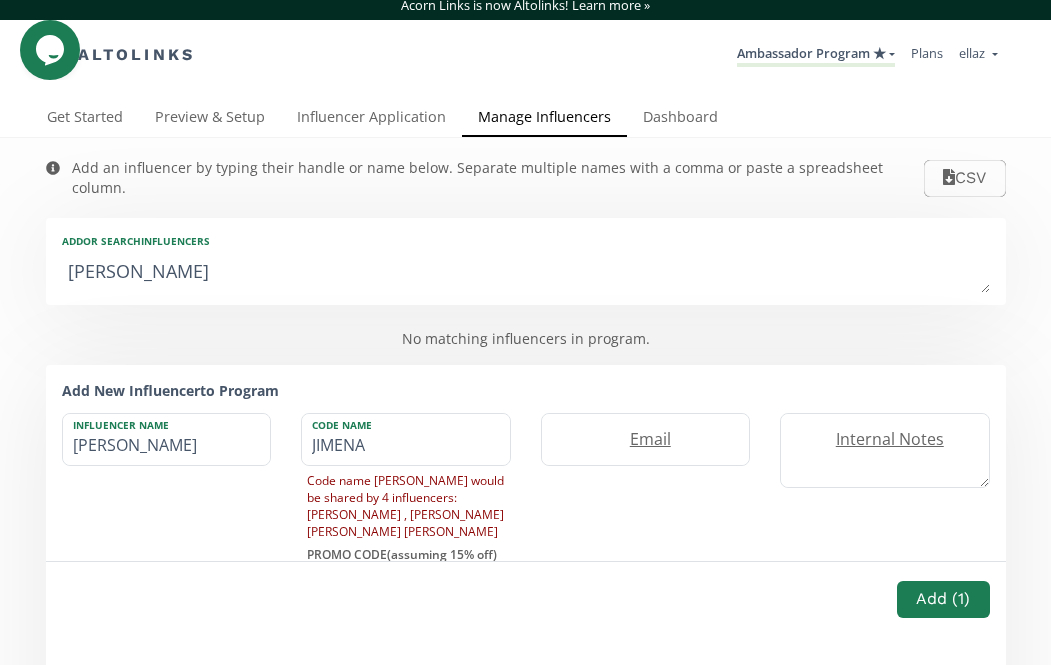 type on "Jimena" 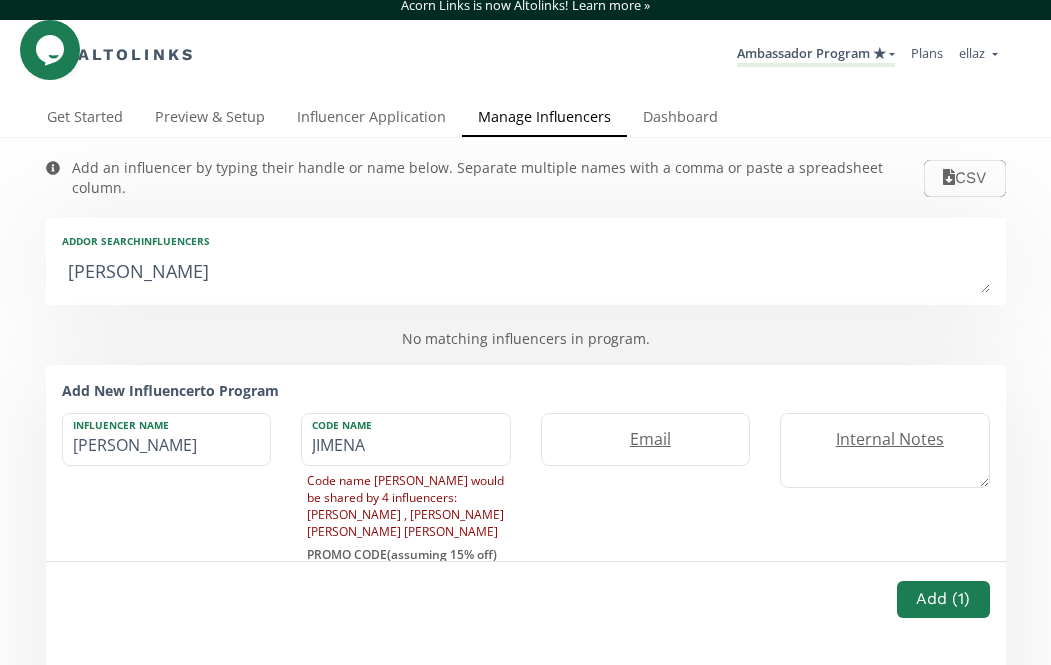 type on "Jimena" 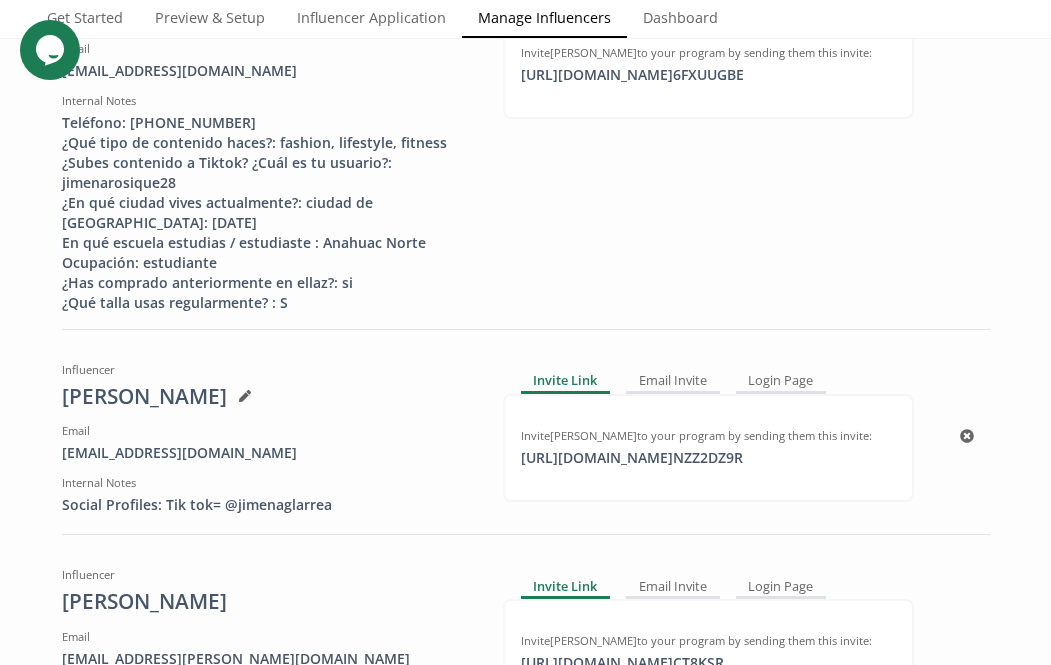 scroll, scrollTop: 812, scrollLeft: 0, axis: vertical 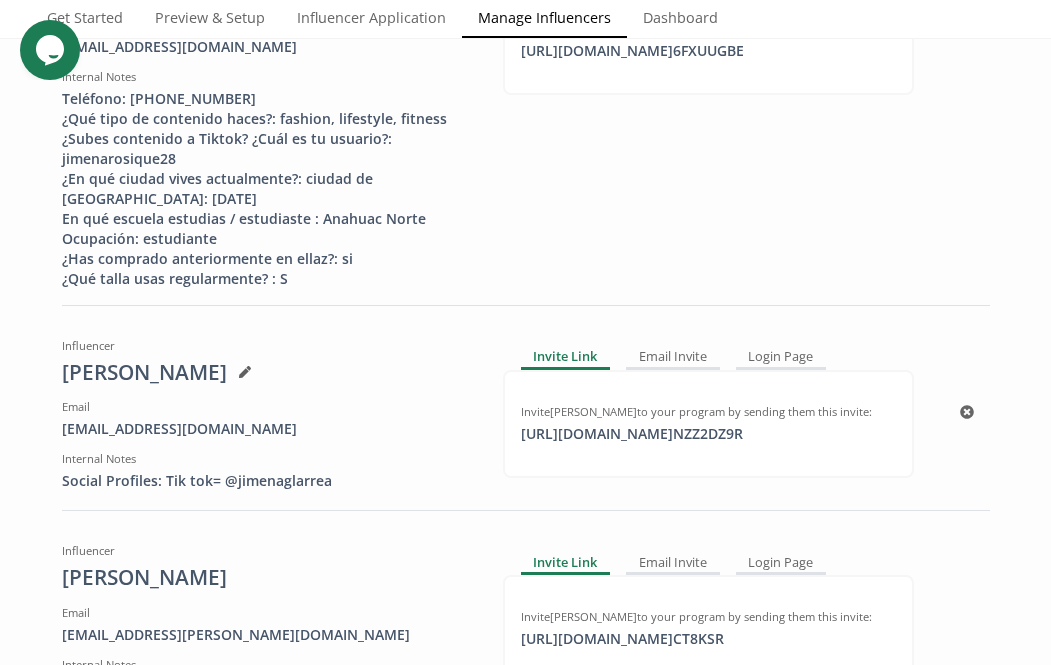 click on "Social Profiles: Tik tok= @jimenaglarrea" at bounding box center (267, 481) 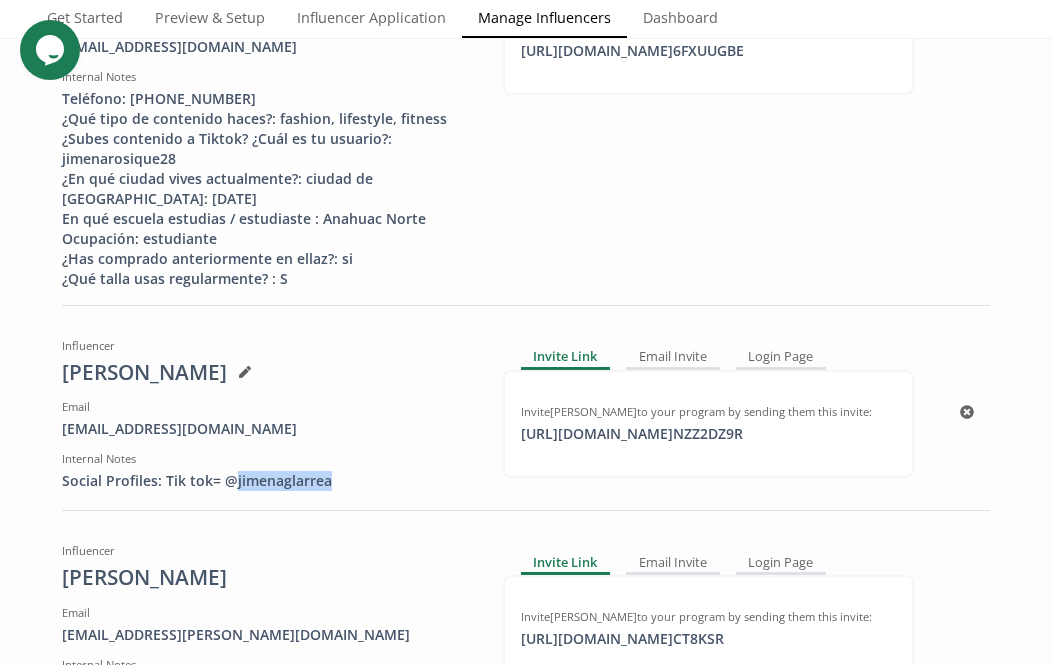 click on "Social Profiles: Tik tok= @jimenaglarrea" at bounding box center [267, 481] 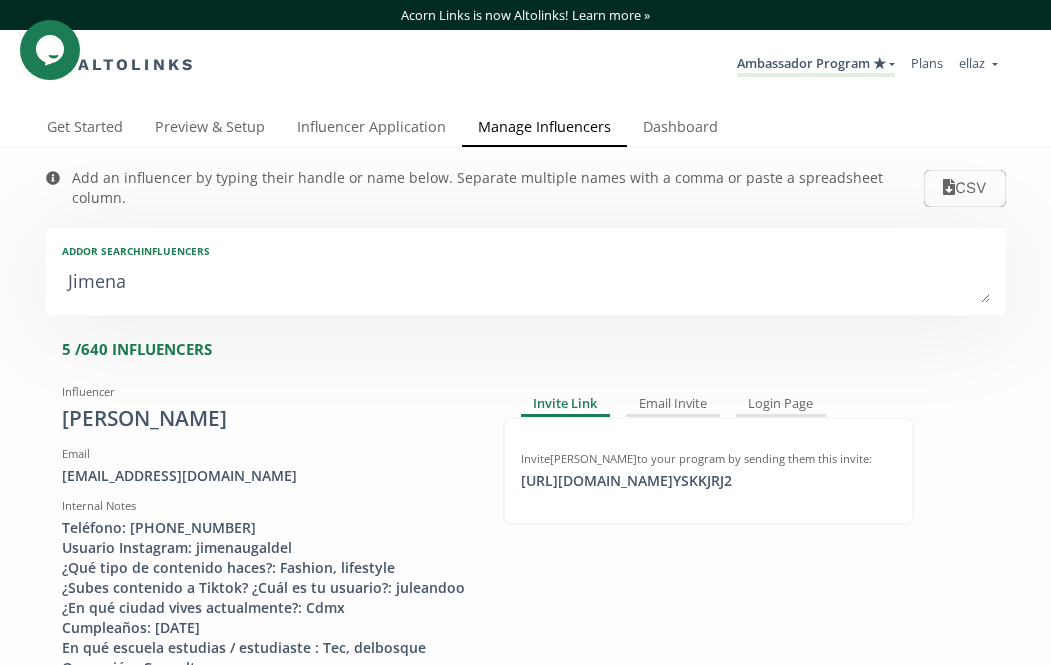 click on "Jimena" at bounding box center [526, 283] 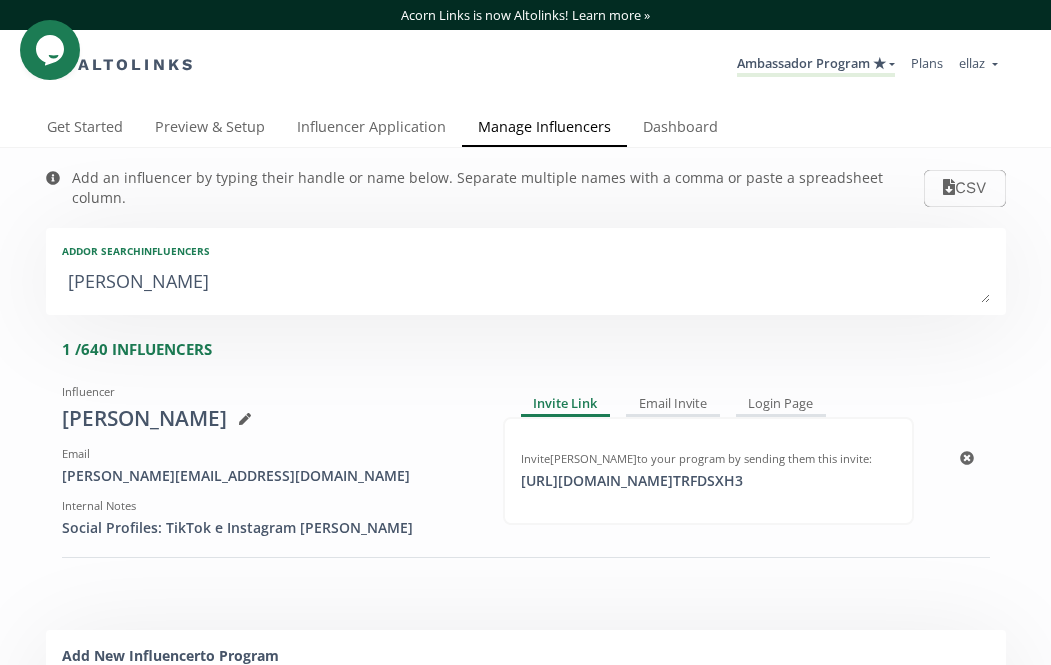 click on "Social Profiles: TikTok e Instagram Camillawindegger" at bounding box center [267, 528] 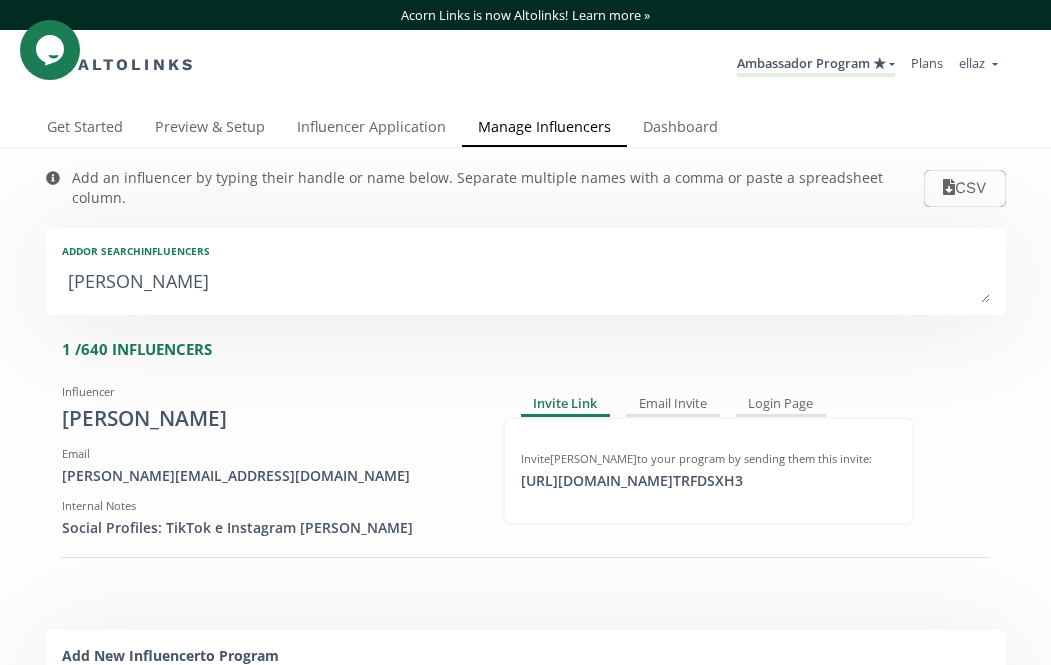 click on "Camilla Windegger" at bounding box center (526, 283) 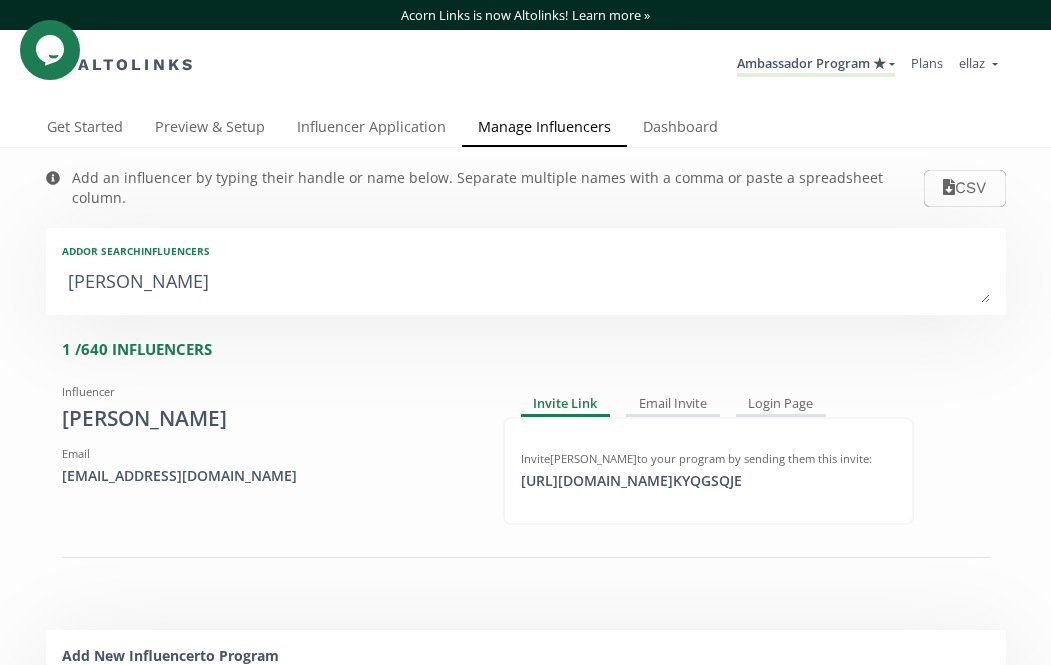 click on "Andrea Caballero" at bounding box center (526, 283) 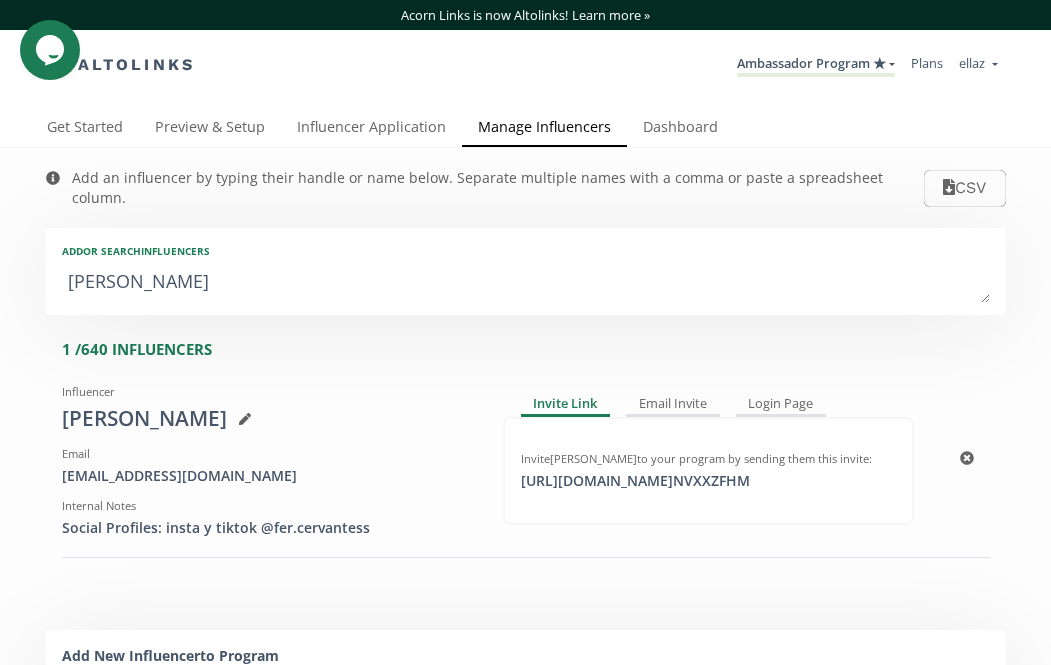 click on "Social Profiles: insta y tiktok @fer.cervantess" at bounding box center [267, 528] 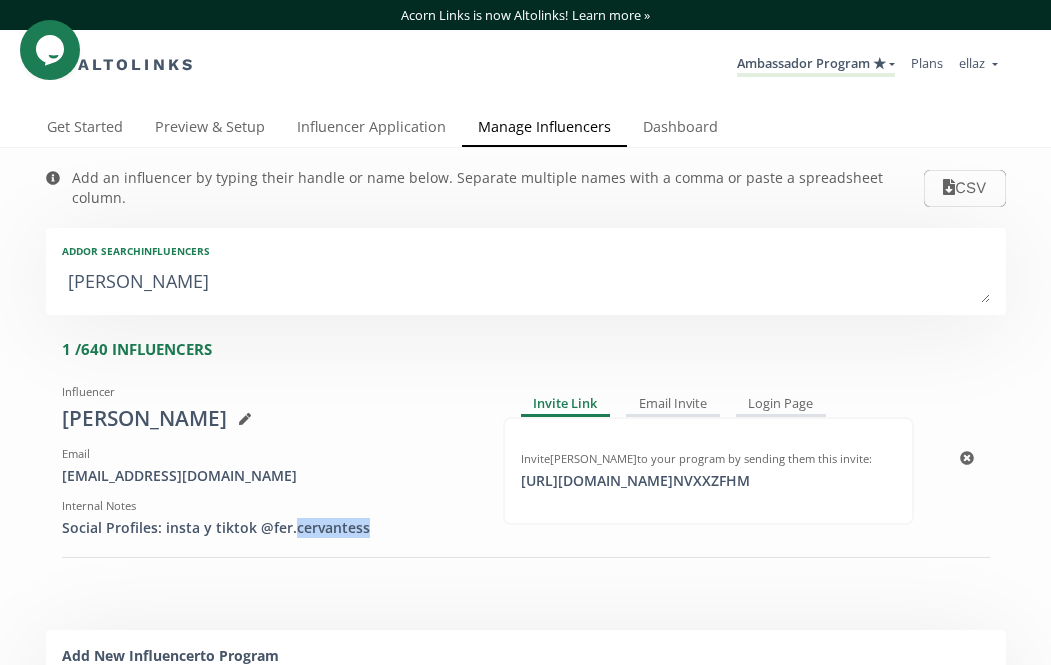 click on "Social Profiles: insta y tiktok @fer.cervantess" at bounding box center [267, 528] 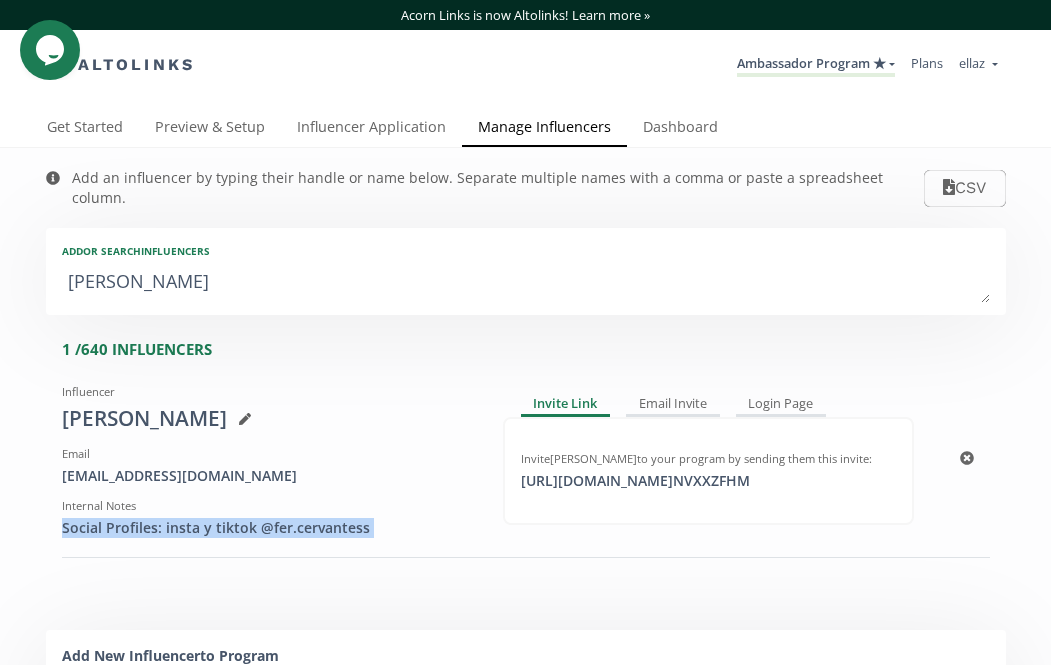 click on "Social Profiles: insta y tiktok @fer.cervantess" at bounding box center [267, 528] 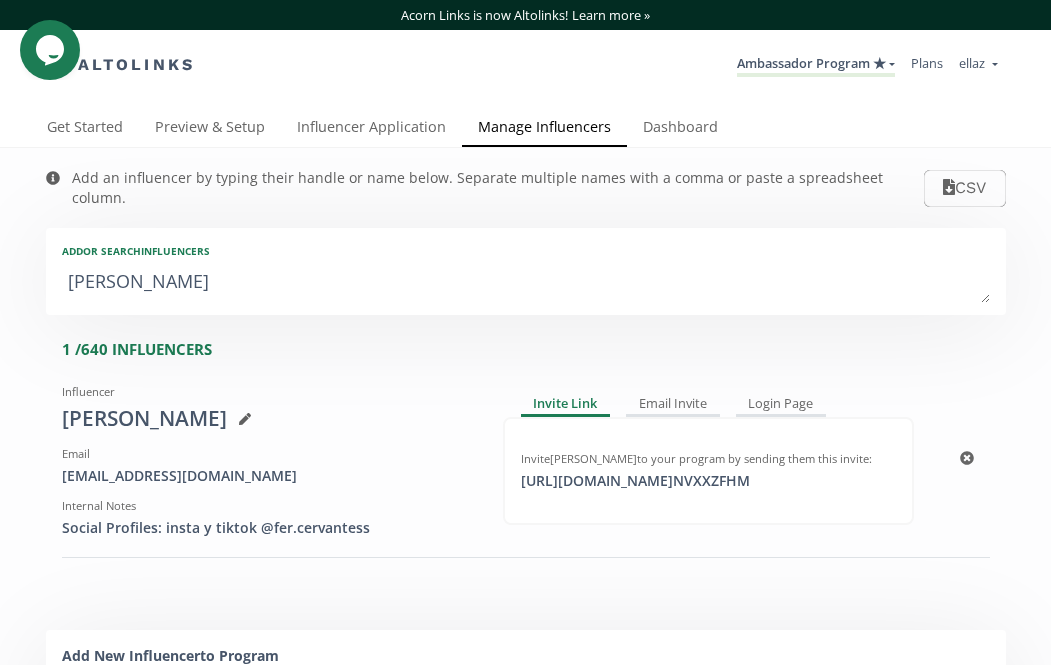 click on "Social Profiles: insta y tiktok @fer.cervantess" at bounding box center [267, 528] 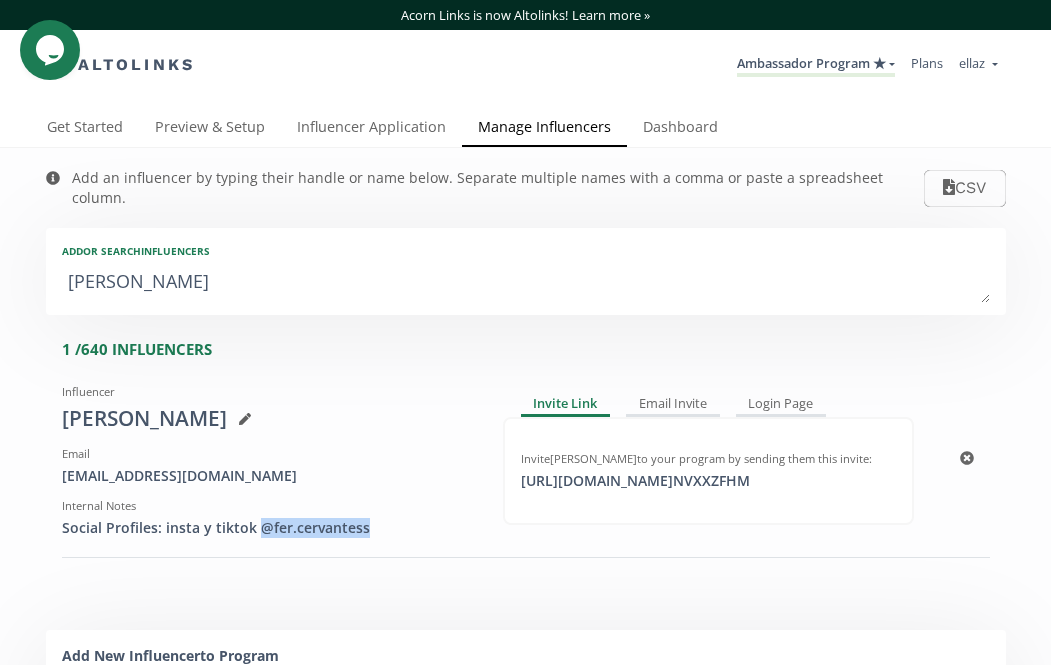 drag, startPoint x: 254, startPoint y: 509, endPoint x: 357, endPoint y: 508, distance: 103.00485 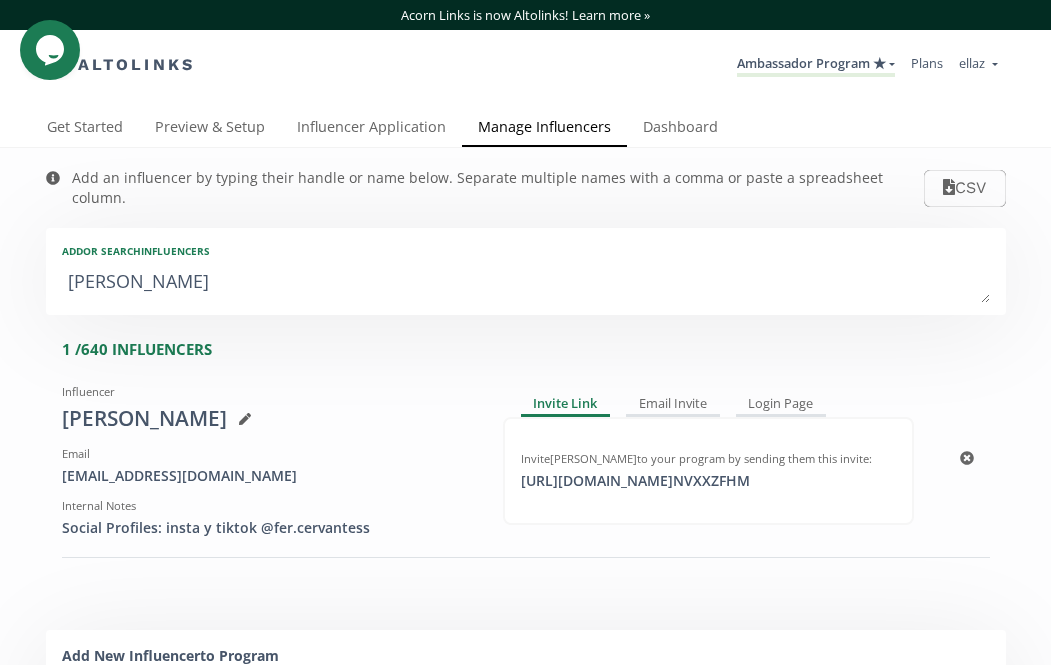 click on "Internal Notes Social Profiles: insta y tiktok @fer.cervantess" at bounding box center [267, 518] 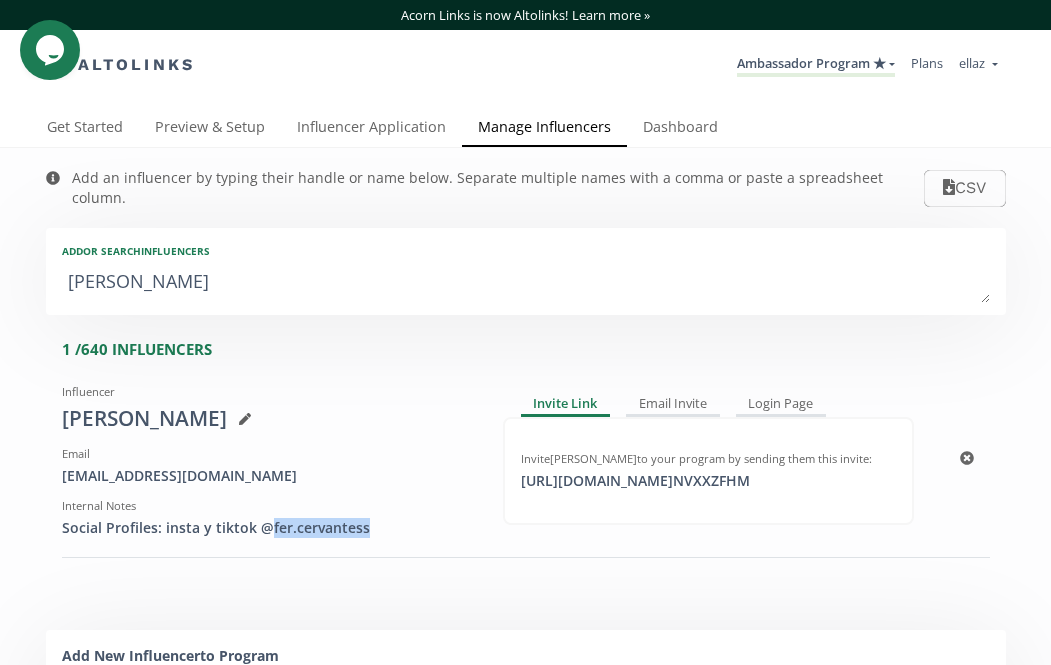 drag, startPoint x: 368, startPoint y: 509, endPoint x: 268, endPoint y: 505, distance: 100.07997 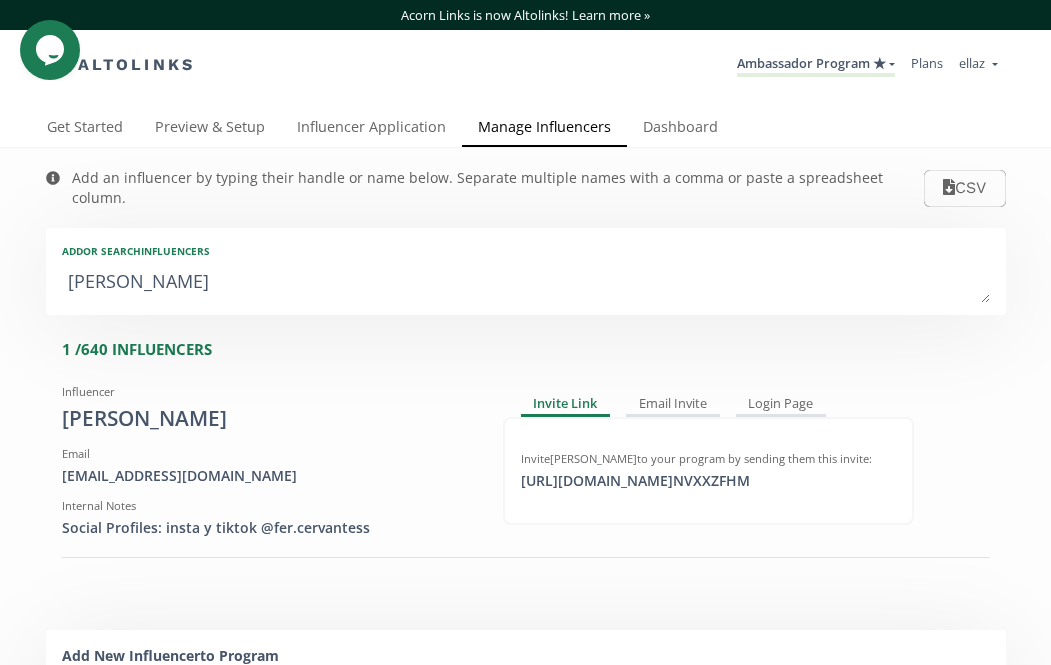 click on "Fernanda Cervantes Navarro" at bounding box center [526, 283] 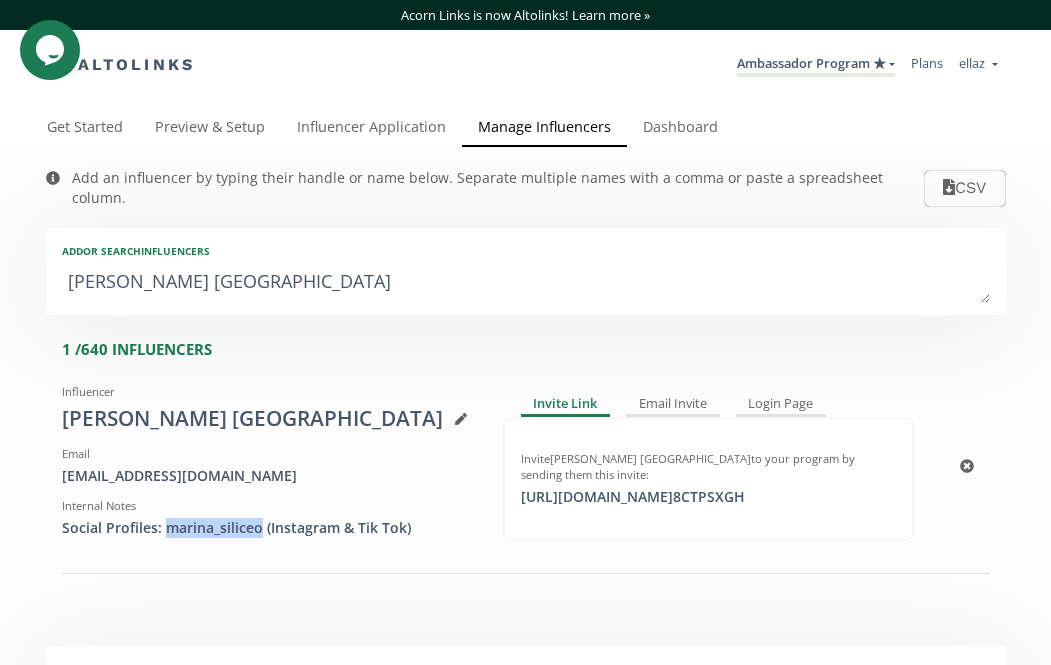 drag, startPoint x: 257, startPoint y: 507, endPoint x: 164, endPoint y: 504, distance: 93.04838 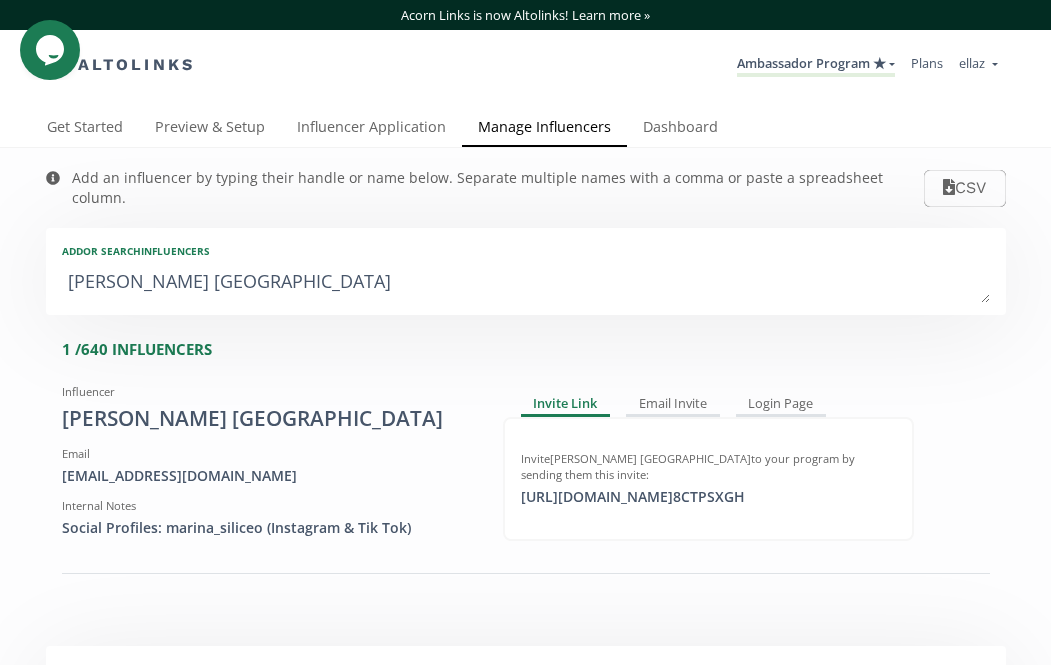click on "Marina Siliceo Portugal" at bounding box center [526, 283] 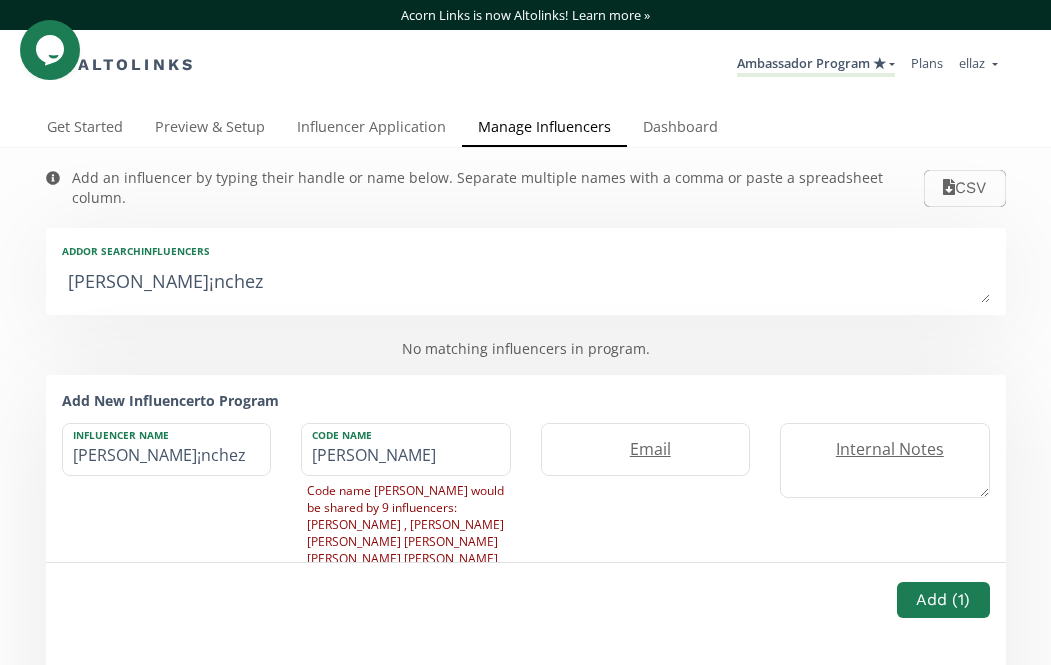 click on "Andrea SÃ¡nchez" at bounding box center [526, 283] 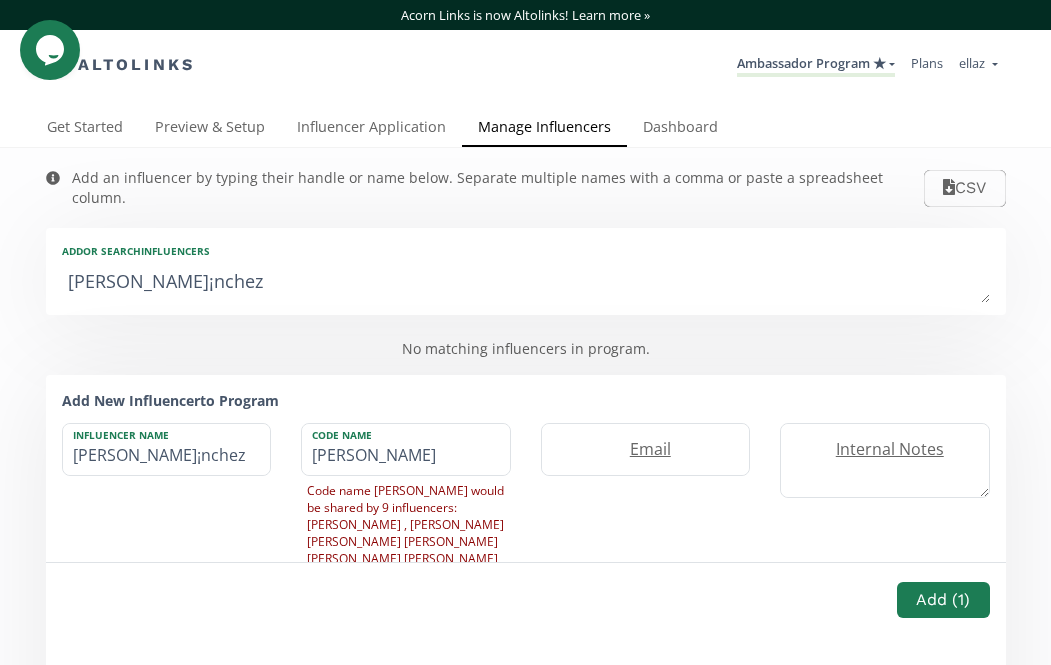 type on "Andrea SÃnchez" 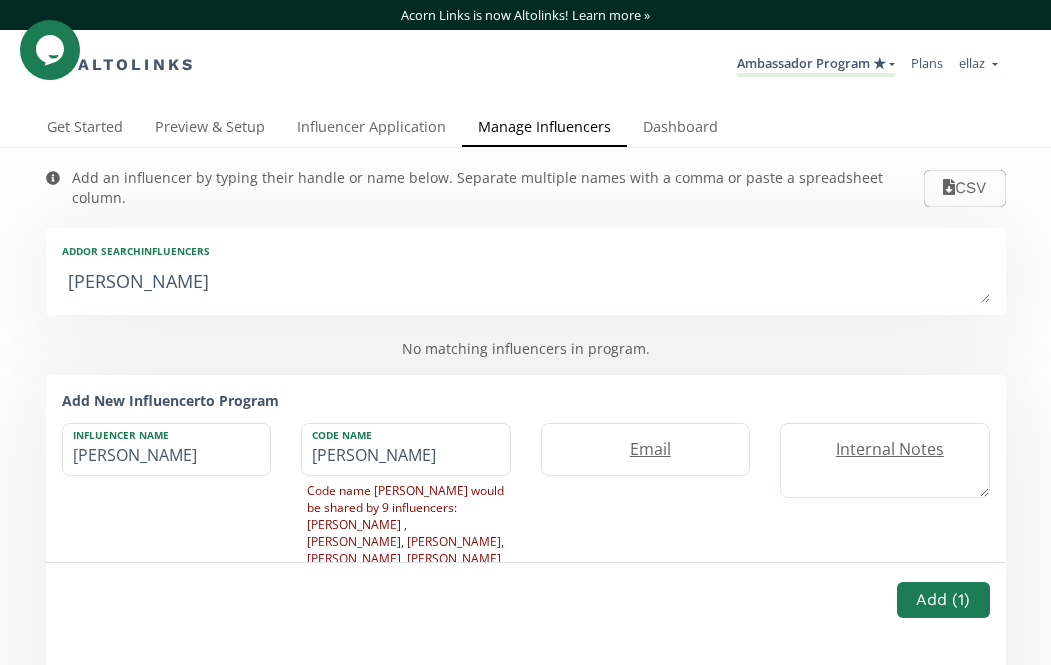 type on "Andrea Snchez" 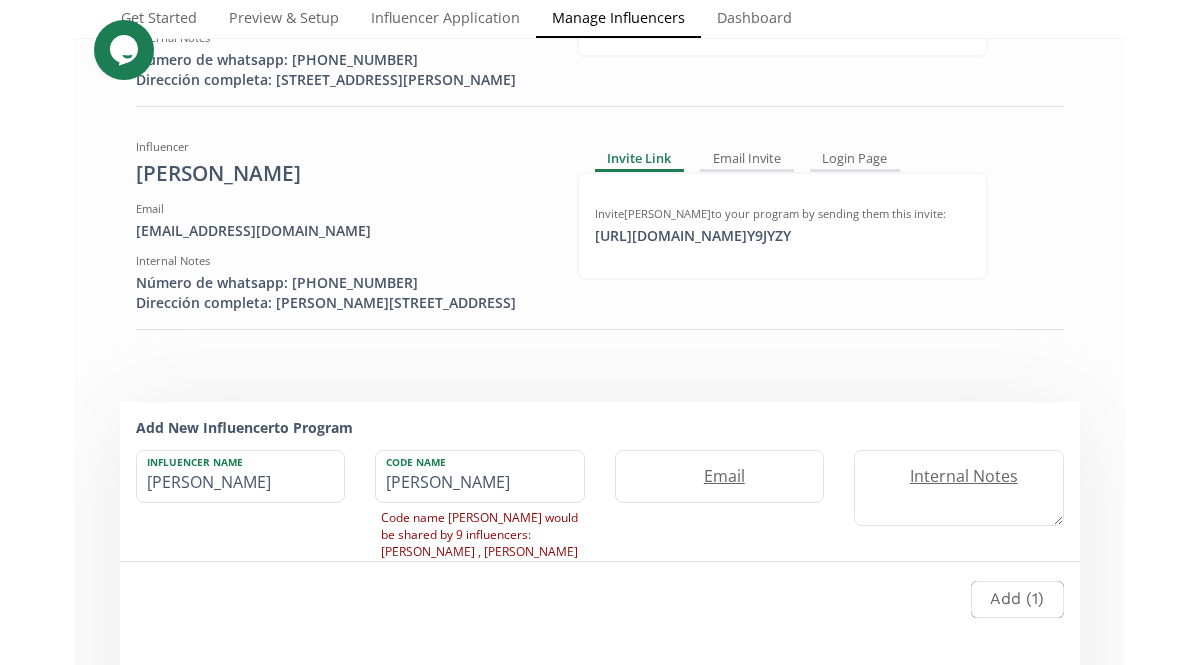 scroll, scrollTop: 0, scrollLeft: 0, axis: both 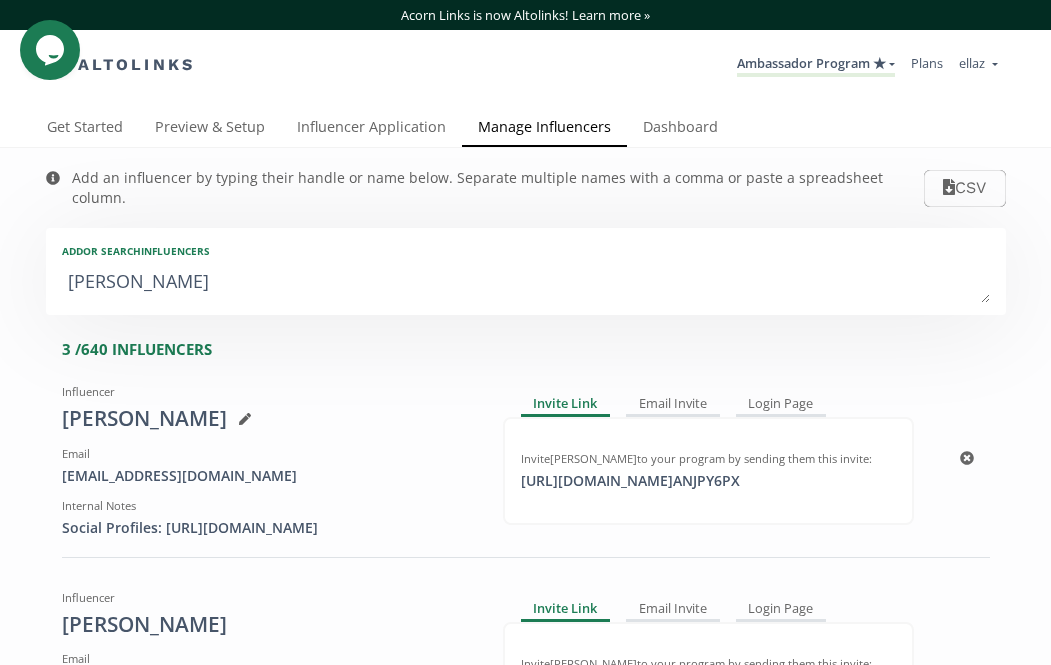 drag, startPoint x: 442, startPoint y: 505, endPoint x: 359, endPoint y: 505, distance: 83 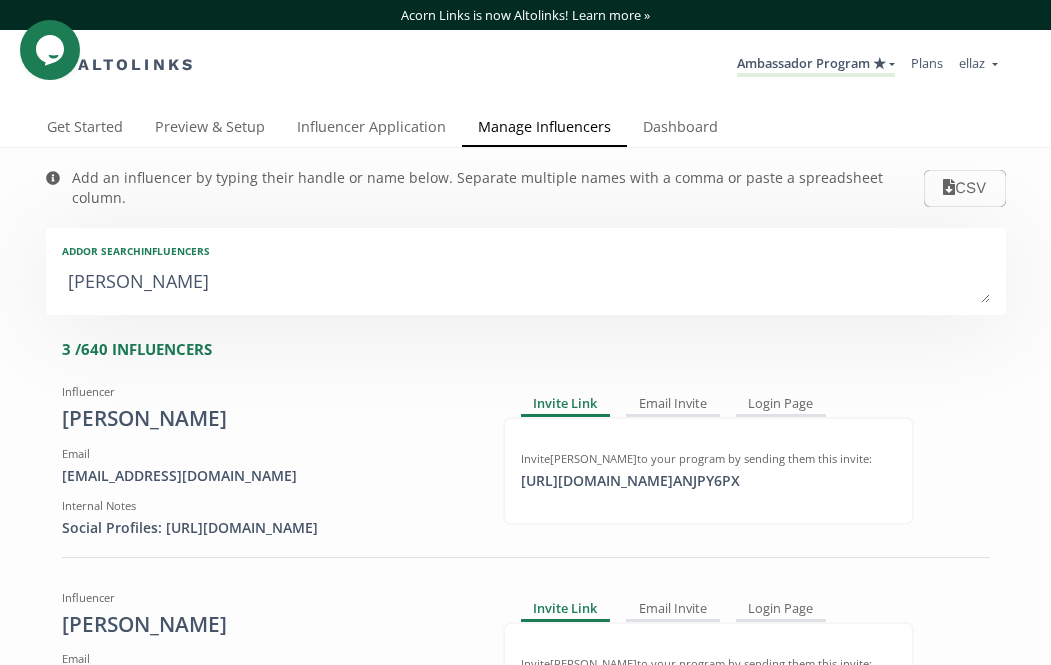 click on "Andrea s" at bounding box center (526, 283) 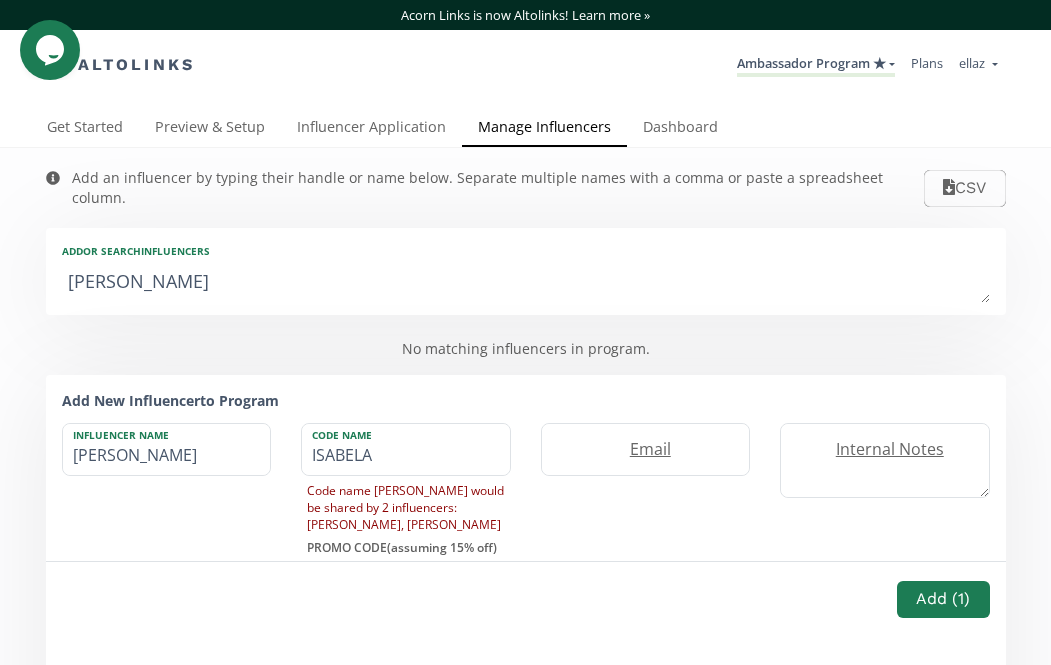 click on "Add  or search  INFLUENCERS   Isabela Moreno" at bounding box center [526, 271] 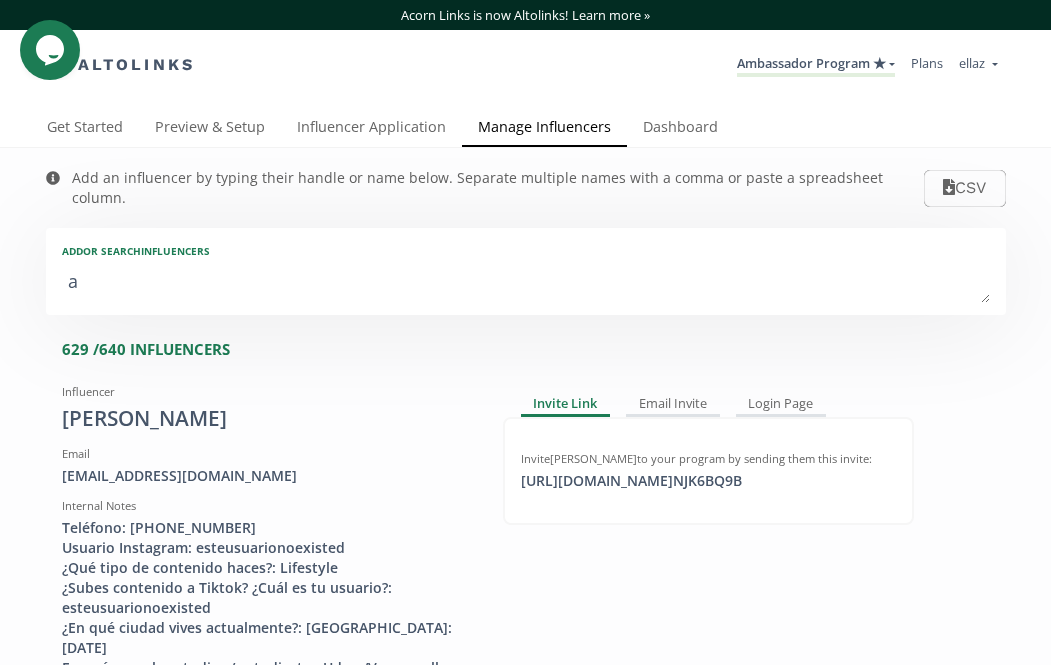type on "an" 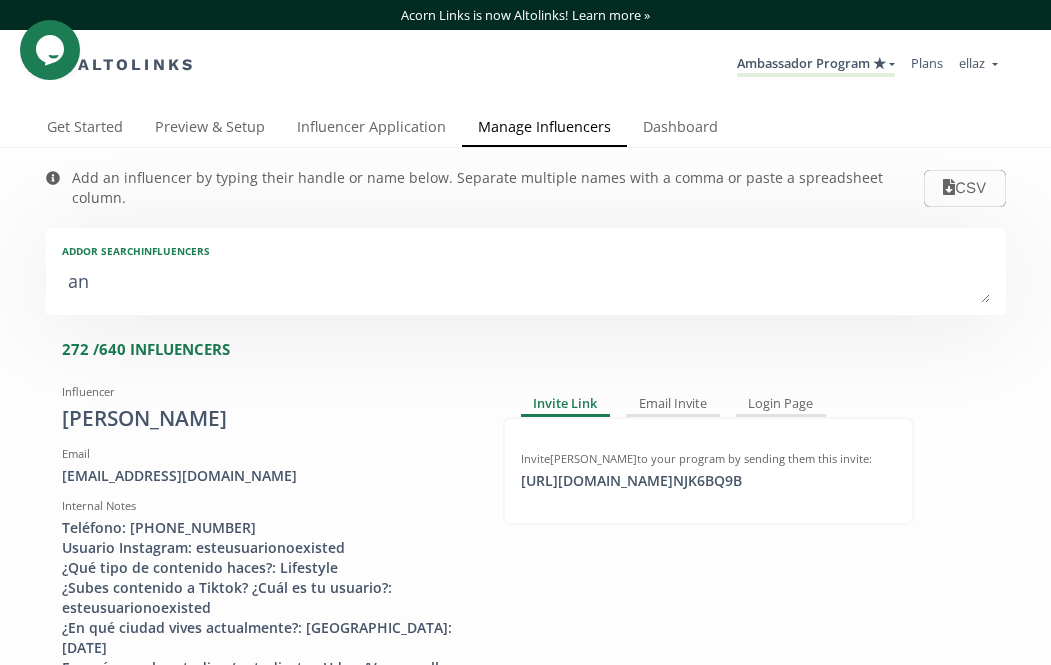 type on "and" 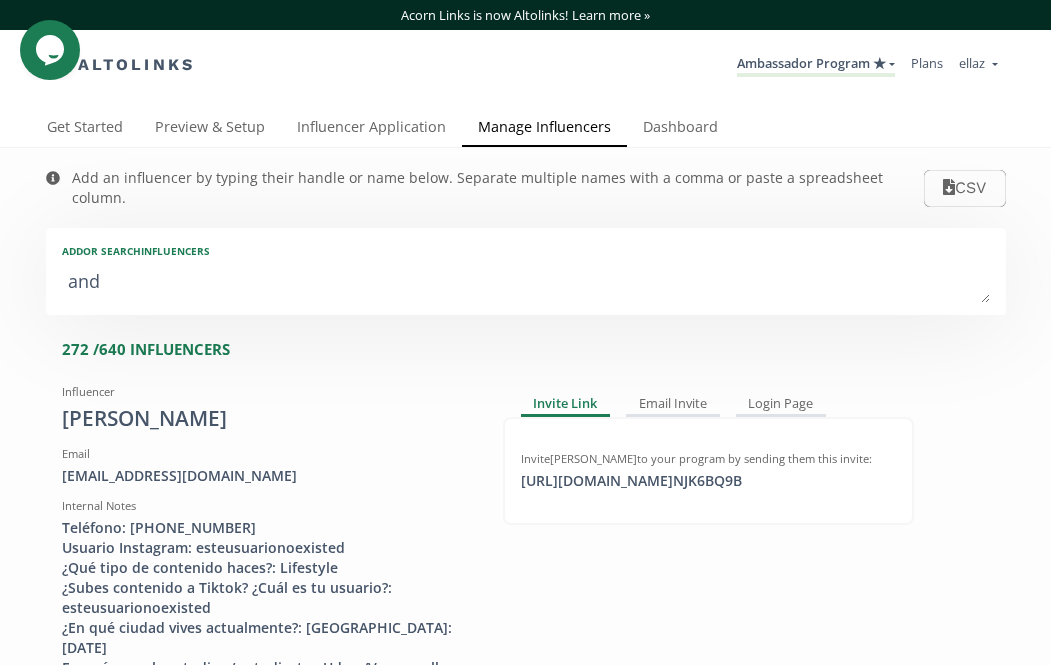 type on "andy" 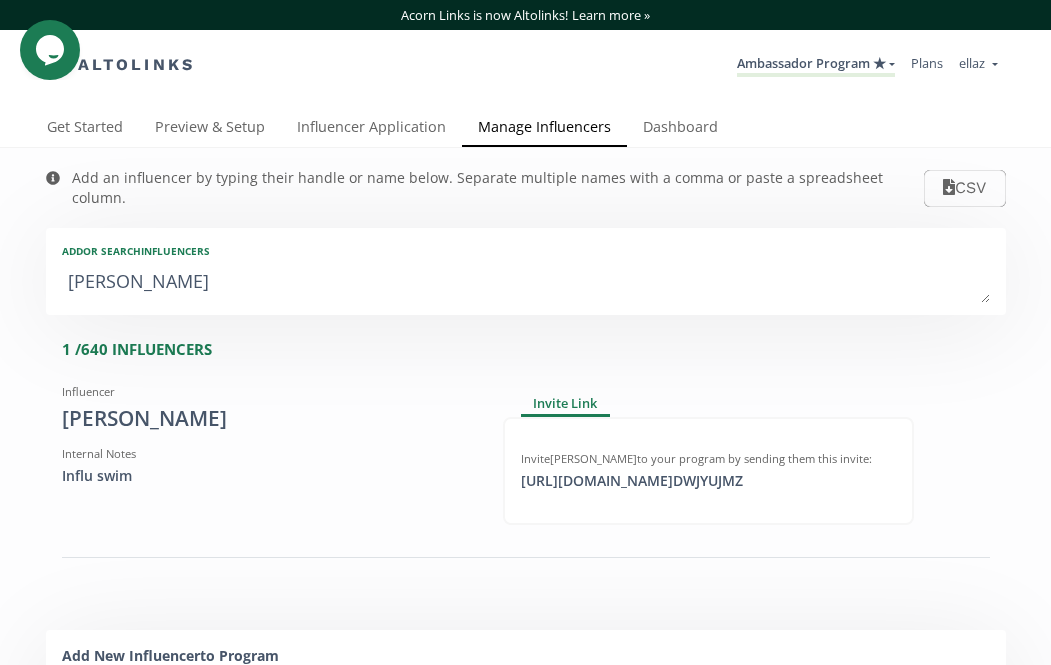 type on "andy v" 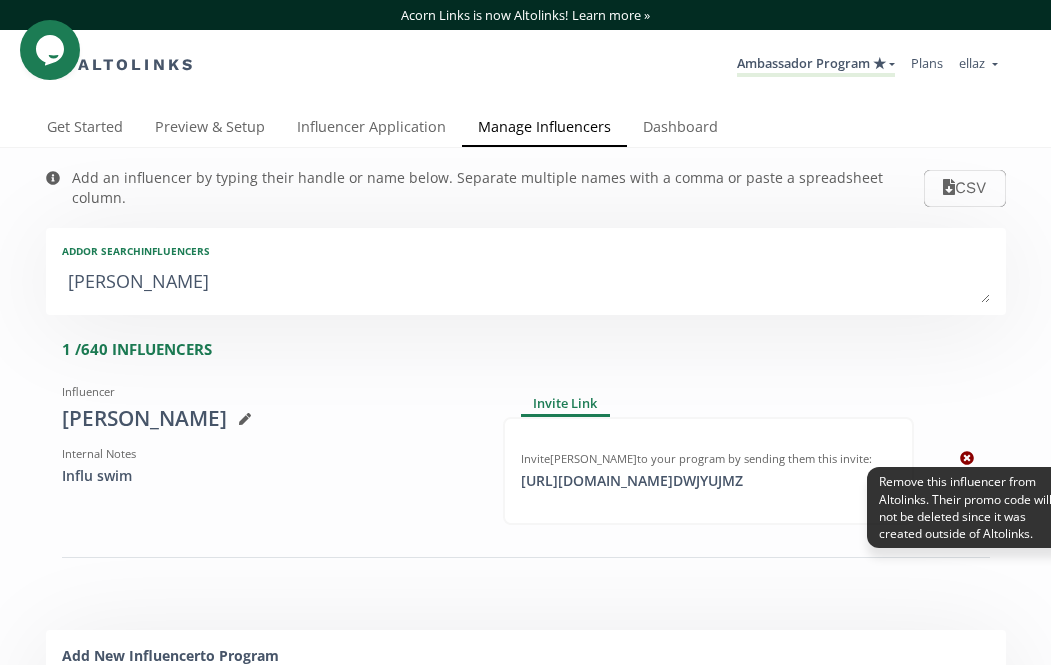 click 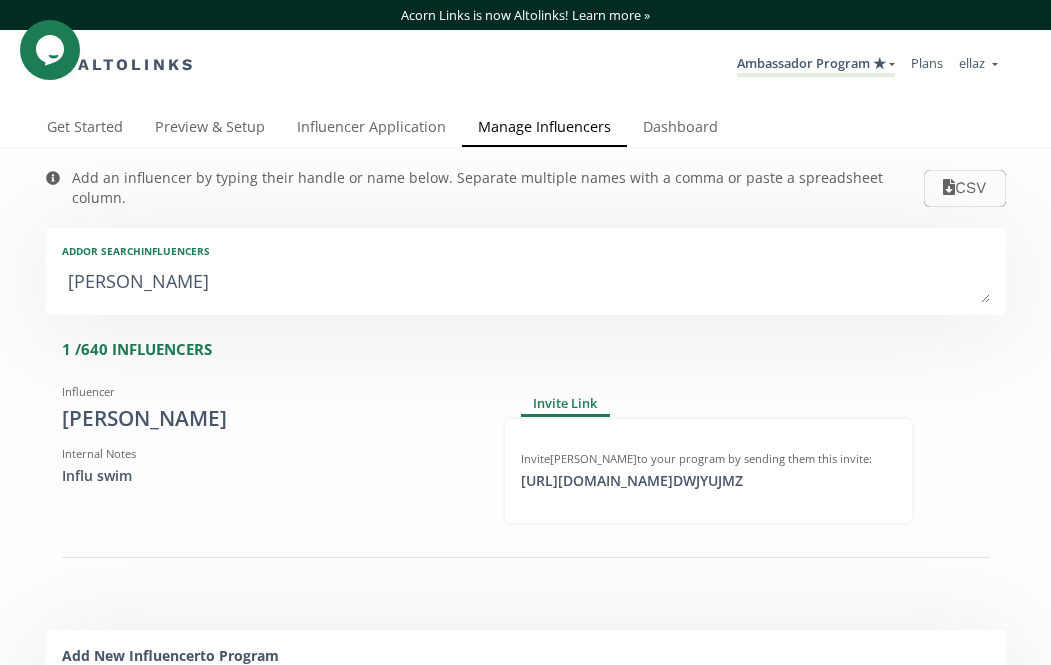 click on "andy v" at bounding box center (526, 283) 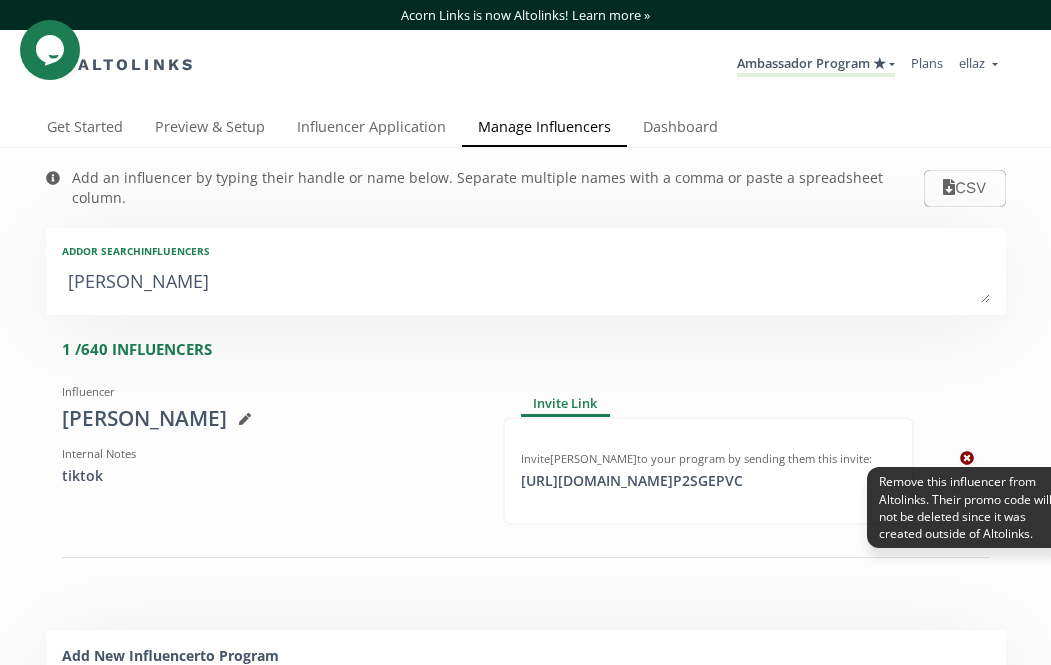 click 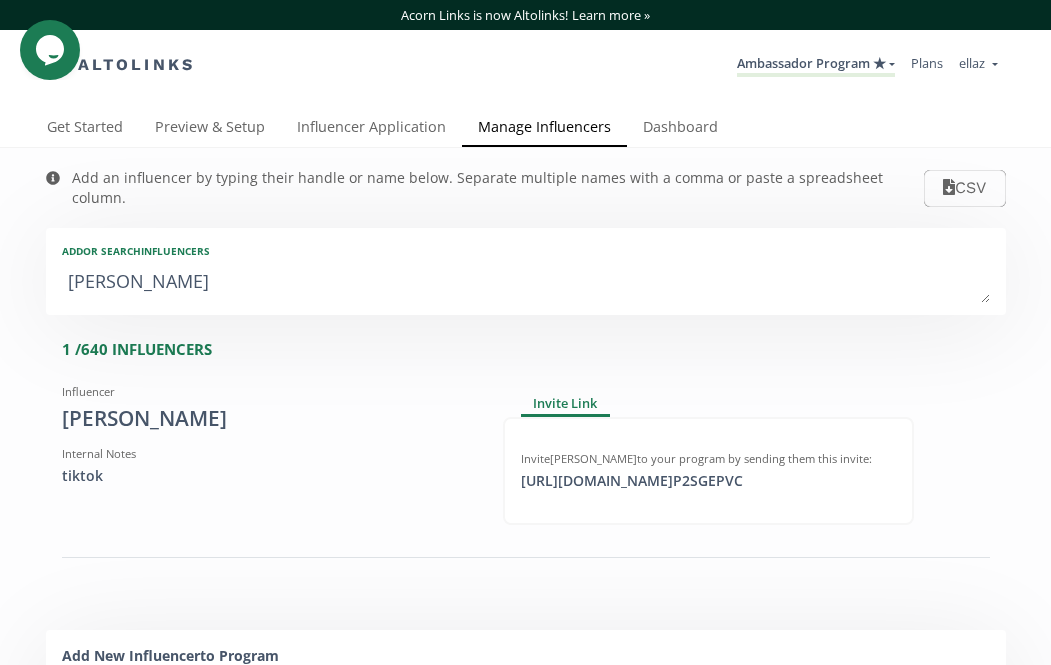 click on "michy ceniceros" at bounding box center [526, 283] 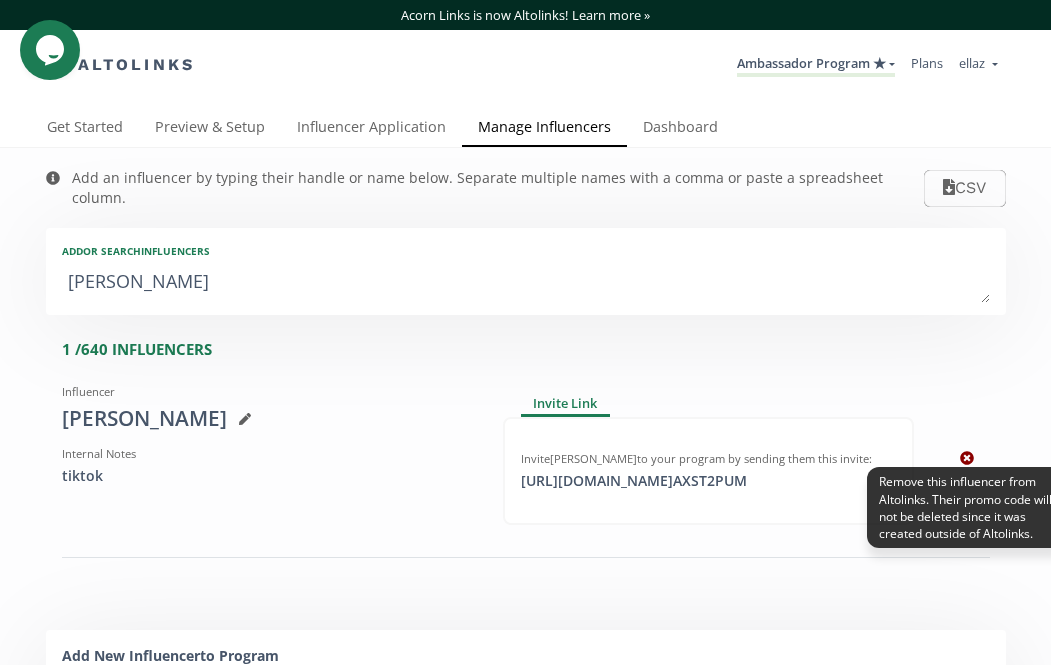 click 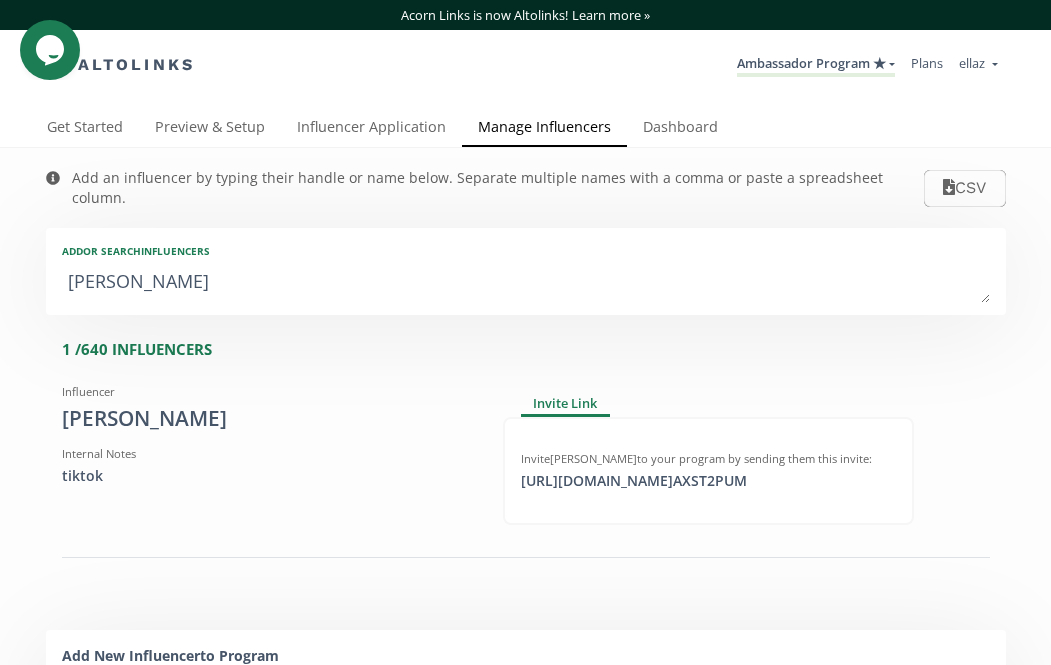 click on "dany reyes" at bounding box center (526, 283) 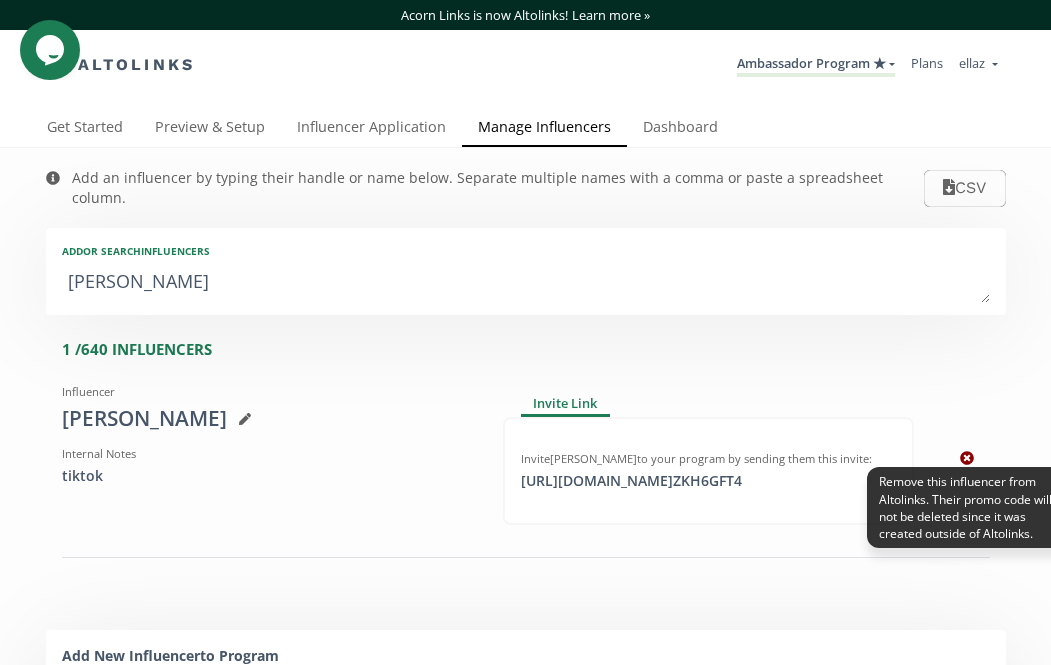 click 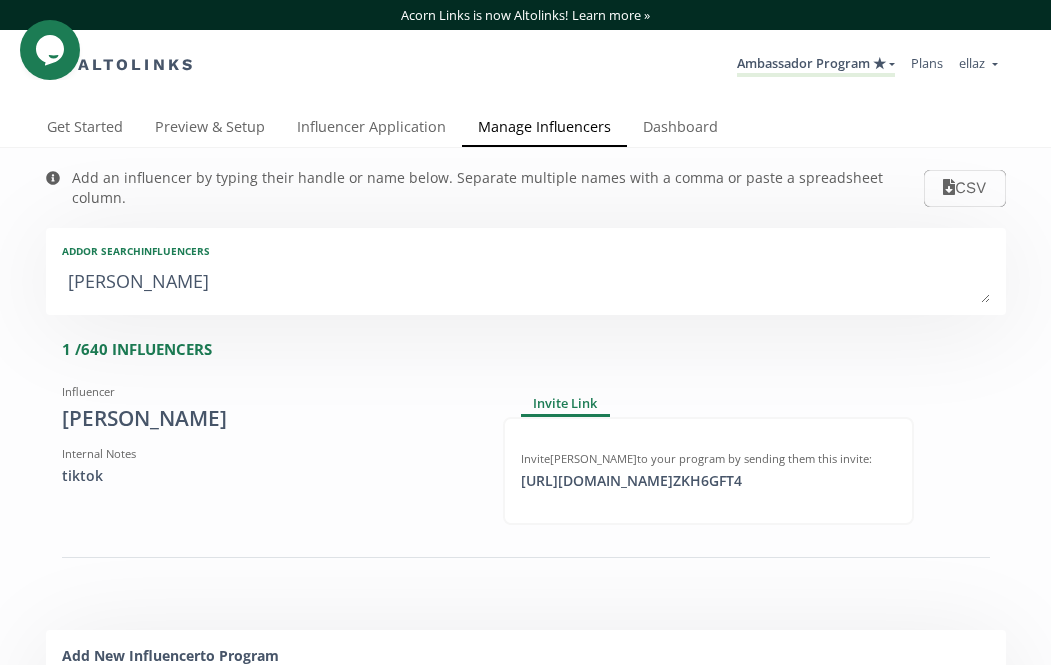 click on "Add  or search  INFLUENCERS" at bounding box center [526, 251] 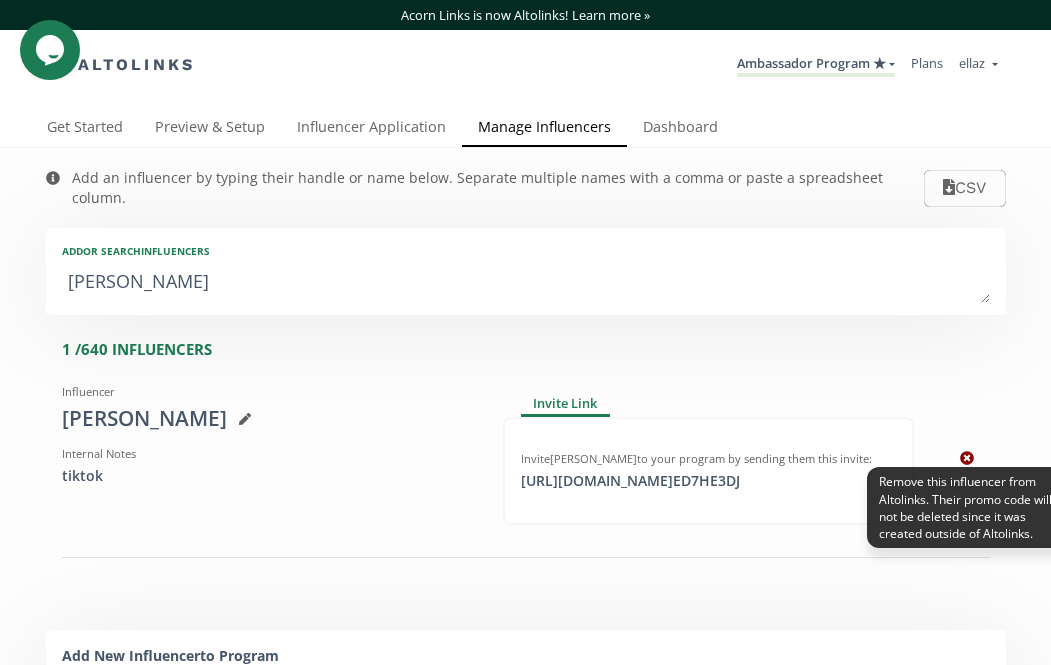 click 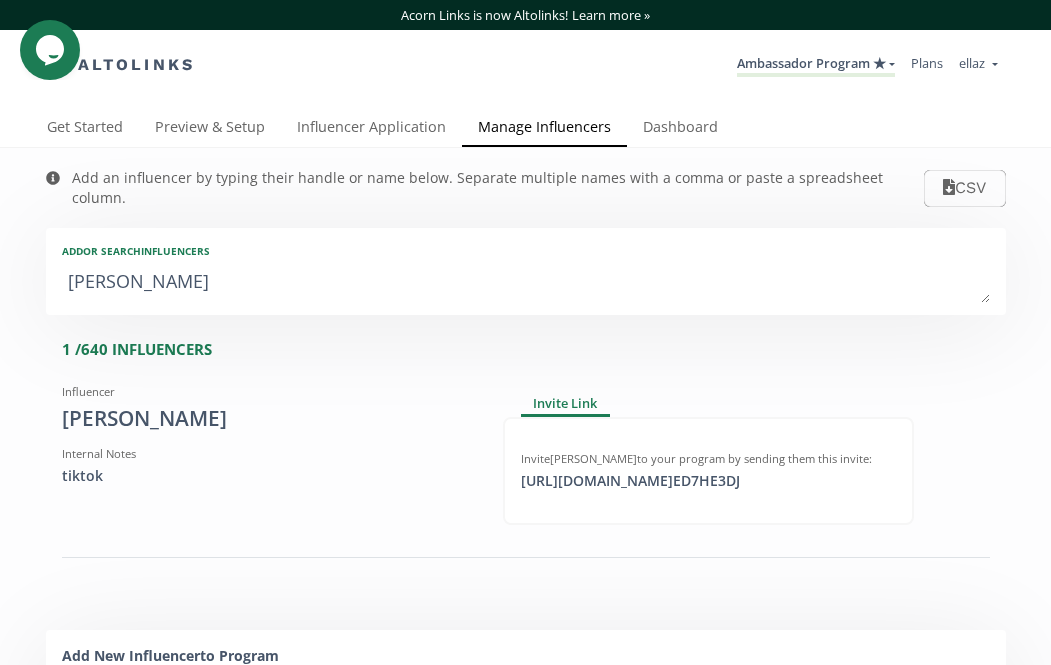 click on "Add  or search  INFLUENCERS" at bounding box center (526, 251) 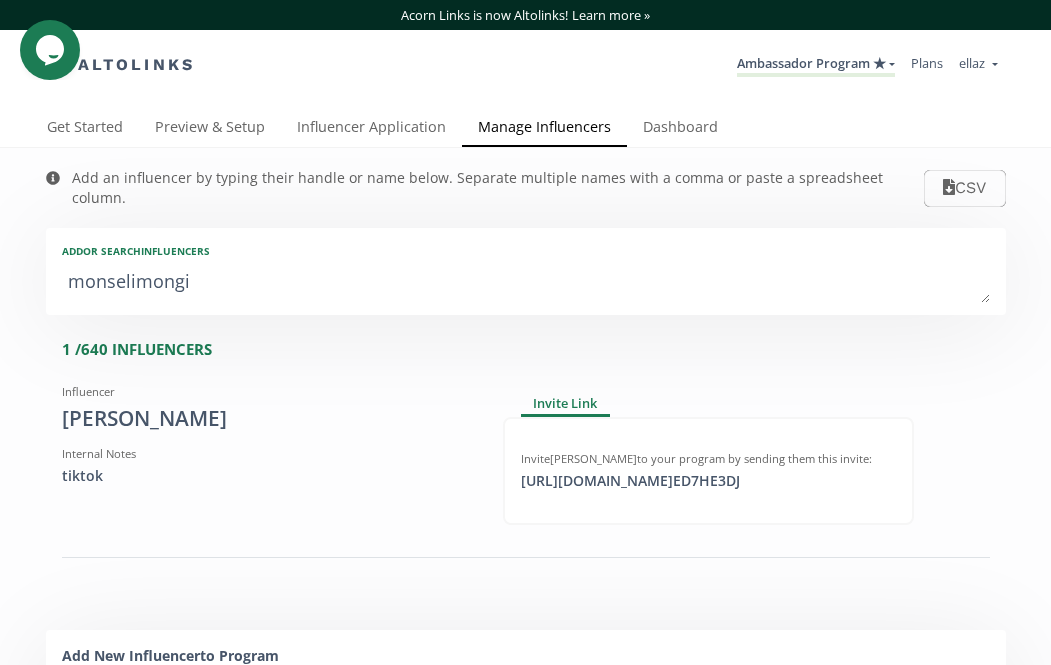 type on "monselimongi" 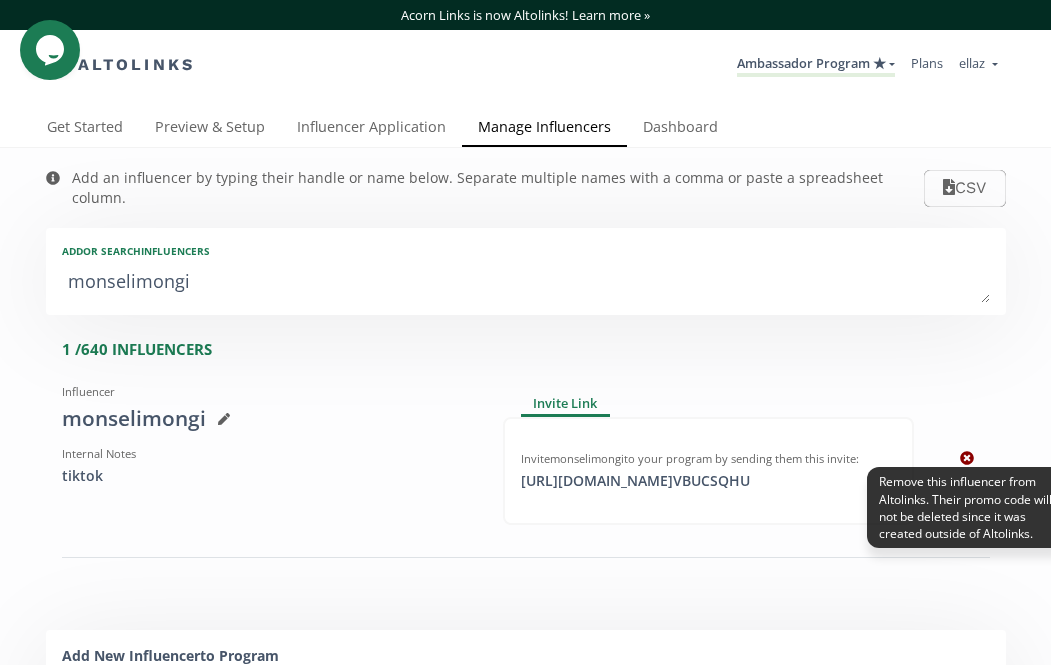 click 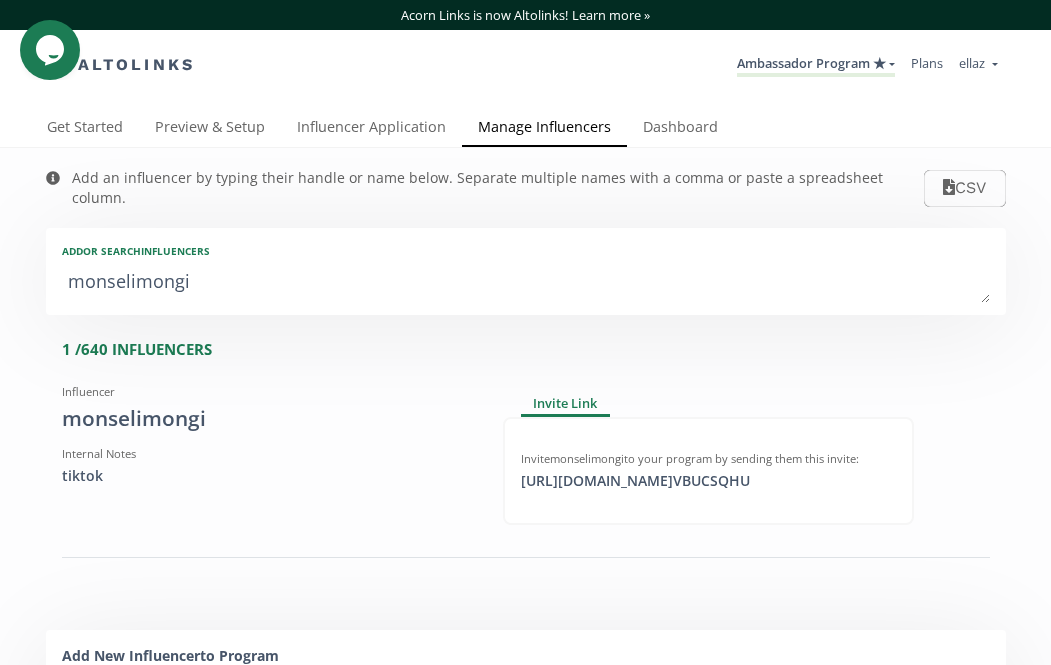 click on "monselimongi" at bounding box center [526, 283] 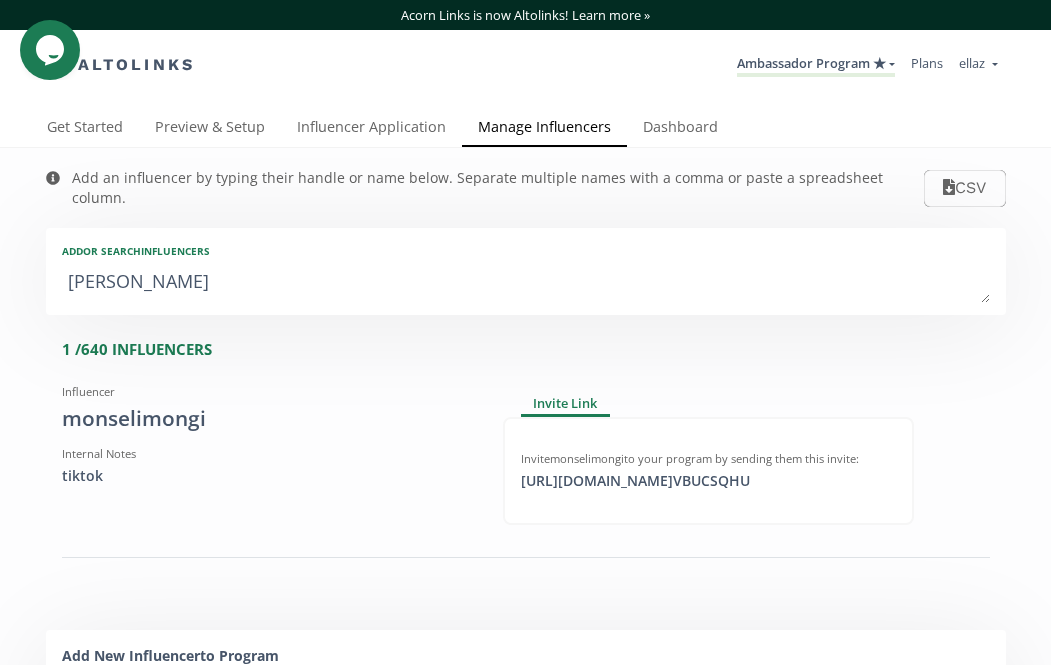 type on "paola wise" 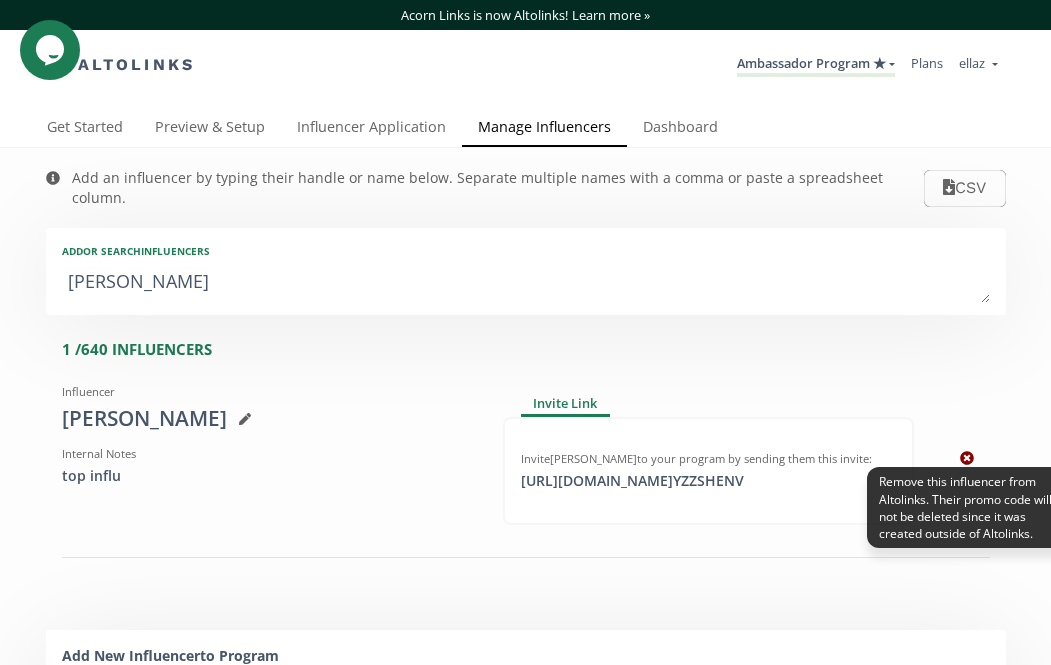 click 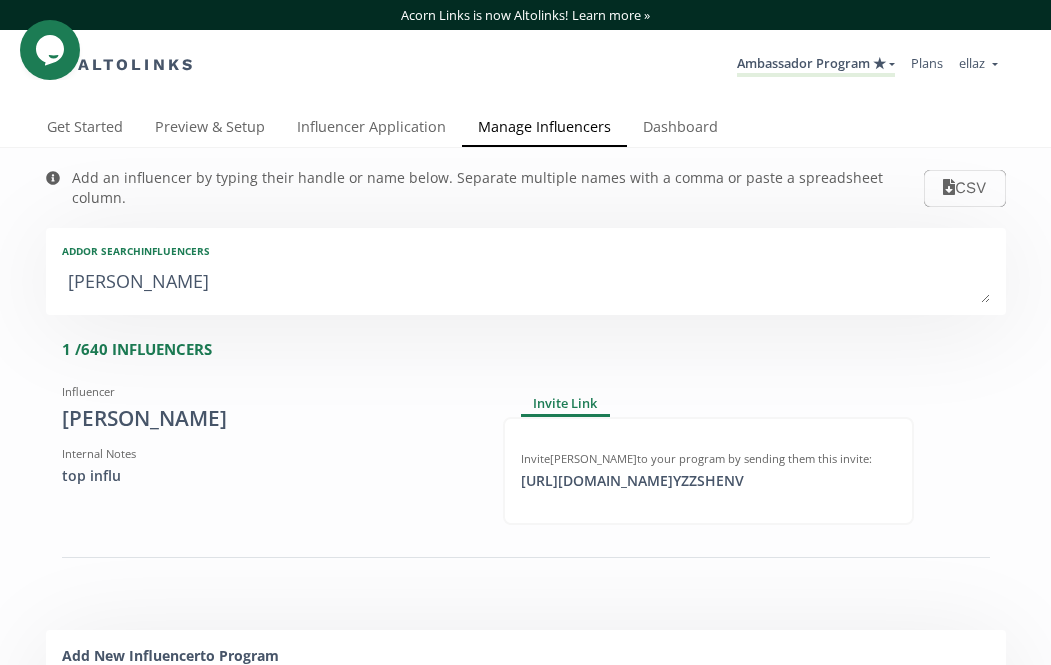 click on "paola wise" at bounding box center [526, 283] 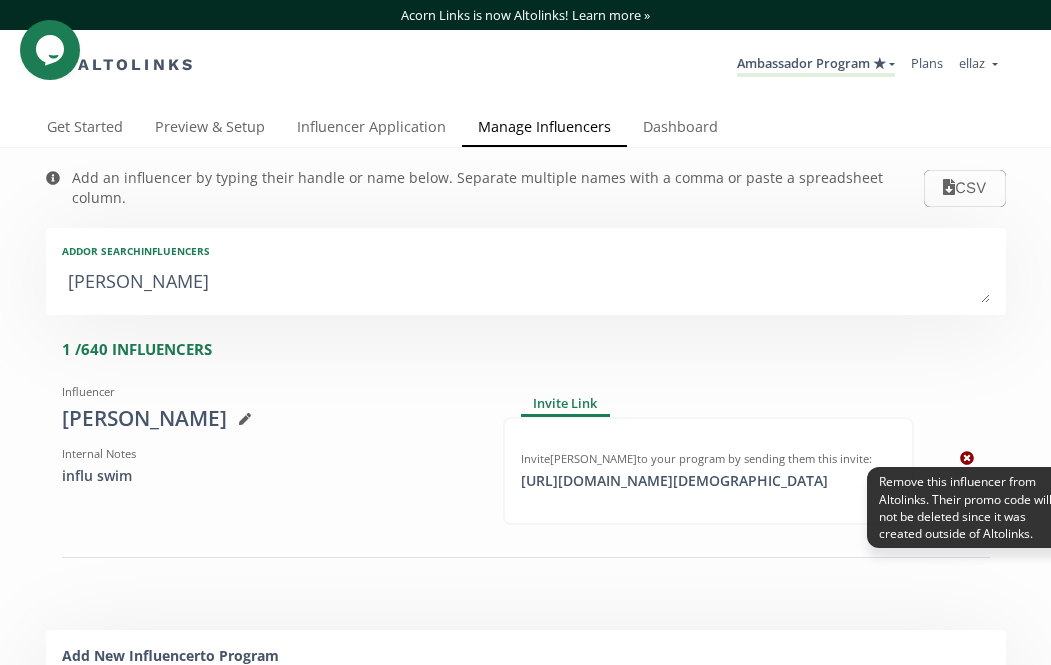click 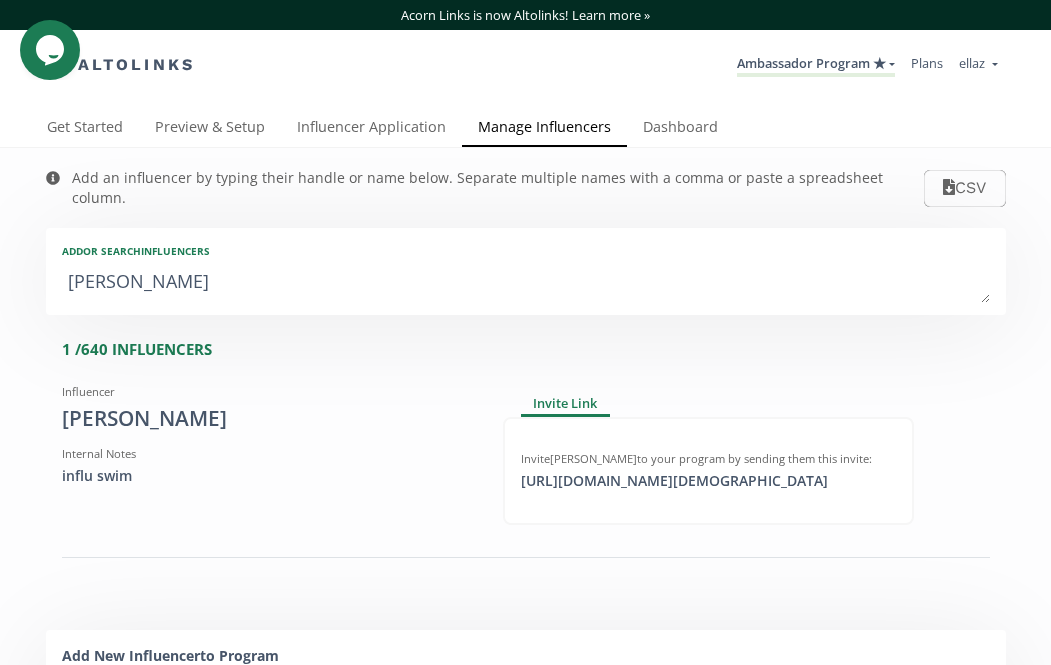 click on "camila perez" at bounding box center (526, 283) 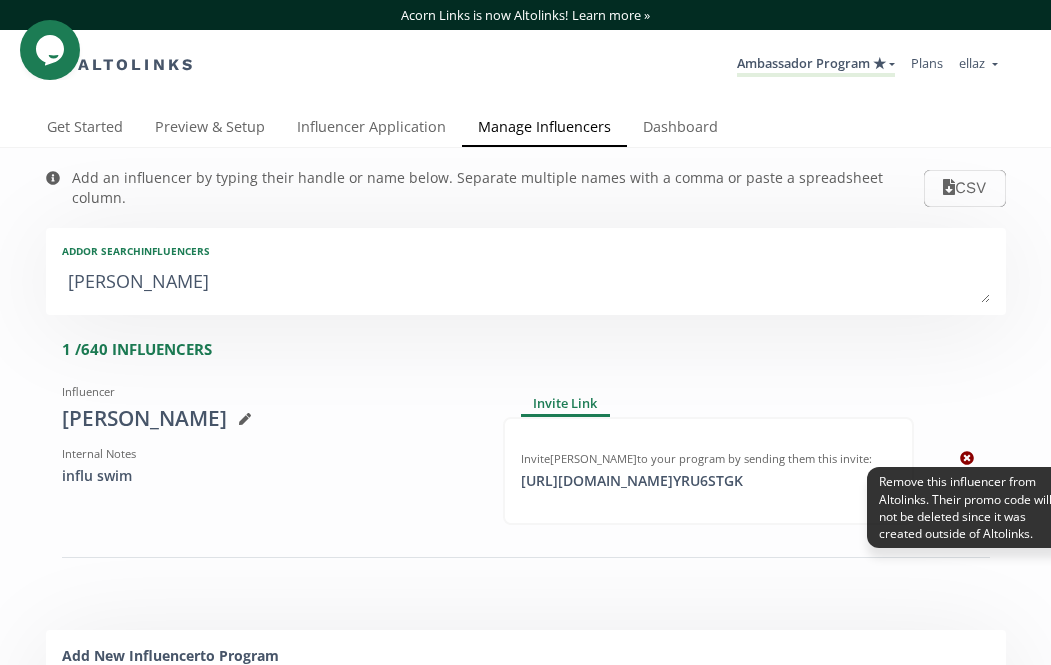 click 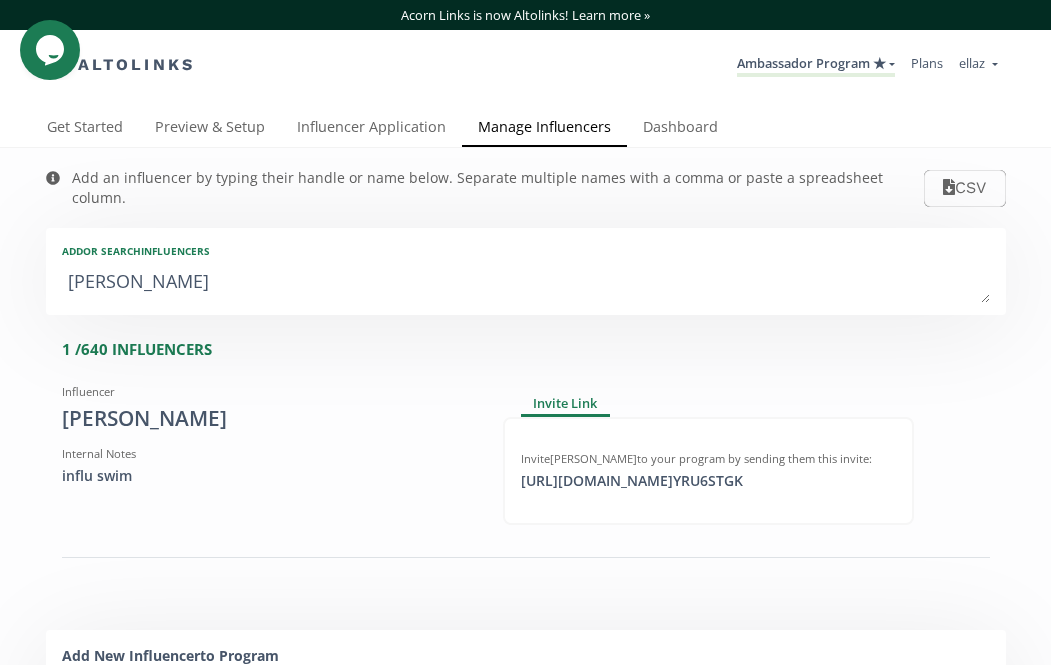 click on "Lorena ramos" at bounding box center [526, 283] 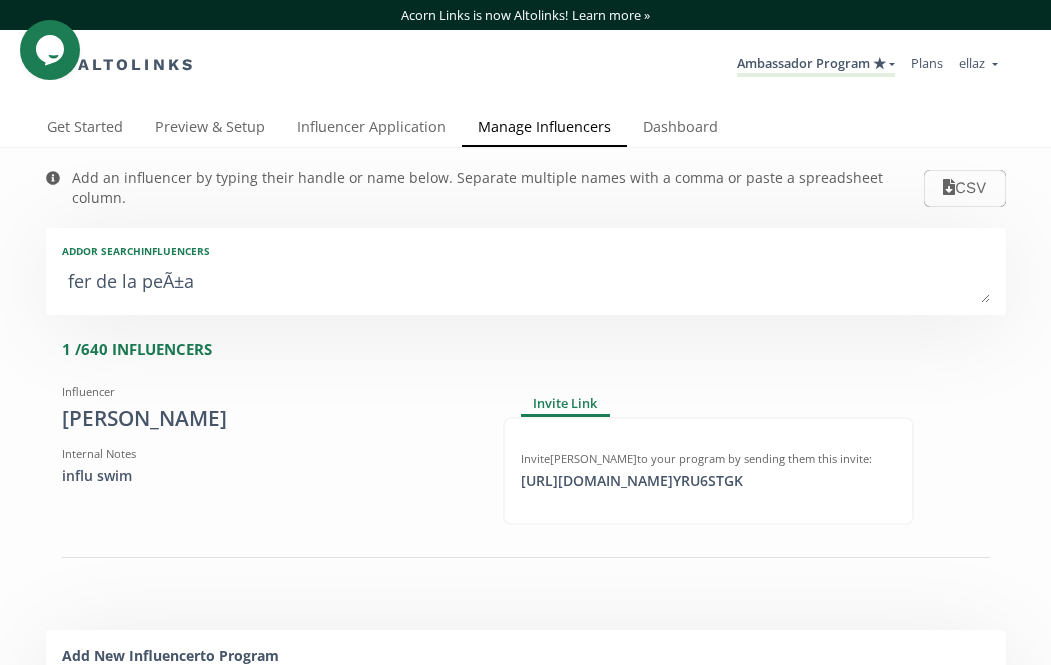 type on "fer de la peÃ±a" 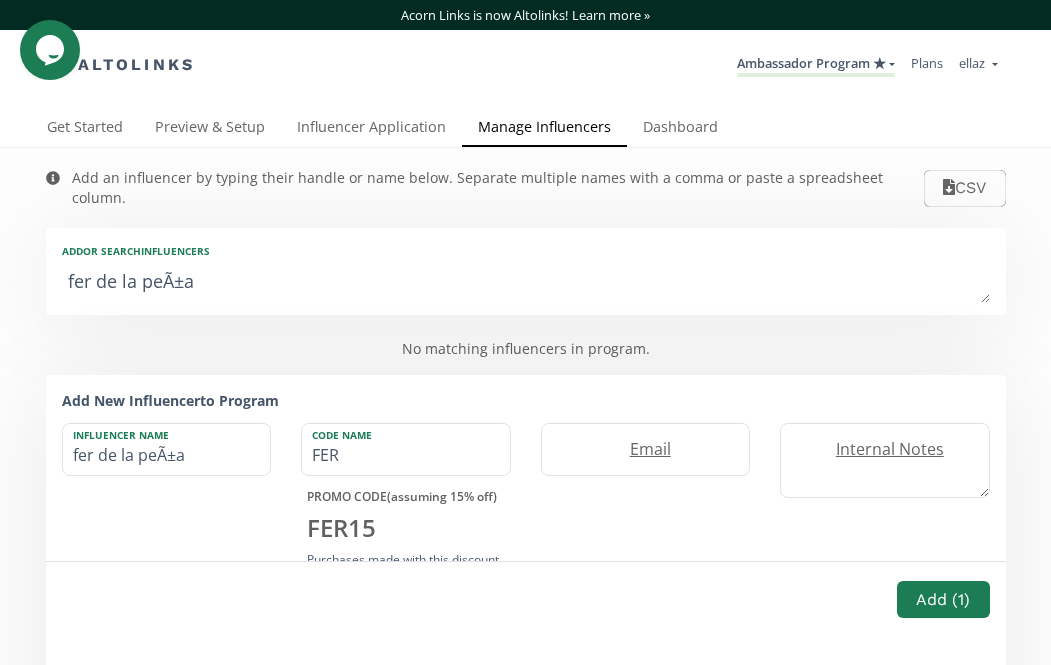 click on "fer de la peÃ±a" at bounding box center (526, 283) 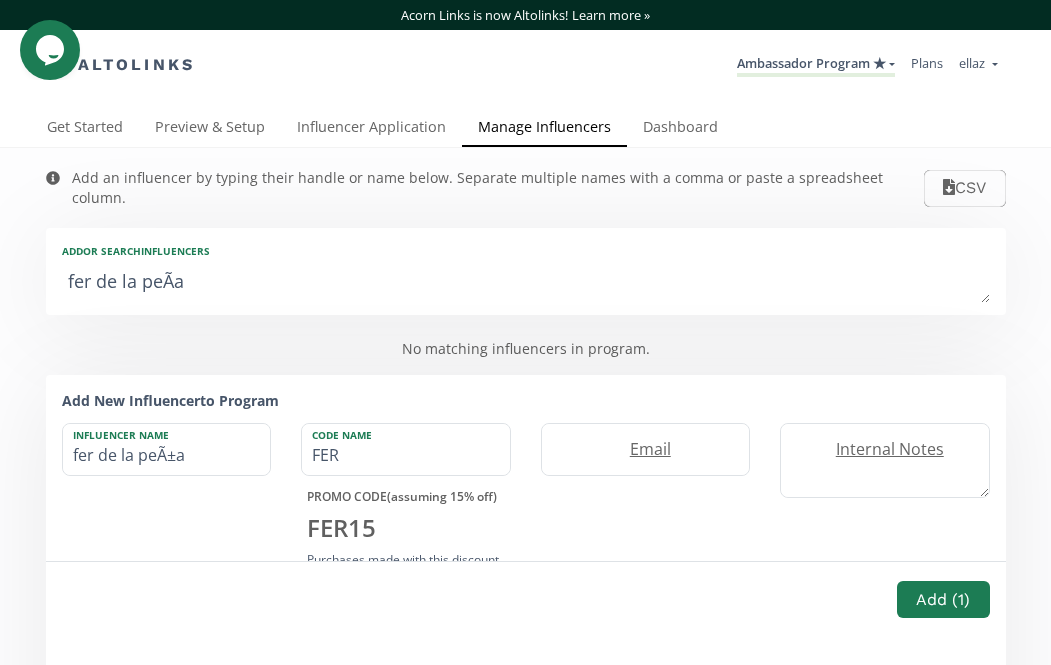 type on "fer de la peÃa" 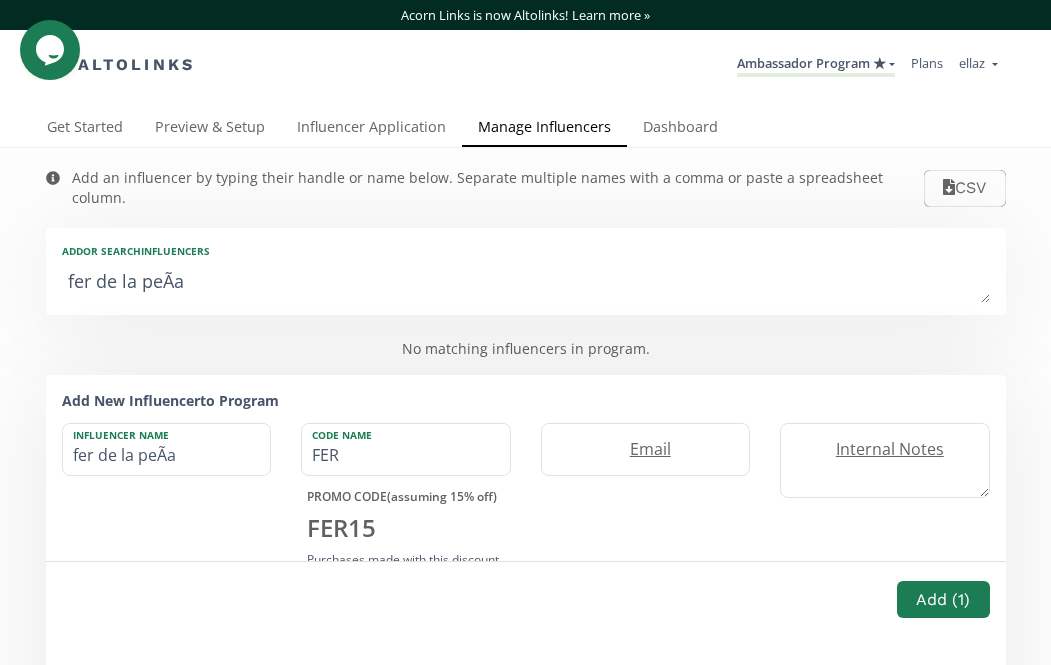 click on "fer de la peÃa" at bounding box center [526, 283] 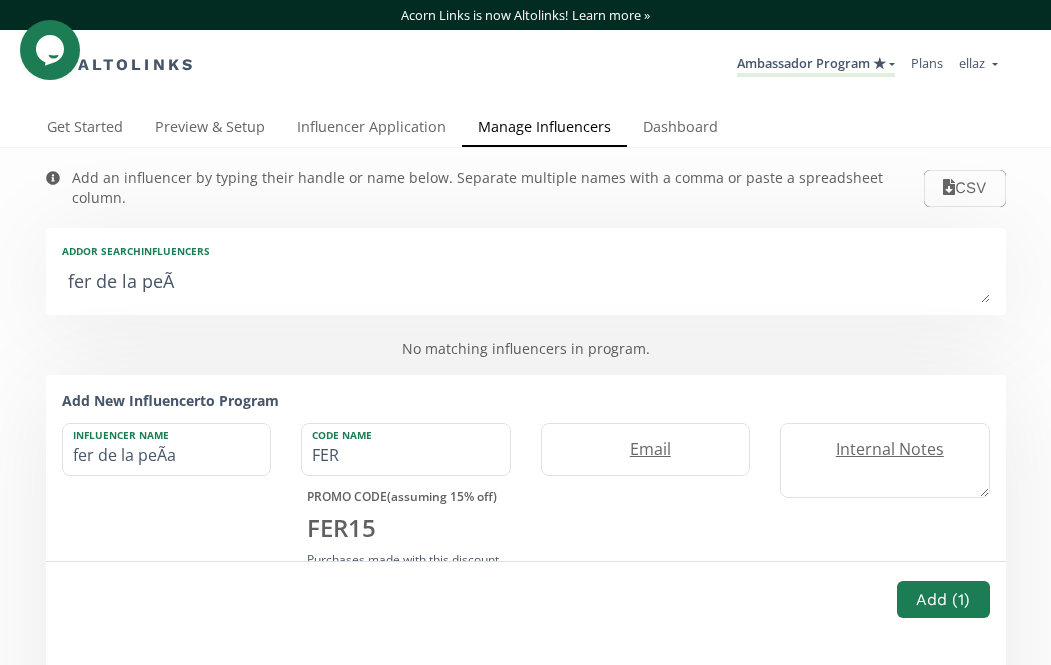 type on "fer de la peÃ" 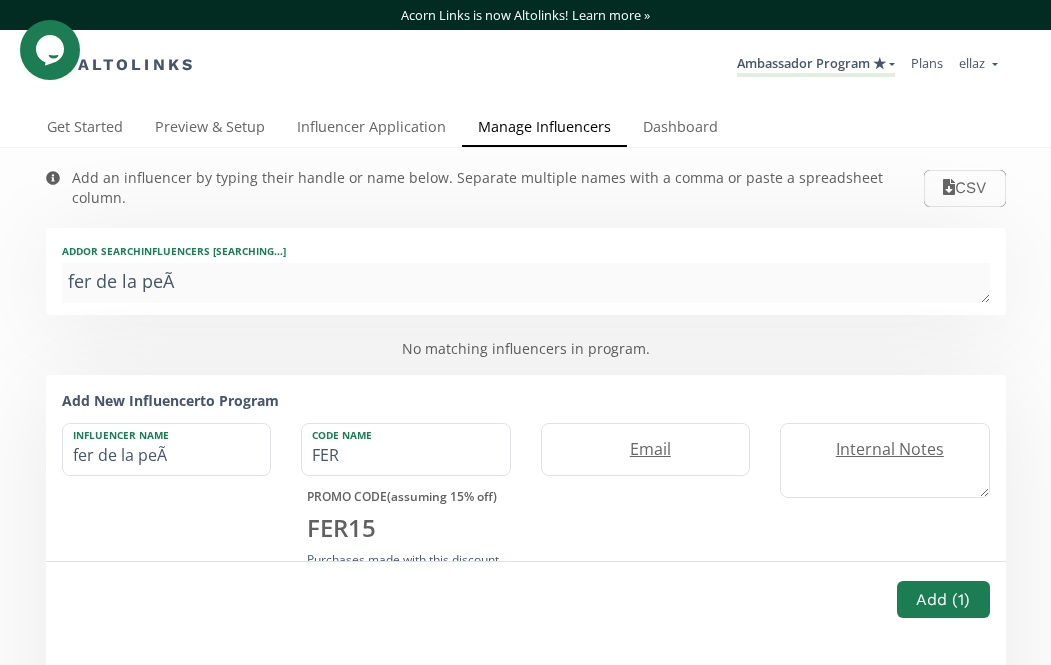 click on "fer de la peÃ" at bounding box center [526, 283] 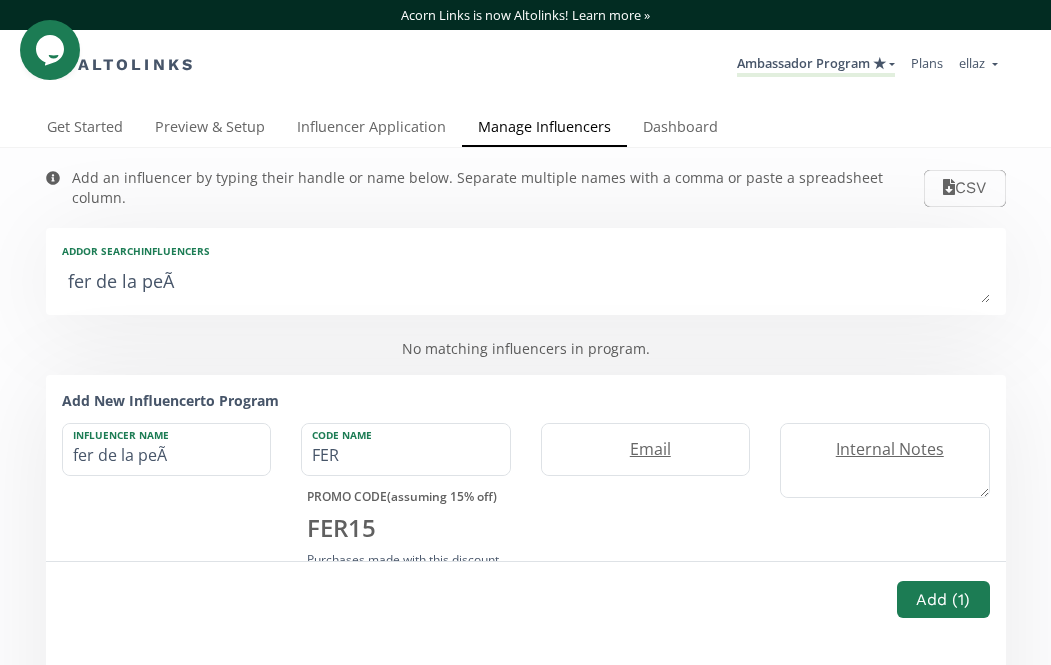 type on "fer de la pe" 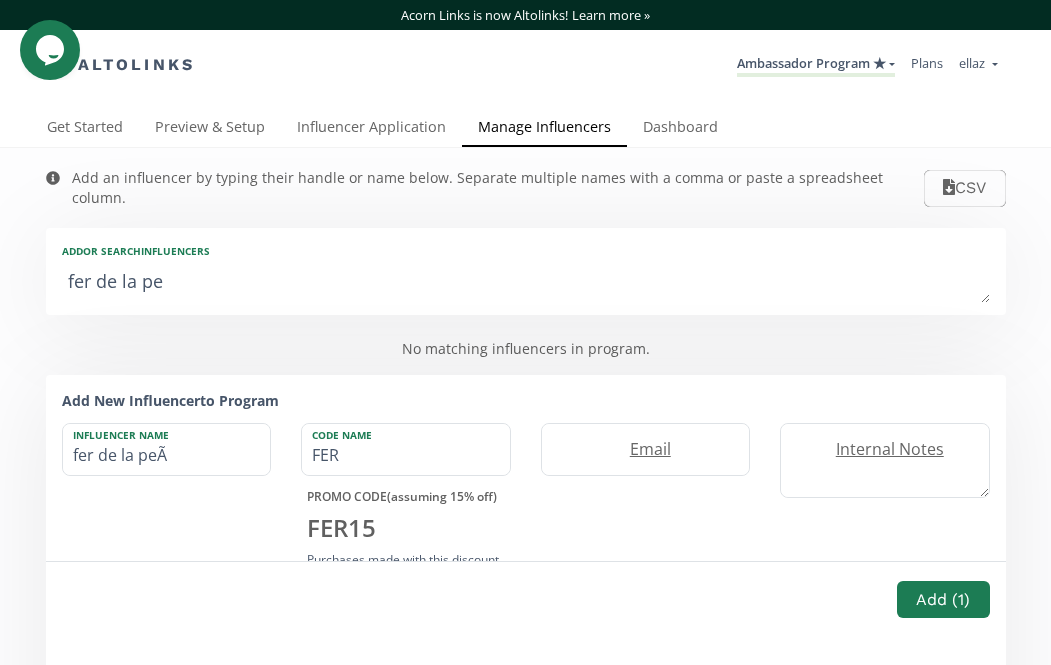 type on "fer de la pe" 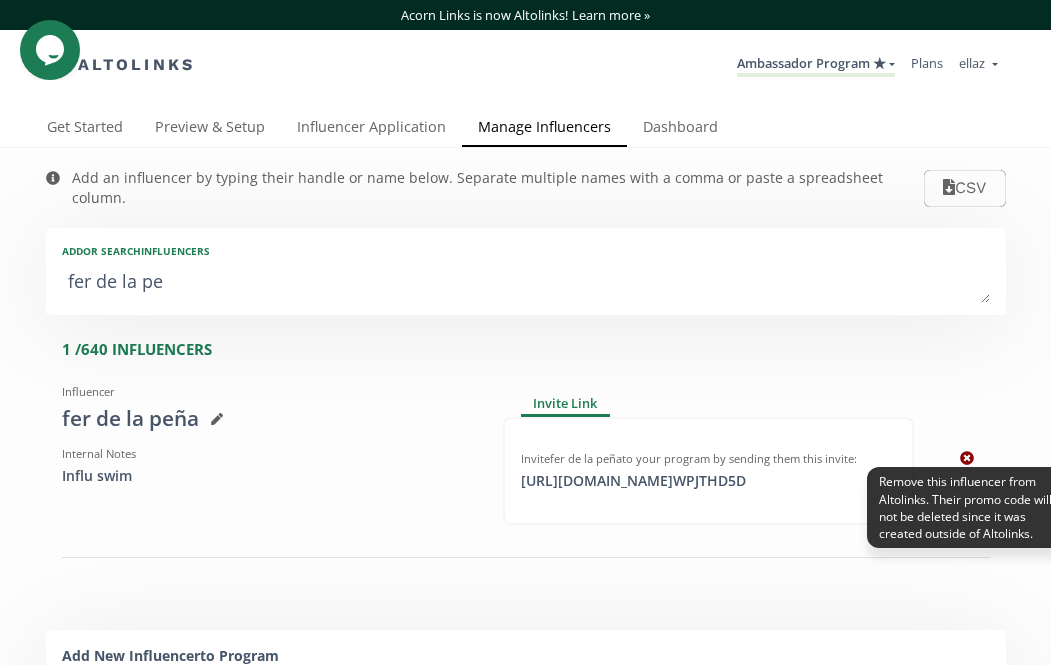 click 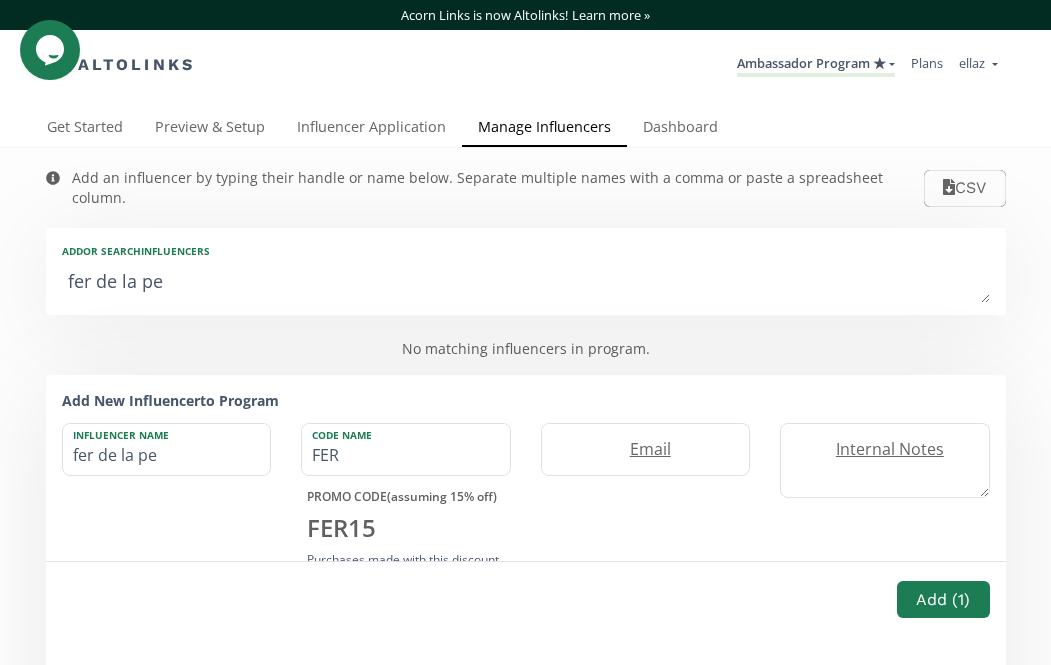 click on "fer de la pe" at bounding box center (526, 283) 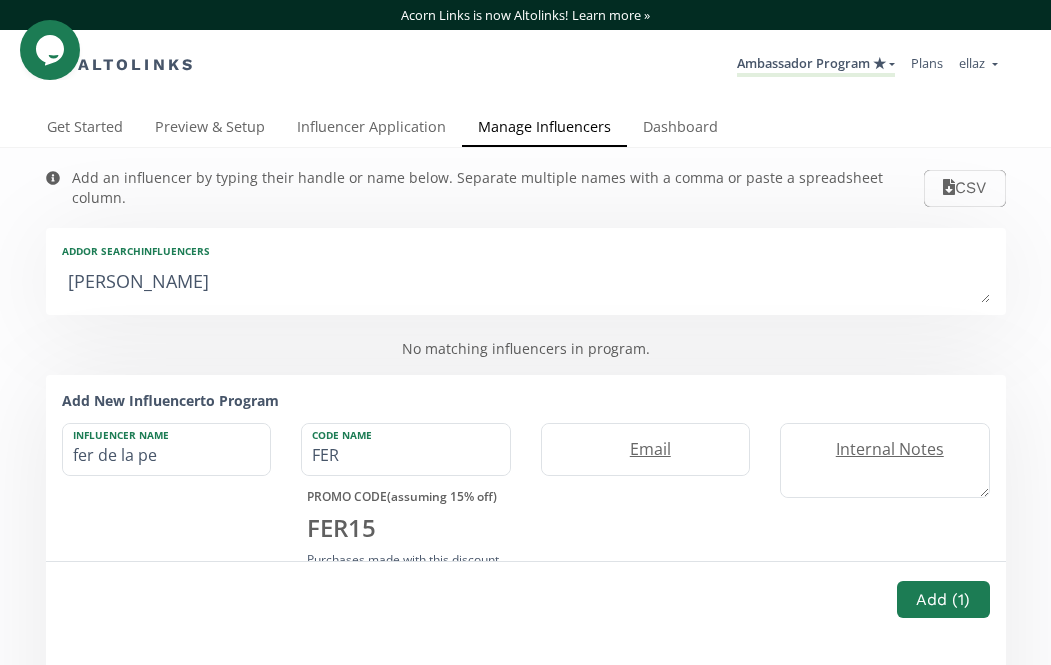 type on "Ivanna Coppel" 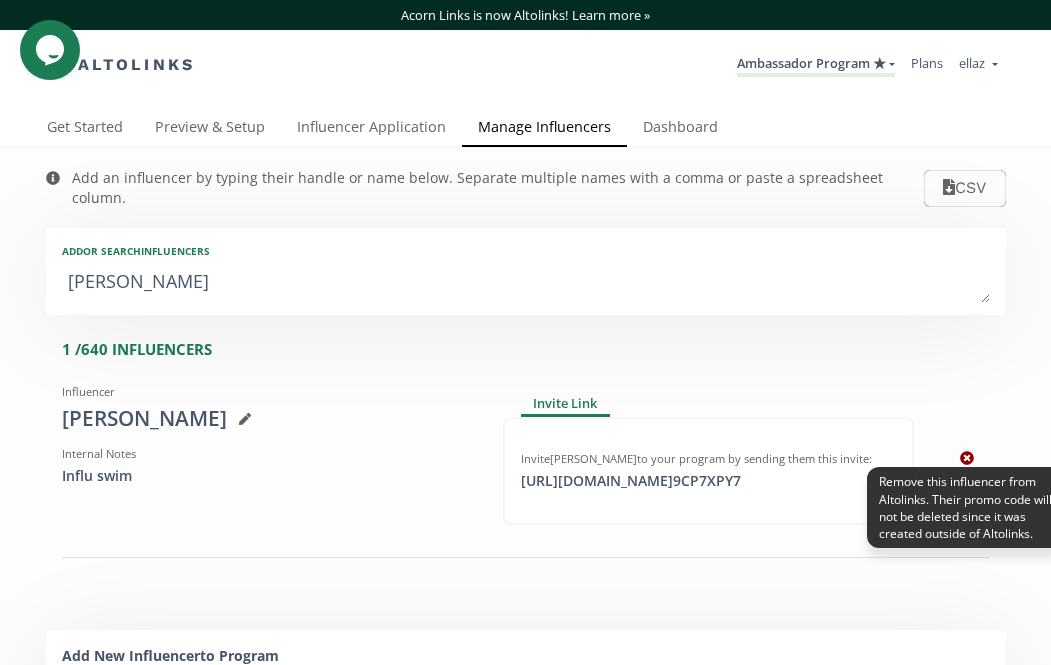 click 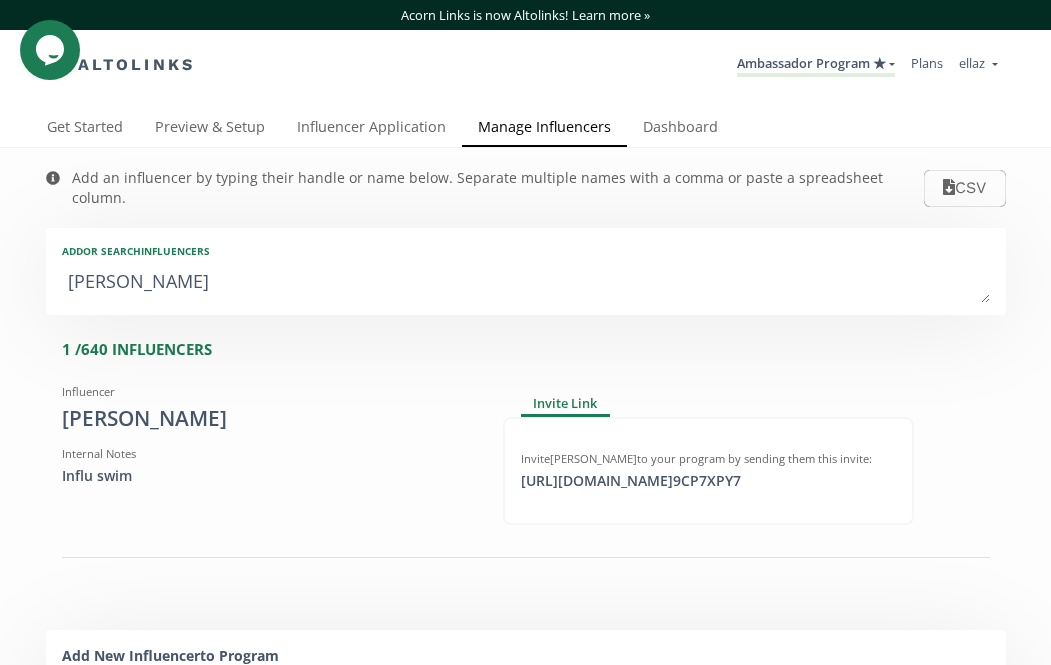 click on "Ivanna Coppel" at bounding box center [526, 283] 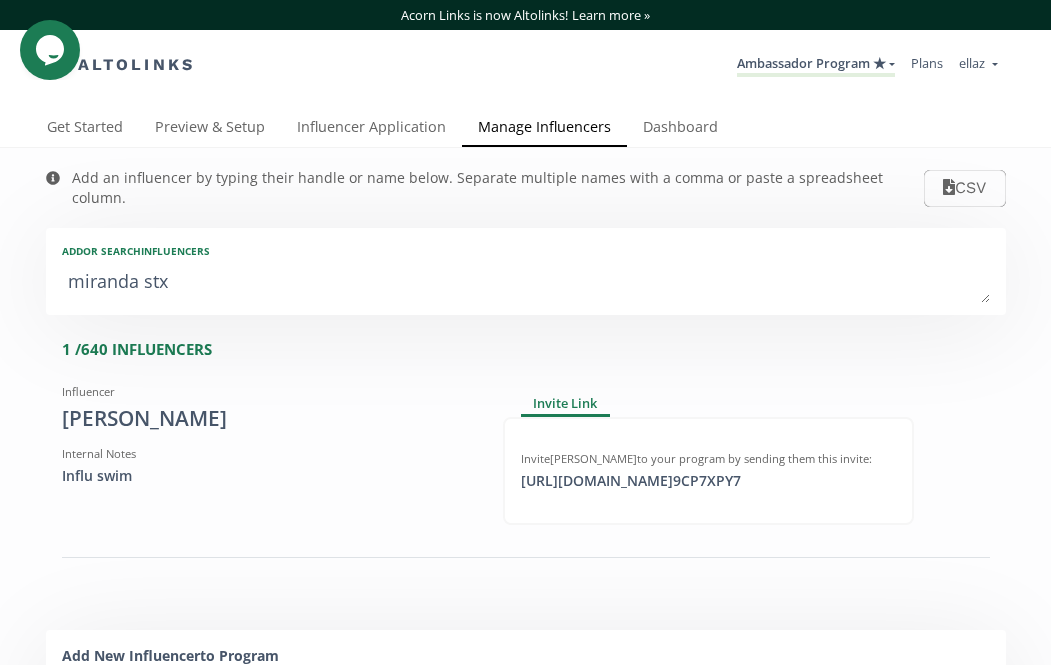 type on "miranda stx" 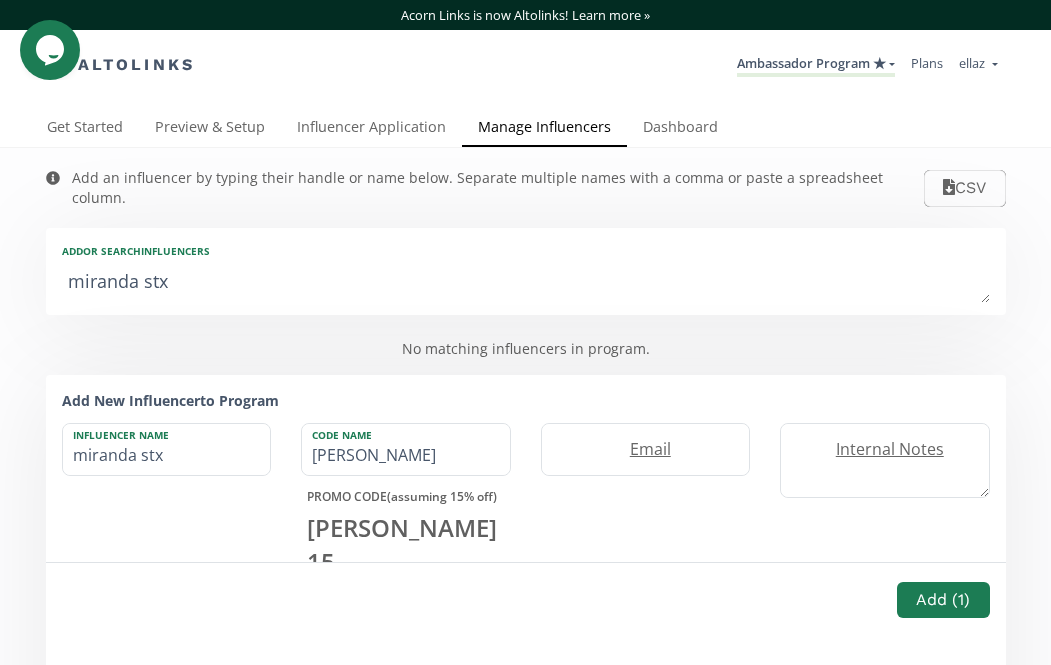 click on "miranda stx" at bounding box center [526, 283] 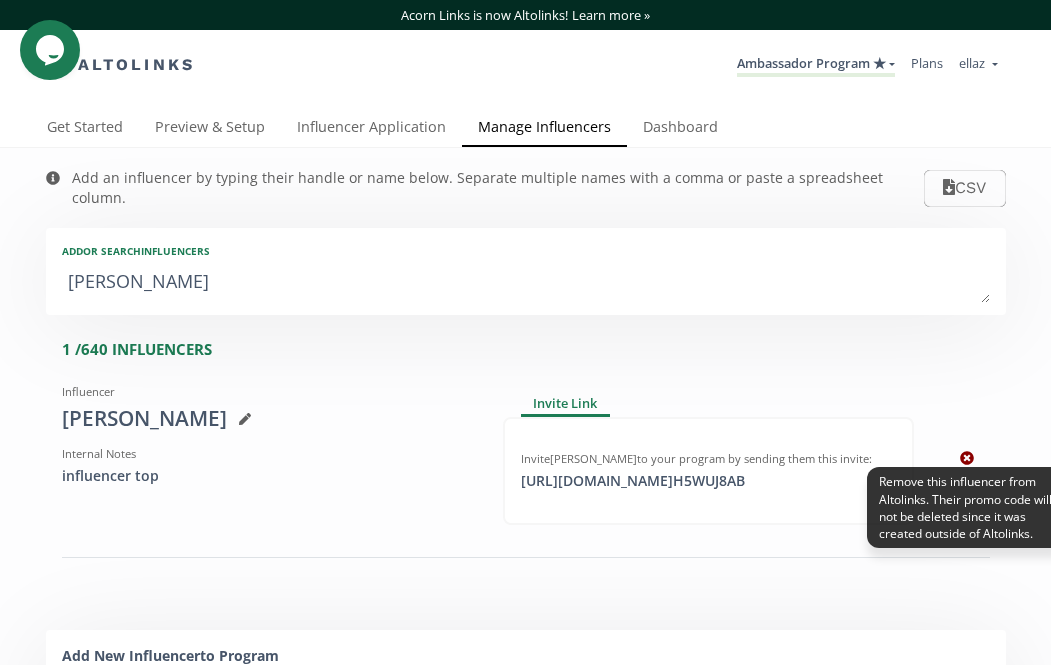 click 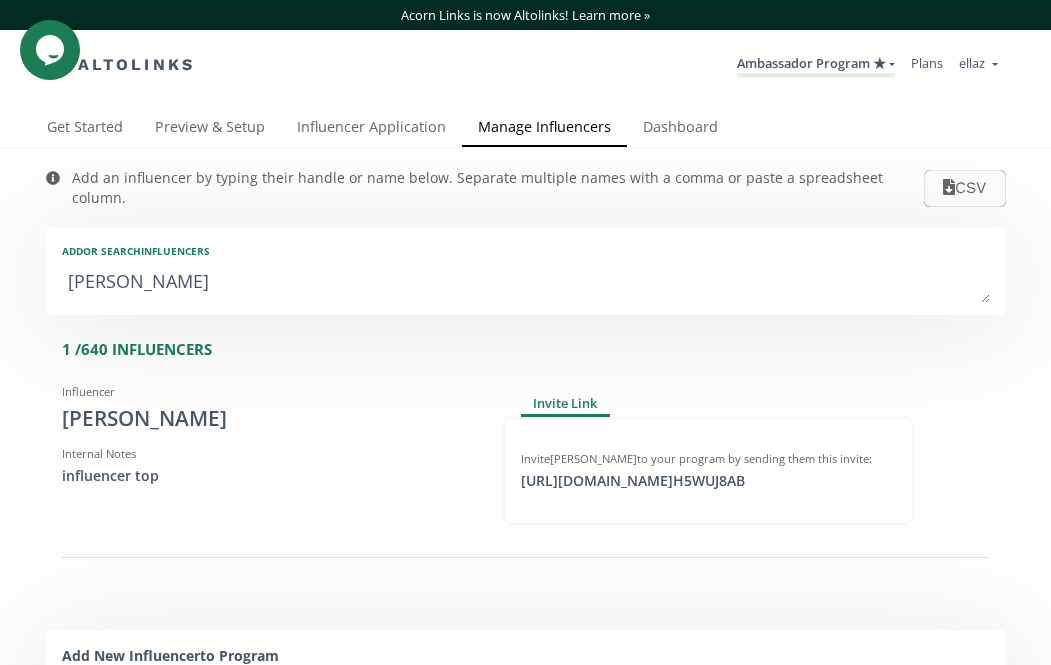 click on "Add  or search  INFLUENCERS" at bounding box center (526, 251) 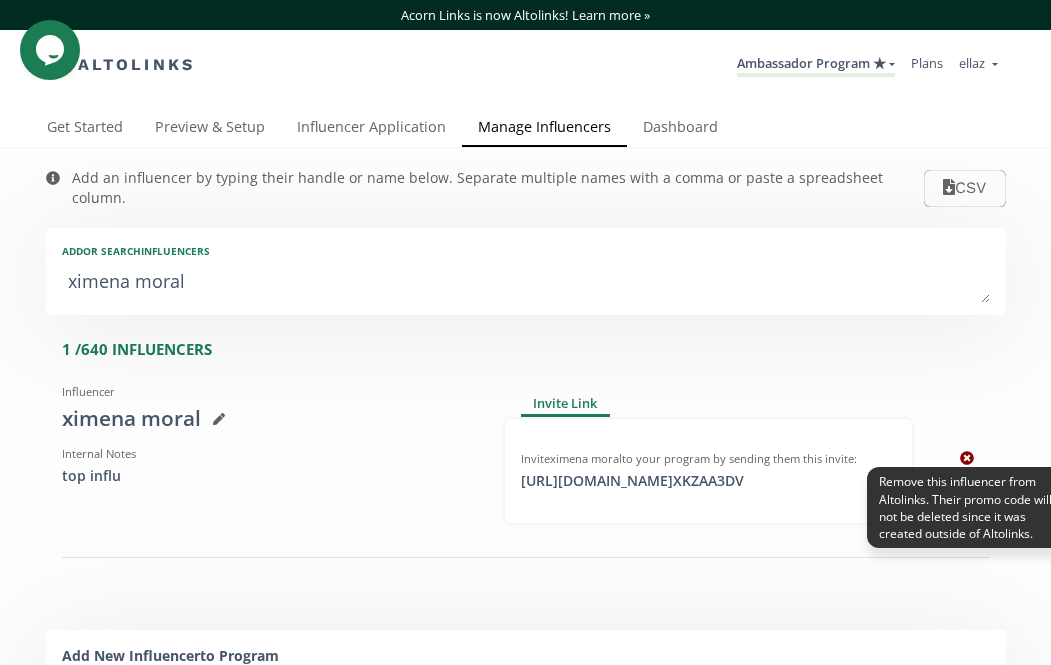 click 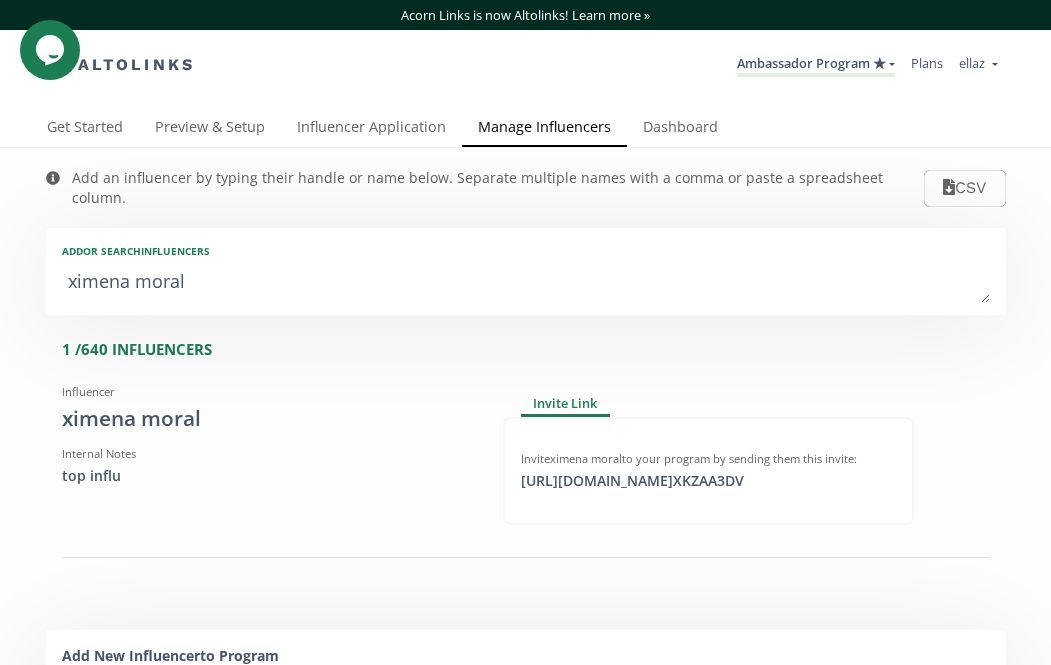 click on "ximena moral" at bounding box center (526, 283) 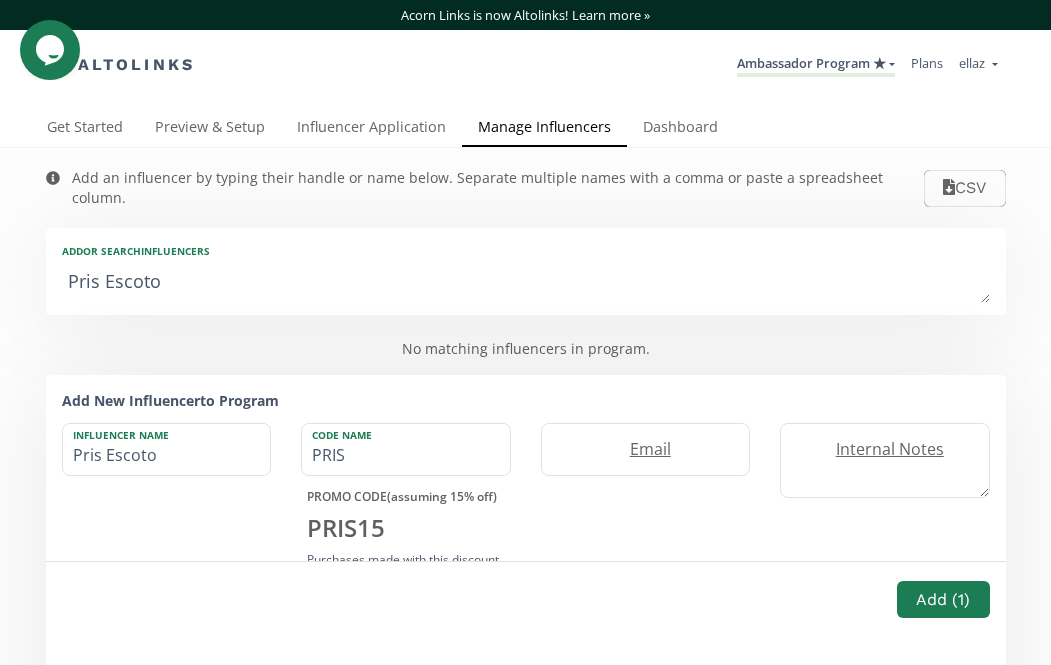 click on "Pris Escoto" at bounding box center (526, 283) 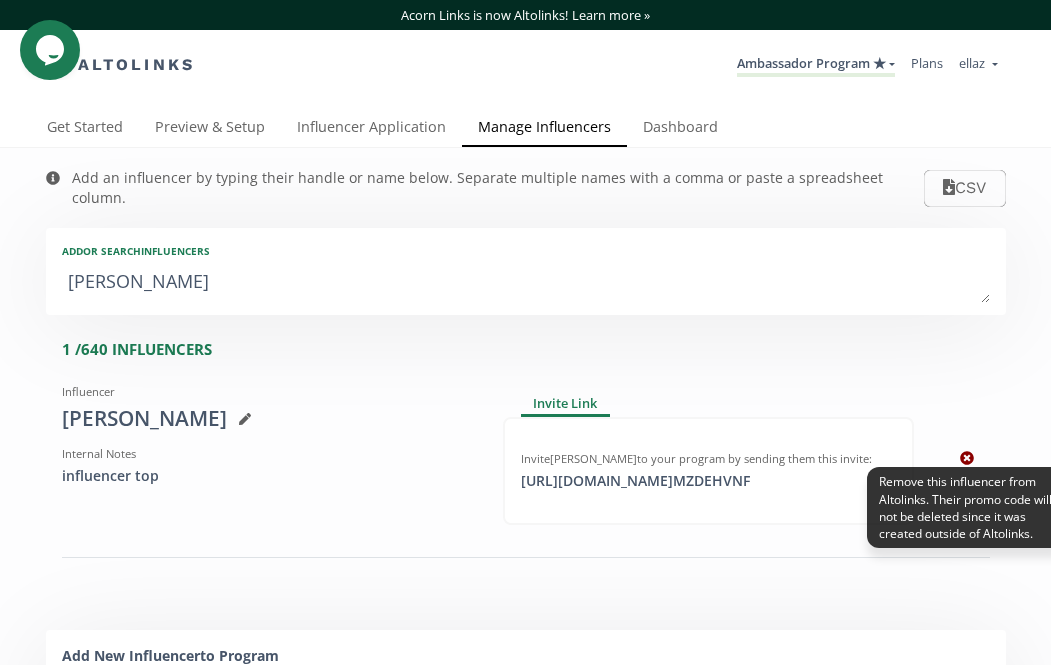 click at bounding box center [967, 457] 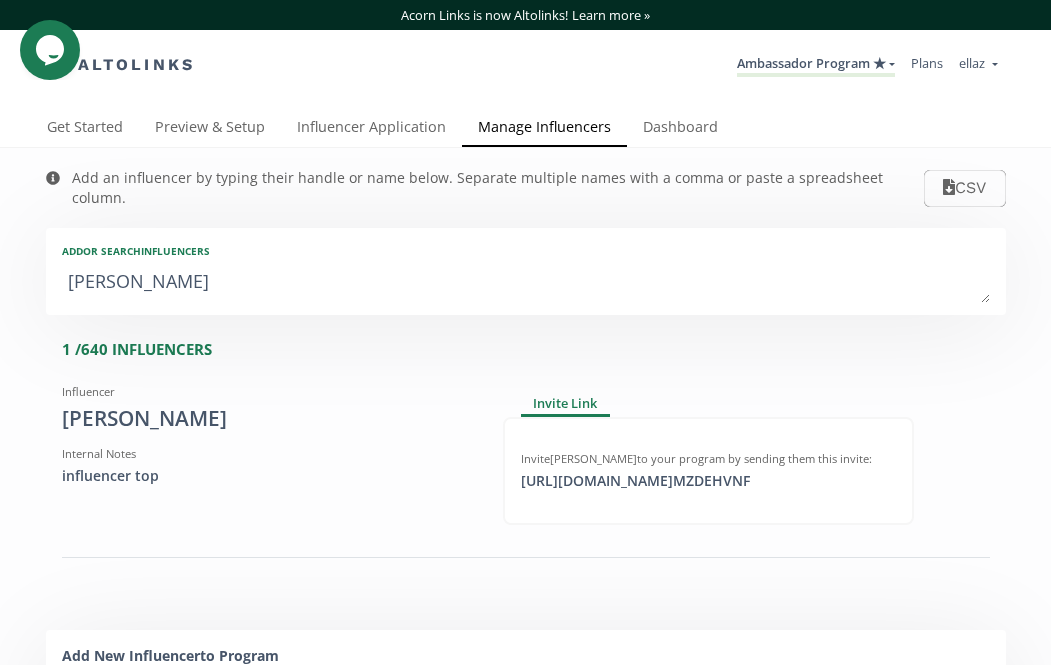 click on "Odette Orlena" at bounding box center (526, 283) 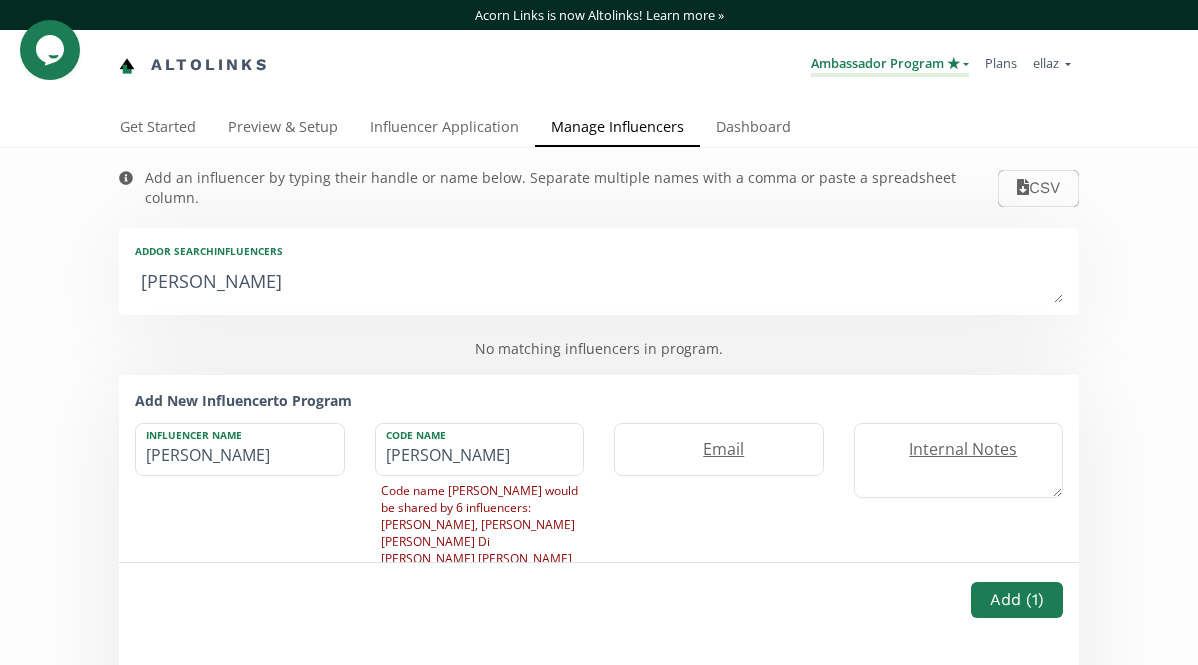click on "Ambassador Program ★" at bounding box center (890, 65) 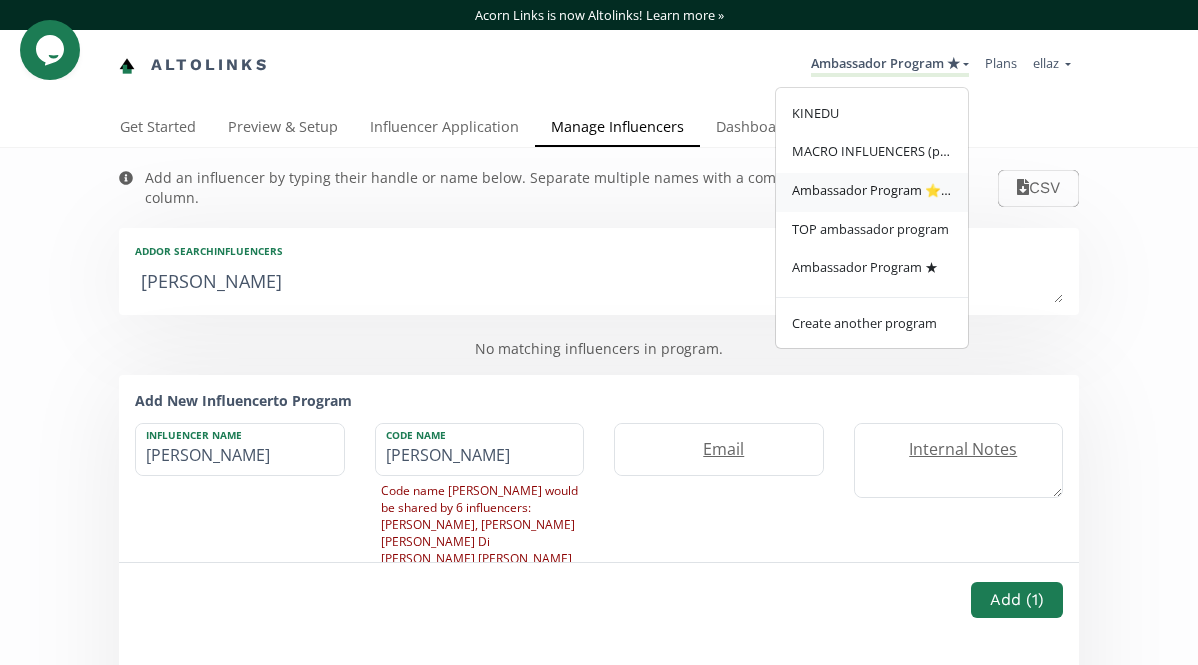 click on "Ambassador Program ⭐️⭐️" at bounding box center [872, 190] 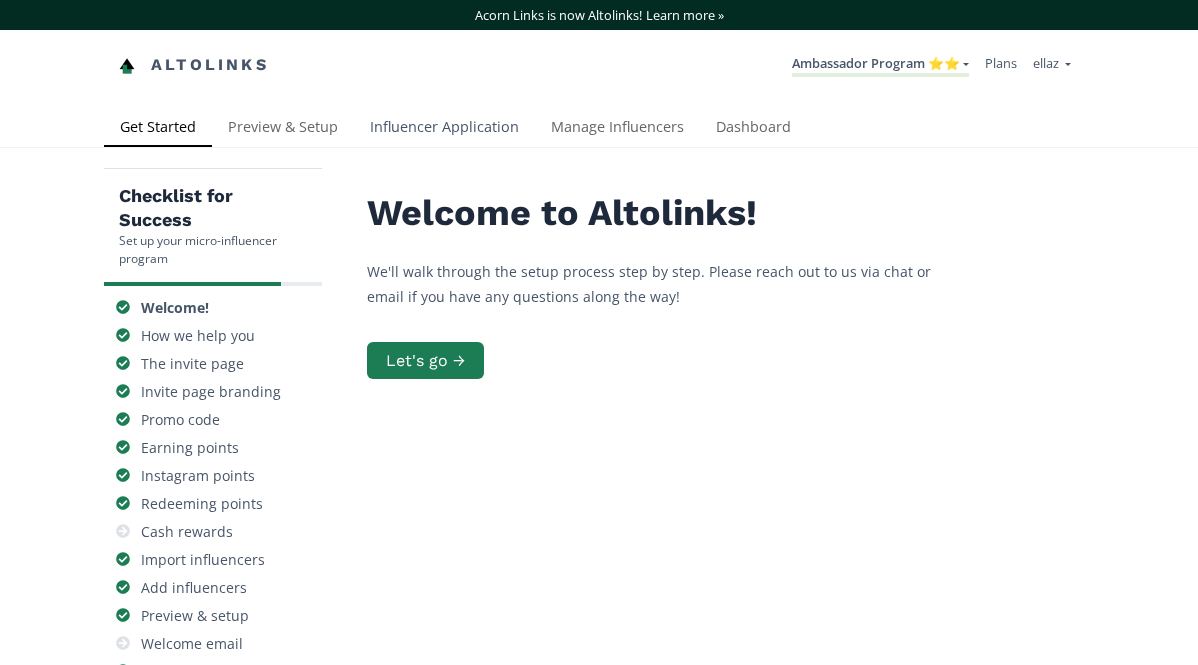 scroll, scrollTop: 0, scrollLeft: 0, axis: both 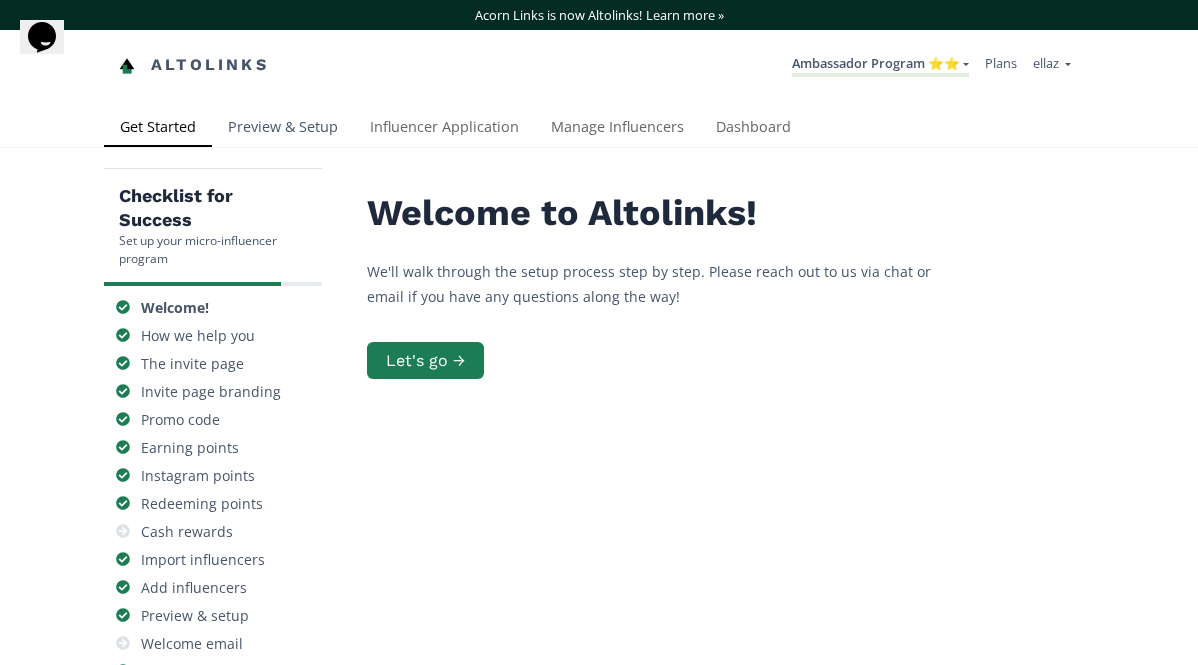 click on "Preview & Setup" at bounding box center [283, 129] 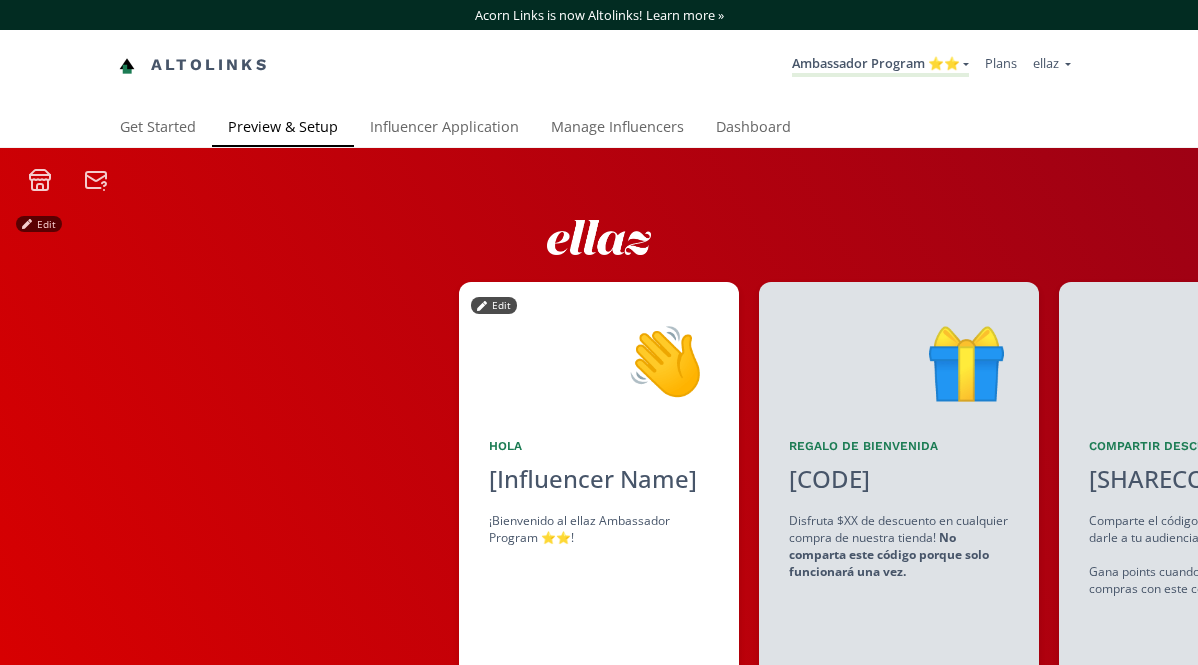 scroll, scrollTop: 0, scrollLeft: 0, axis: both 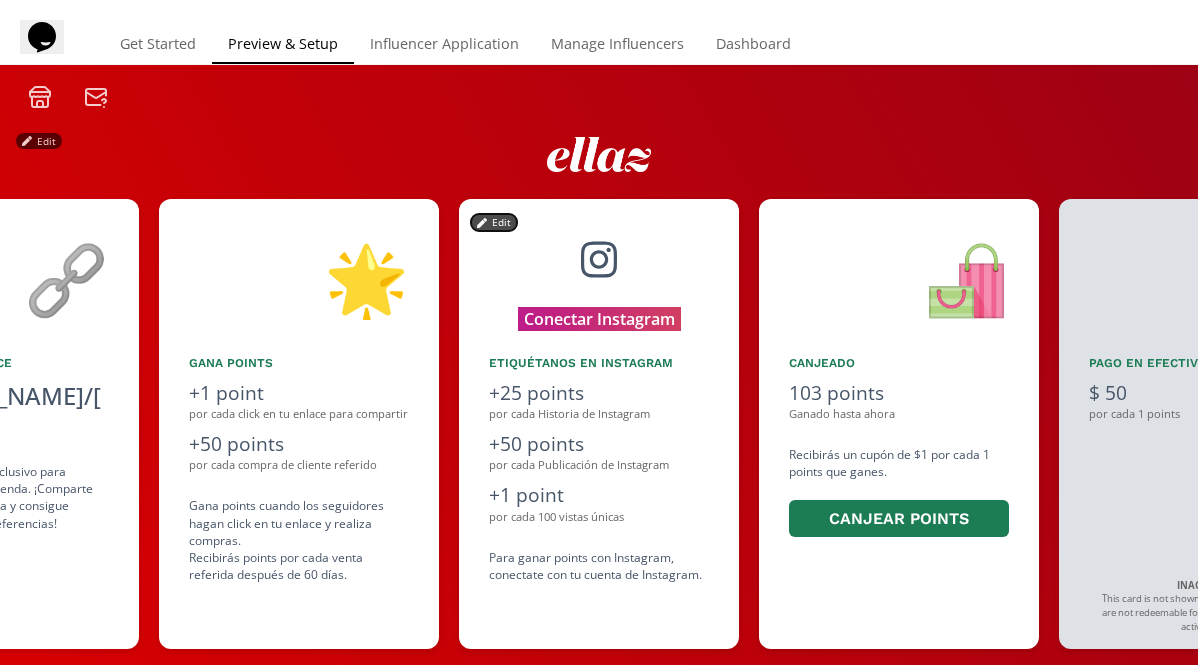 click on "Edit" at bounding box center [494, 222] 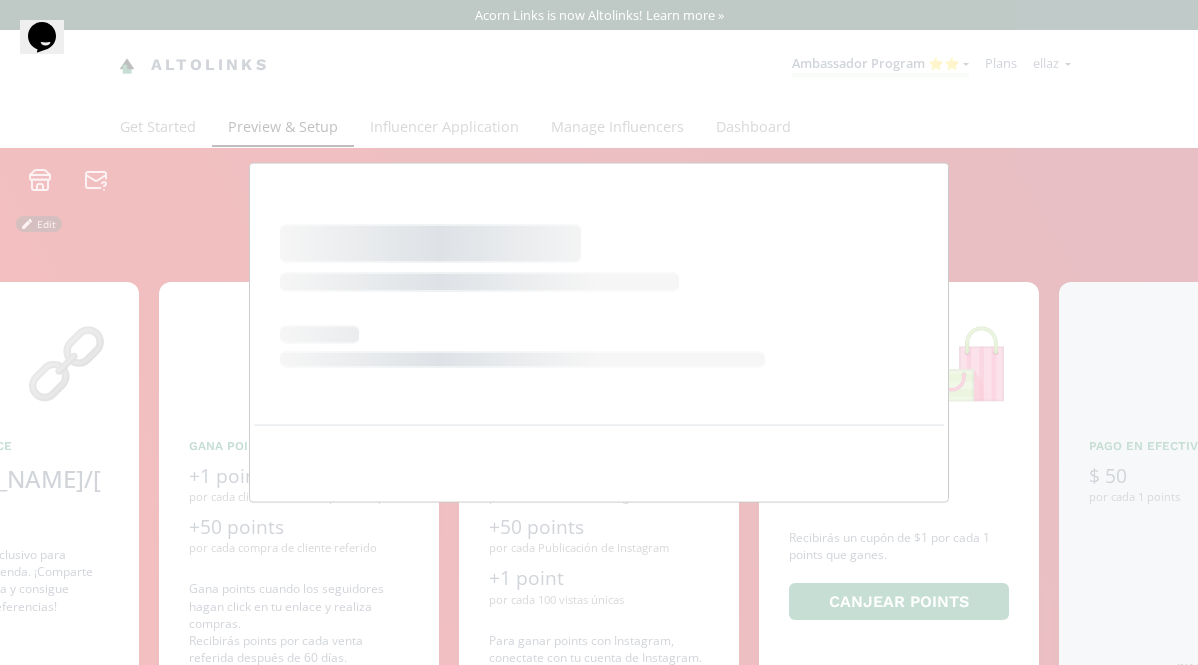 scroll, scrollTop: 0, scrollLeft: 0, axis: both 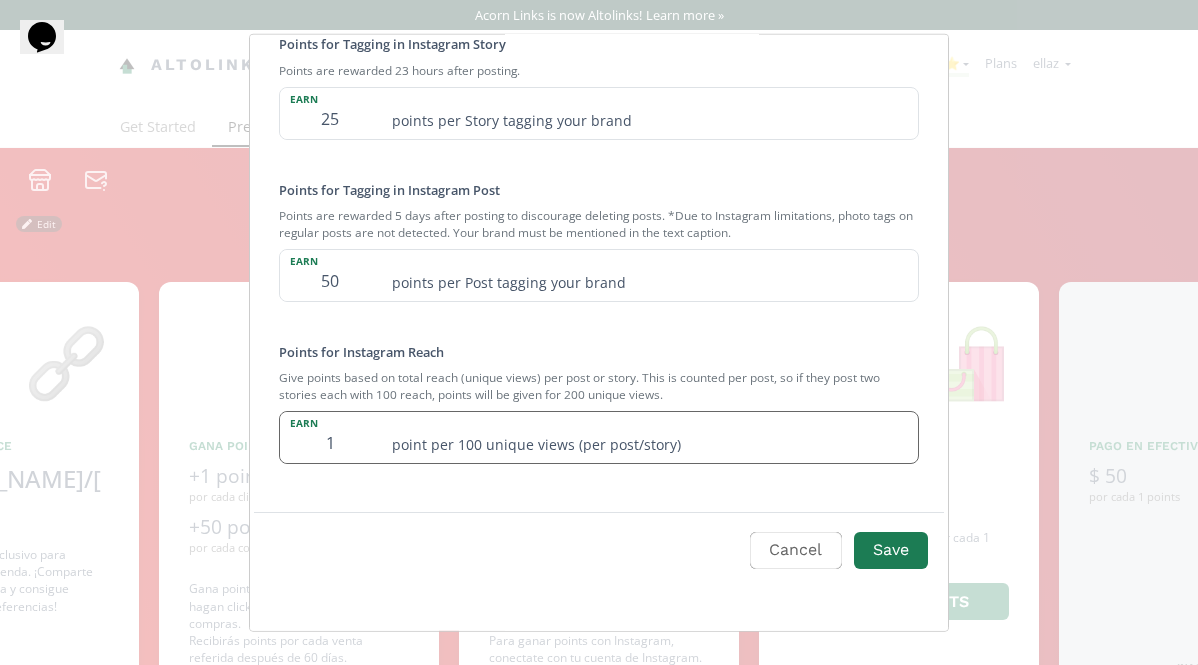 click on "1" at bounding box center (330, 437) 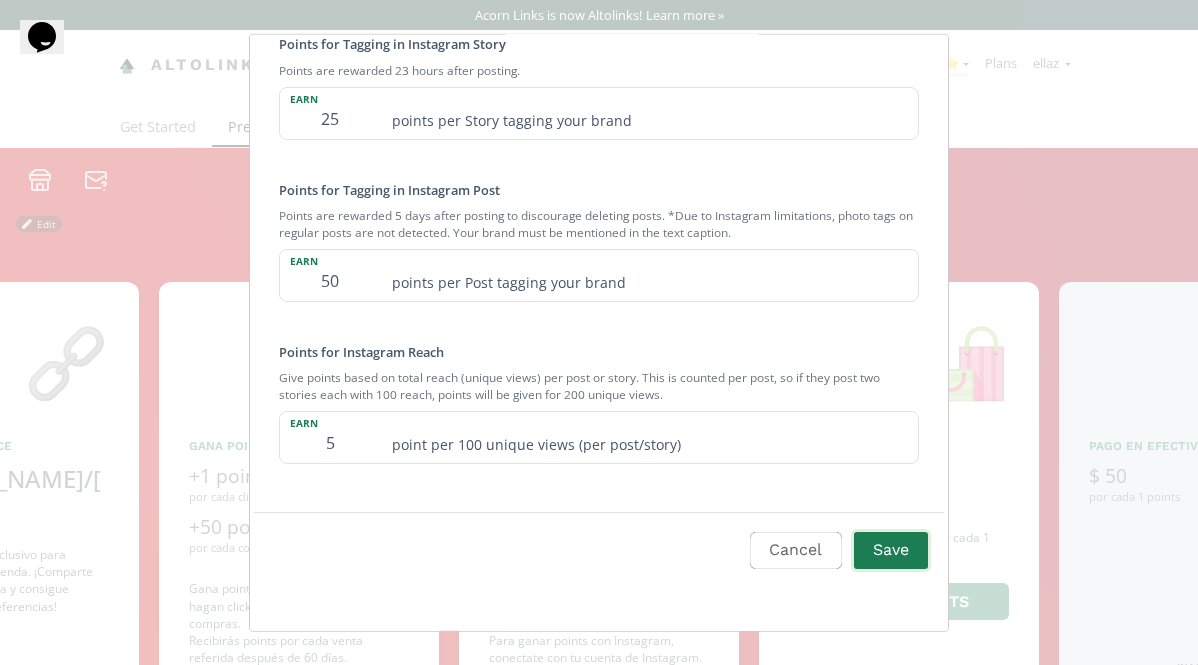 type on "5" 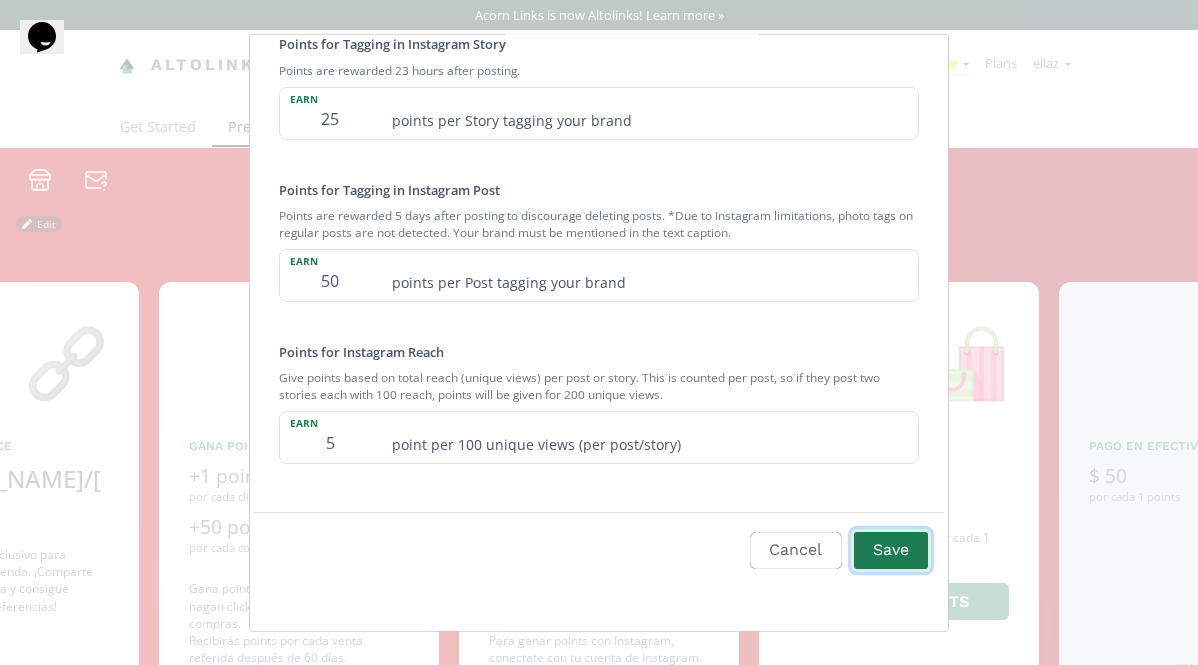 click on "Save" at bounding box center (891, 550) 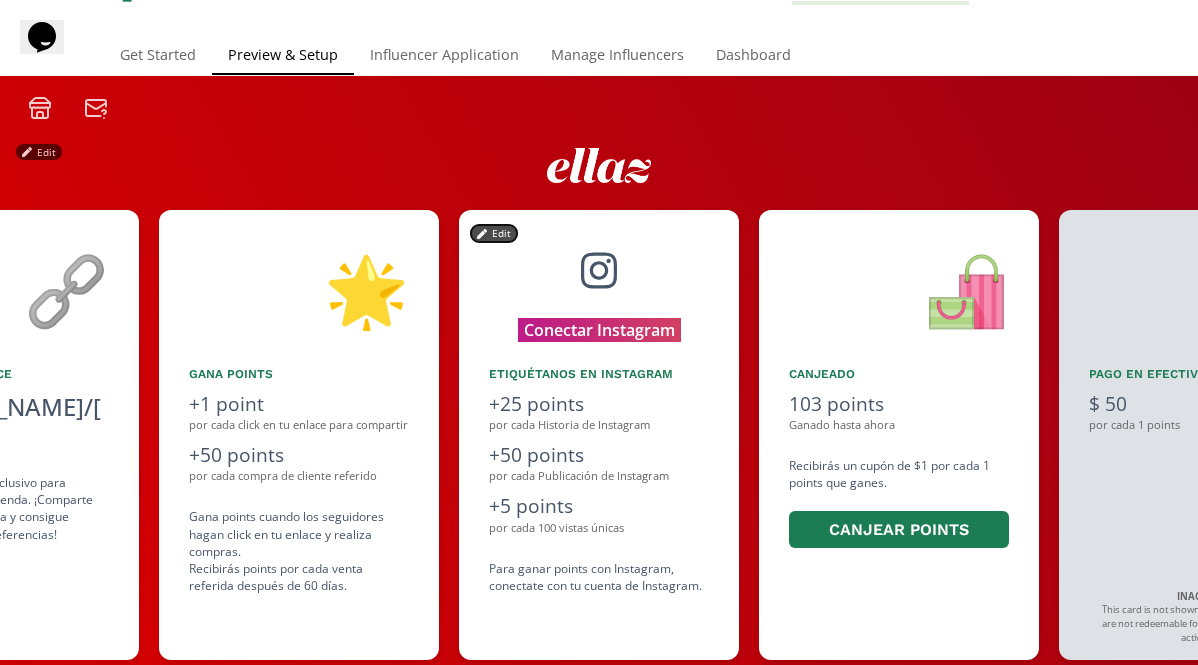 scroll, scrollTop: 0, scrollLeft: 0, axis: both 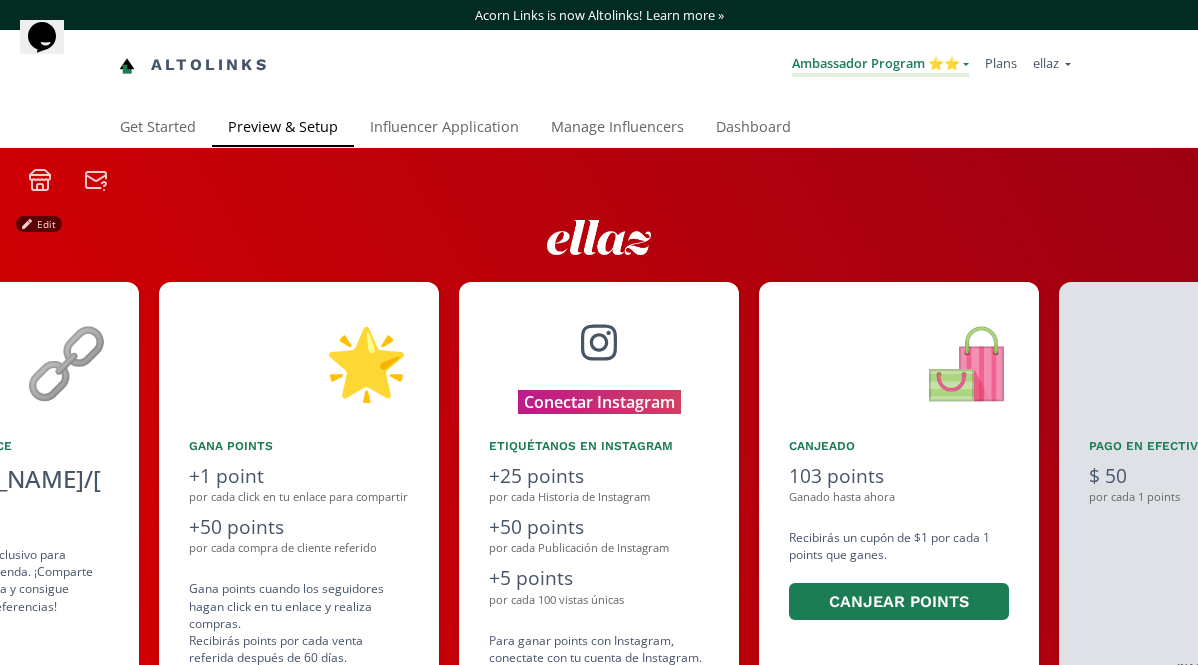 click on "Ambassador Program ⭐️⭐️" at bounding box center (880, 65) 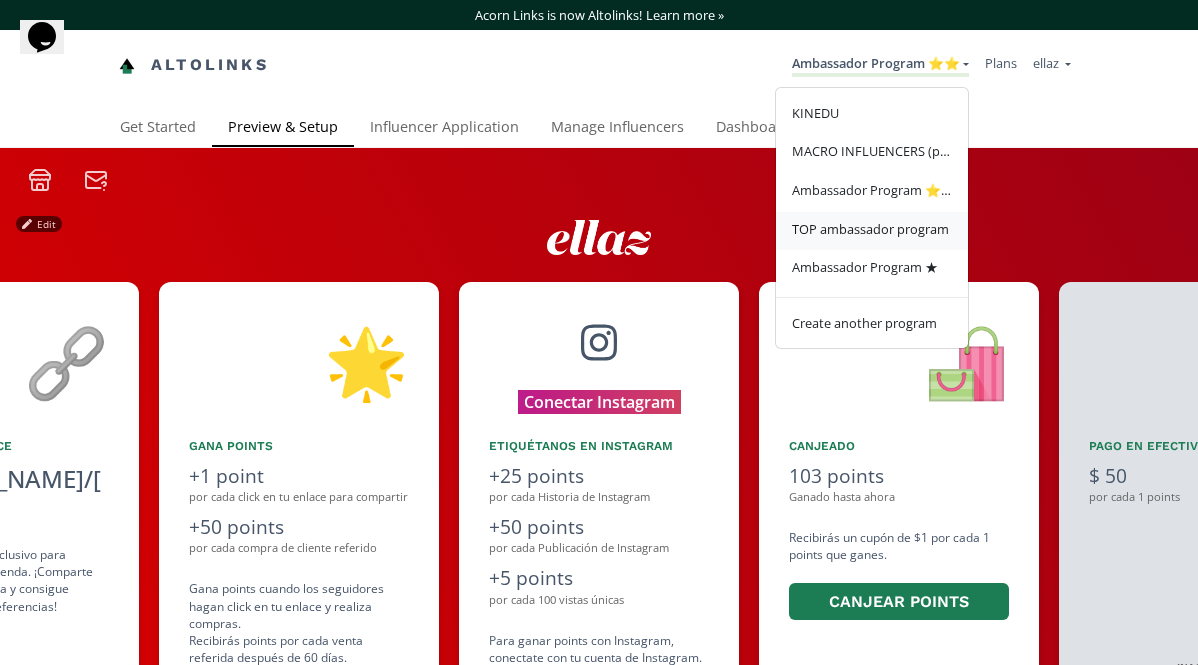 click on "TOP ambassador program" at bounding box center (872, 231) 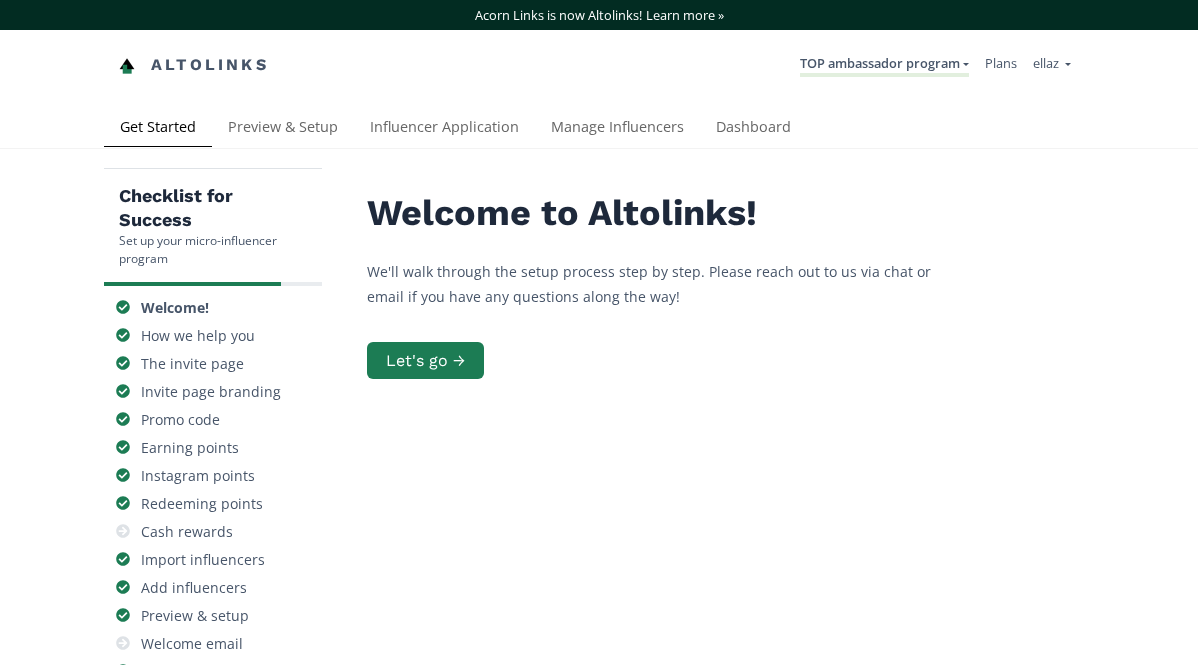 scroll, scrollTop: 0, scrollLeft: 0, axis: both 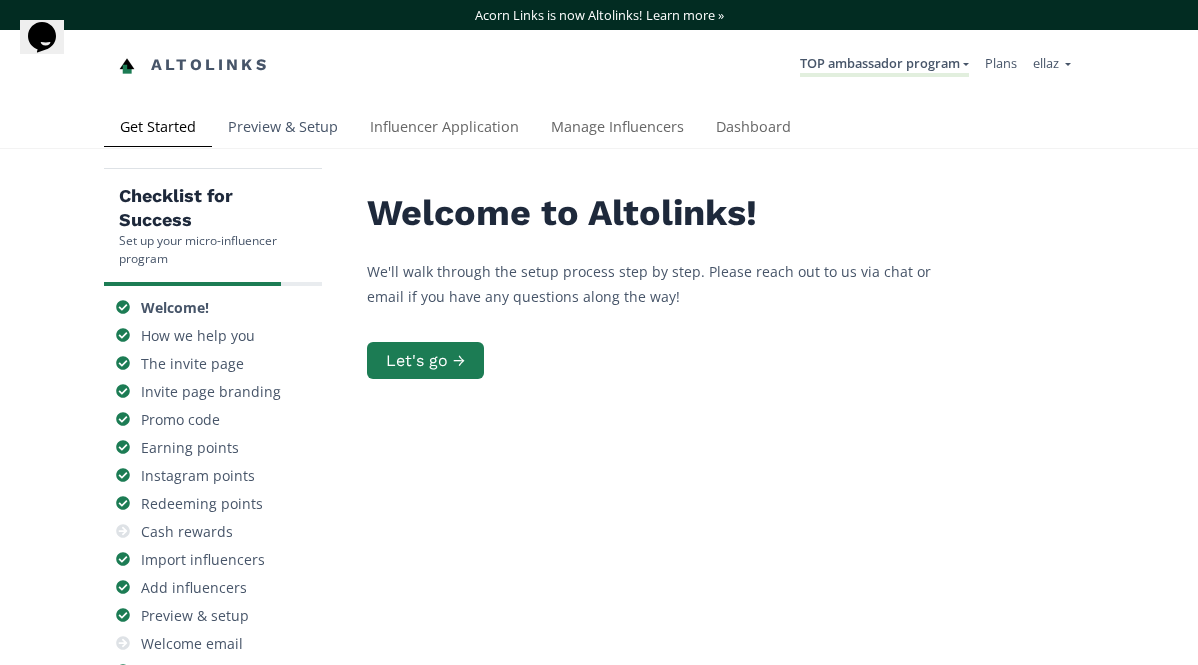 click on "Preview & Setup" at bounding box center (283, 129) 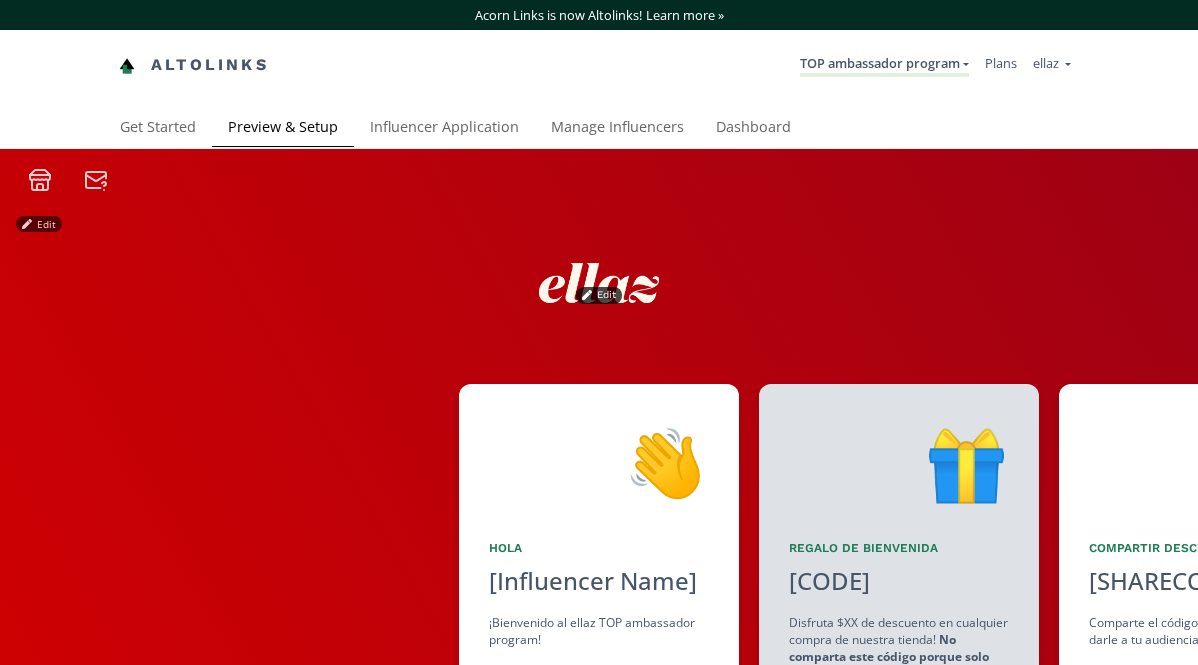 scroll, scrollTop: 0, scrollLeft: 0, axis: both 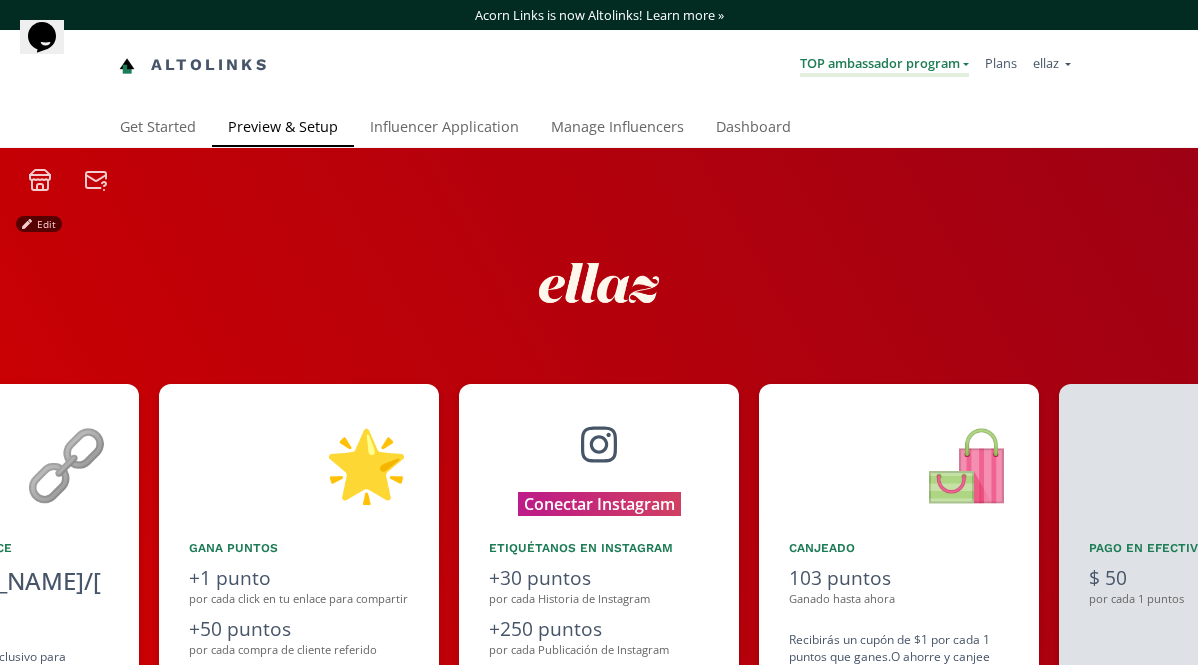 click on "TOP ambassador program" at bounding box center [884, 65] 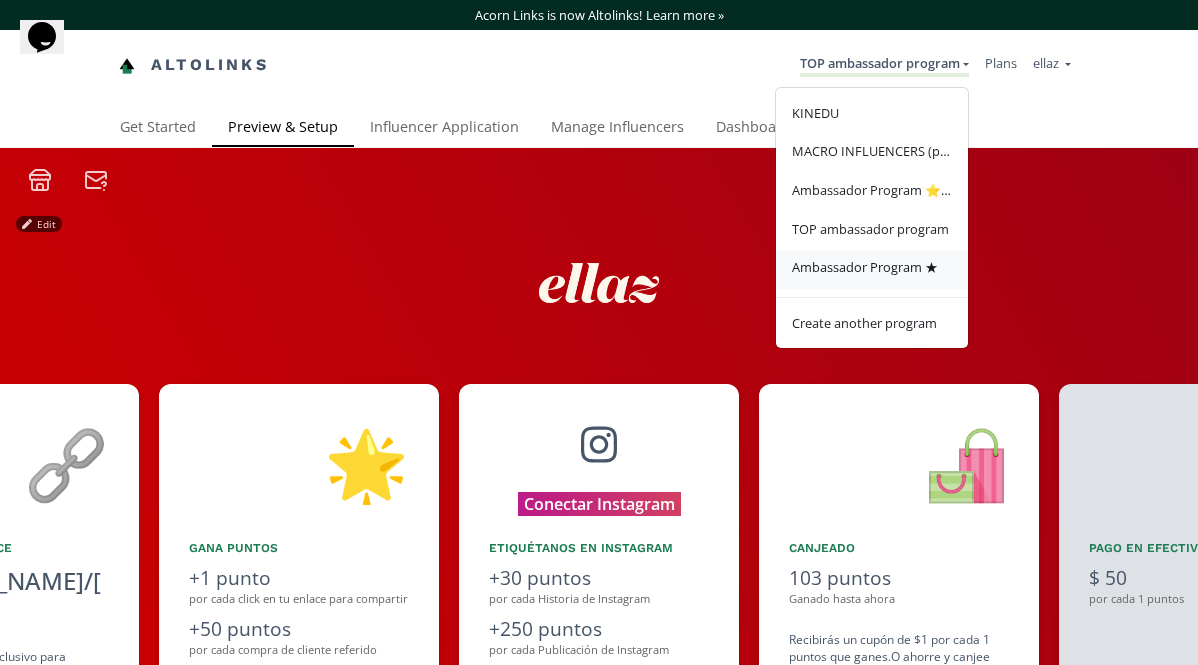click on "Ambassador Program ★" at bounding box center [865, 267] 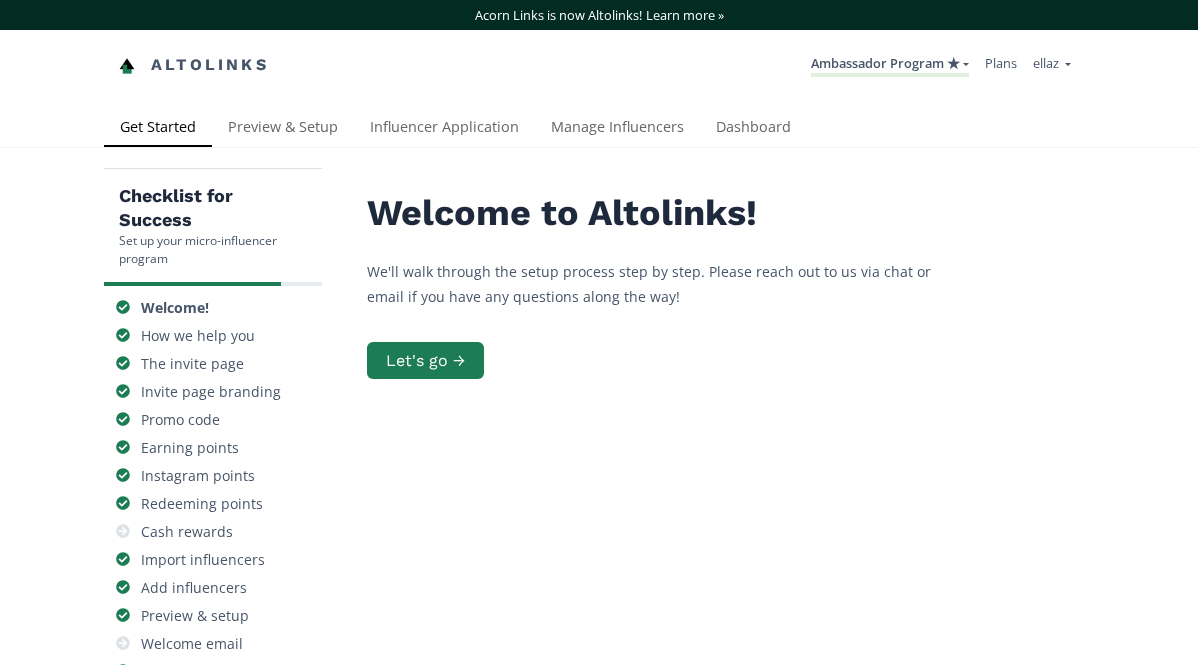 scroll, scrollTop: 0, scrollLeft: 0, axis: both 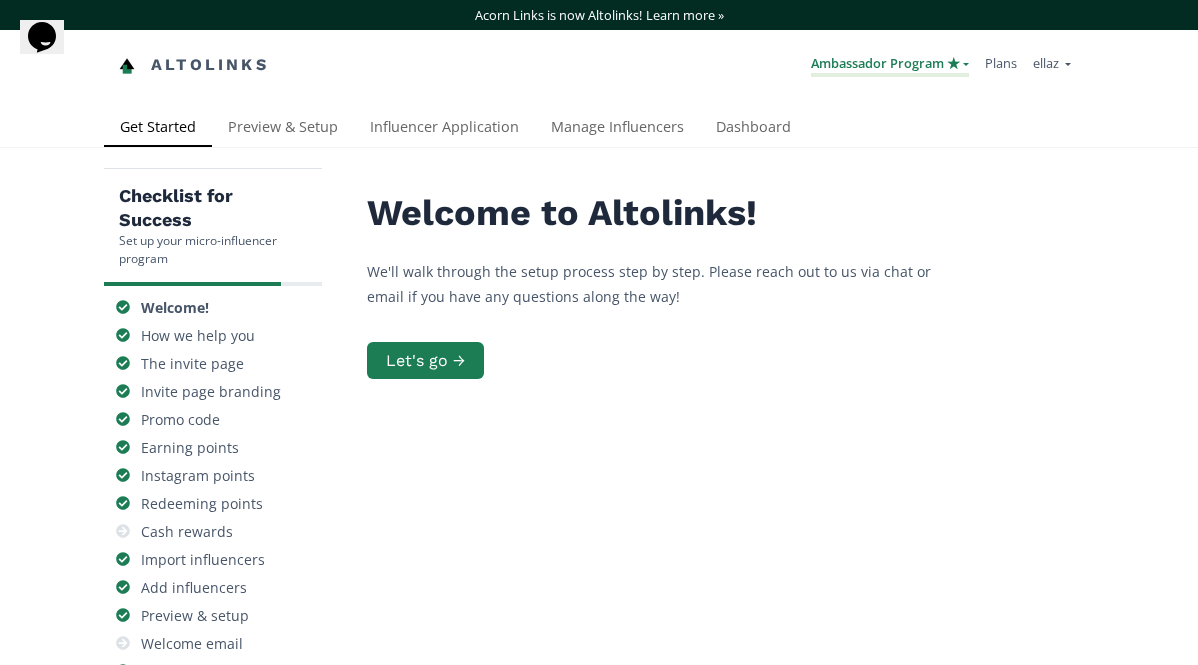 click on "Ambassador Program ★" at bounding box center (890, 65) 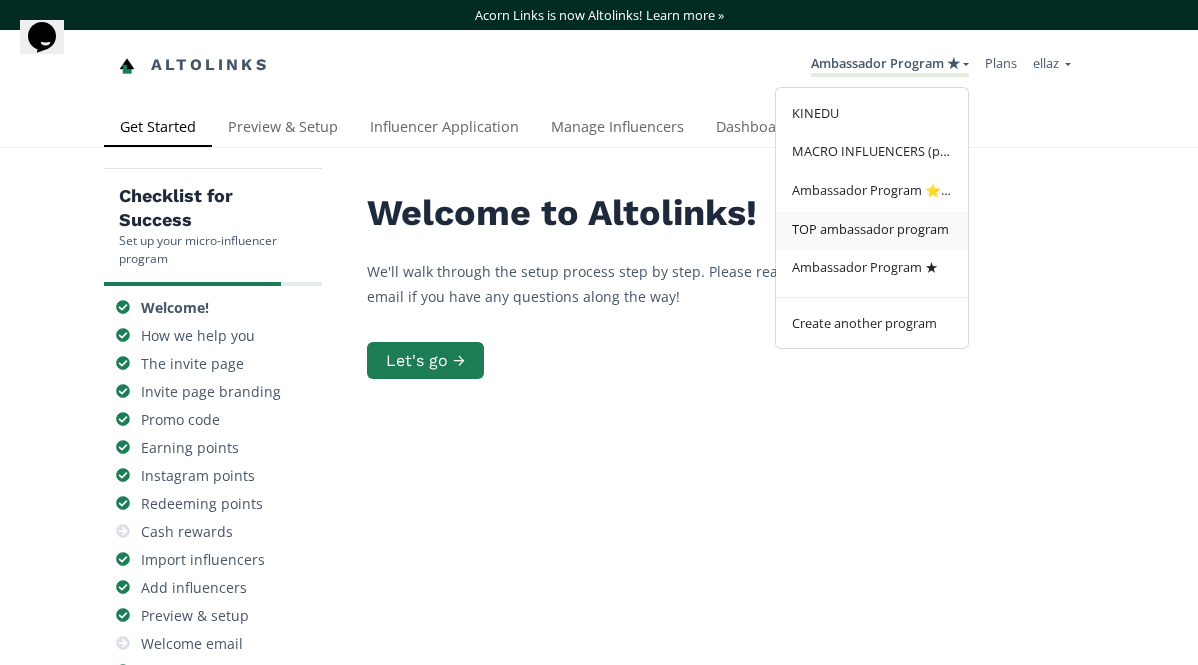 click on "TOP ambassador program" at bounding box center (870, 229) 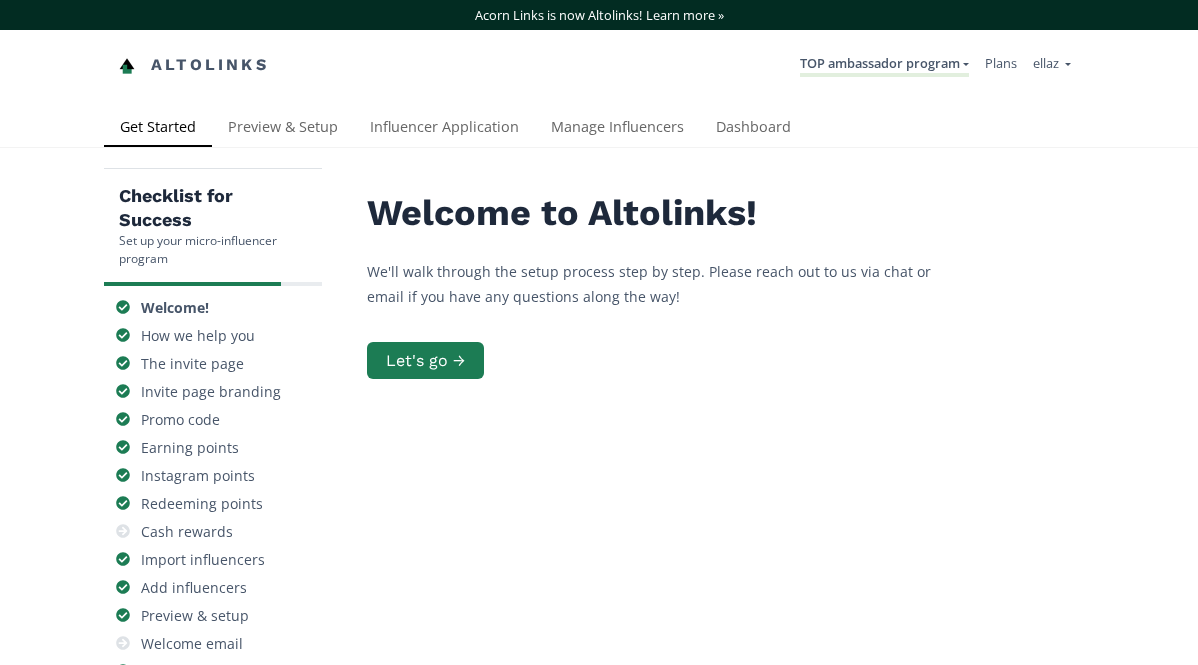scroll, scrollTop: 0, scrollLeft: 0, axis: both 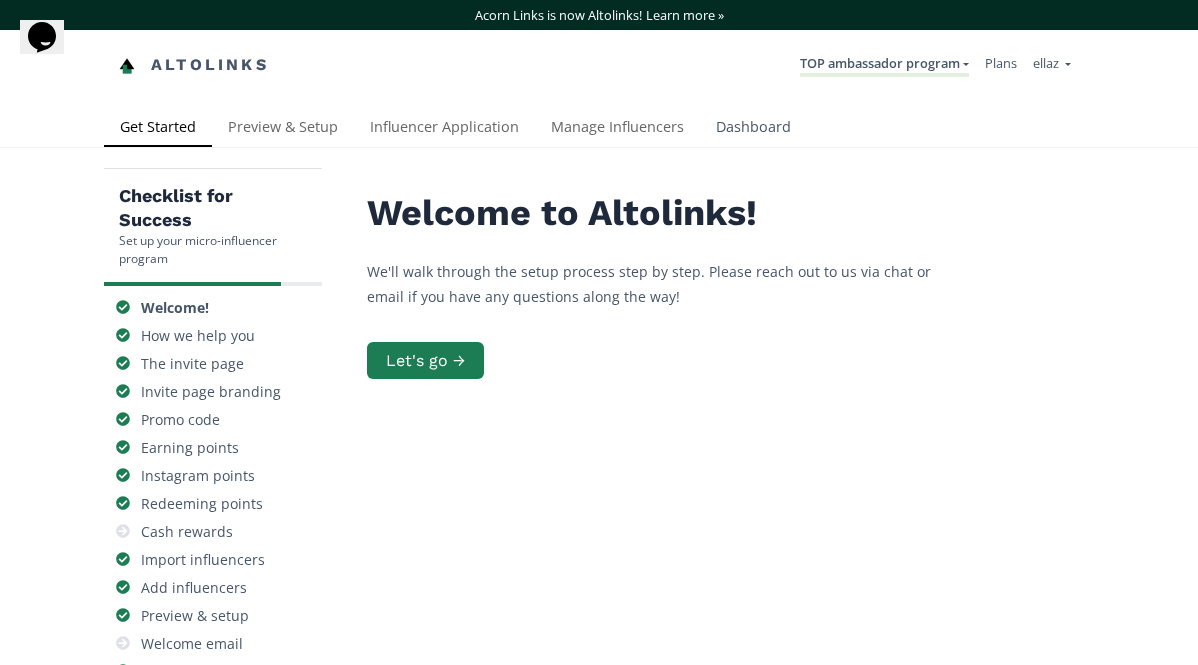 click on "Dashboard" at bounding box center [753, 129] 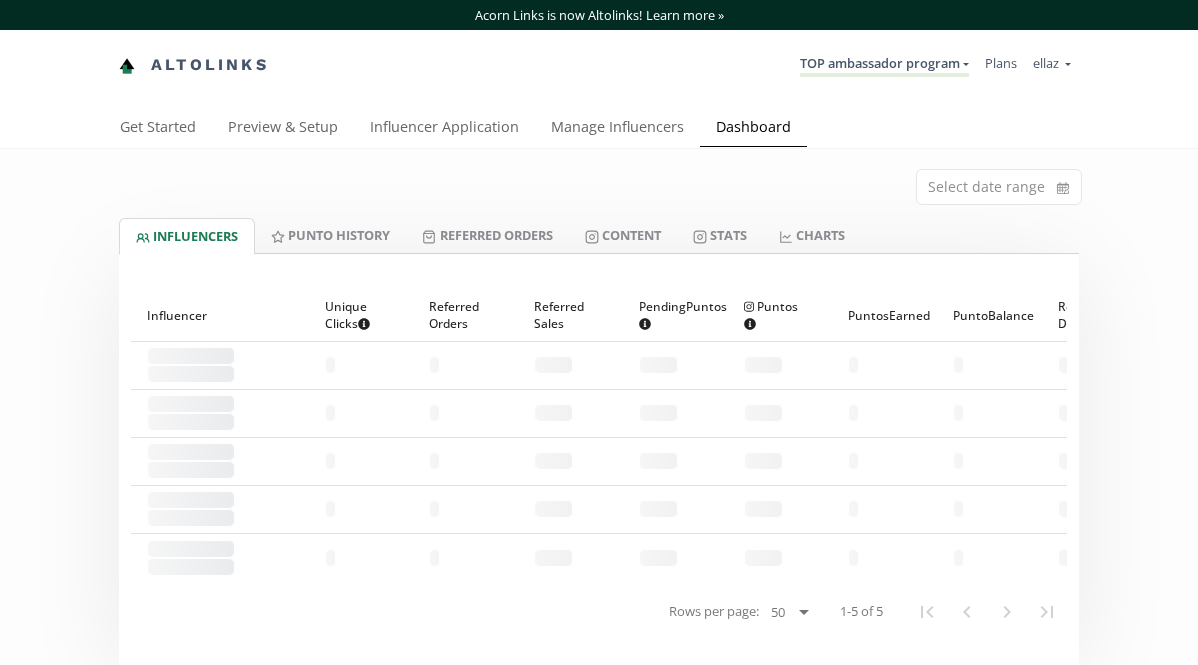 scroll, scrollTop: 0, scrollLeft: 0, axis: both 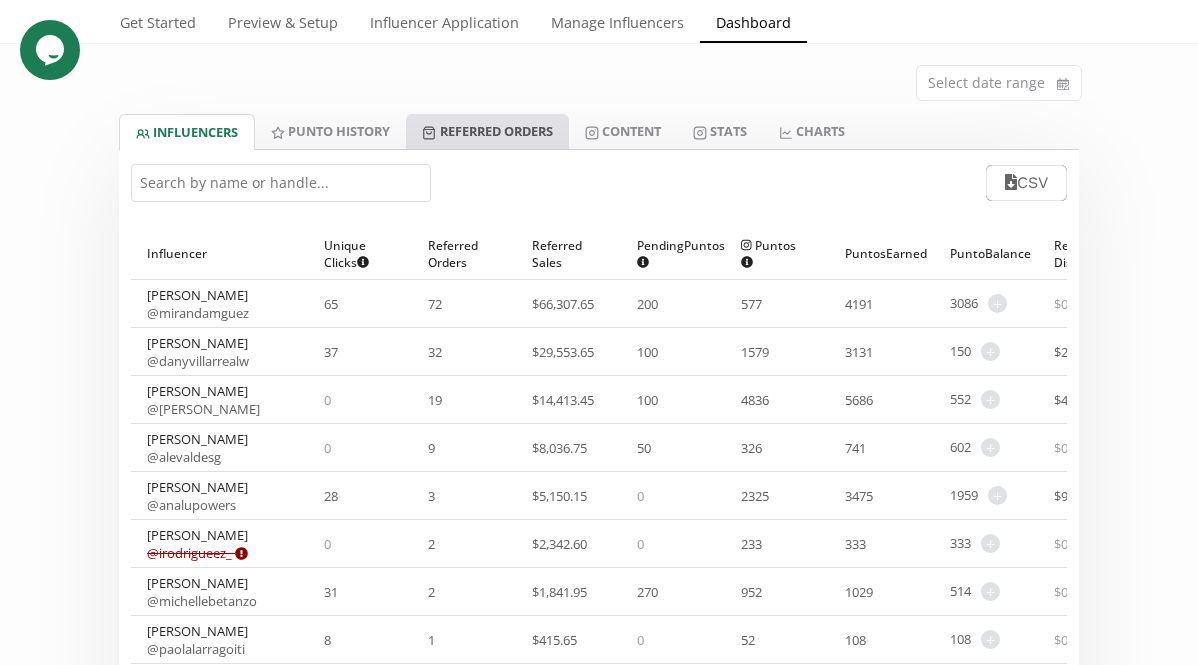 click on "Referred Orders" at bounding box center (487, 131) 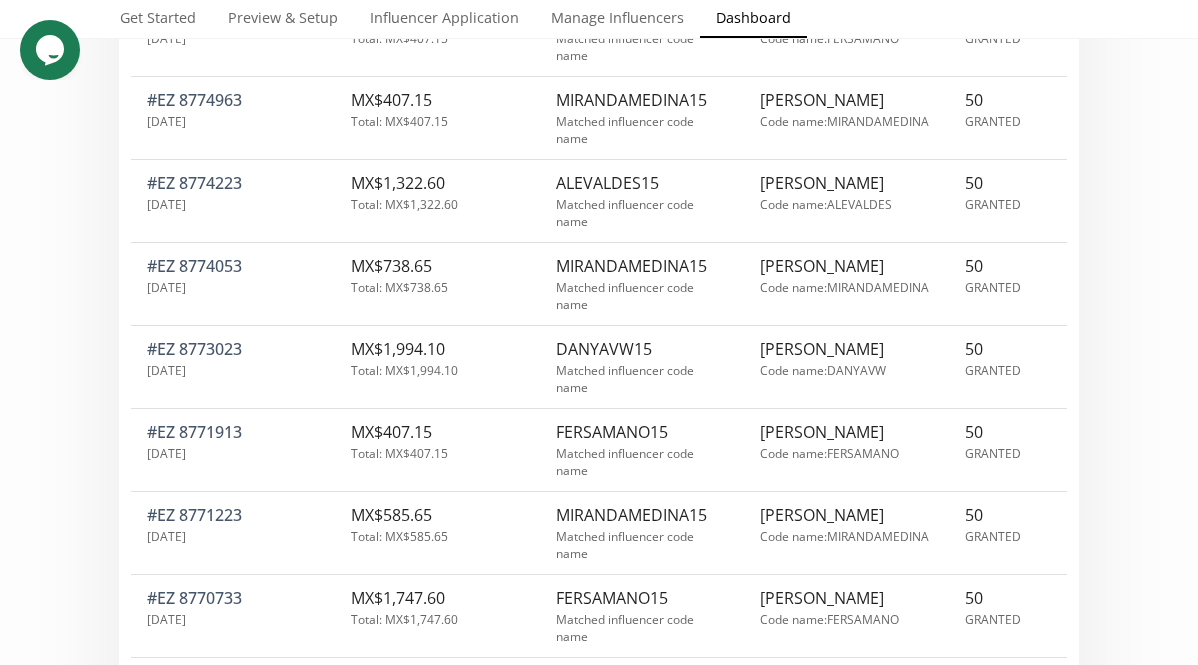 scroll, scrollTop: 0, scrollLeft: 0, axis: both 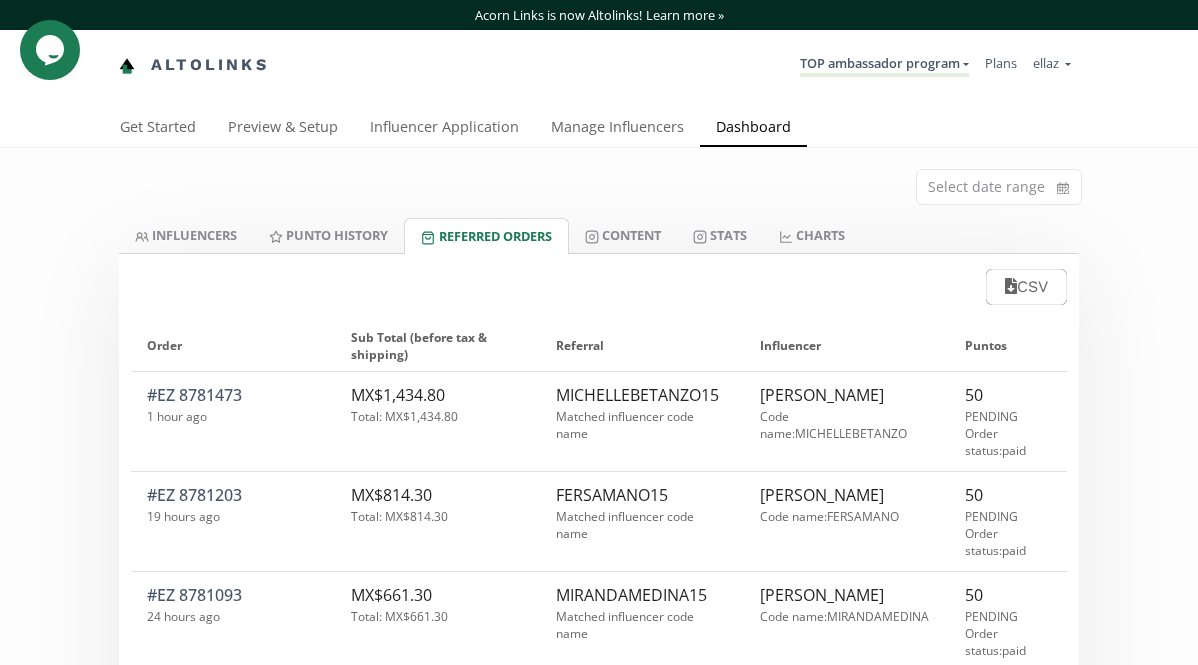 click on "Select date range" at bounding box center [599, 183] 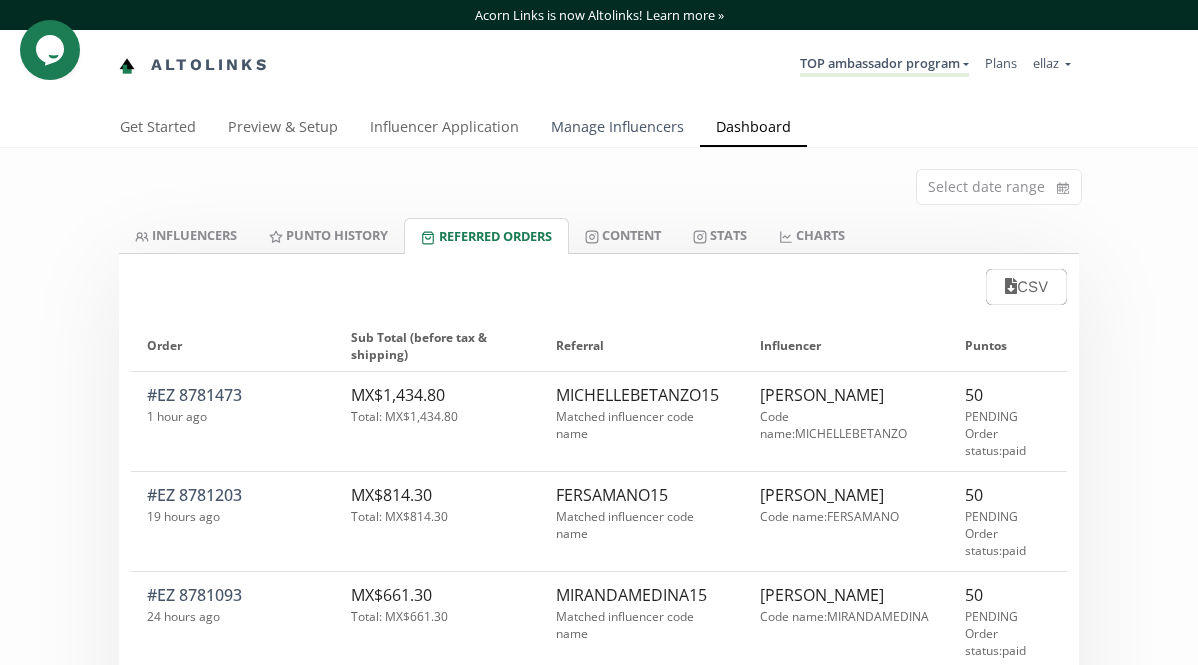 click on "Manage Influencers" at bounding box center [617, 129] 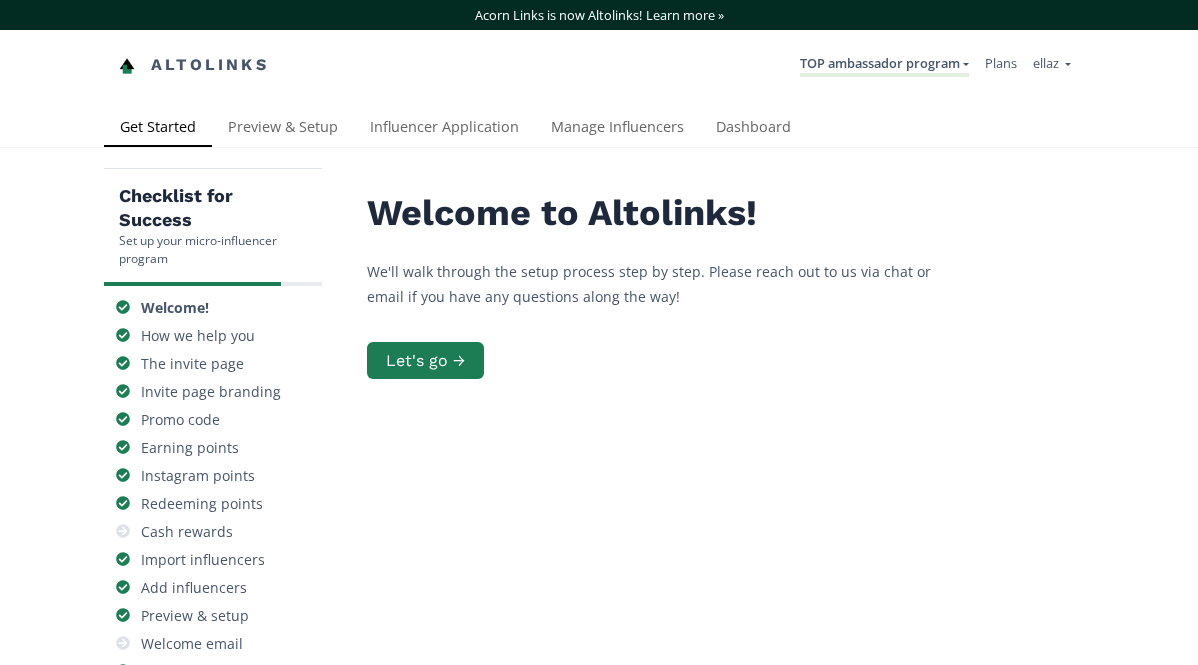 scroll, scrollTop: 0, scrollLeft: 0, axis: both 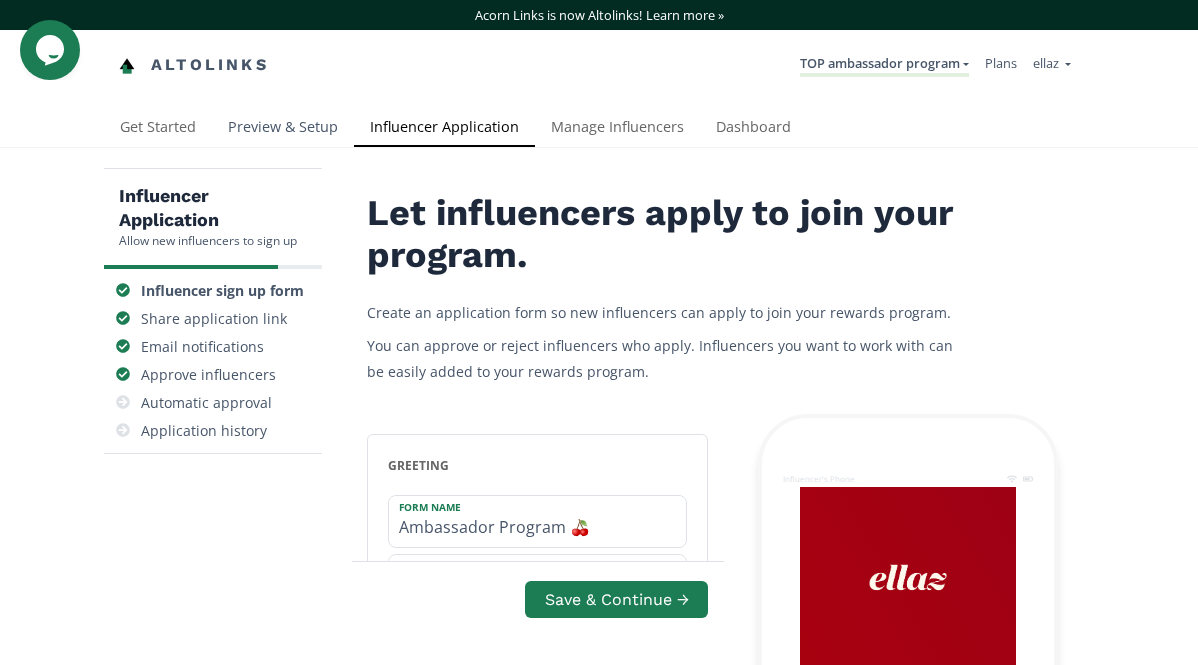 click on "Preview & Setup" at bounding box center [283, 129] 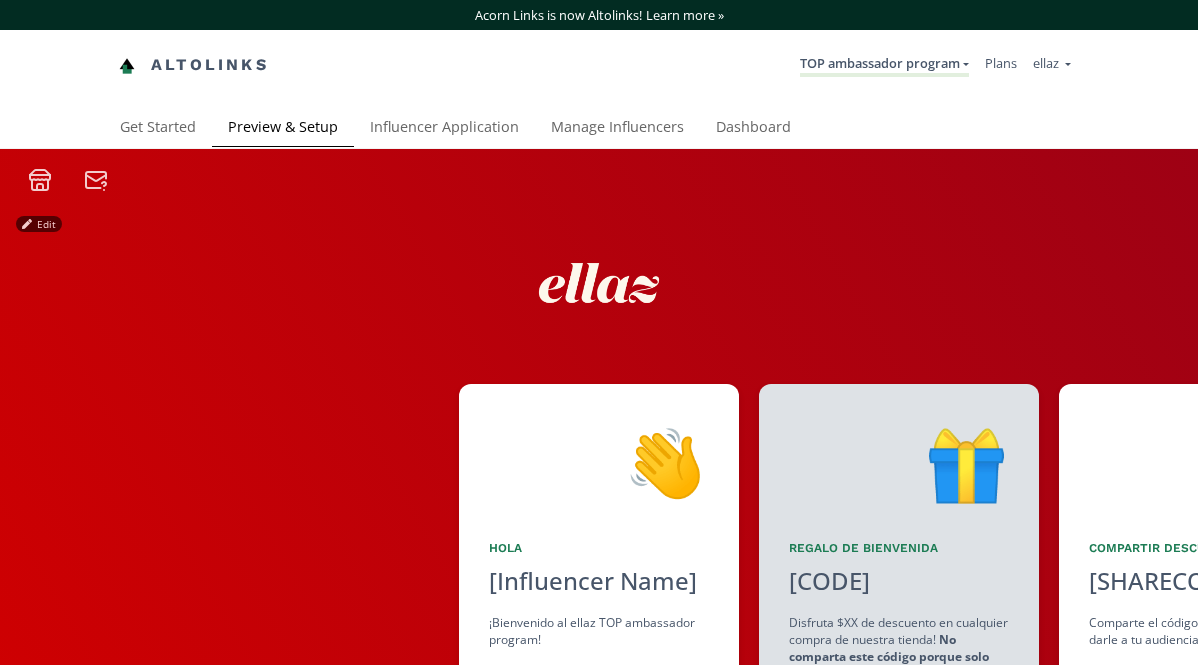 scroll, scrollTop: 0, scrollLeft: 0, axis: both 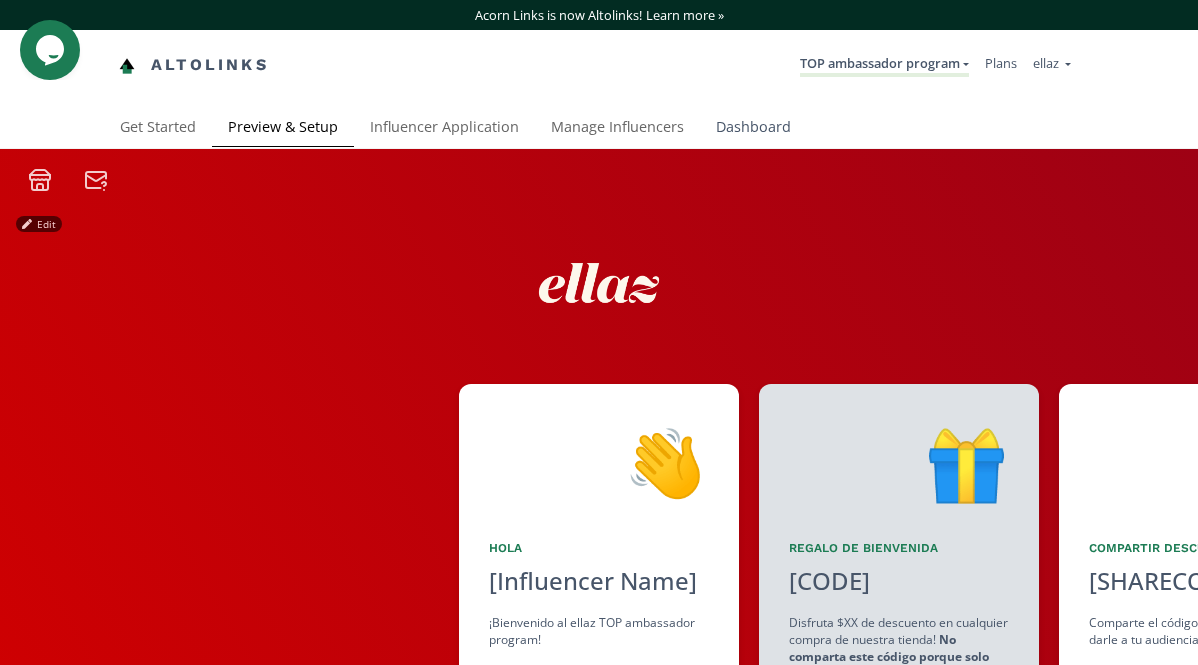 click on "Dashboard" at bounding box center [753, 129] 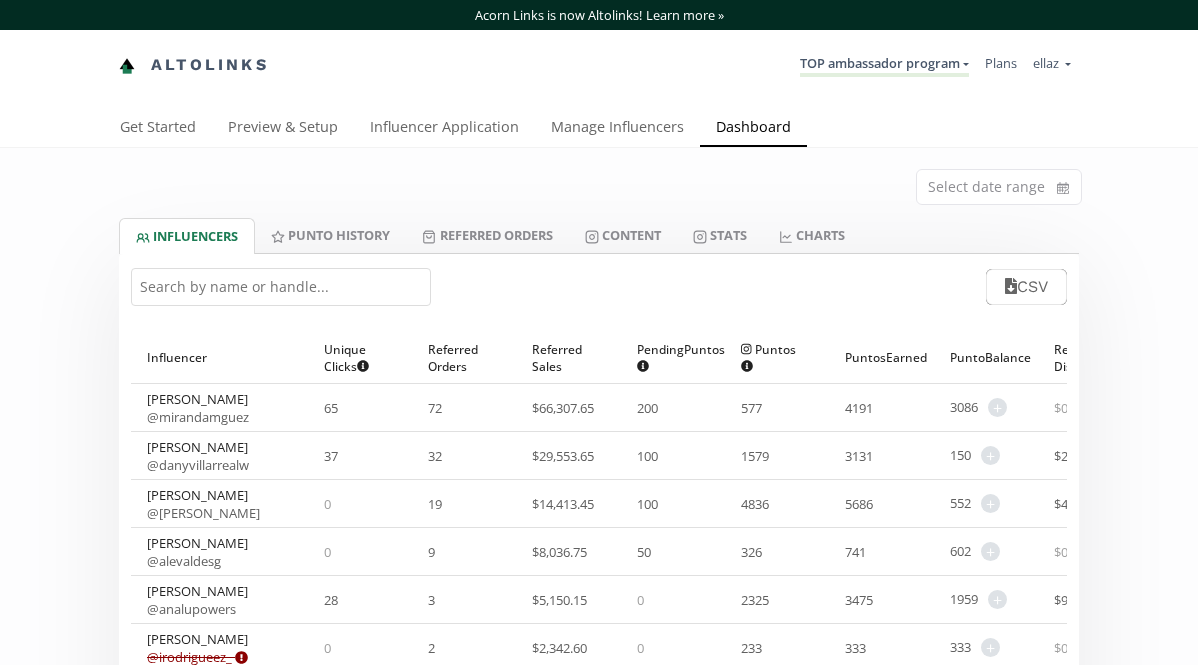 scroll, scrollTop: 0, scrollLeft: 0, axis: both 